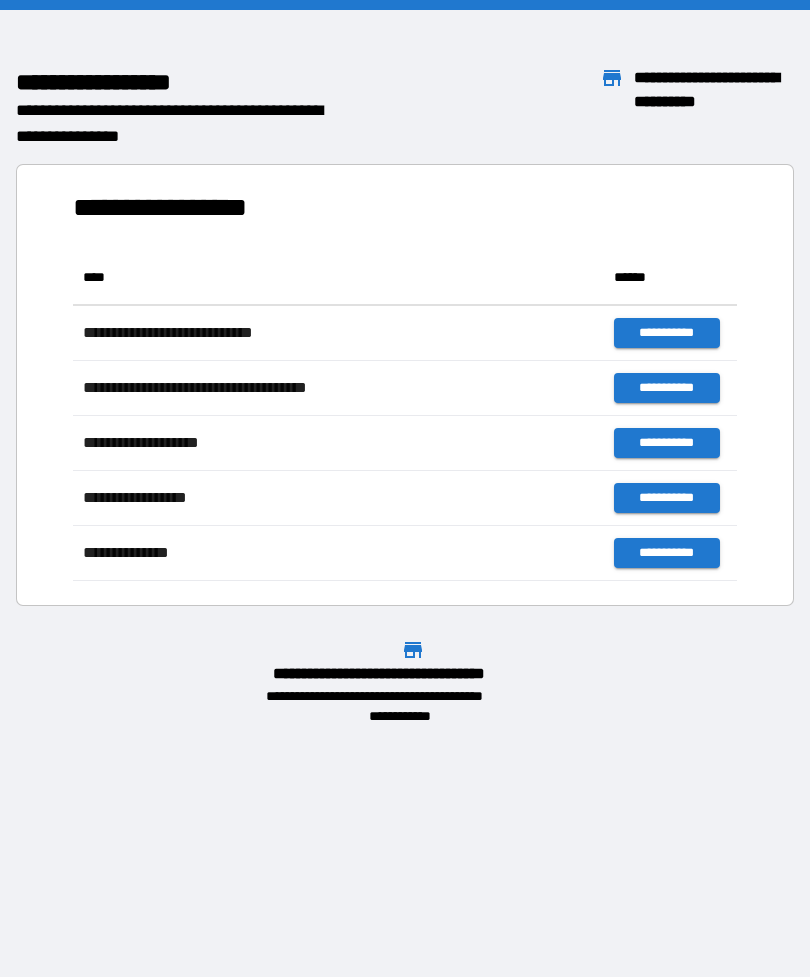 scroll, scrollTop: 0, scrollLeft: 0, axis: both 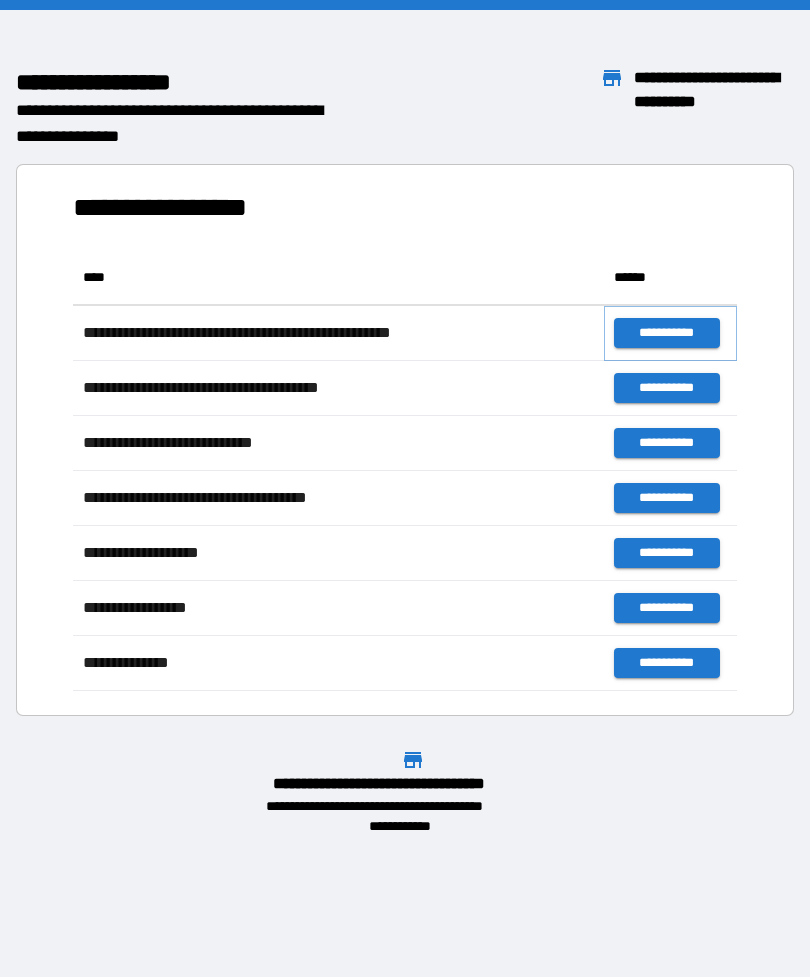 click on "**********" at bounding box center (666, 333) 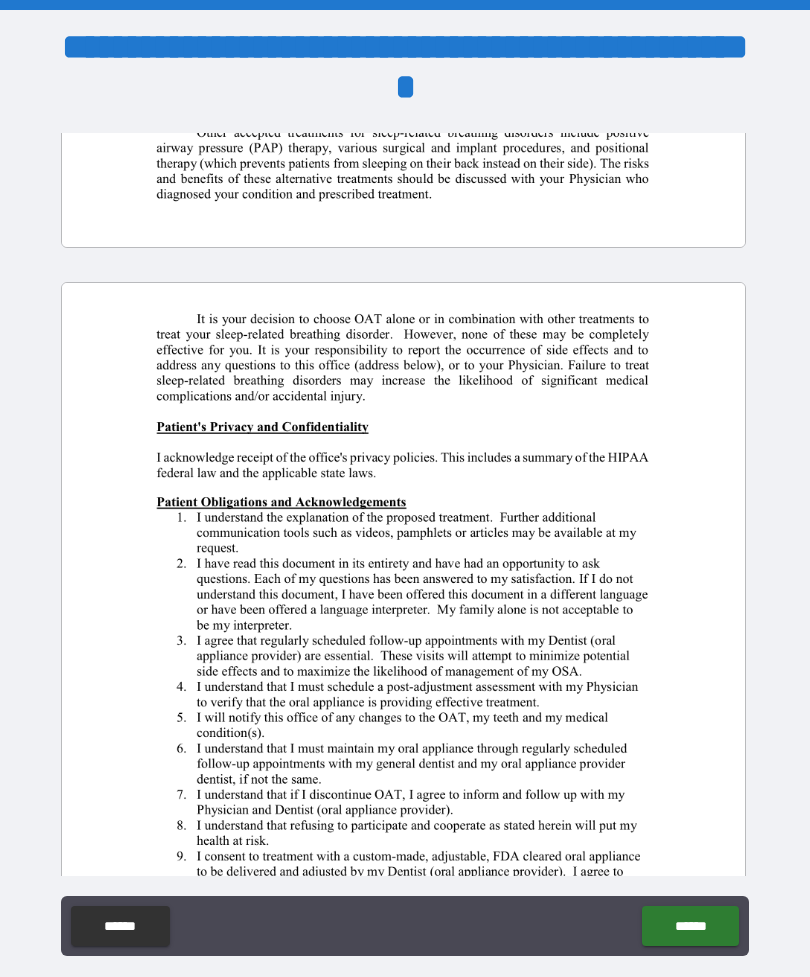 scroll, scrollTop: 803, scrollLeft: 0, axis: vertical 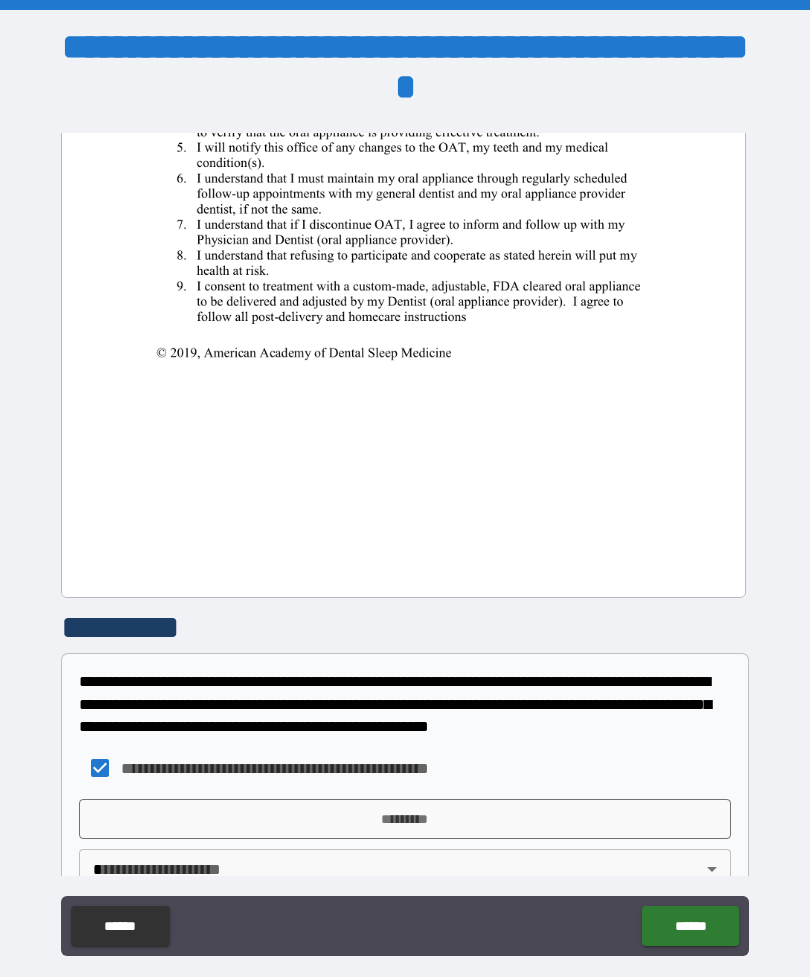 click on "*********" at bounding box center (405, 819) 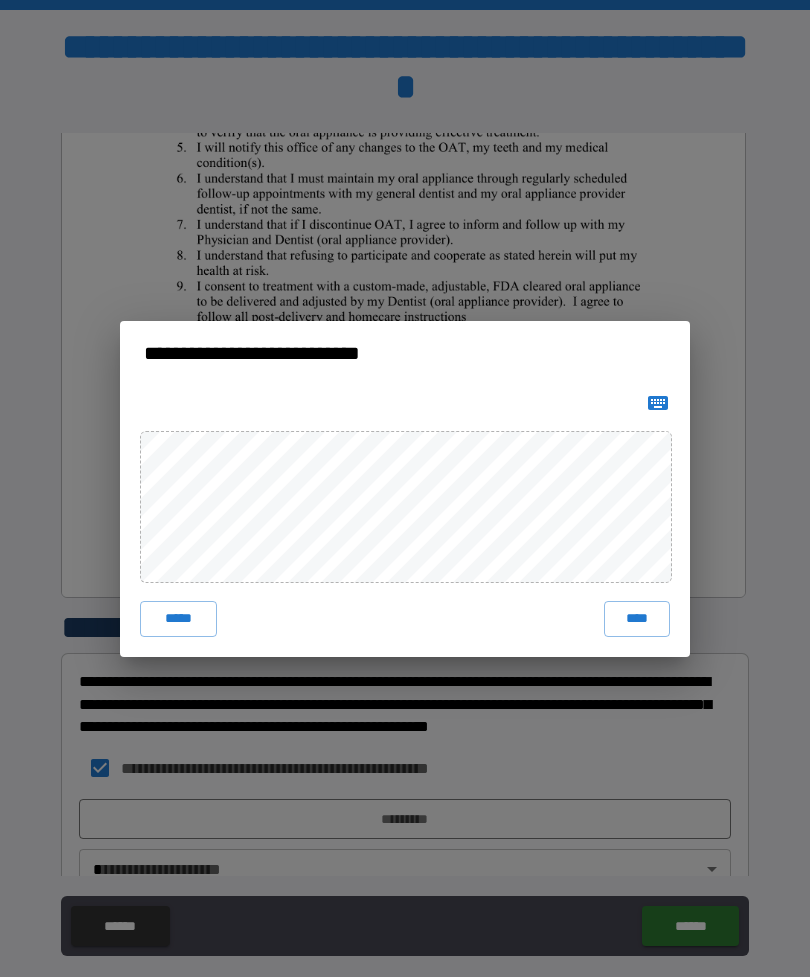 click on "****" at bounding box center [637, 619] 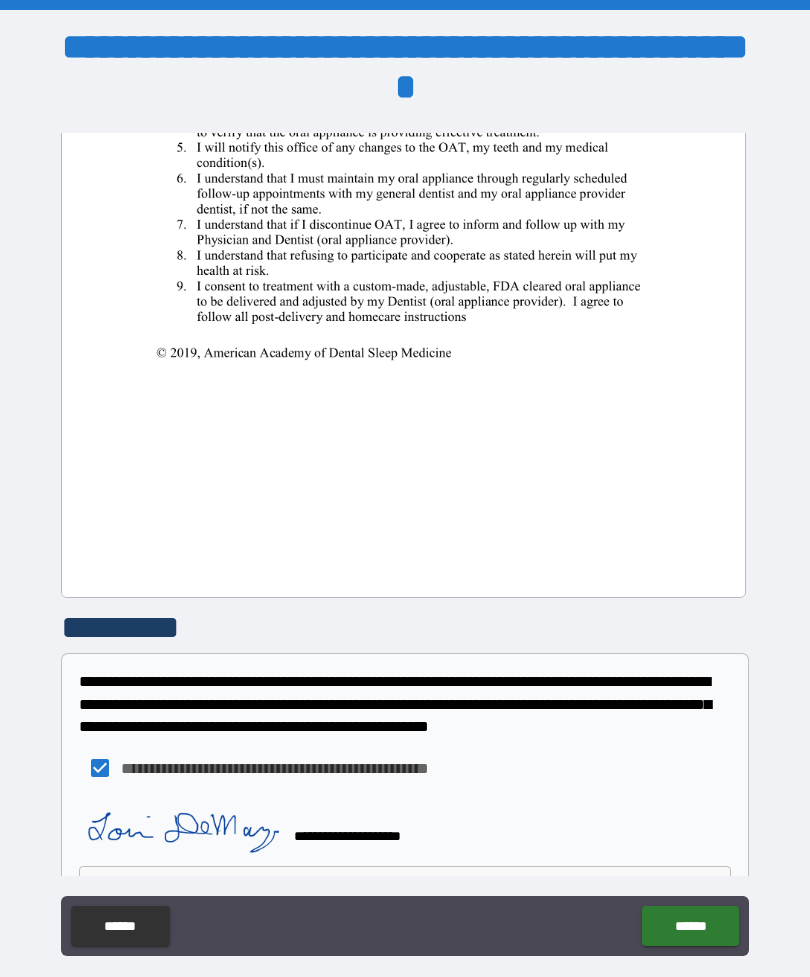 click on "******" at bounding box center (690, 926) 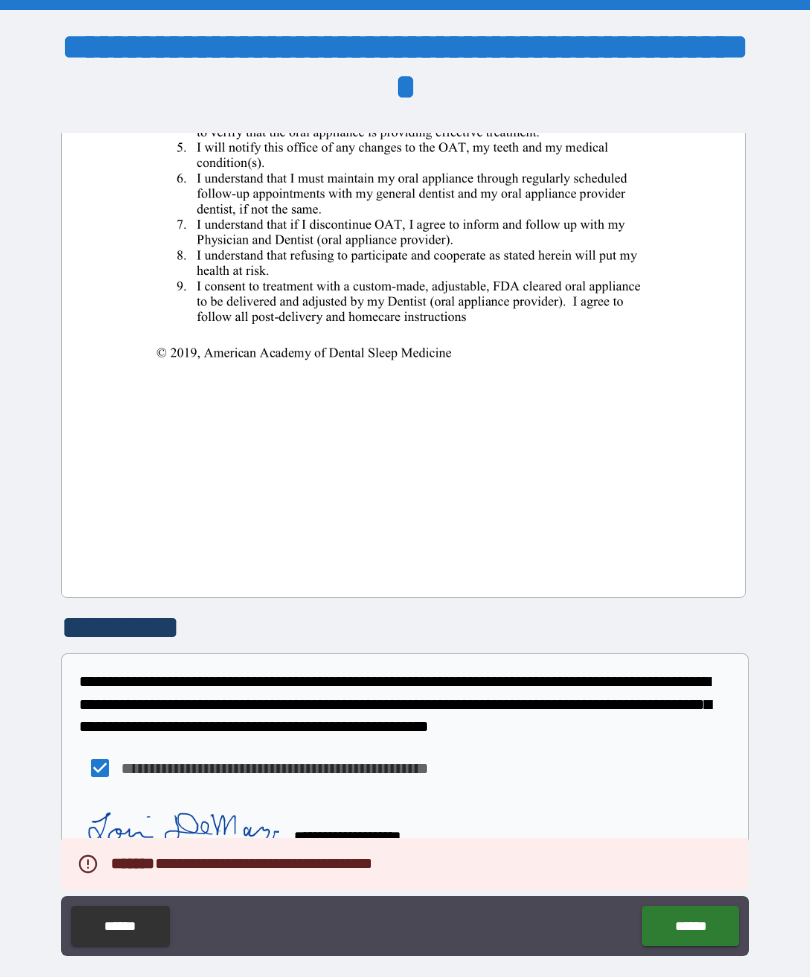click on "******" at bounding box center (690, 926) 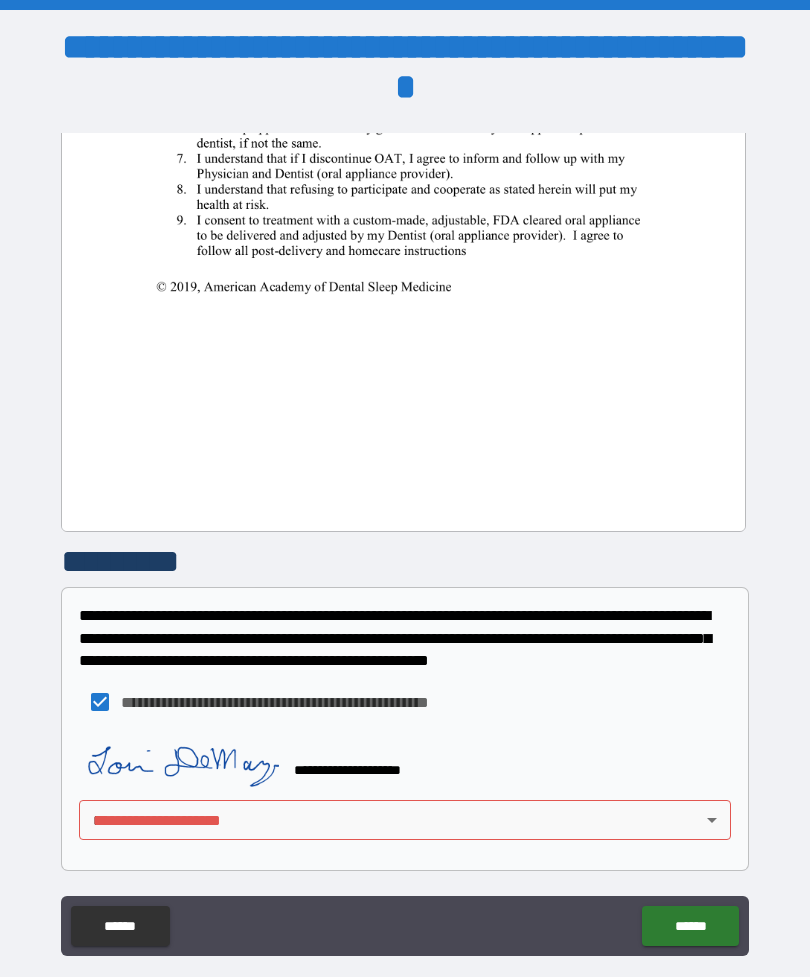 scroll, scrollTop: 1439, scrollLeft: 0, axis: vertical 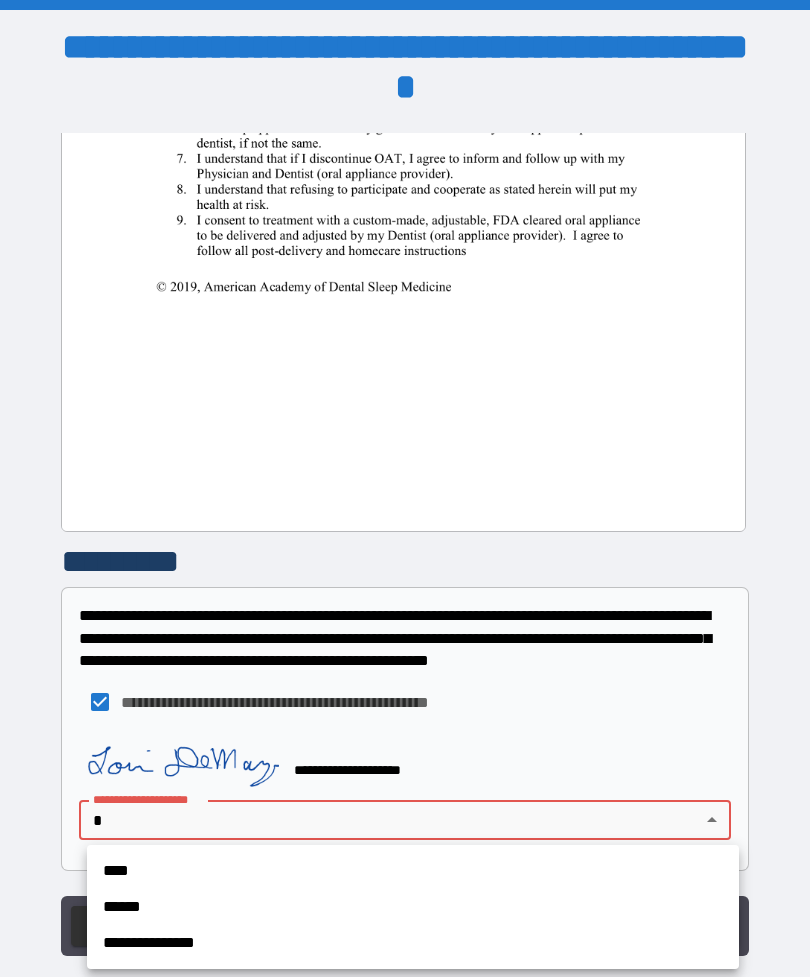 click on "****" at bounding box center (413, 871) 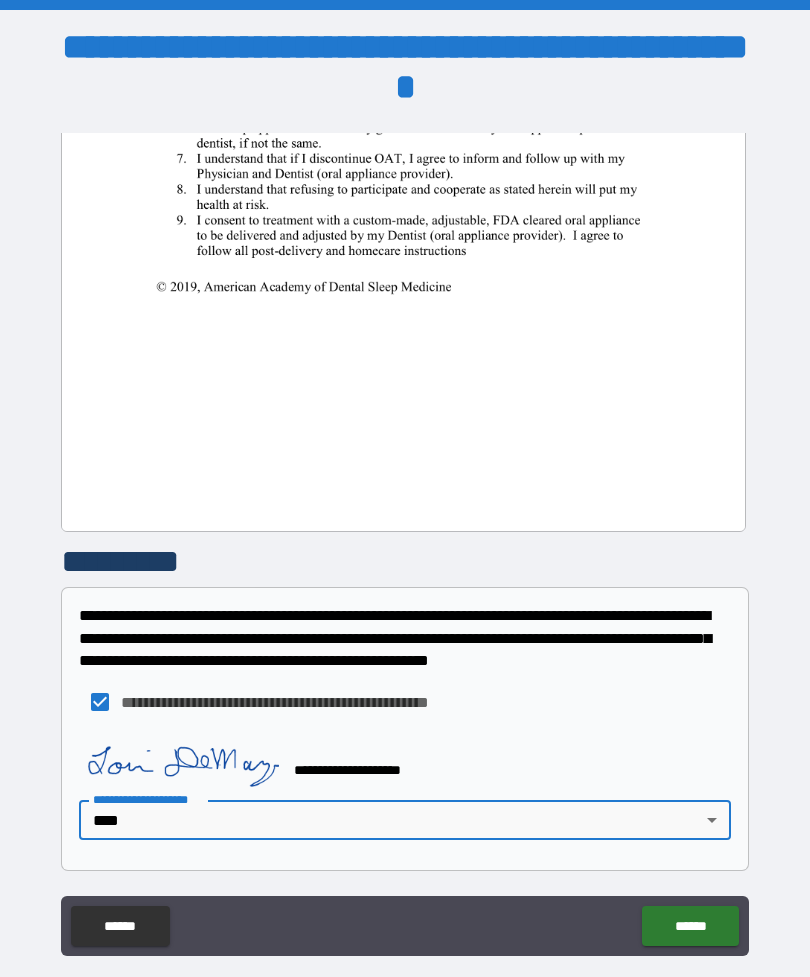 click on "******" at bounding box center (690, 926) 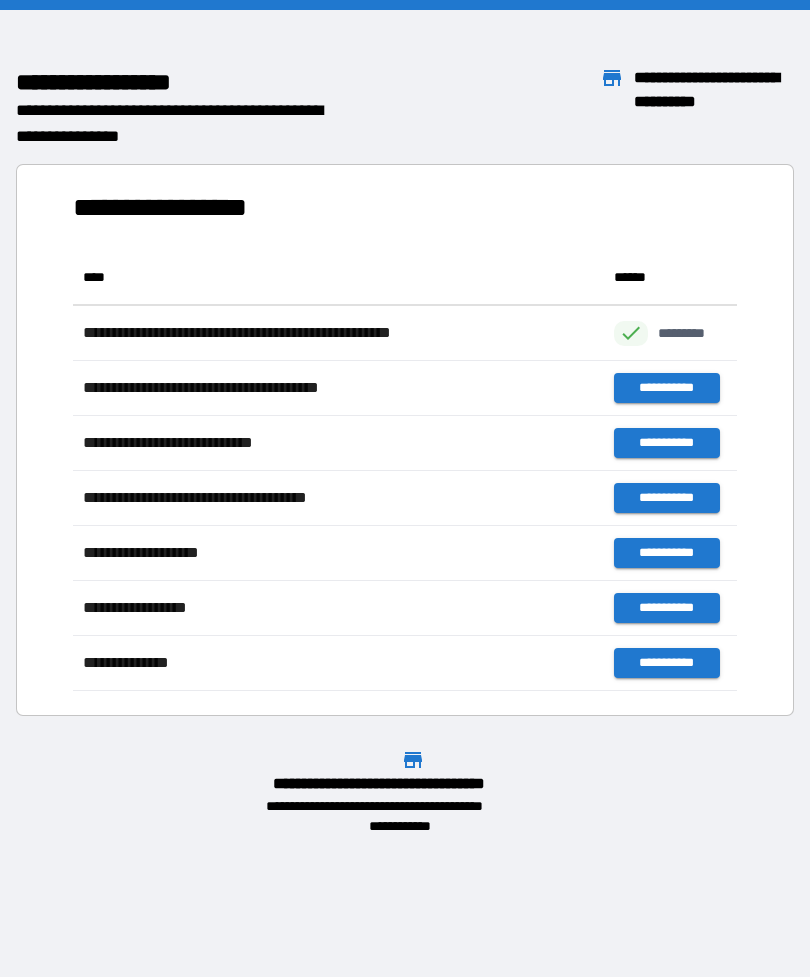 scroll, scrollTop: 1, scrollLeft: 1, axis: both 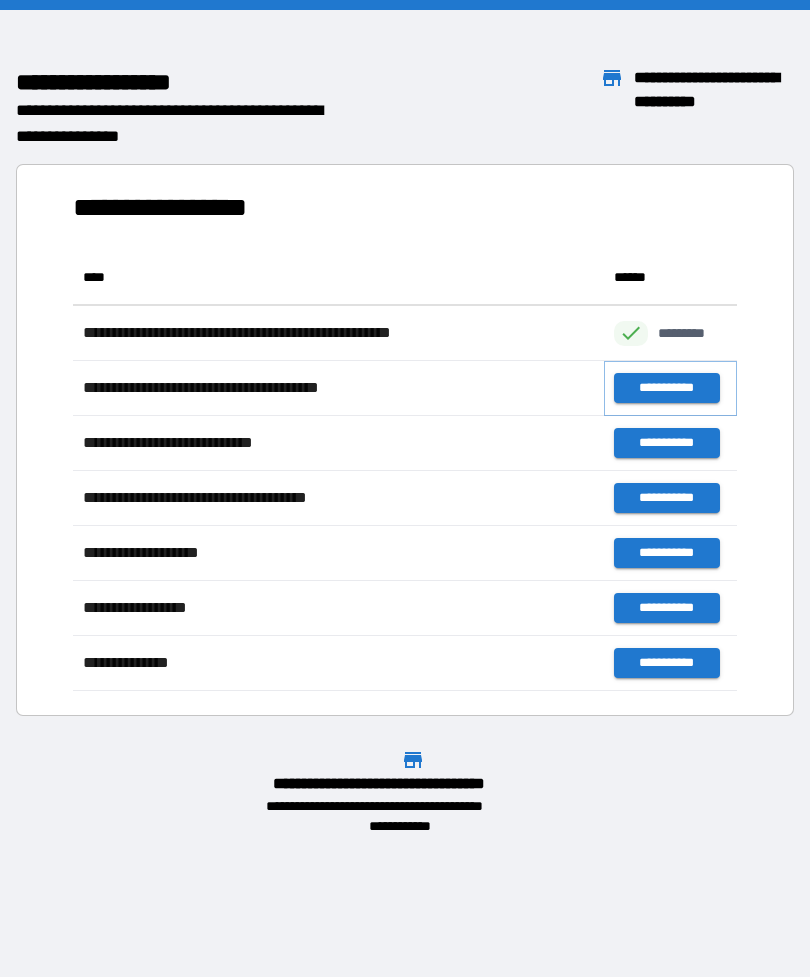click on "**********" at bounding box center (666, 388) 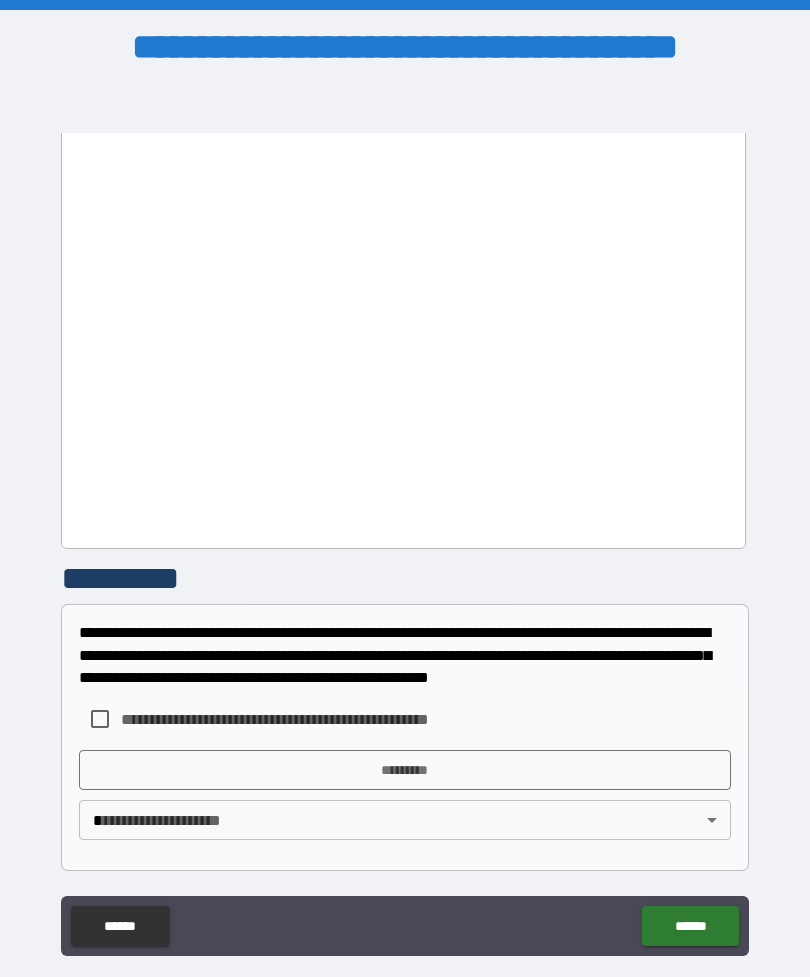 scroll, scrollTop: 1422, scrollLeft: 0, axis: vertical 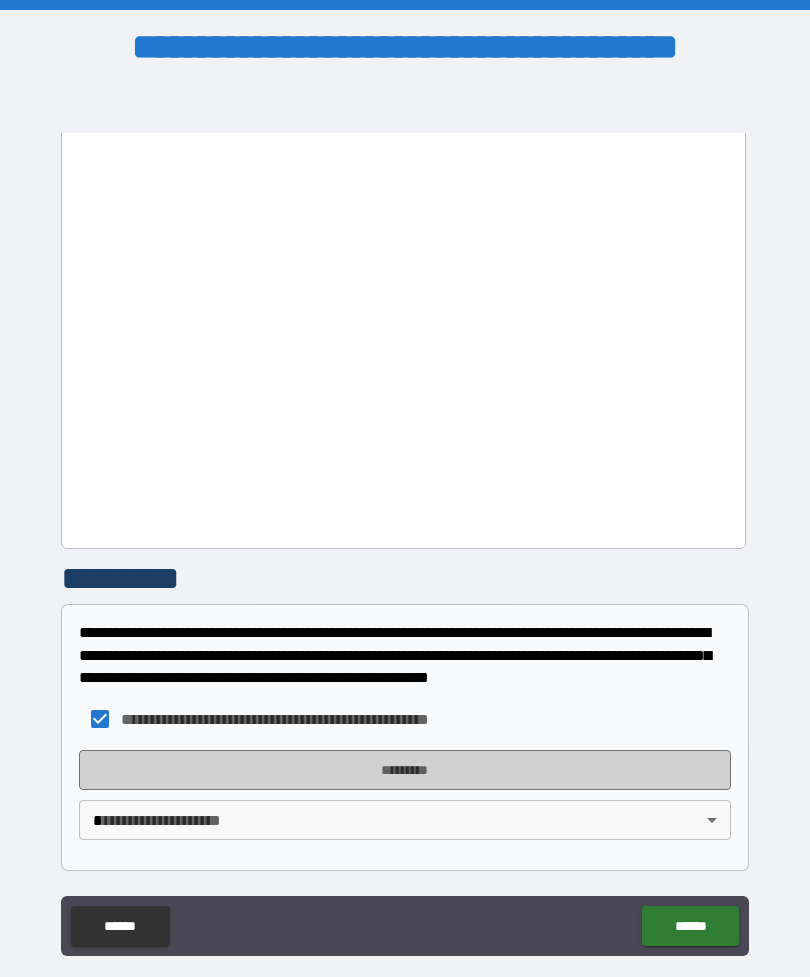 click on "*********" at bounding box center (405, 770) 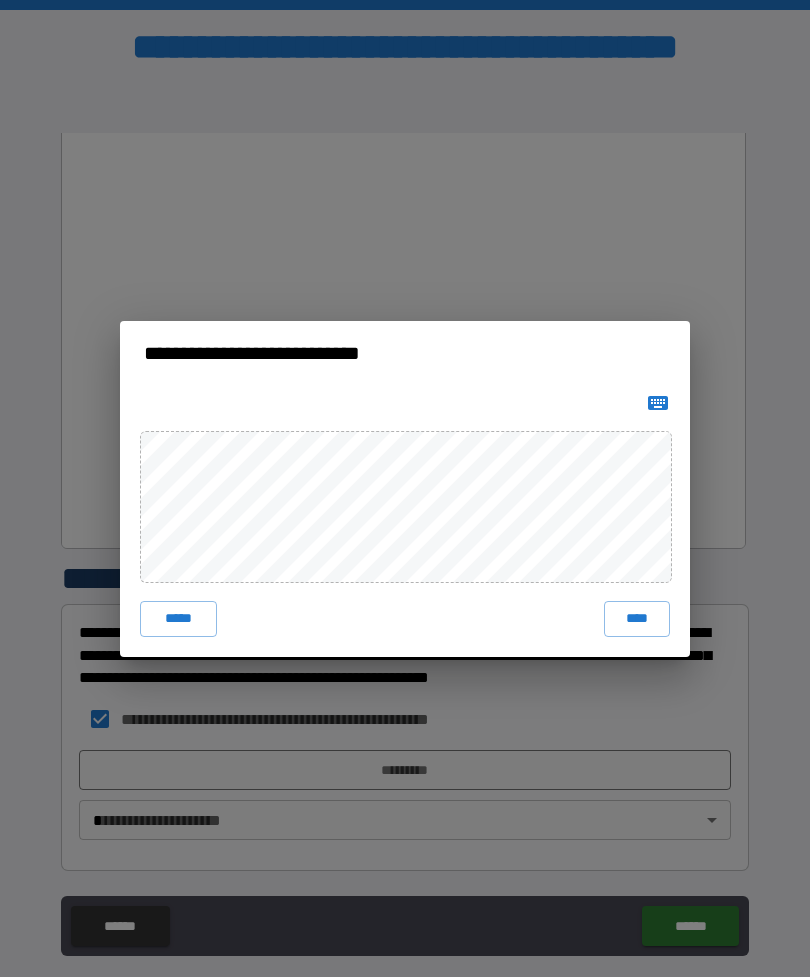 click on "****" at bounding box center [637, 619] 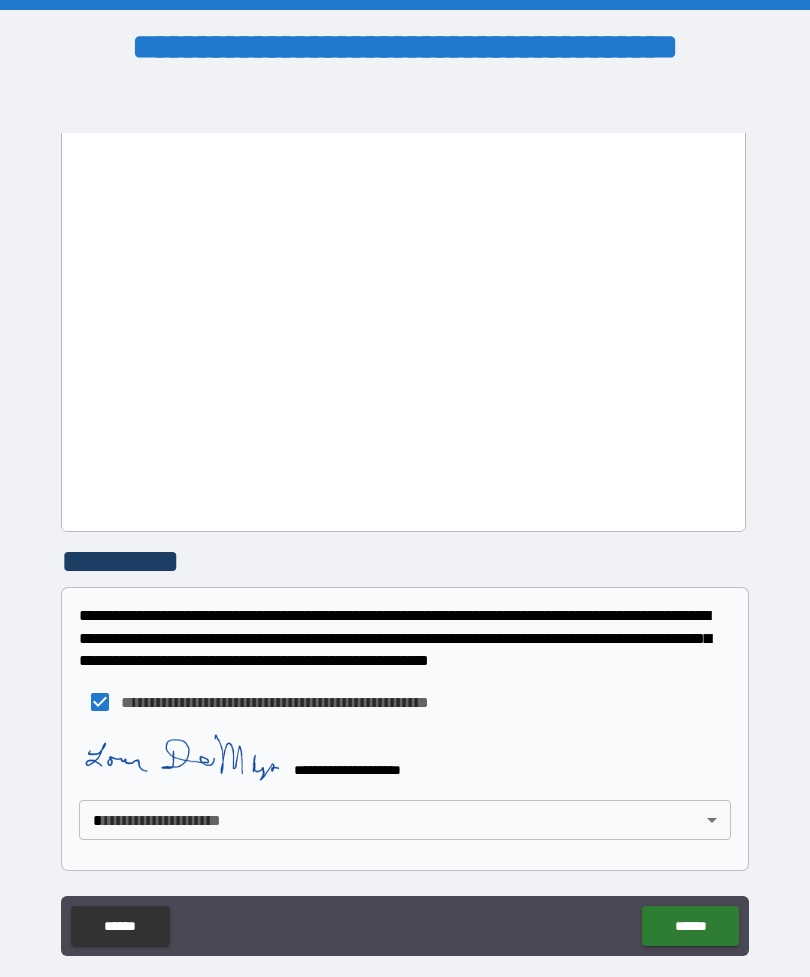 scroll, scrollTop: 1439, scrollLeft: 0, axis: vertical 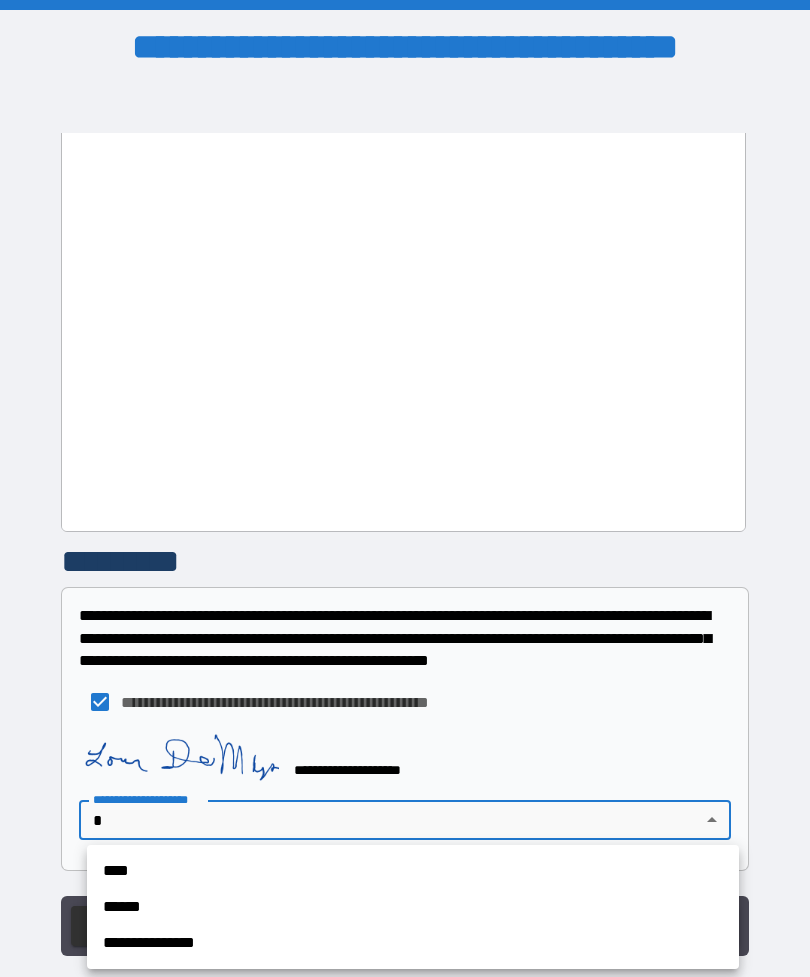 click on "****" at bounding box center [413, 871] 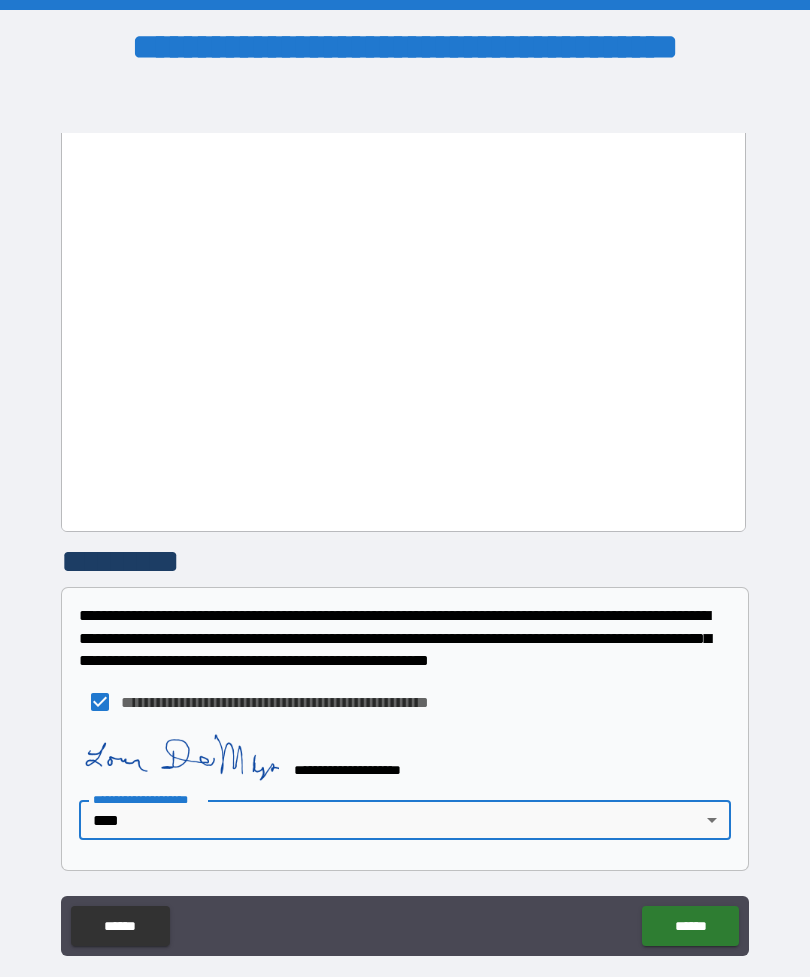 click on "******" at bounding box center [690, 926] 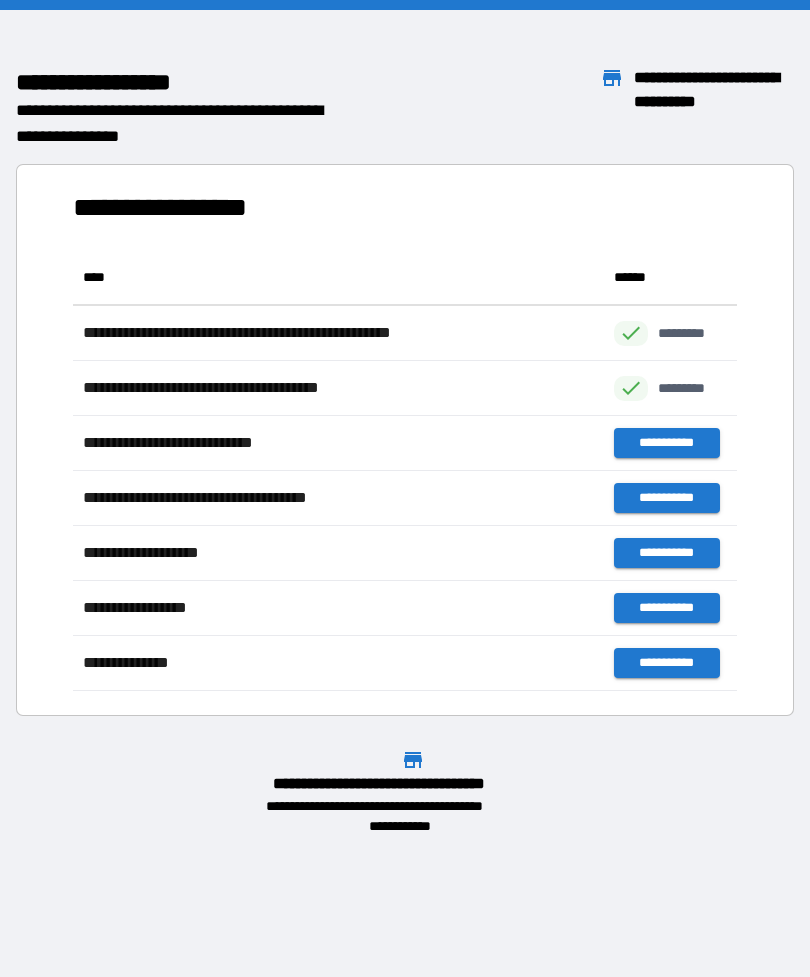 scroll, scrollTop: 441, scrollLeft: 664, axis: both 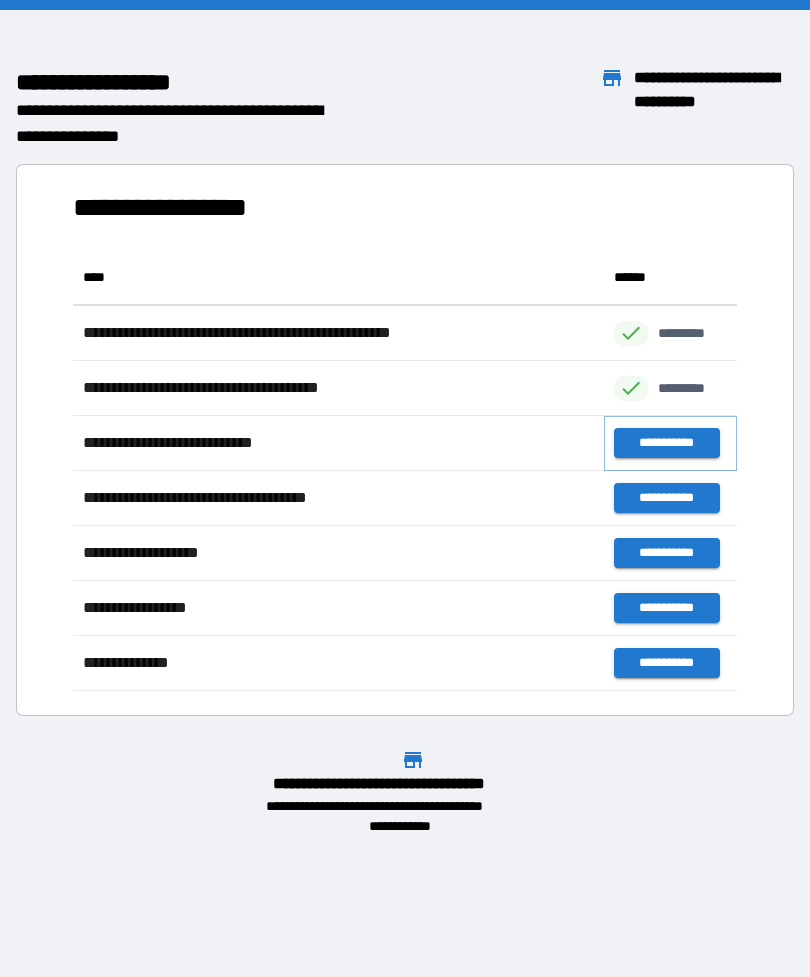 click on "**********" at bounding box center [666, 443] 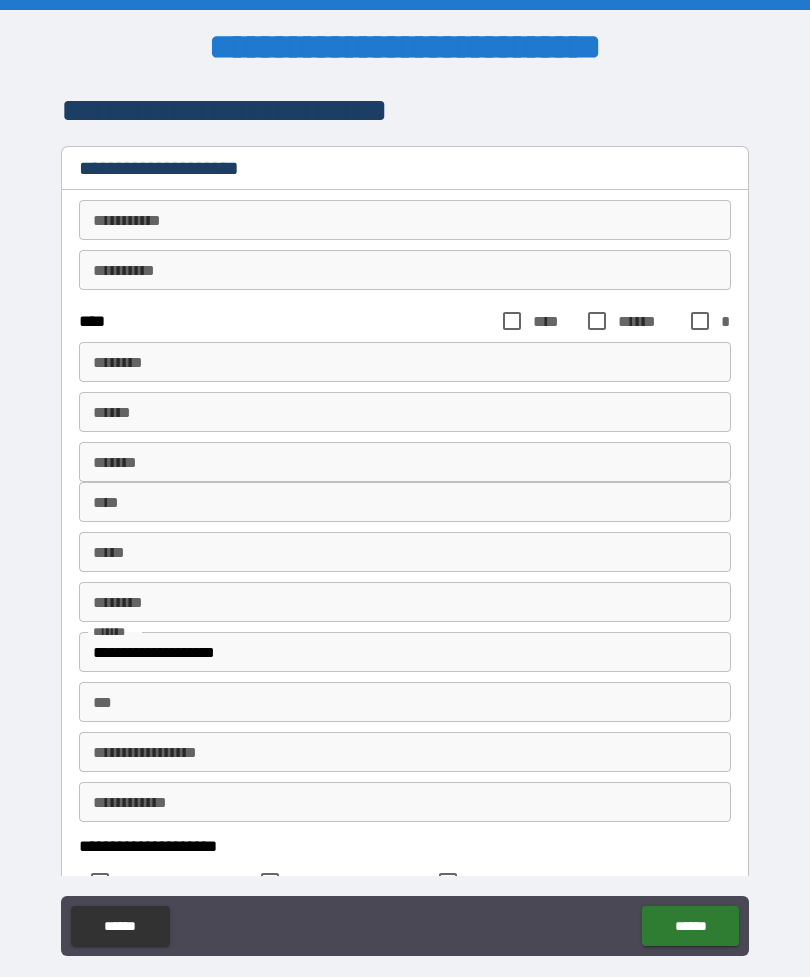 click on "*********   *" at bounding box center (405, 220) 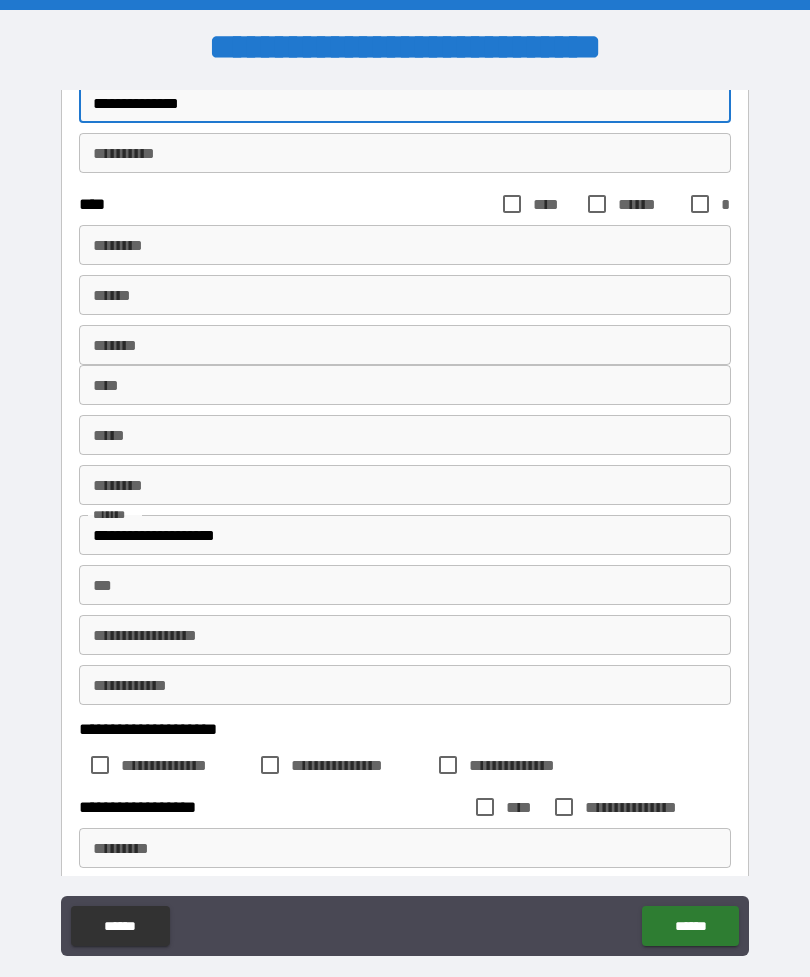 scroll, scrollTop: 117, scrollLeft: 0, axis: vertical 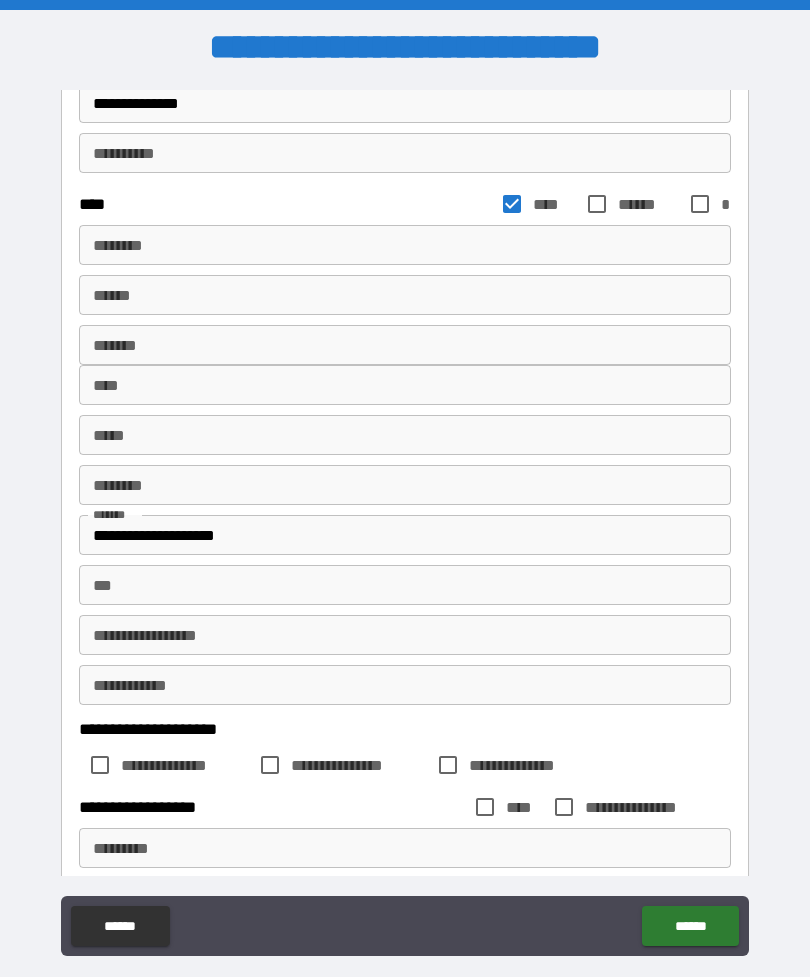 click on "**********" at bounding box center (405, 153) 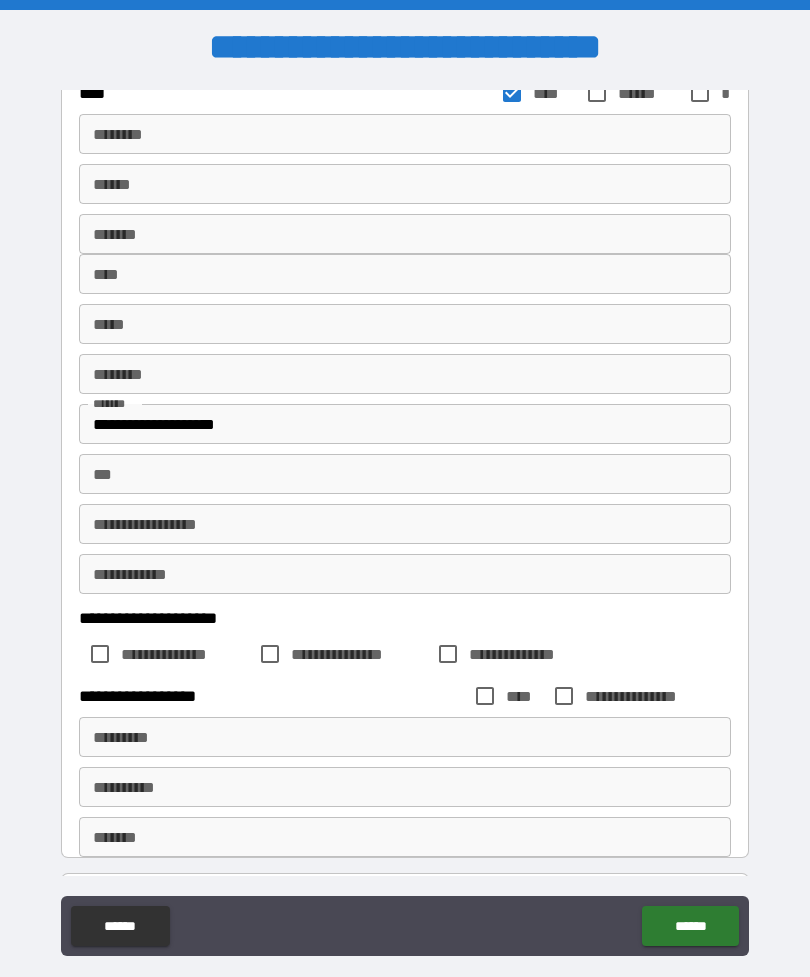 scroll, scrollTop: 233, scrollLeft: 0, axis: vertical 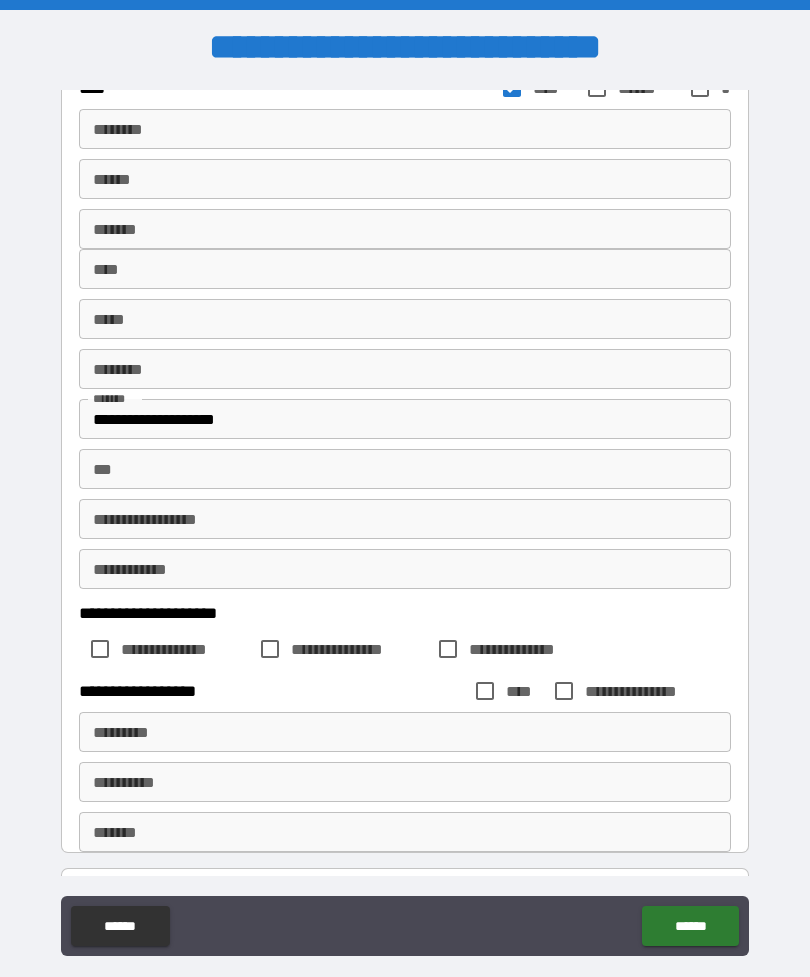 type on "********" 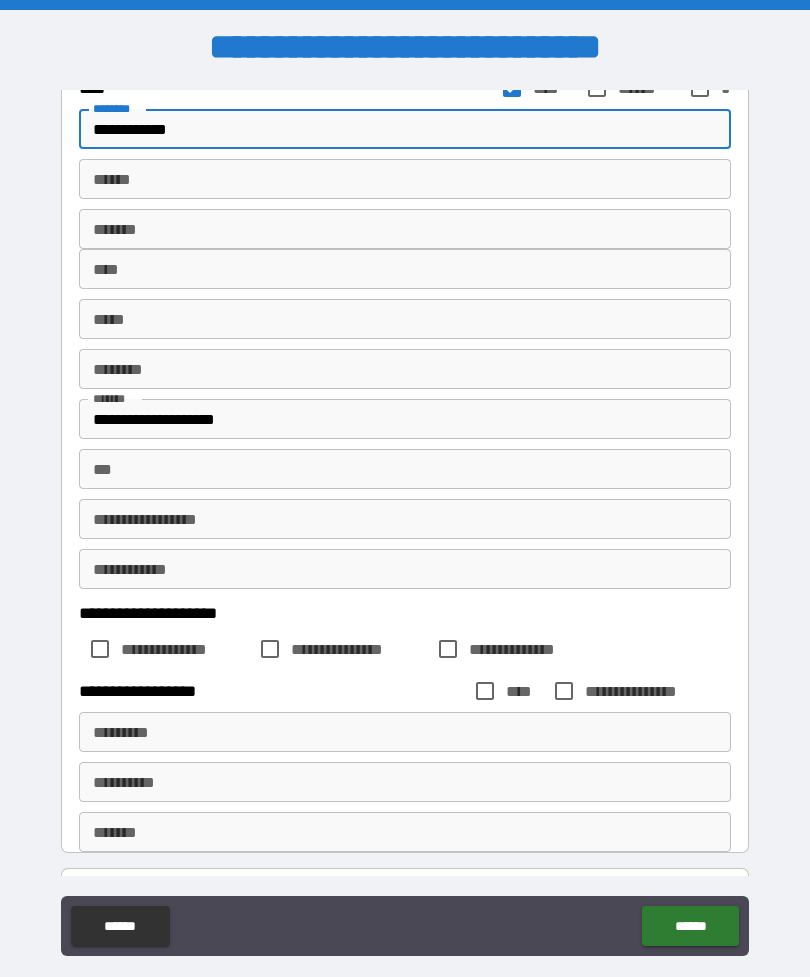 type on "**********" 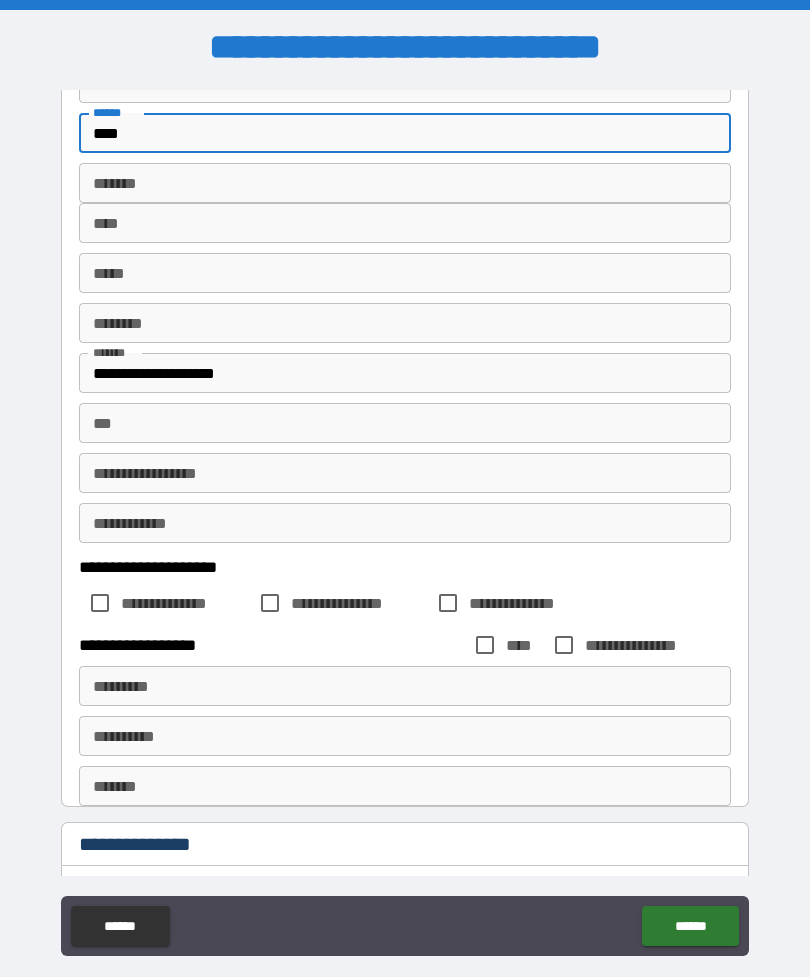 scroll, scrollTop: 288, scrollLeft: 0, axis: vertical 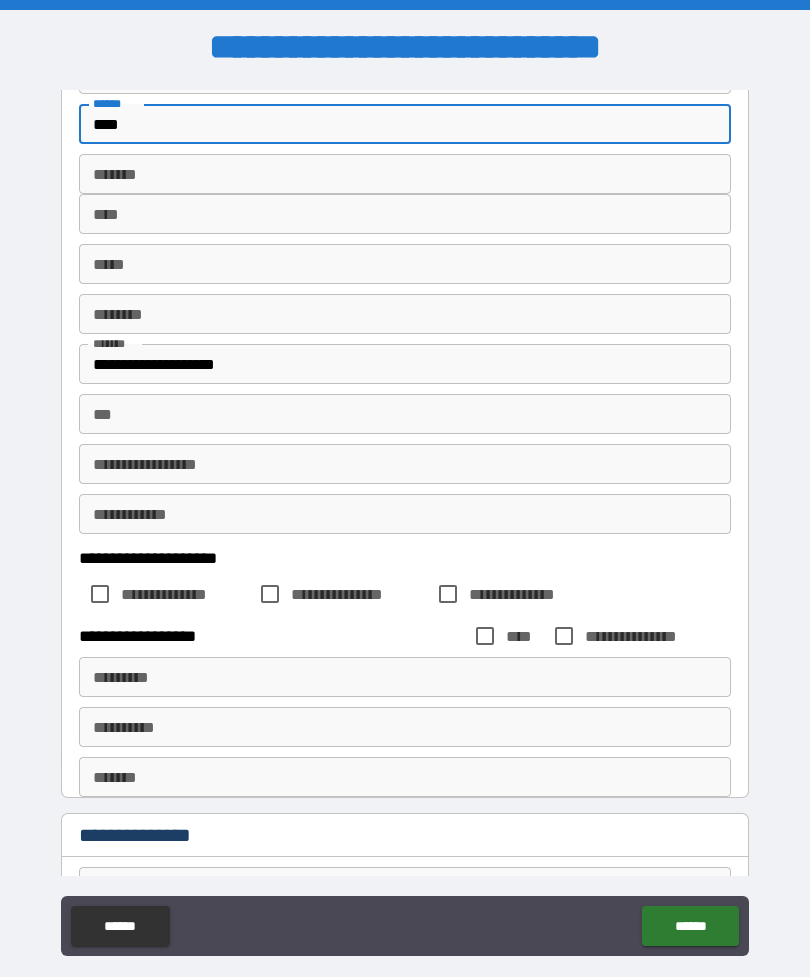 type on "****" 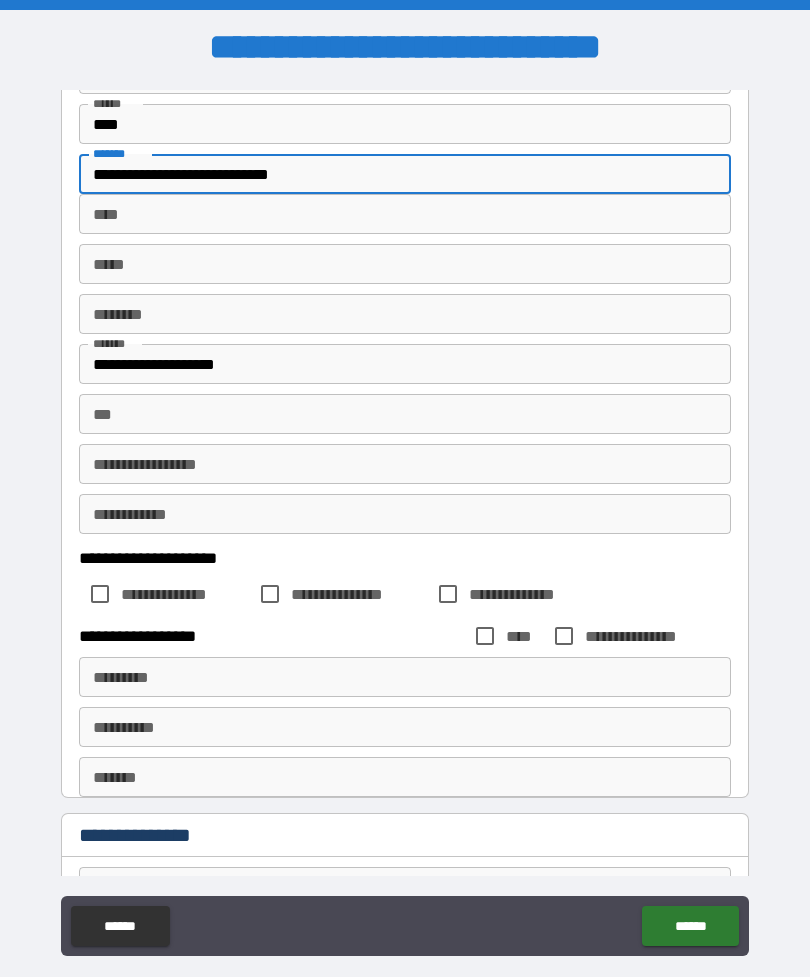 type on "**********" 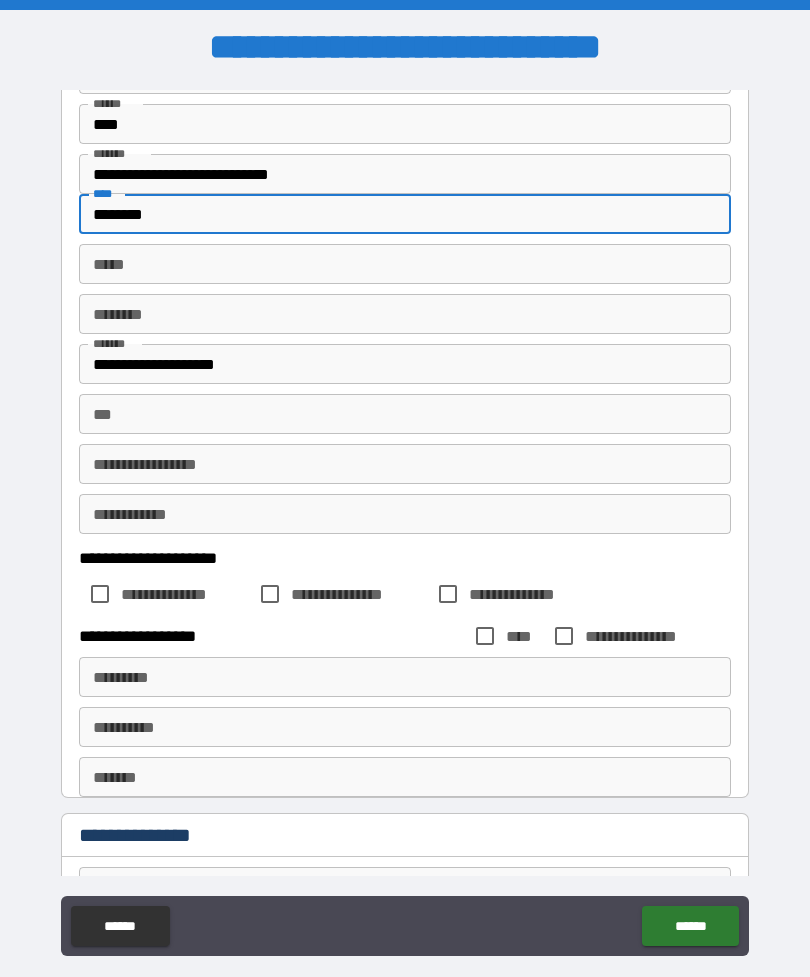 type on "********" 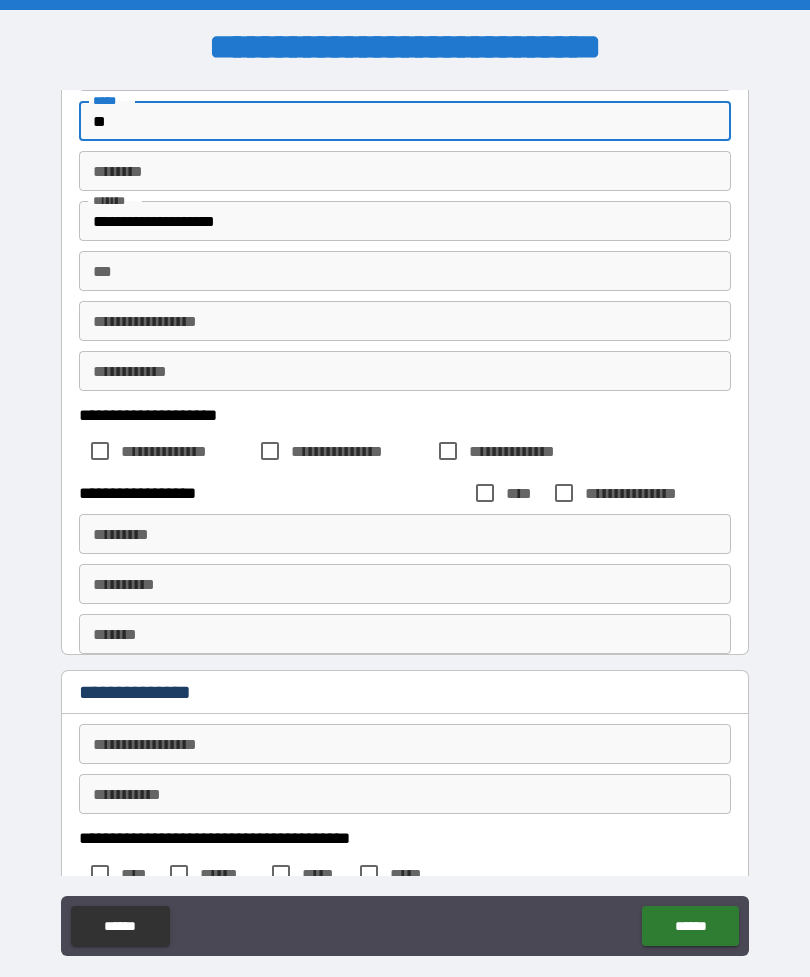scroll, scrollTop: 432, scrollLeft: 0, axis: vertical 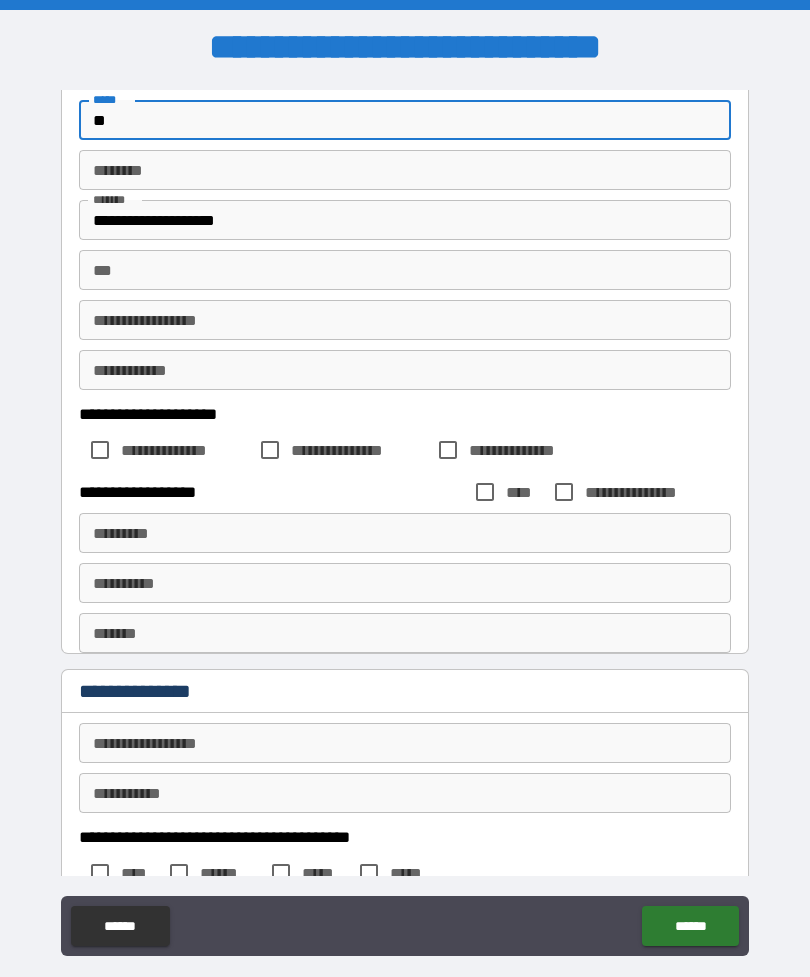 type on "**" 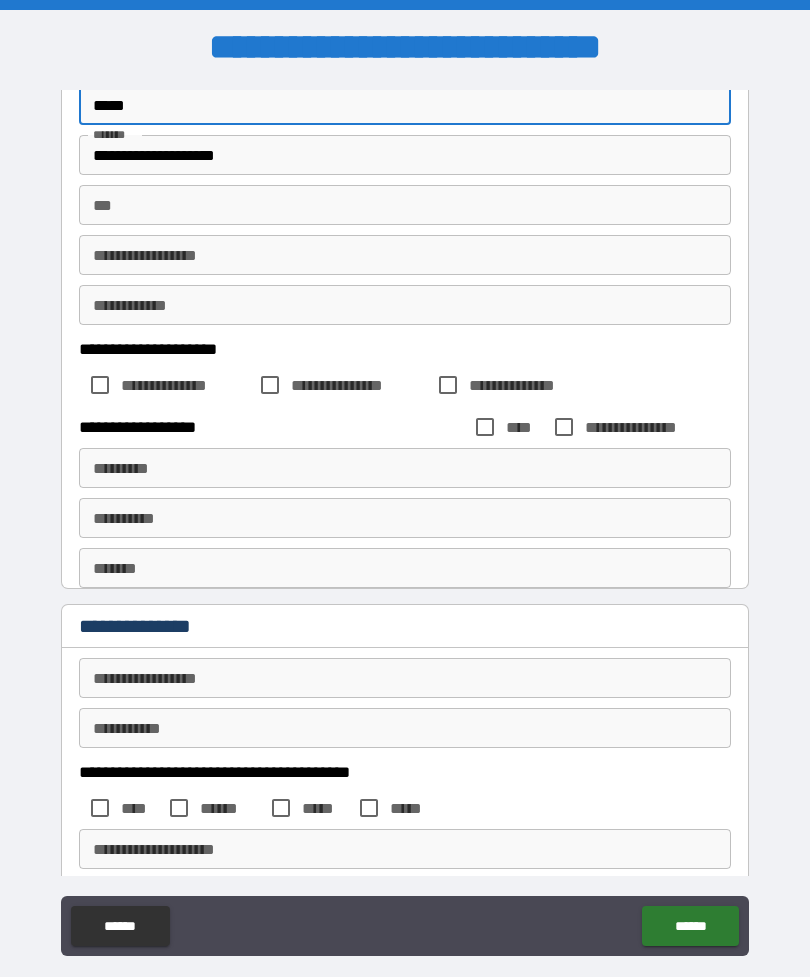 scroll, scrollTop: 495, scrollLeft: 0, axis: vertical 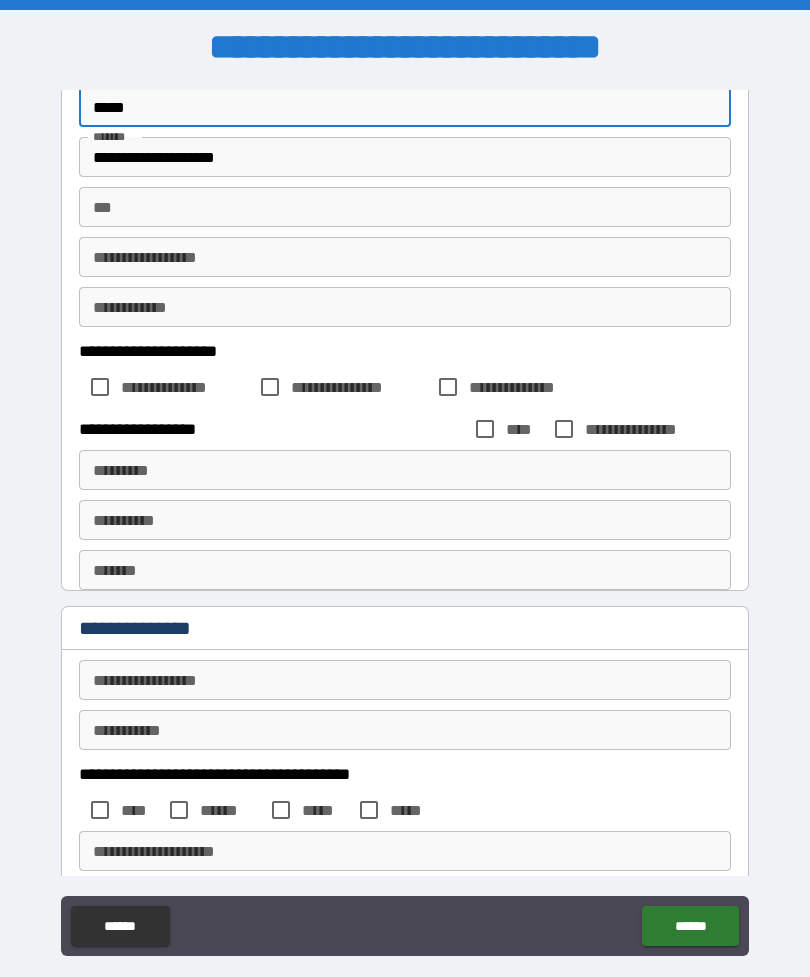 type on "*****" 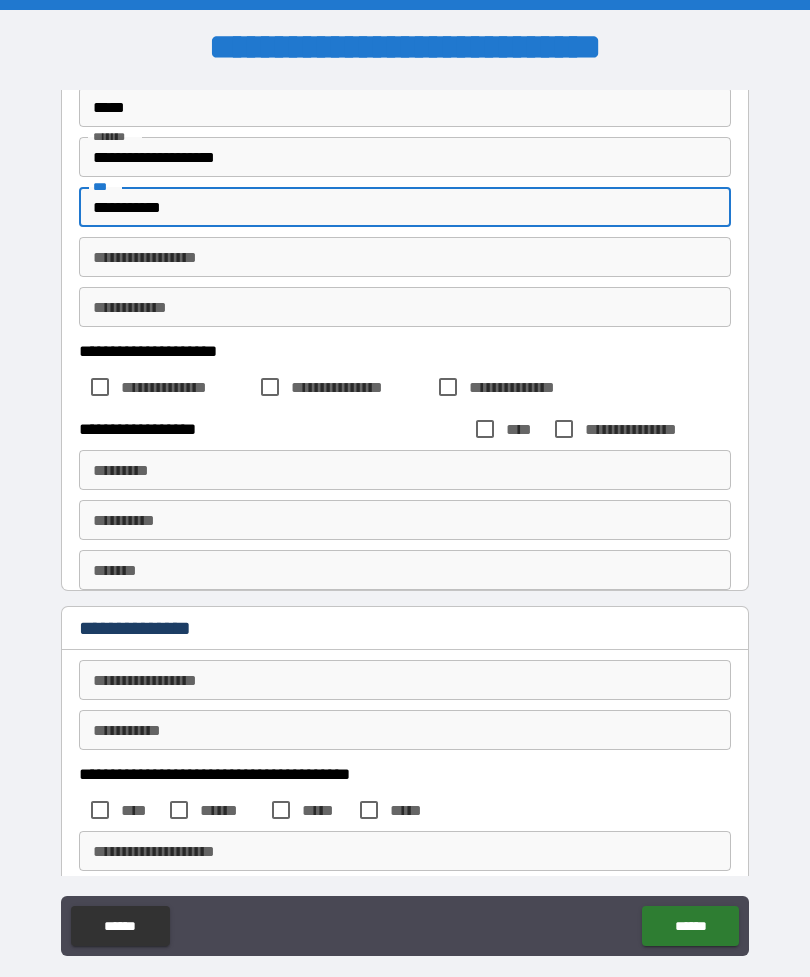 type on "**********" 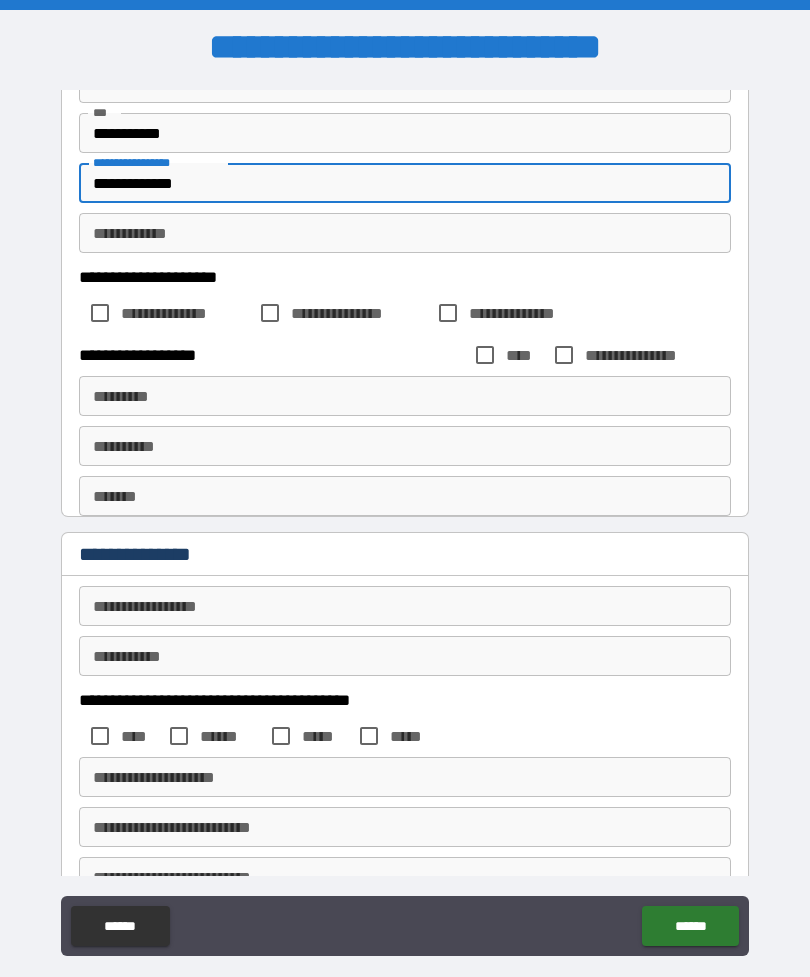 scroll, scrollTop: 592, scrollLeft: 0, axis: vertical 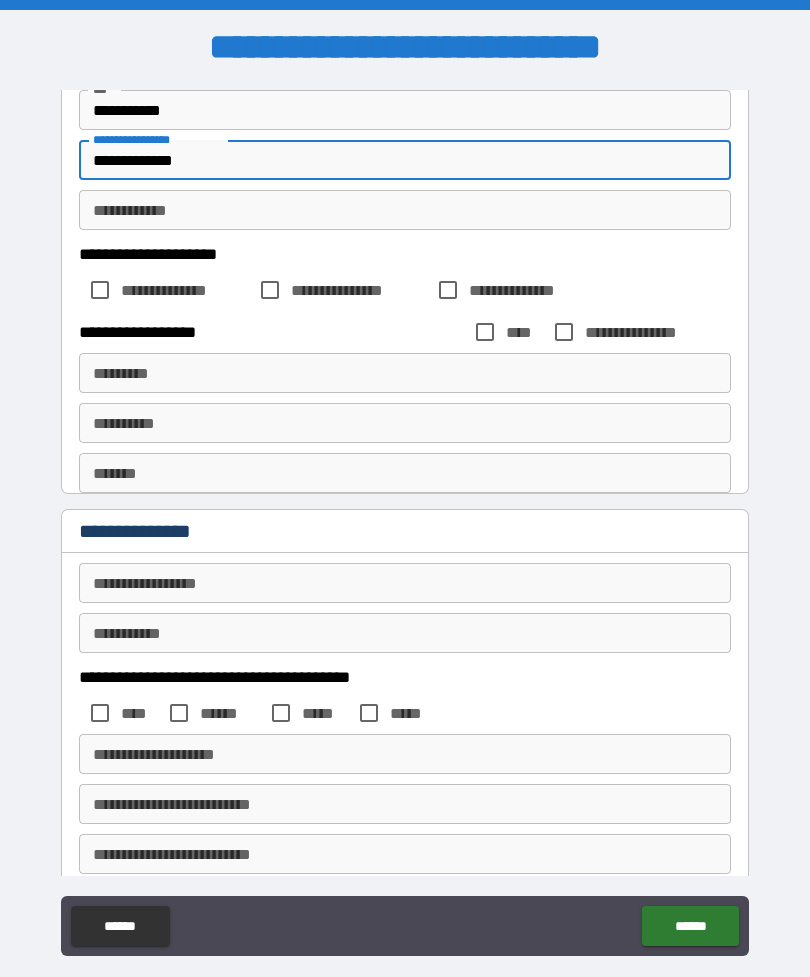 type on "**********" 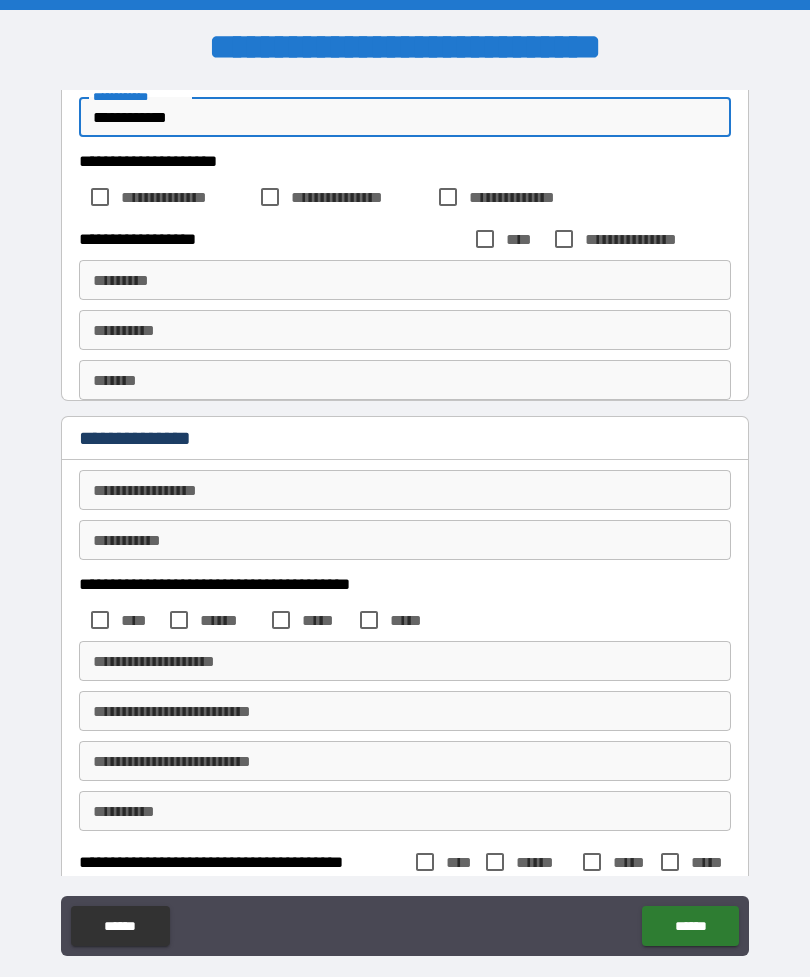 scroll, scrollTop: 689, scrollLeft: 0, axis: vertical 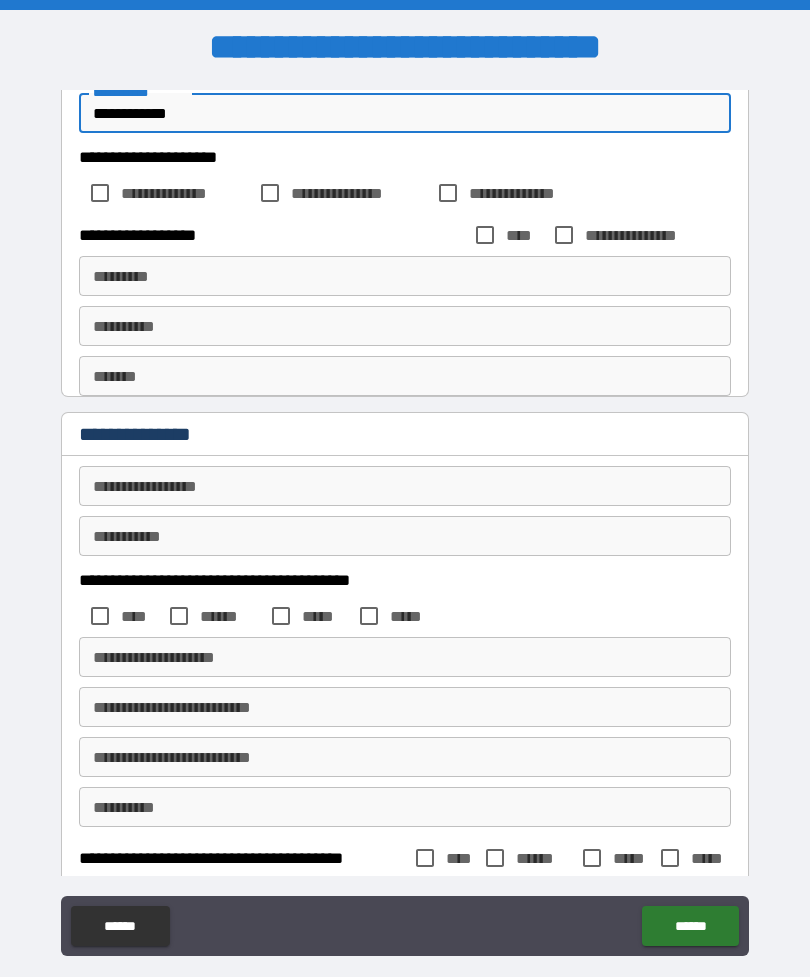 type on "**********" 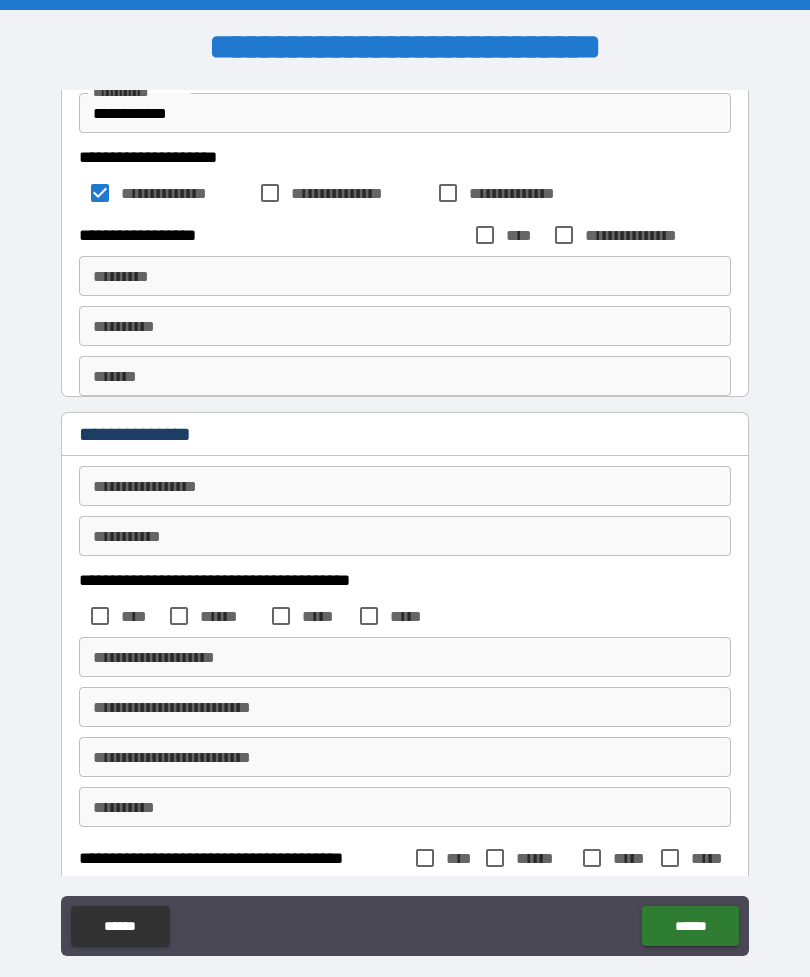 click on "*********" at bounding box center [405, 276] 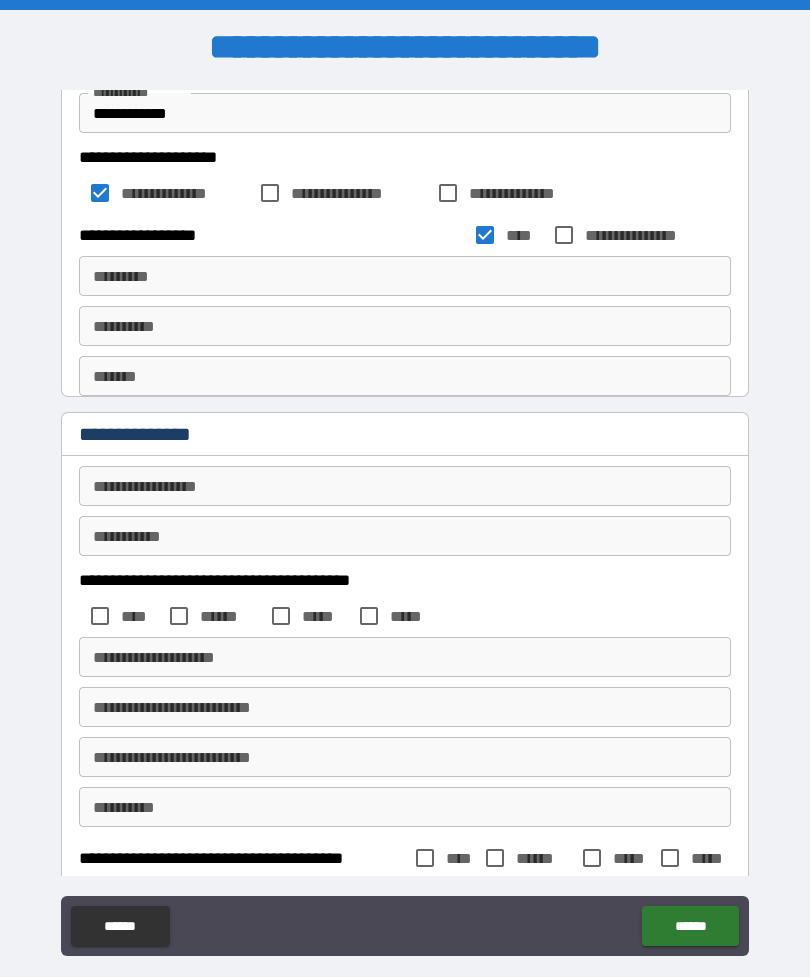 click on "**********" at bounding box center [405, 486] 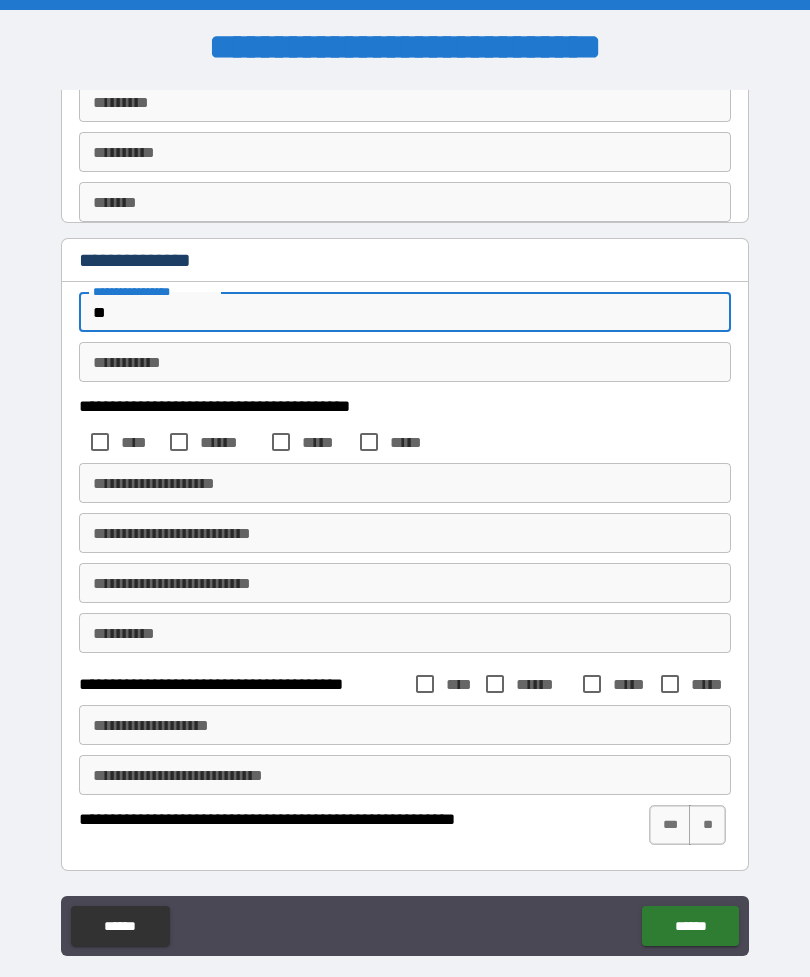 scroll, scrollTop: 863, scrollLeft: 0, axis: vertical 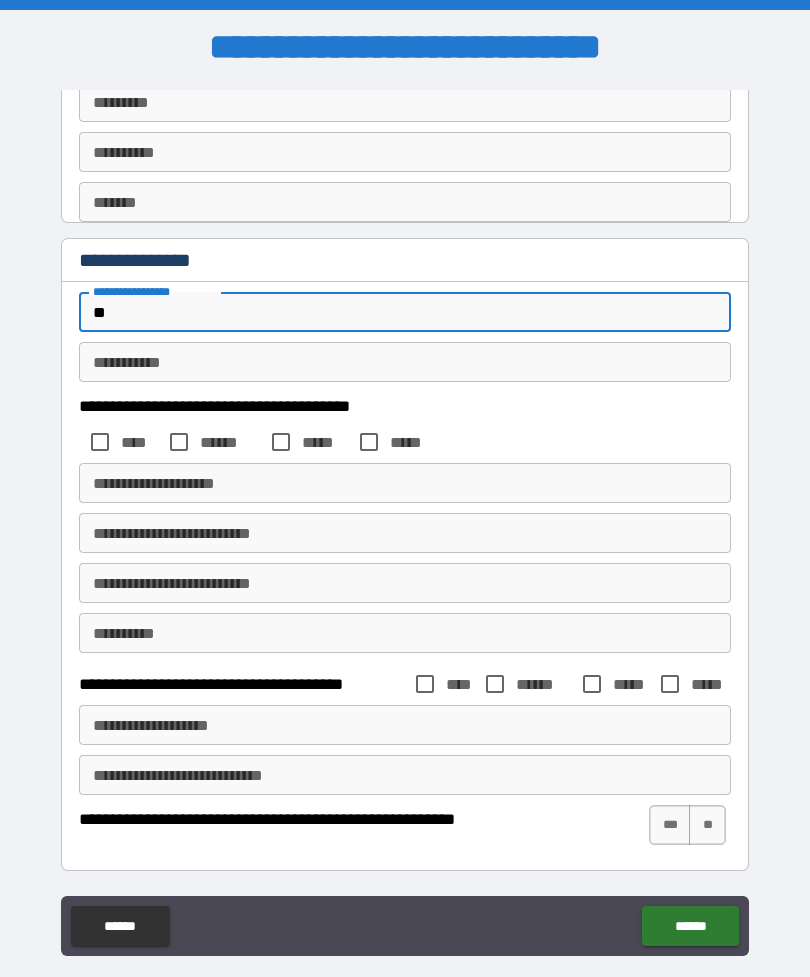 type on "**" 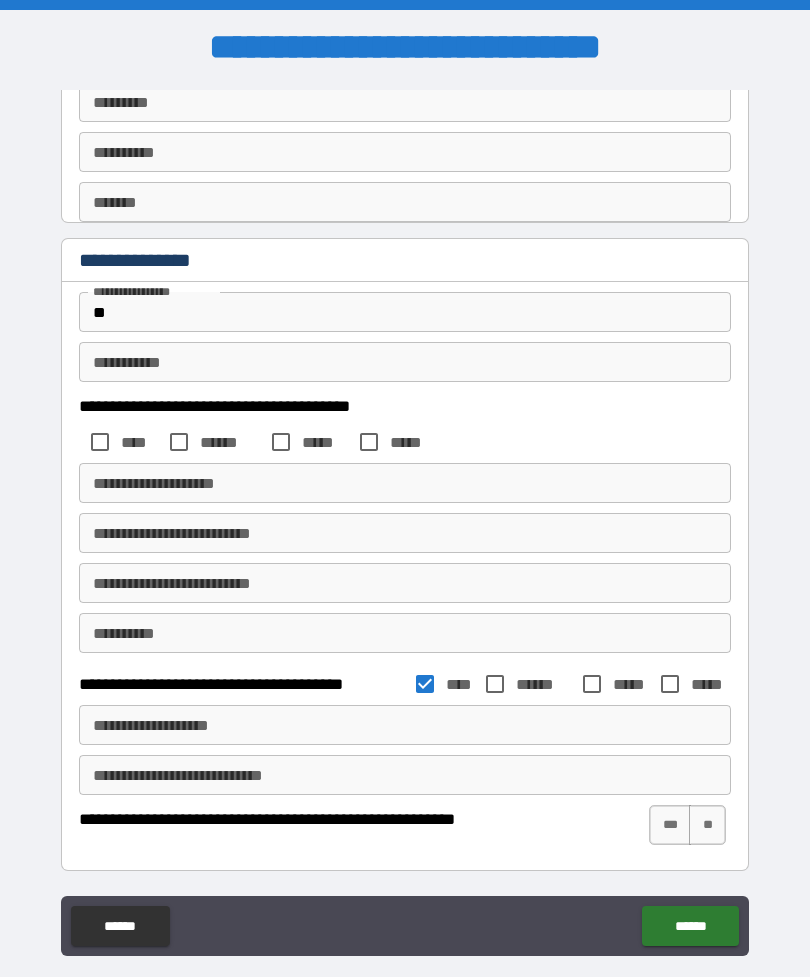 click on "**********" at bounding box center (405, 362) 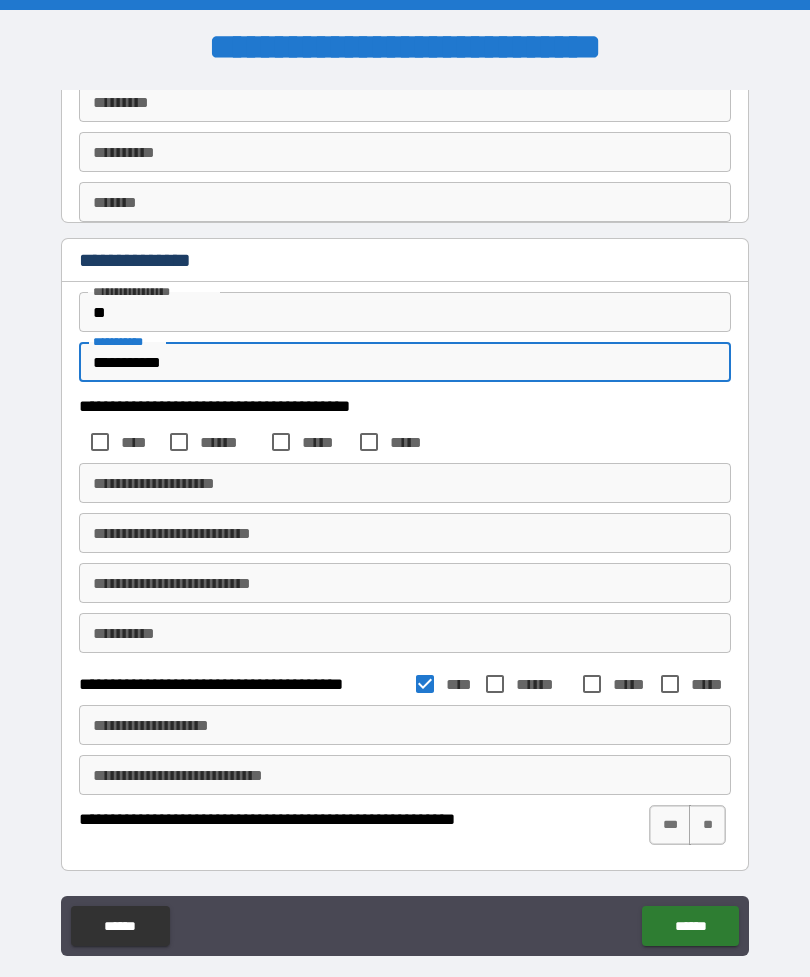 scroll, scrollTop: 863, scrollLeft: 0, axis: vertical 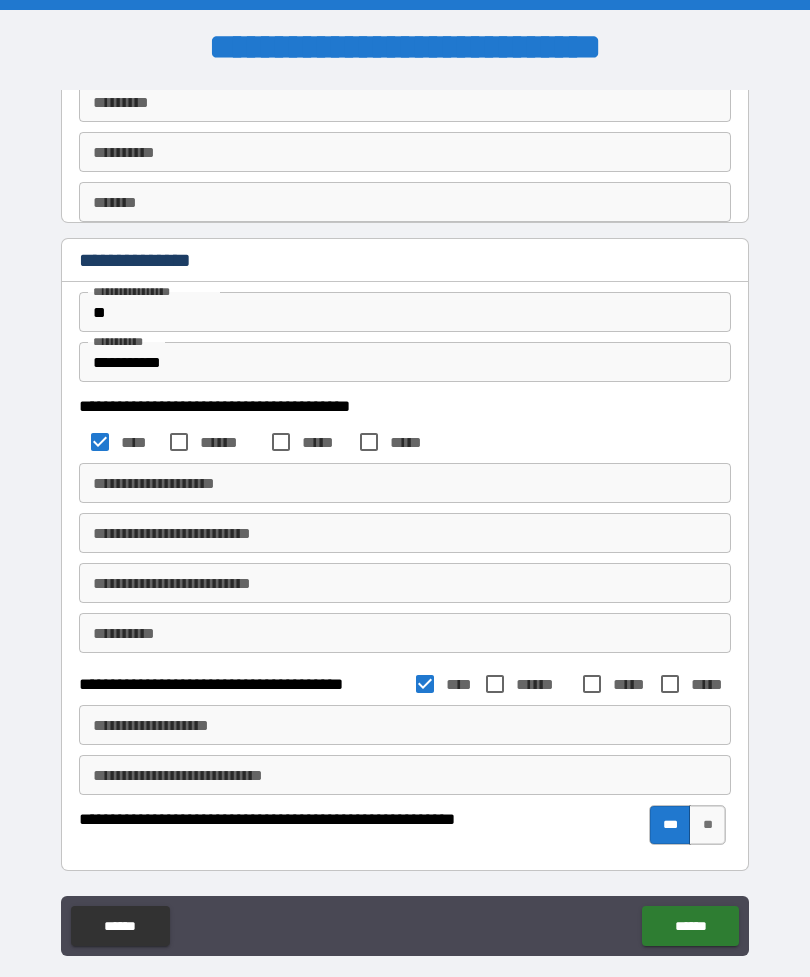 click on "******" at bounding box center [690, 926] 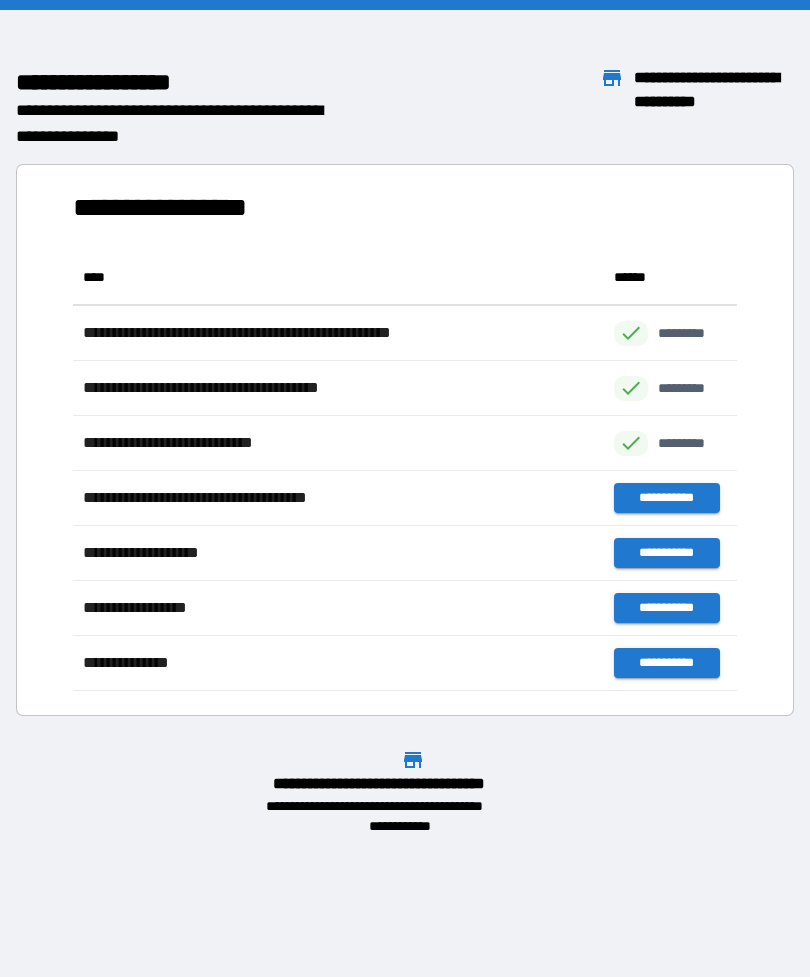 scroll, scrollTop: 441, scrollLeft: 664, axis: both 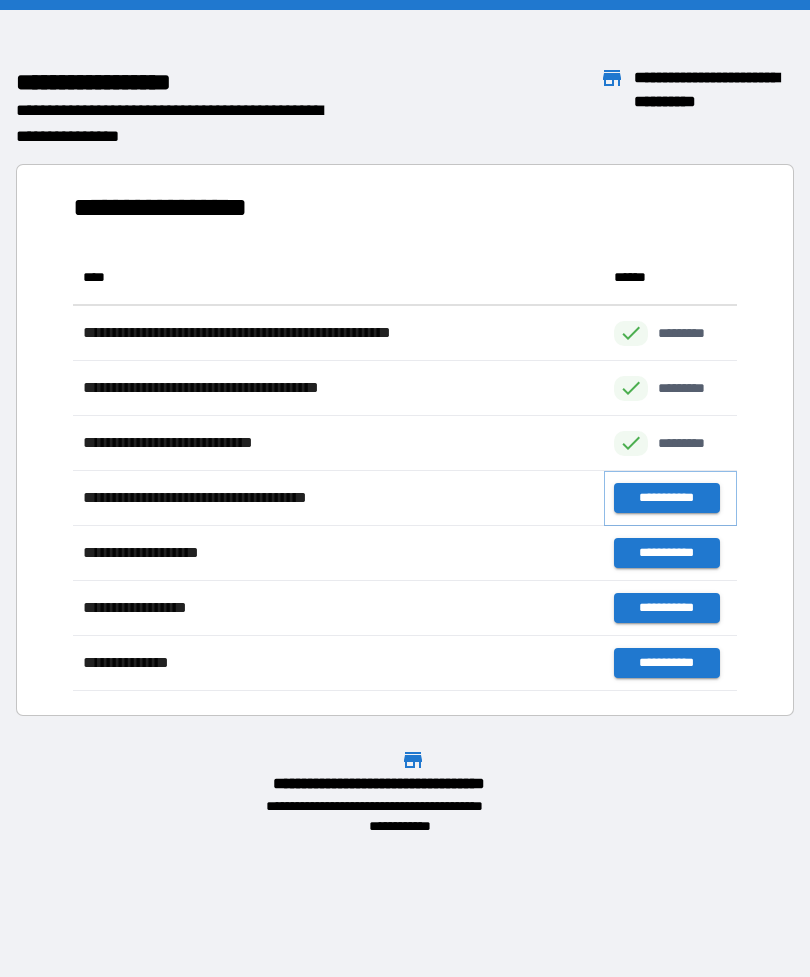 click on "**********" at bounding box center [666, 498] 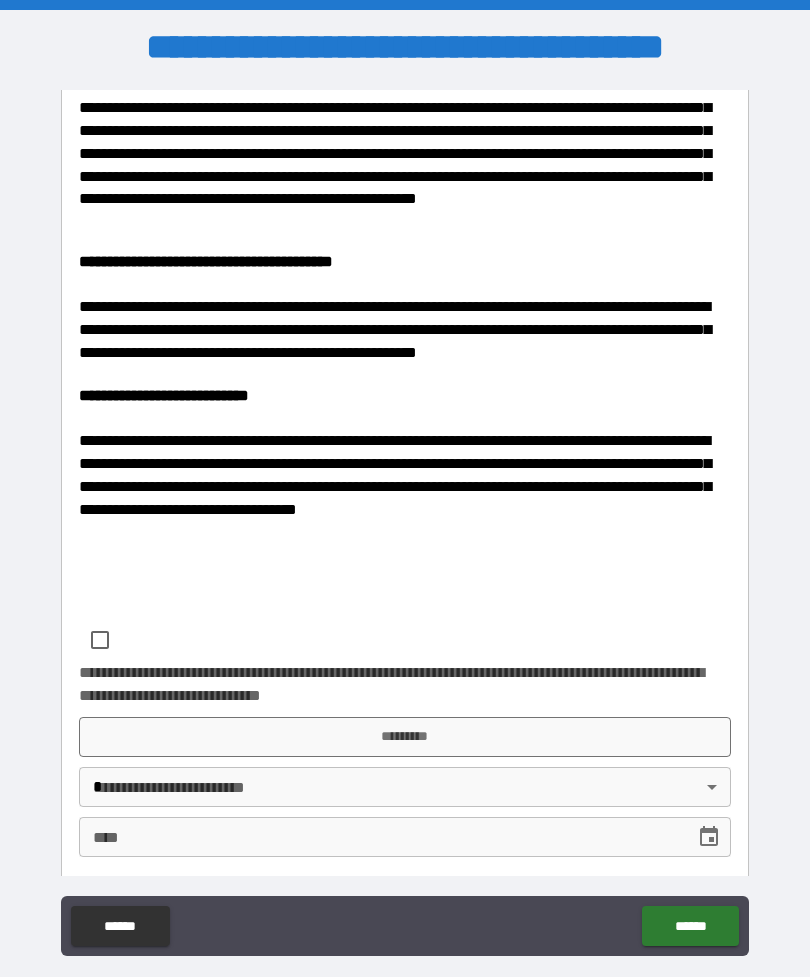 scroll, scrollTop: 490, scrollLeft: 0, axis: vertical 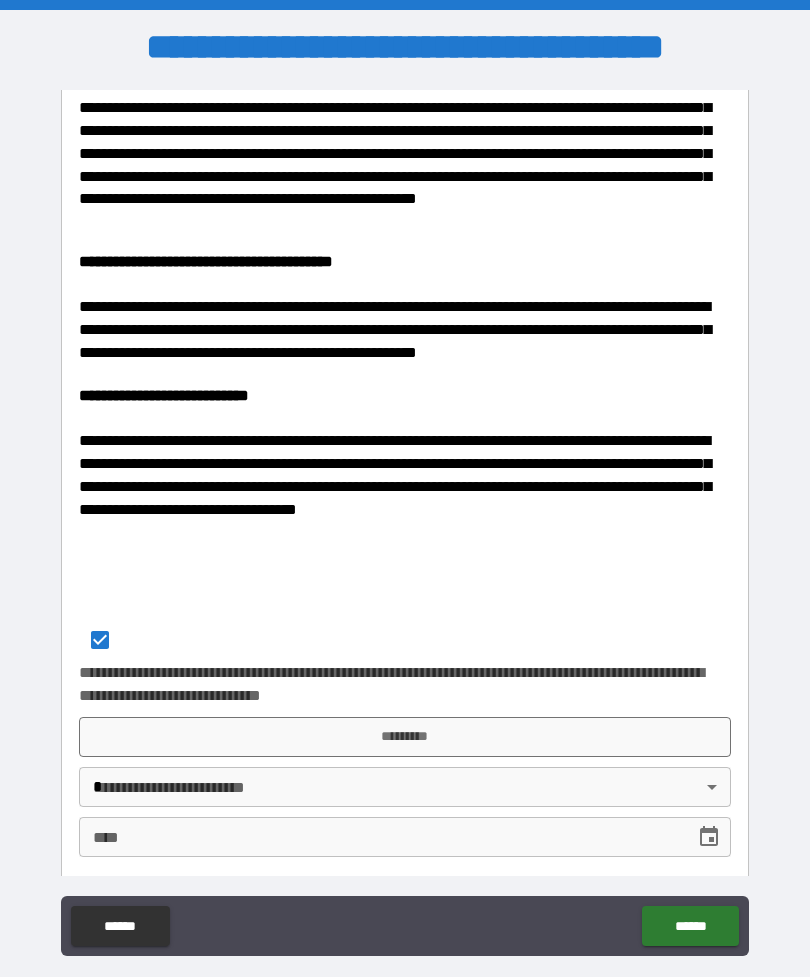 click on "*********" at bounding box center [405, 737] 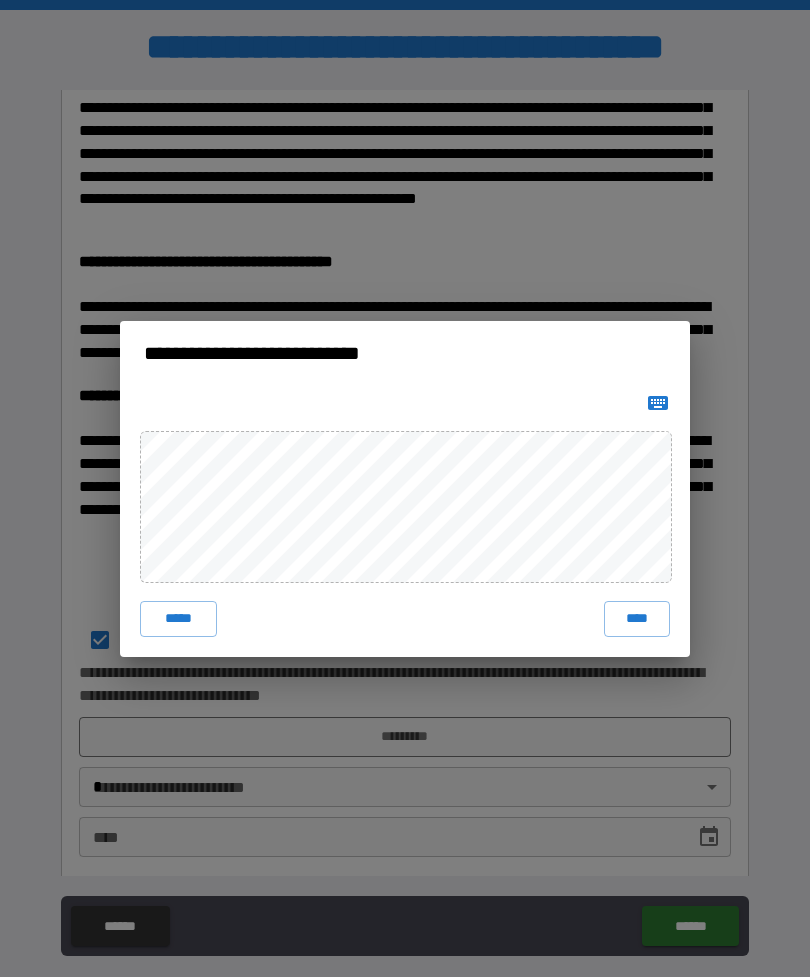 click on "****" at bounding box center (637, 619) 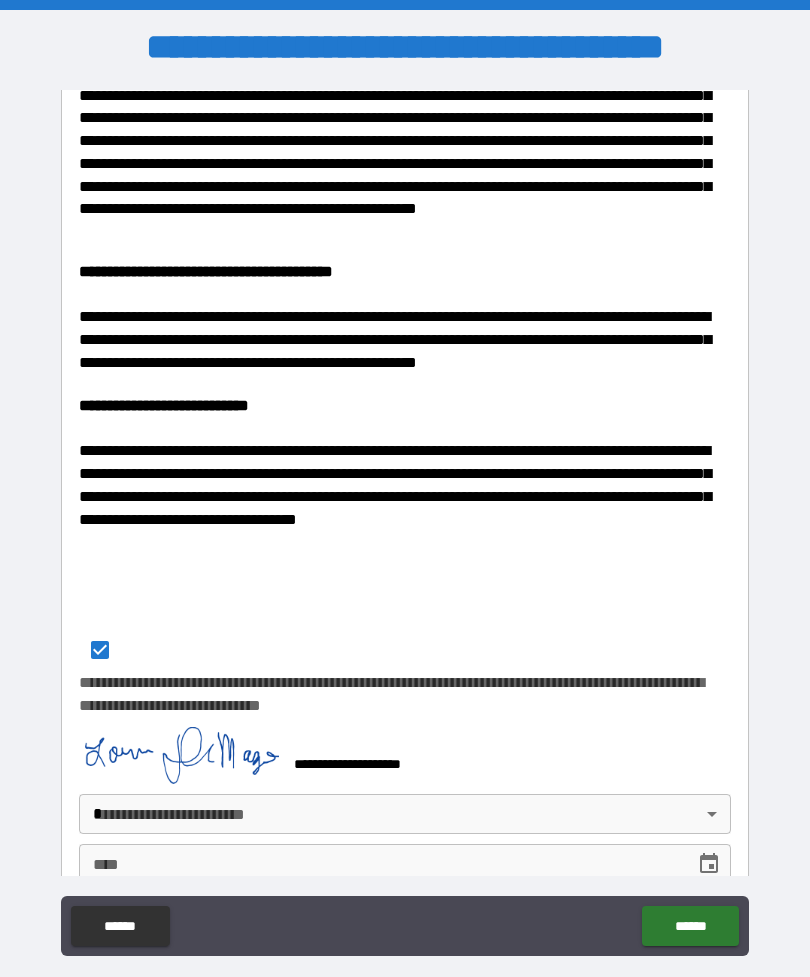 click on "**********" at bounding box center [405, 520] 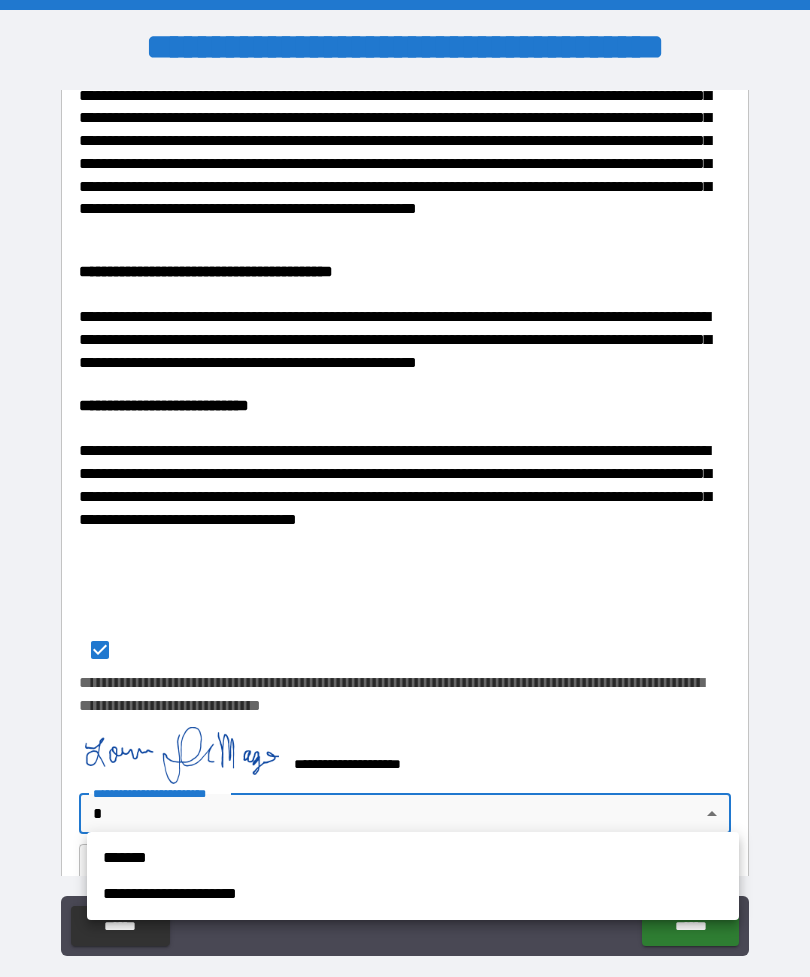 click on "*******" at bounding box center (413, 858) 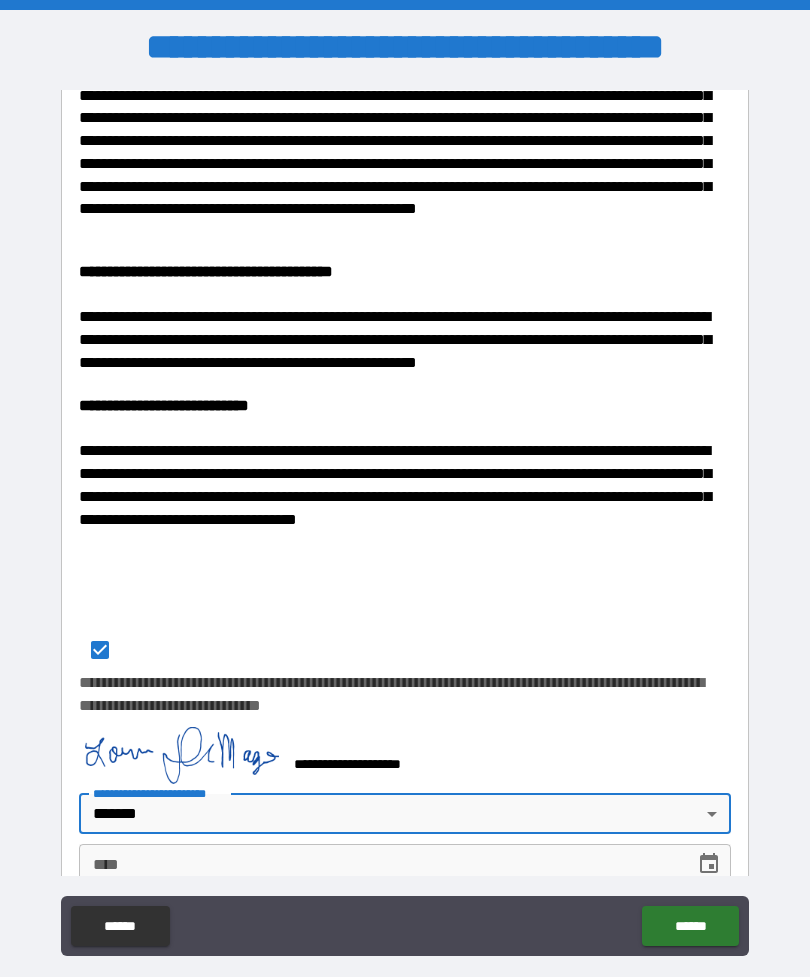 click on "****" at bounding box center [380, 864] 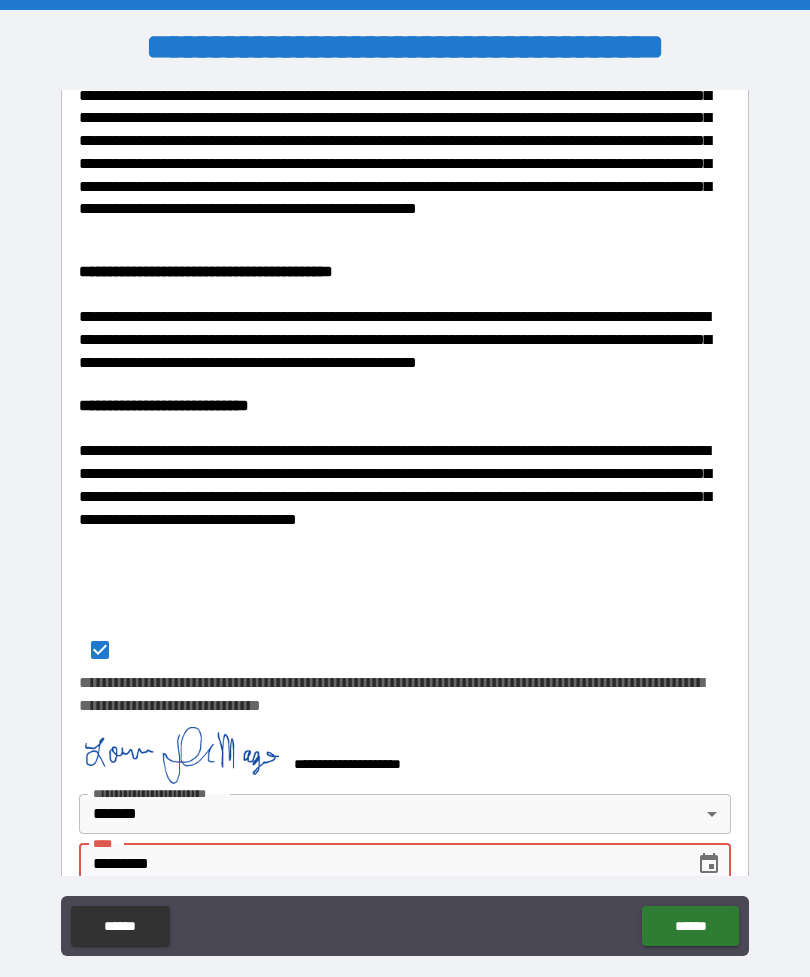 type on "**********" 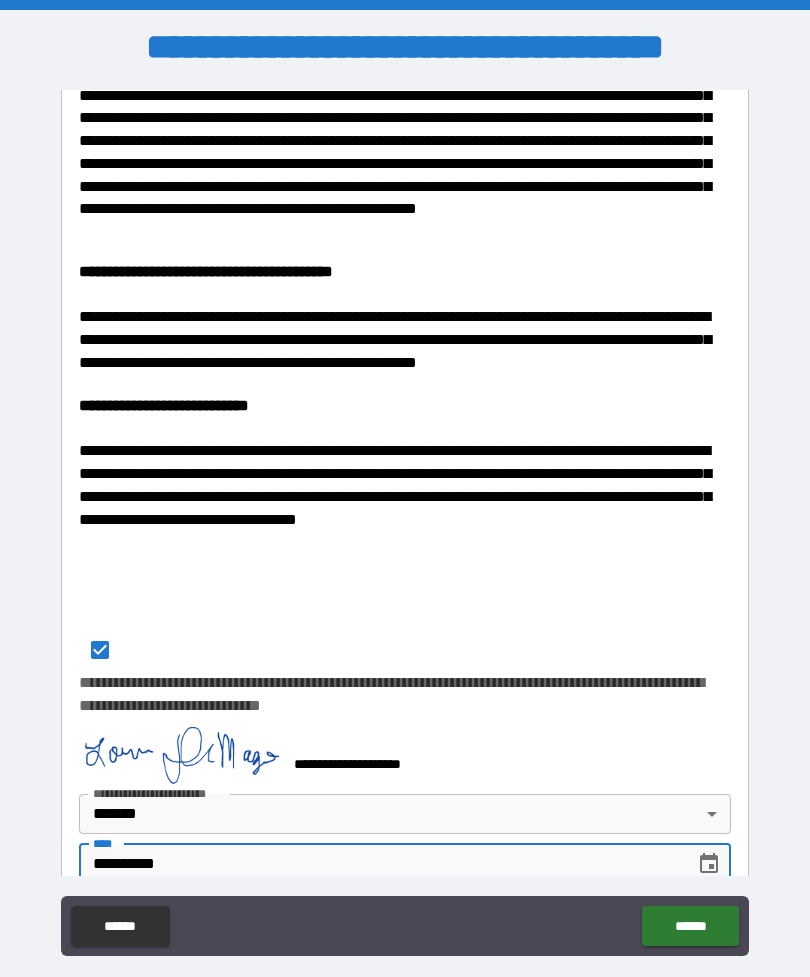 click on "******" at bounding box center (690, 926) 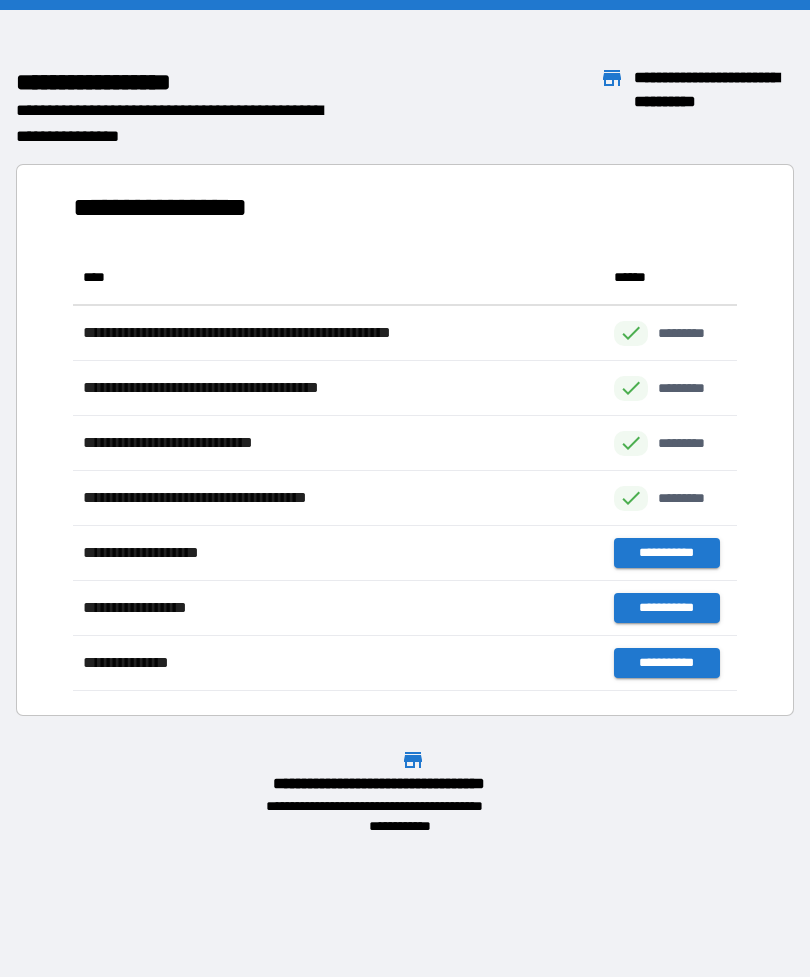 scroll, scrollTop: 1, scrollLeft: 1, axis: both 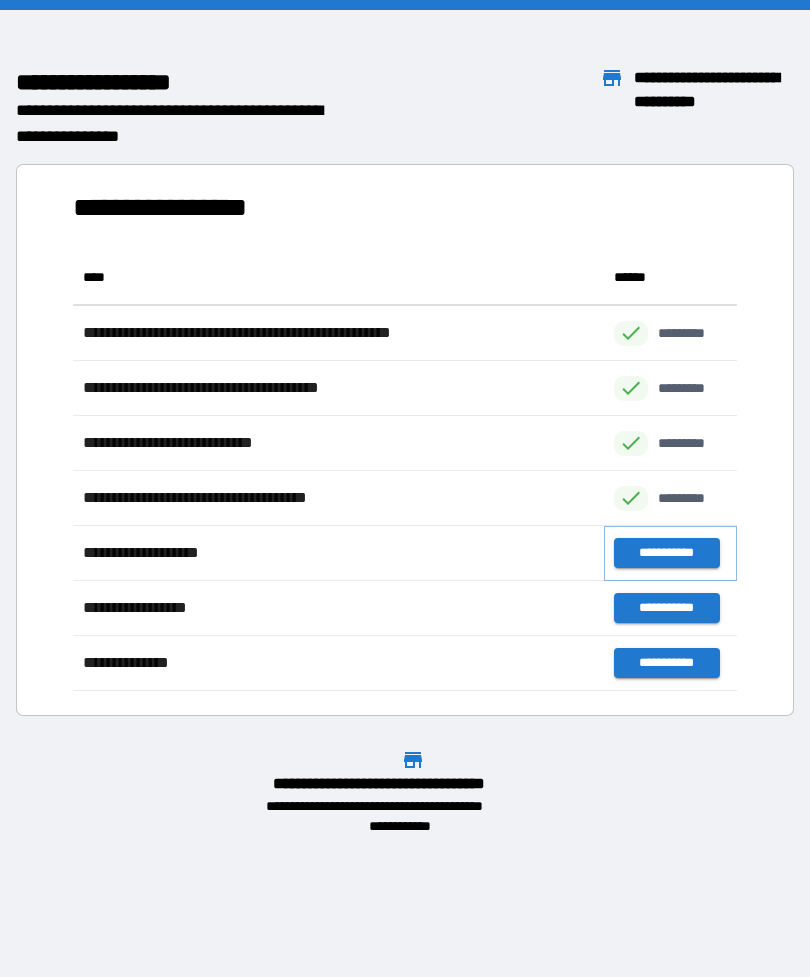 click on "**********" at bounding box center (666, 553) 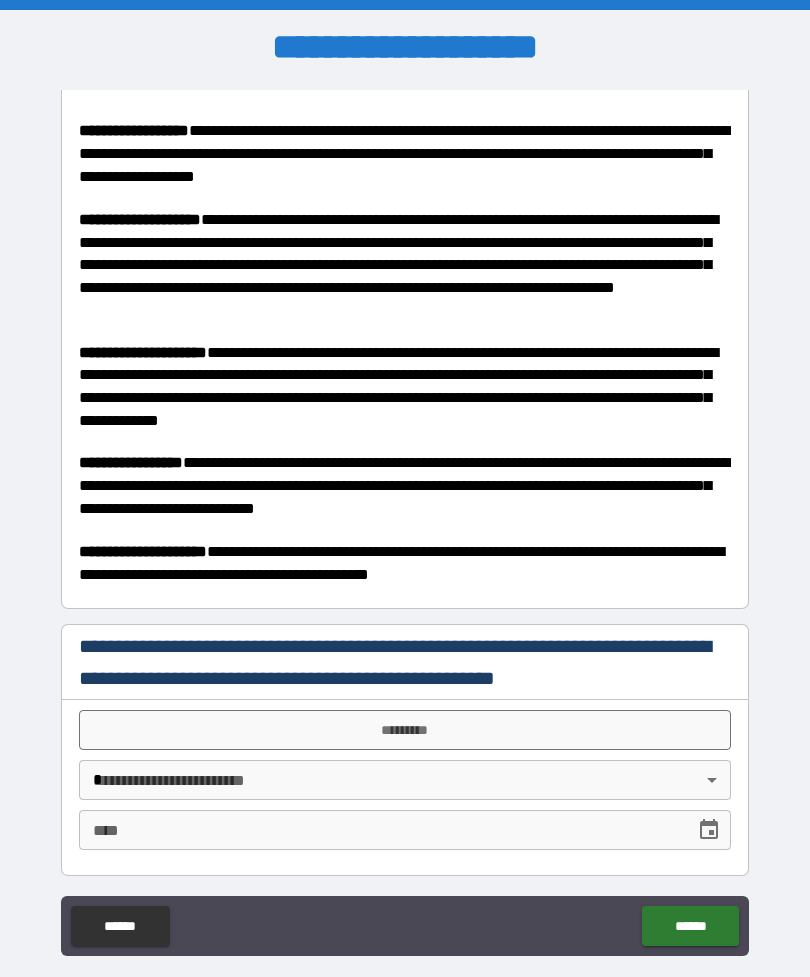 scroll, scrollTop: 531, scrollLeft: 0, axis: vertical 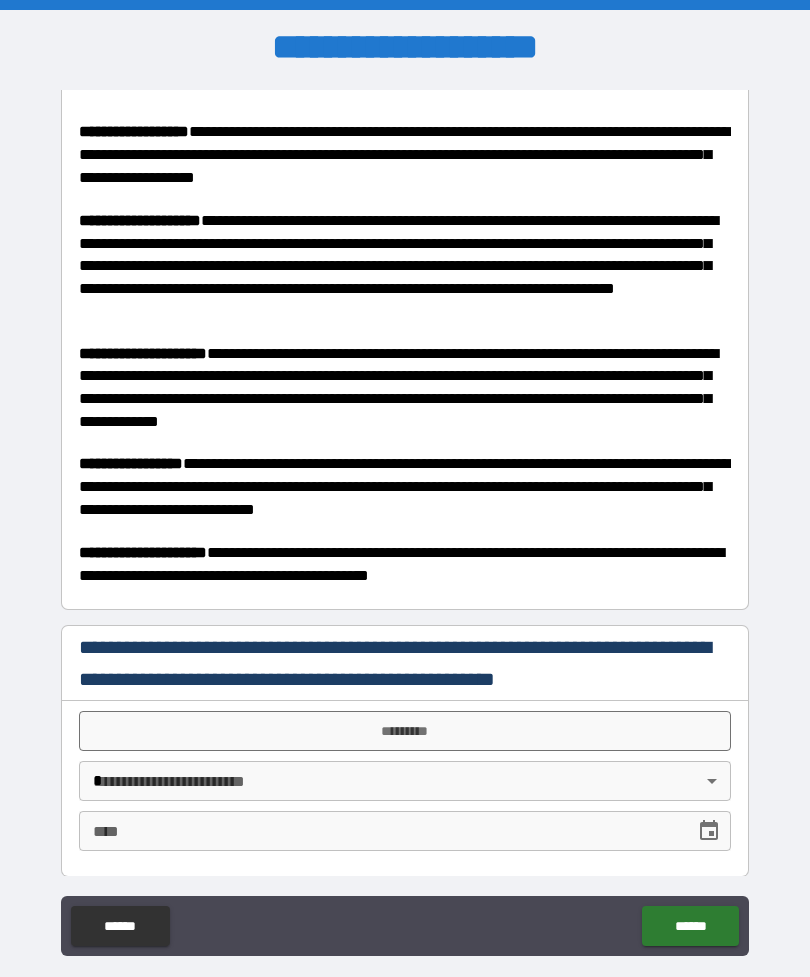 click on "*********" at bounding box center (405, 731) 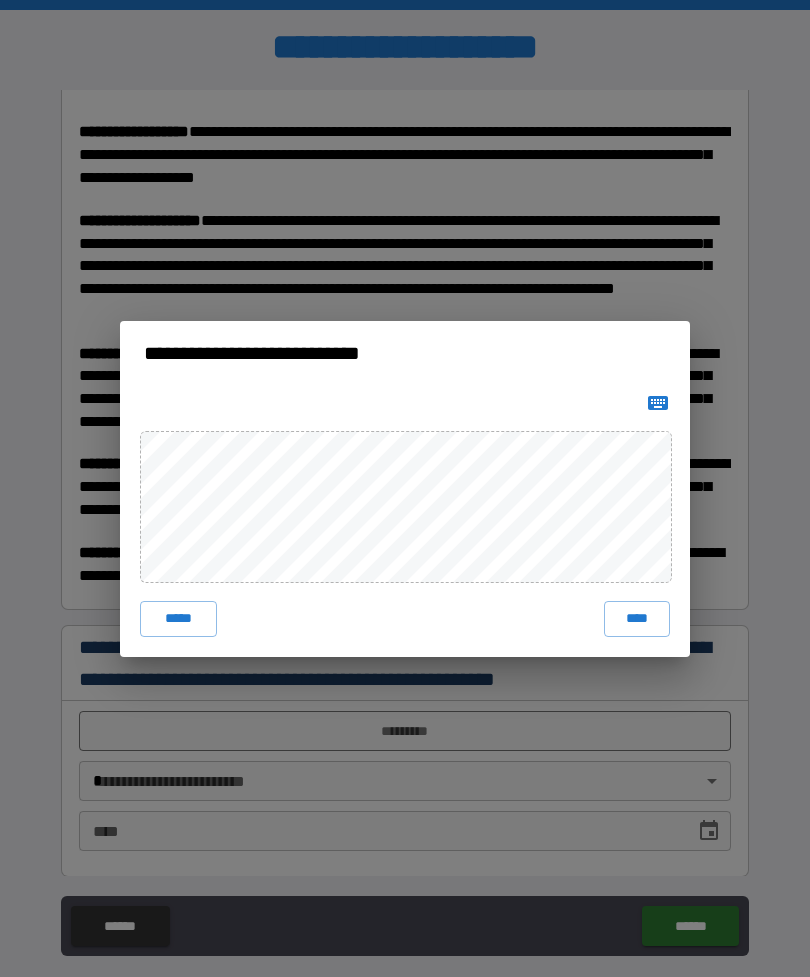 click on "****" at bounding box center [637, 619] 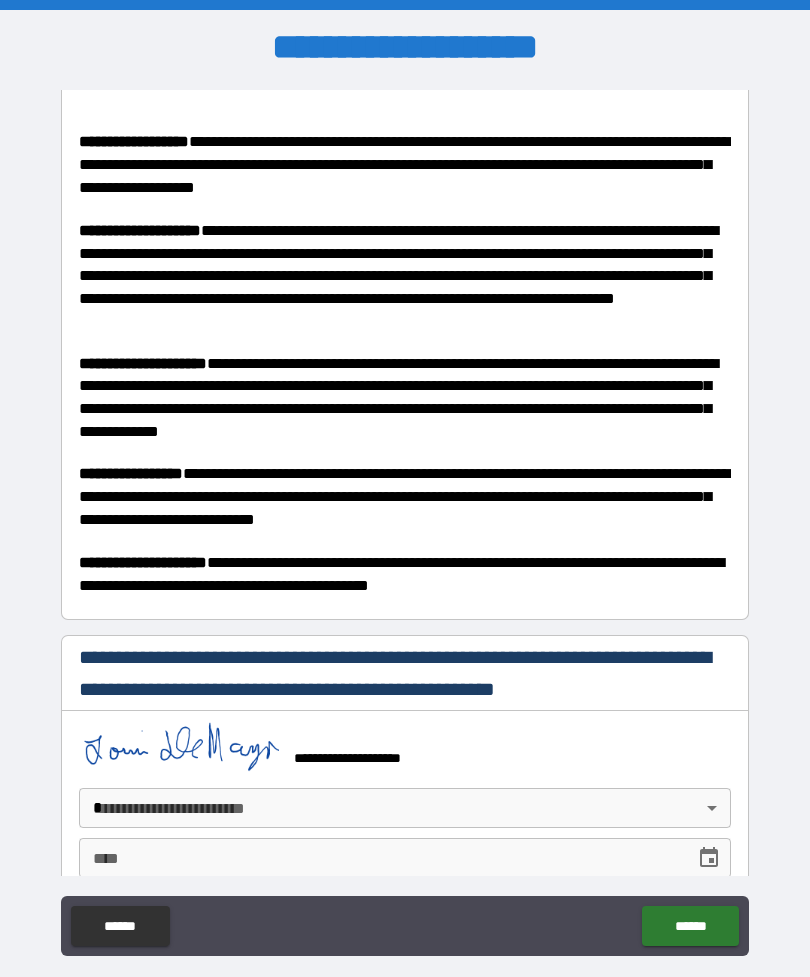 click on "**********" at bounding box center (405, 520) 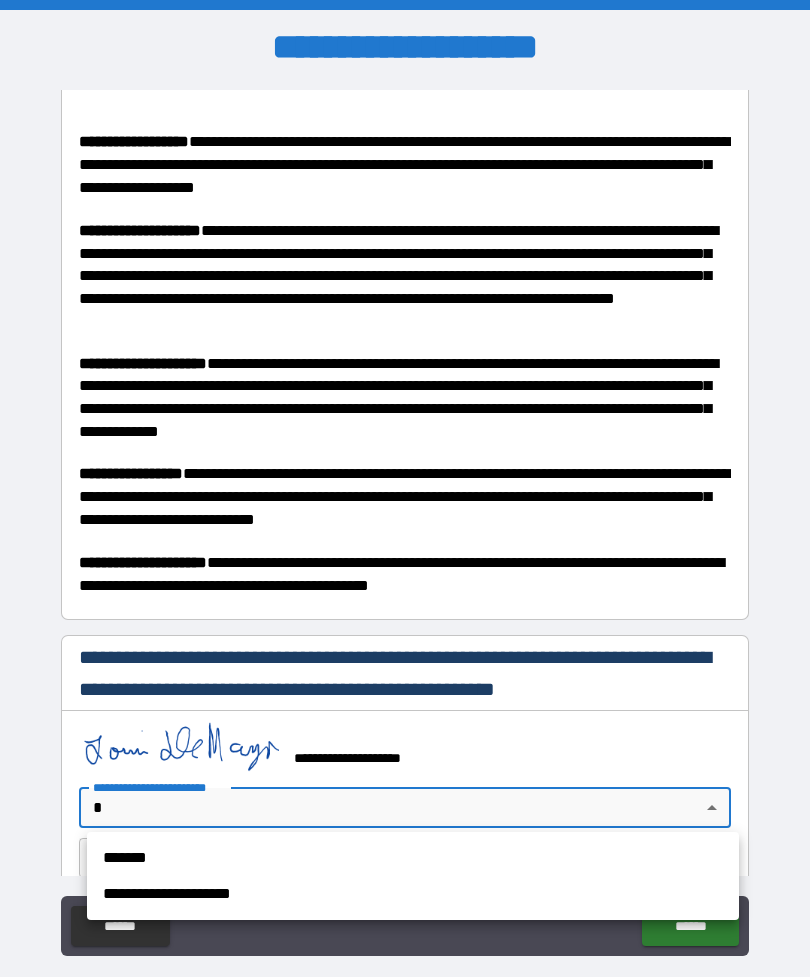 click on "*******" at bounding box center [413, 858] 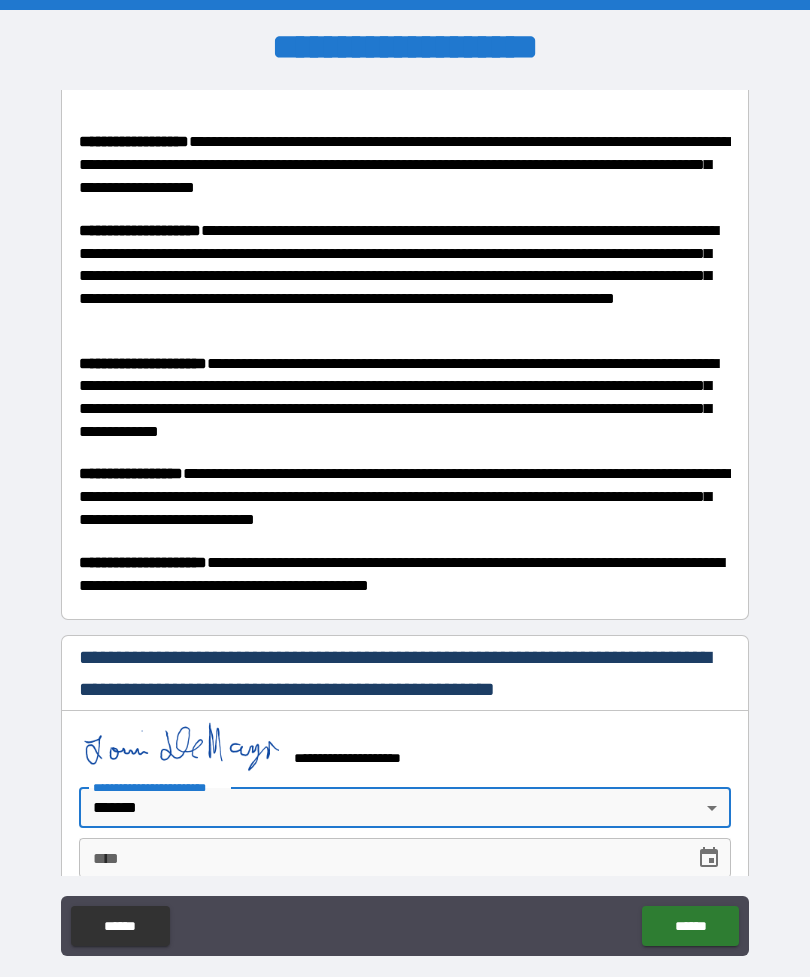 click on "****" at bounding box center [380, 858] 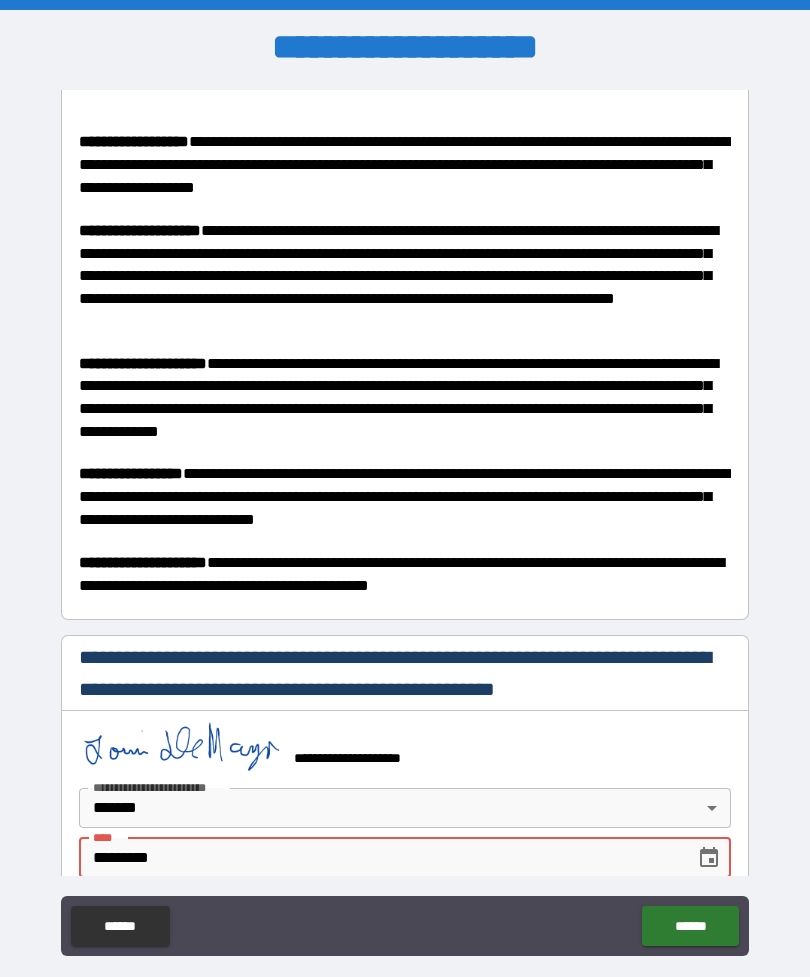 type on "**********" 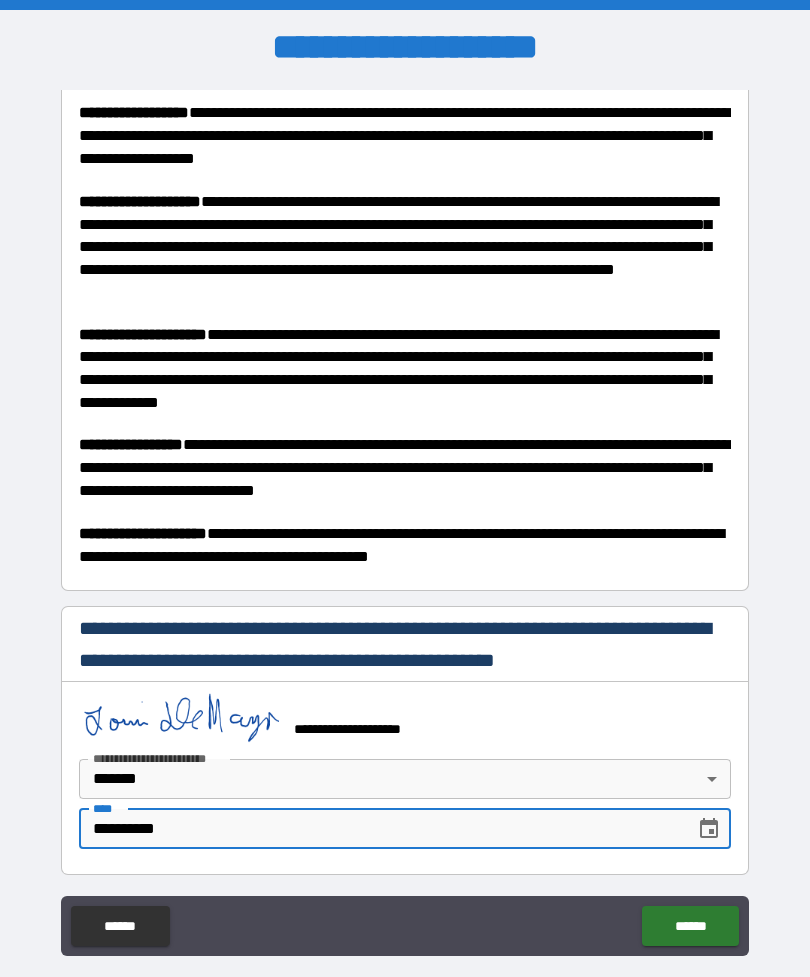 scroll, scrollTop: 548, scrollLeft: 0, axis: vertical 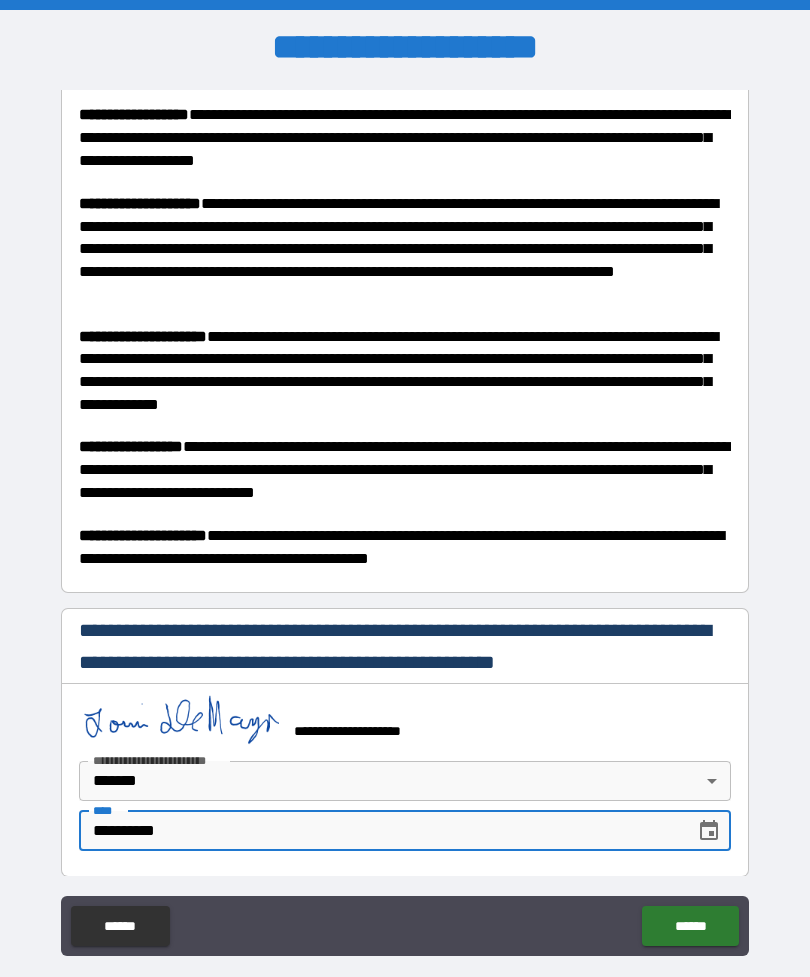 click on "******" at bounding box center [690, 926] 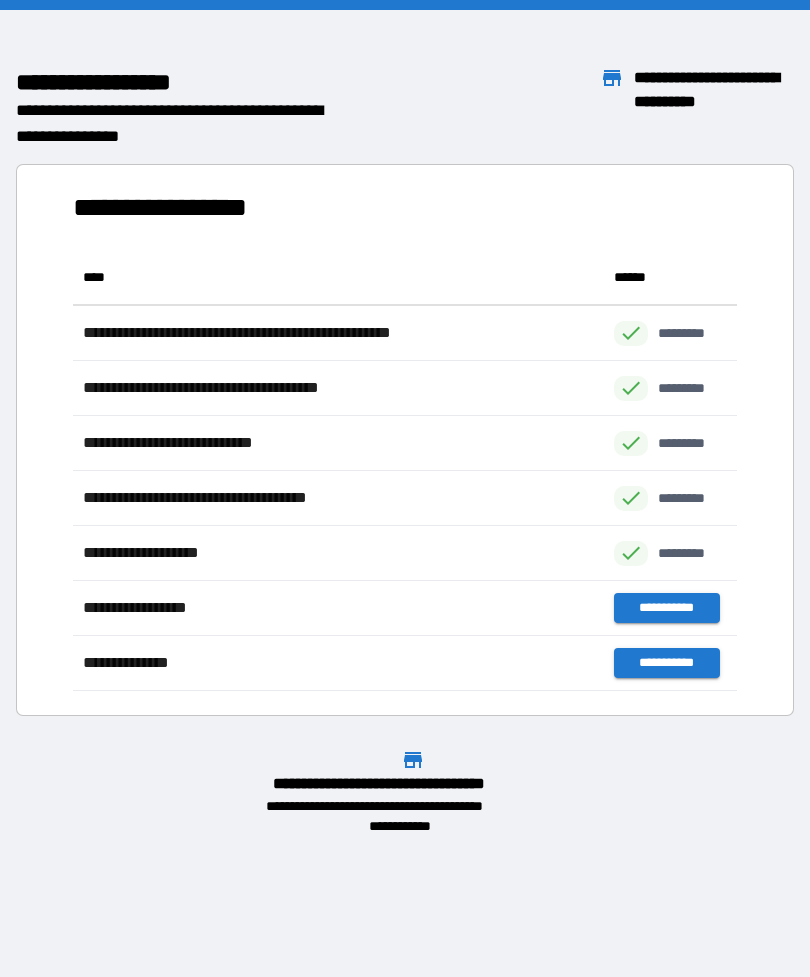 scroll, scrollTop: 1, scrollLeft: 1, axis: both 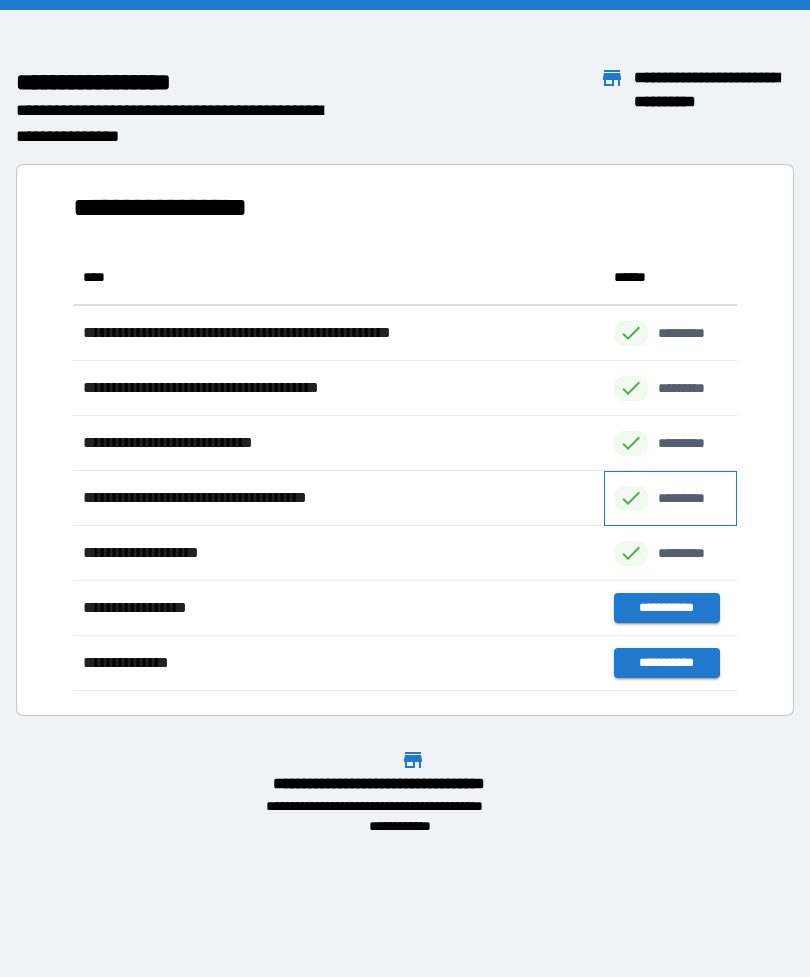 click on "*********" at bounding box center (692, 498) 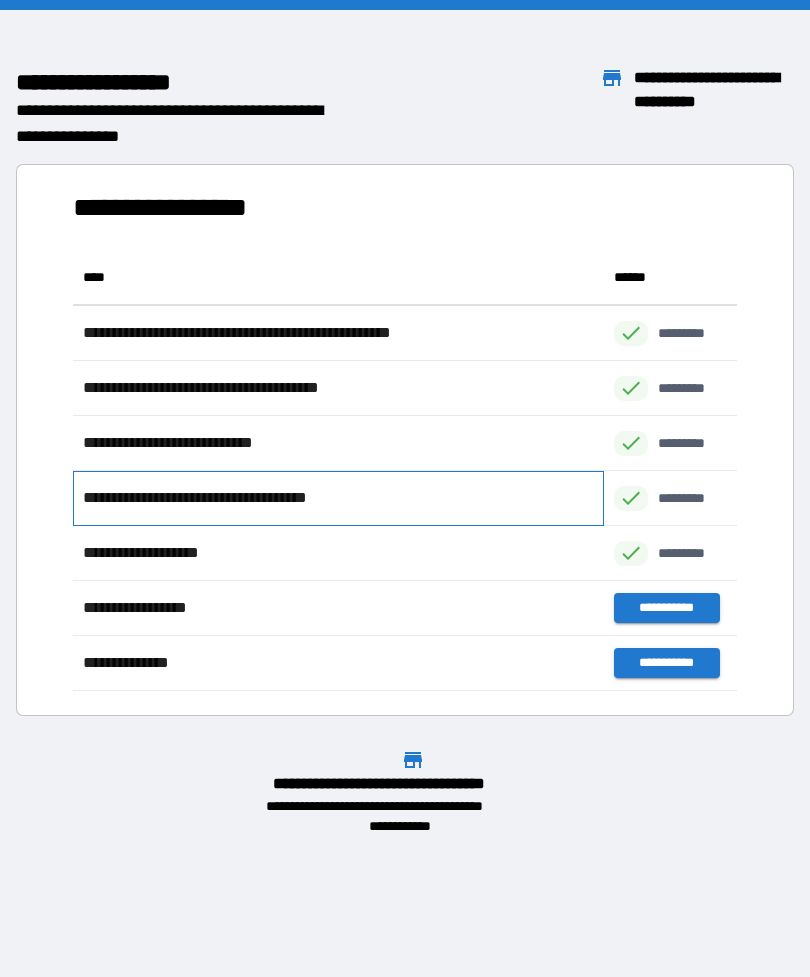 click on "**********" at bounding box center (338, 498) 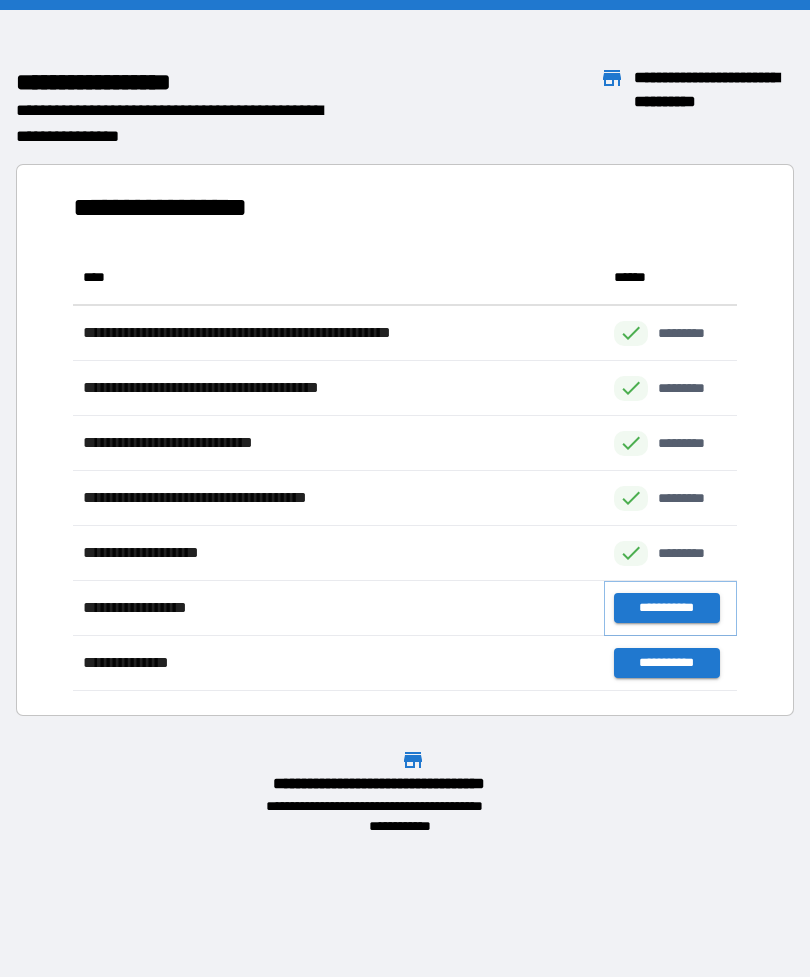 click on "**********" at bounding box center [666, 608] 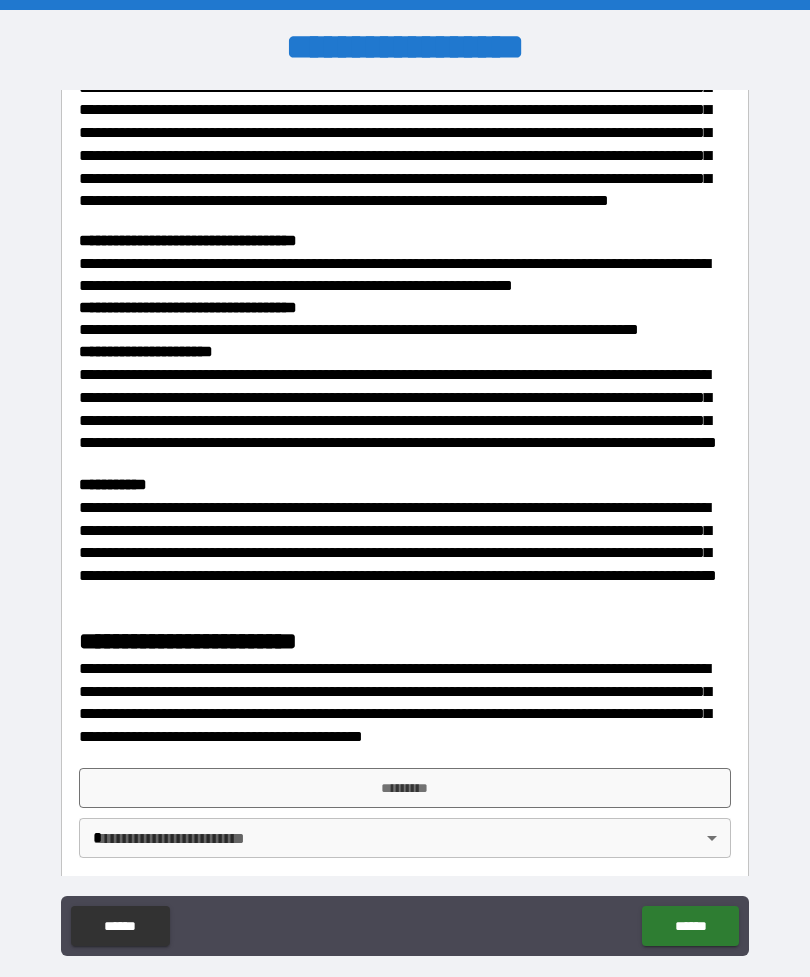 scroll, scrollTop: 1529, scrollLeft: 0, axis: vertical 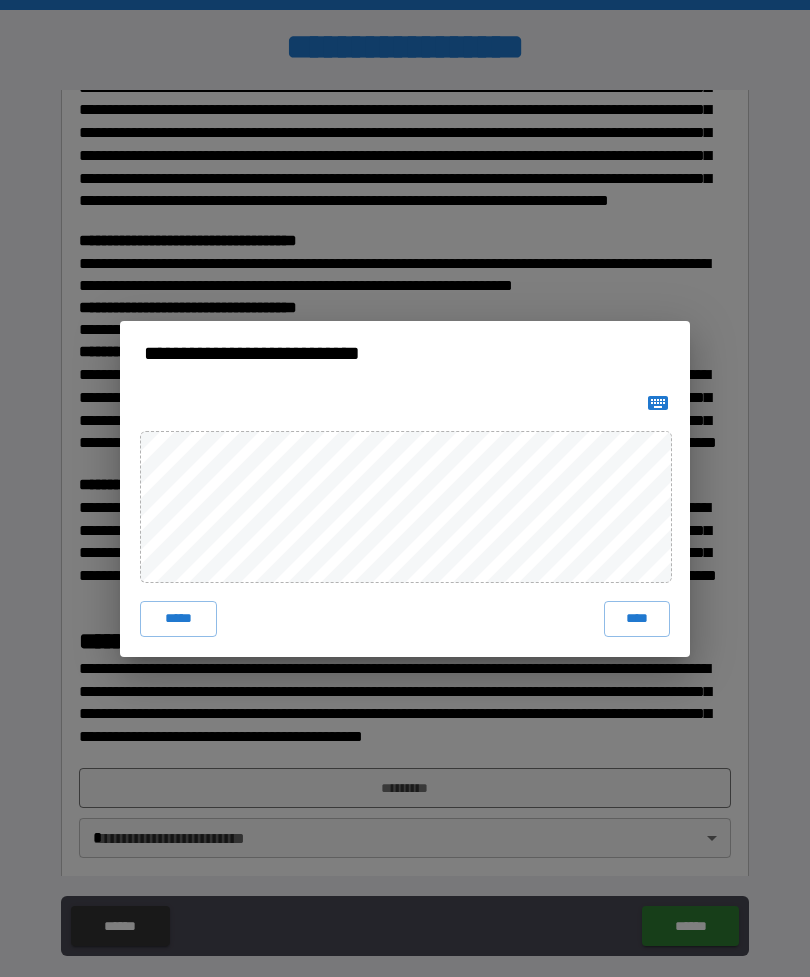 click on "****" at bounding box center (637, 619) 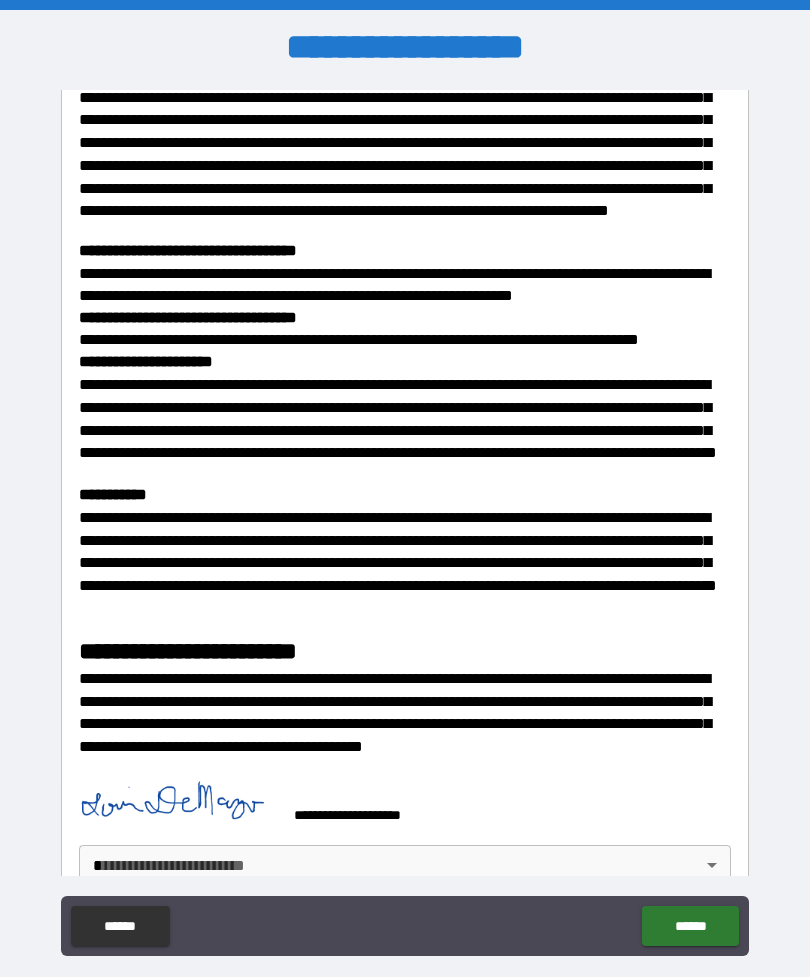 click on "**********" at bounding box center (405, 520) 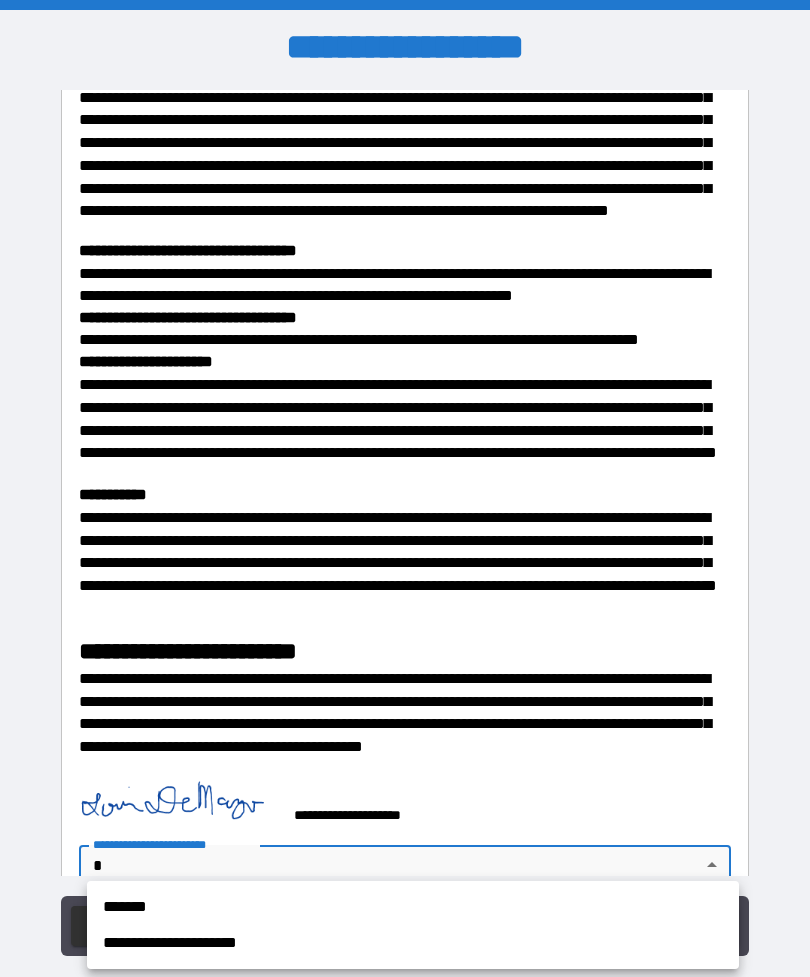 click on "*******" at bounding box center (413, 907) 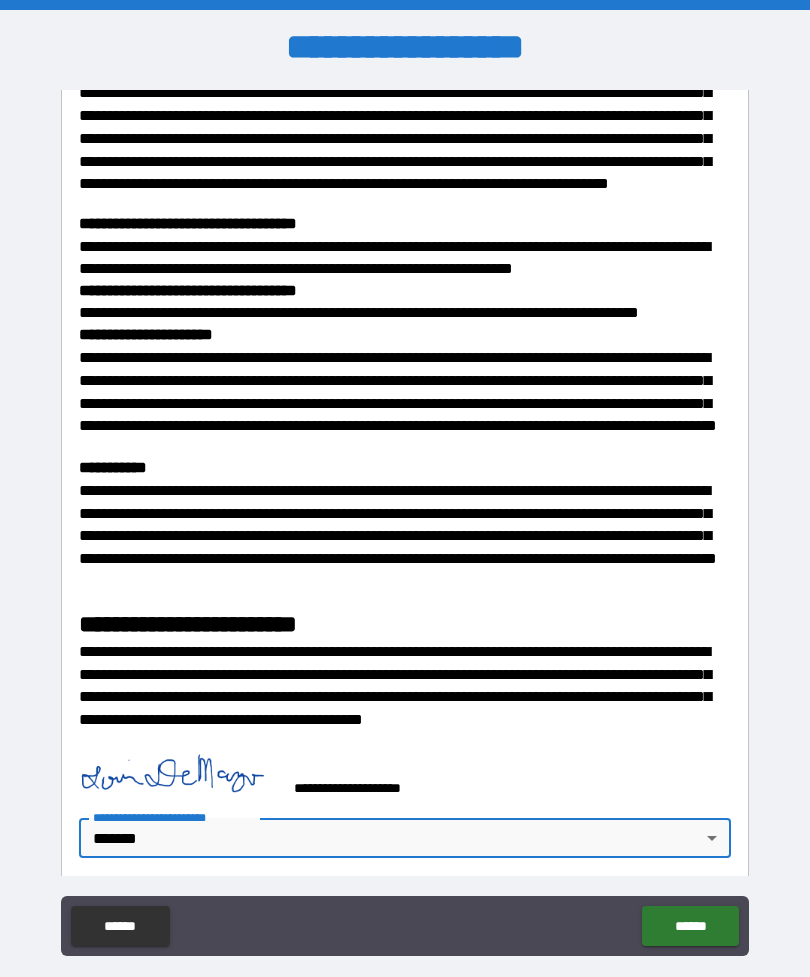 scroll, scrollTop: 1546, scrollLeft: 0, axis: vertical 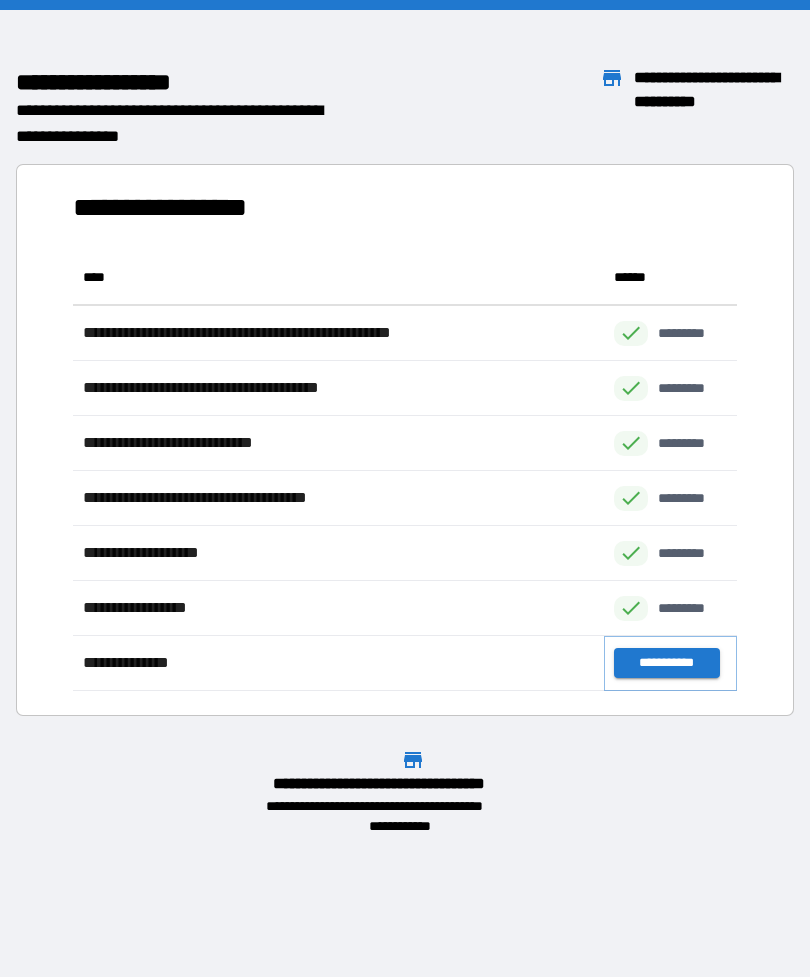 click on "**********" at bounding box center [666, 663] 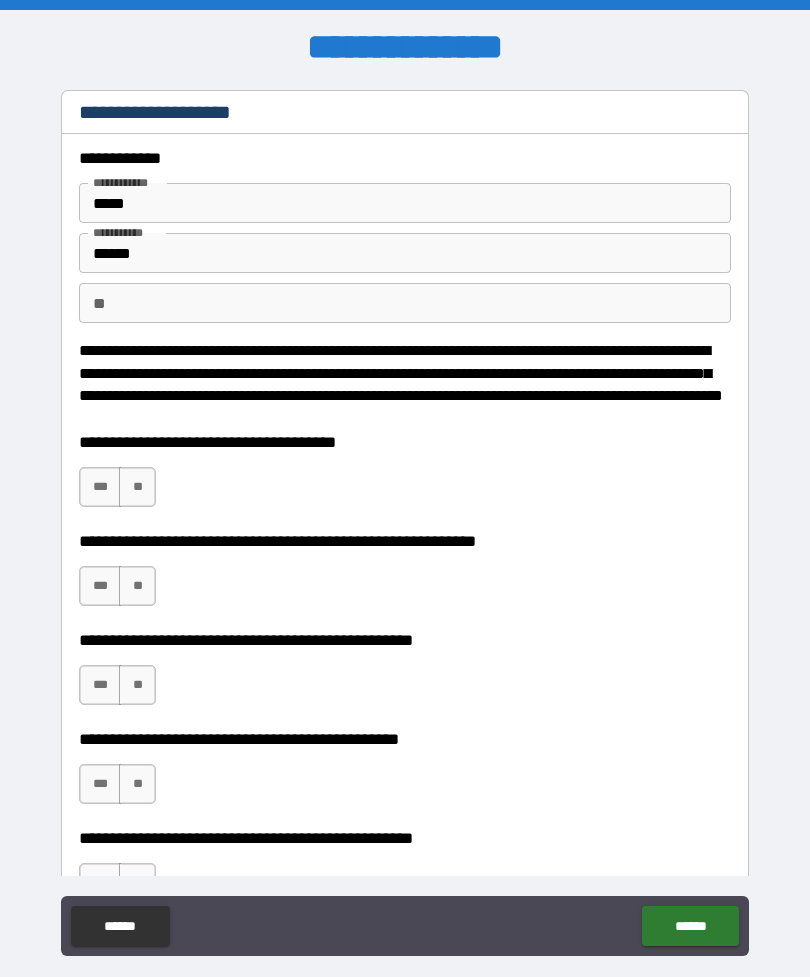 click on "**" at bounding box center [405, 303] 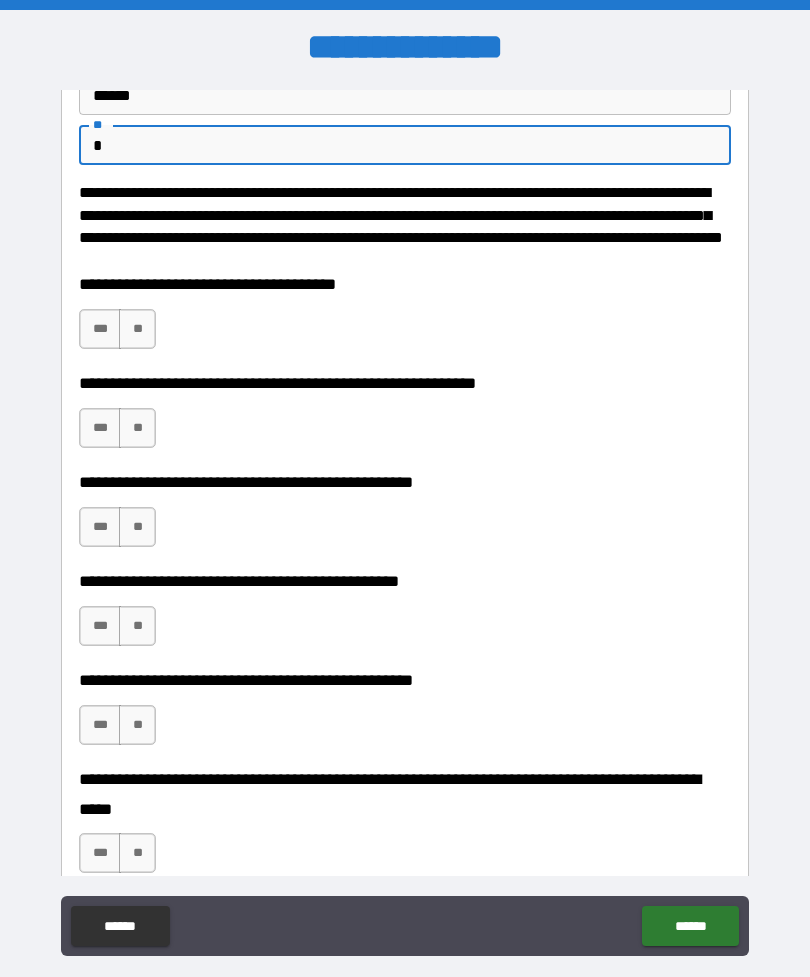 scroll, scrollTop: 198, scrollLeft: 0, axis: vertical 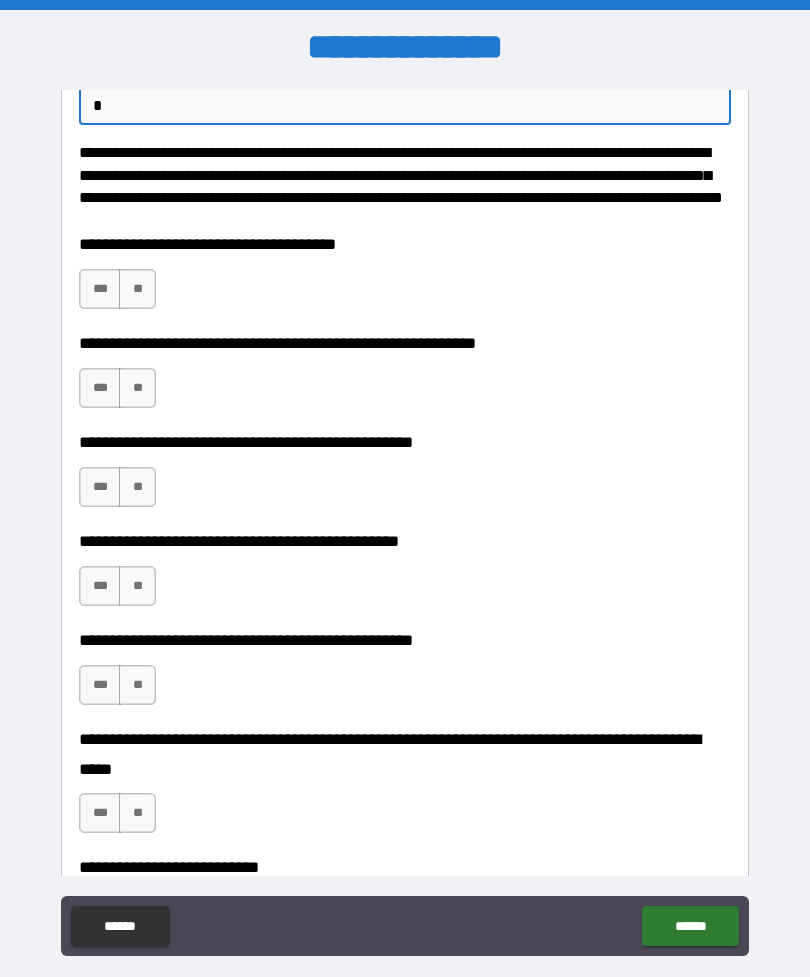 type on "*" 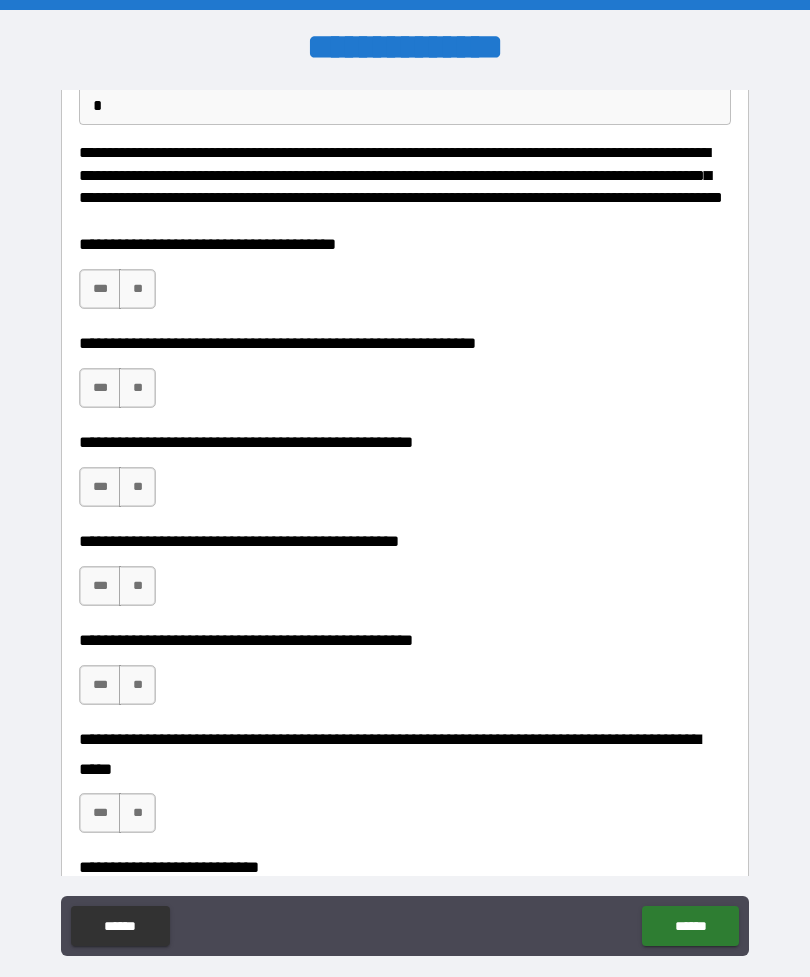 click on "***" at bounding box center (100, 289) 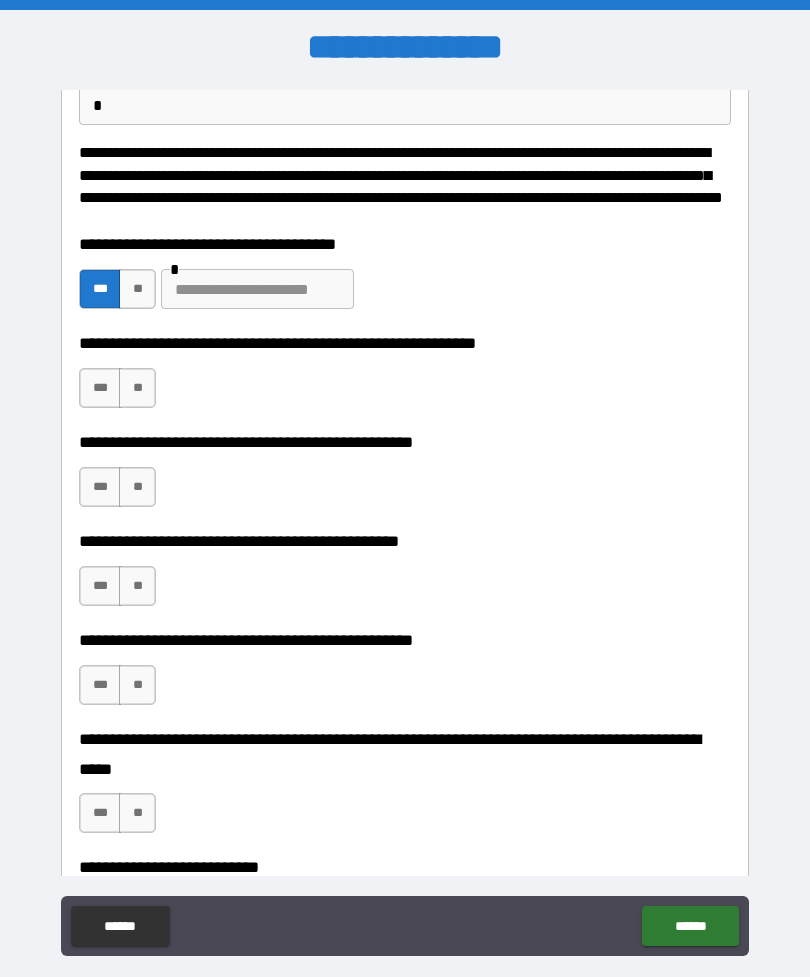 click on "***" at bounding box center [100, 388] 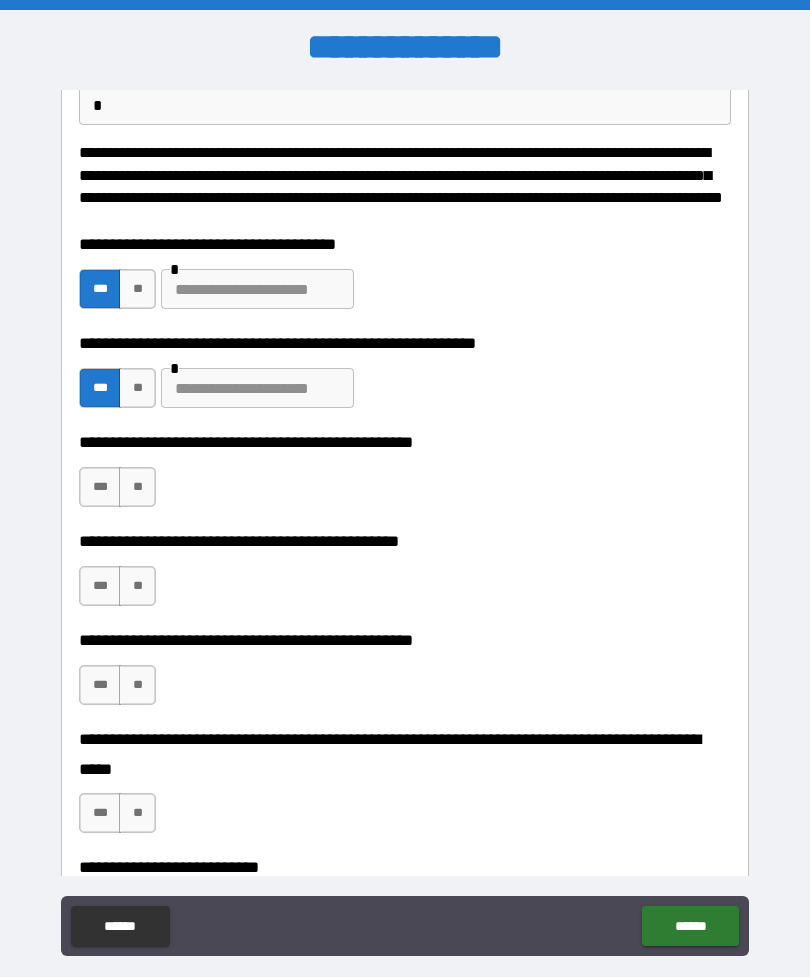 click on "**" at bounding box center (137, 487) 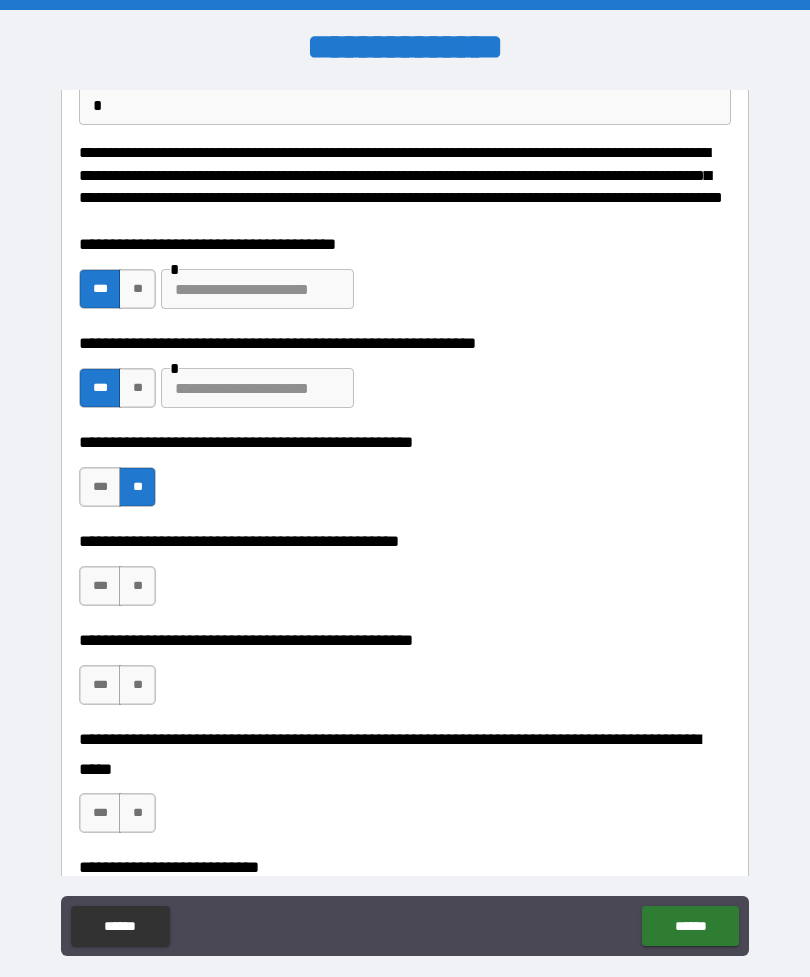 click on "***" at bounding box center [100, 586] 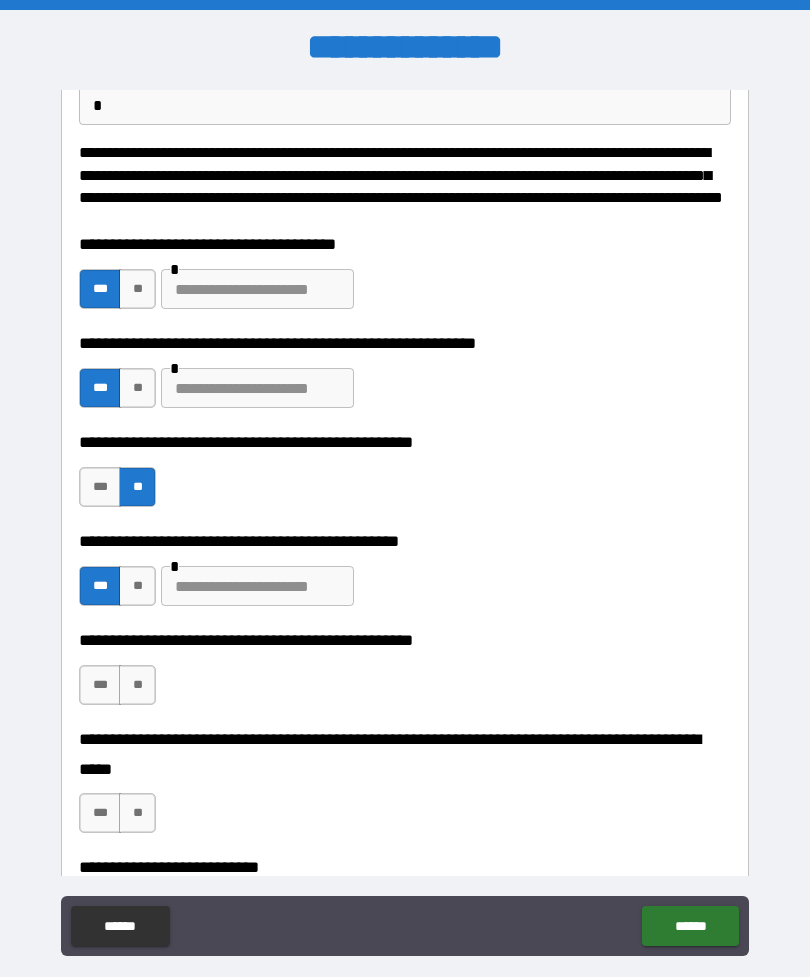 click on "**" at bounding box center (137, 685) 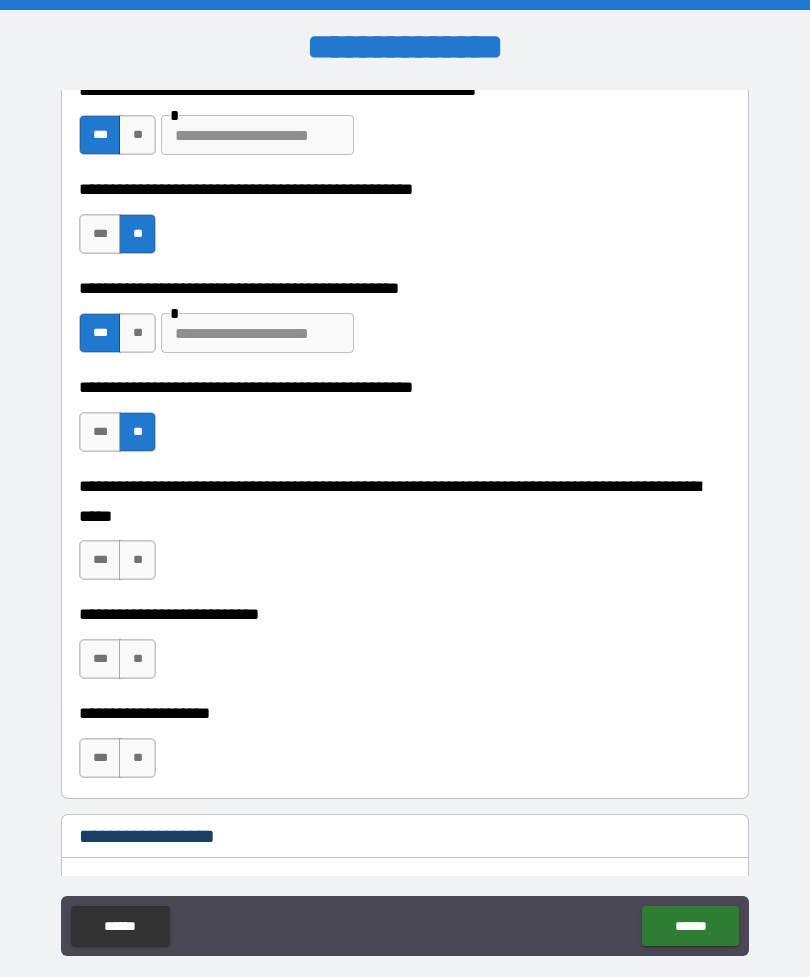 scroll, scrollTop: 453, scrollLeft: 0, axis: vertical 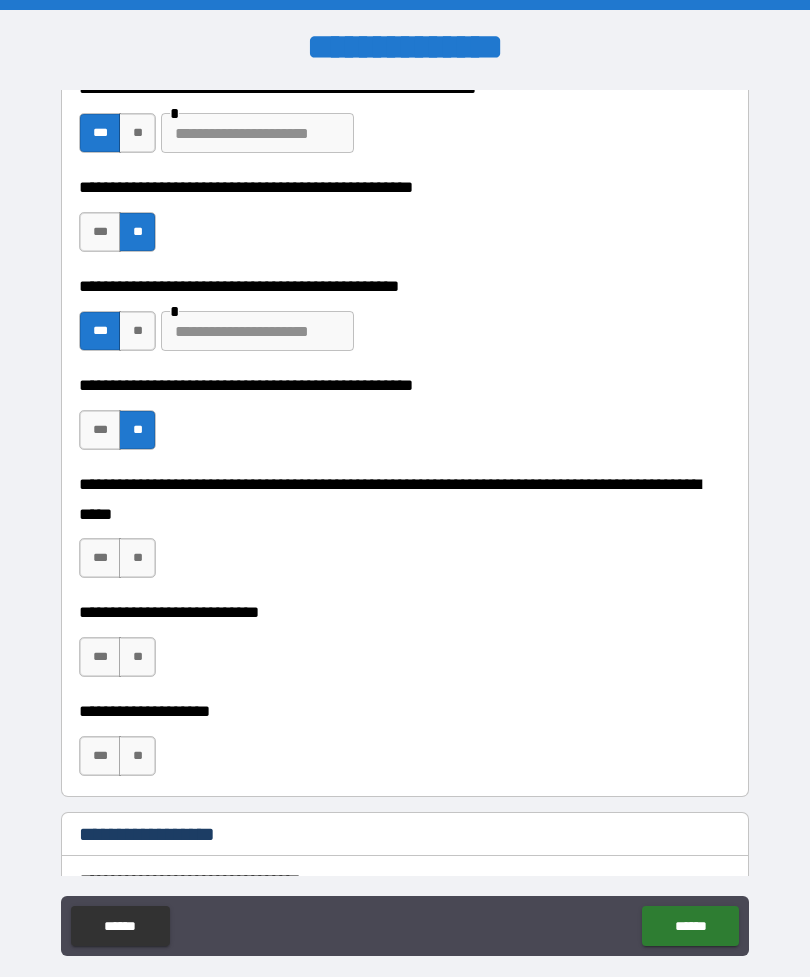click on "**" at bounding box center (137, 558) 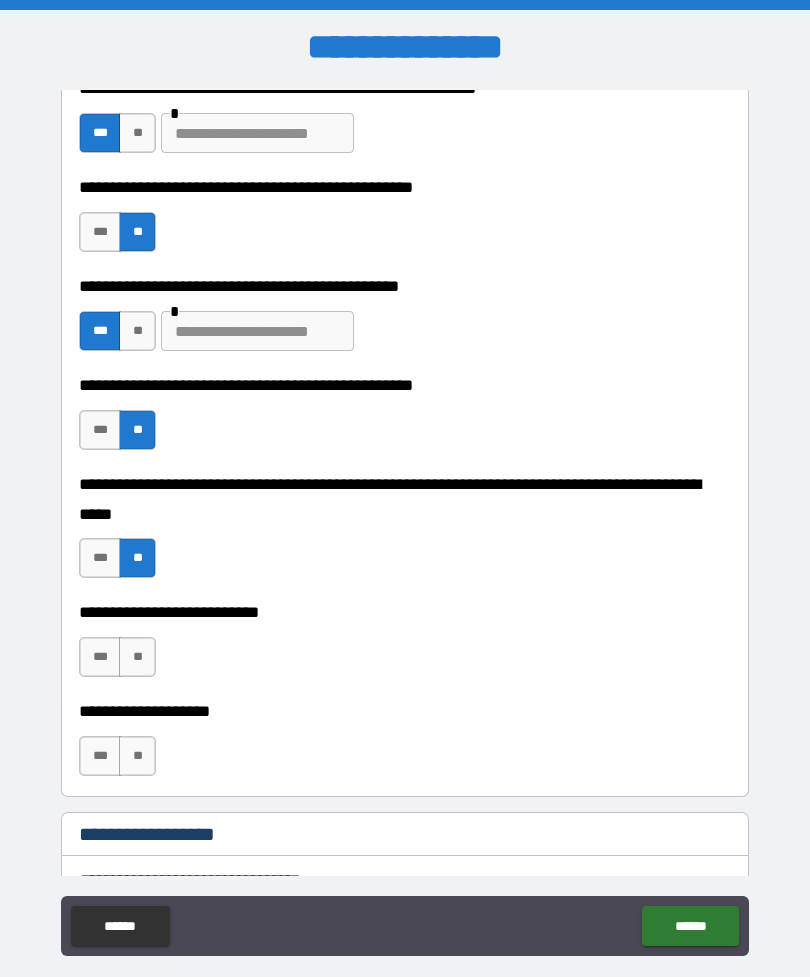 click on "**" at bounding box center [137, 657] 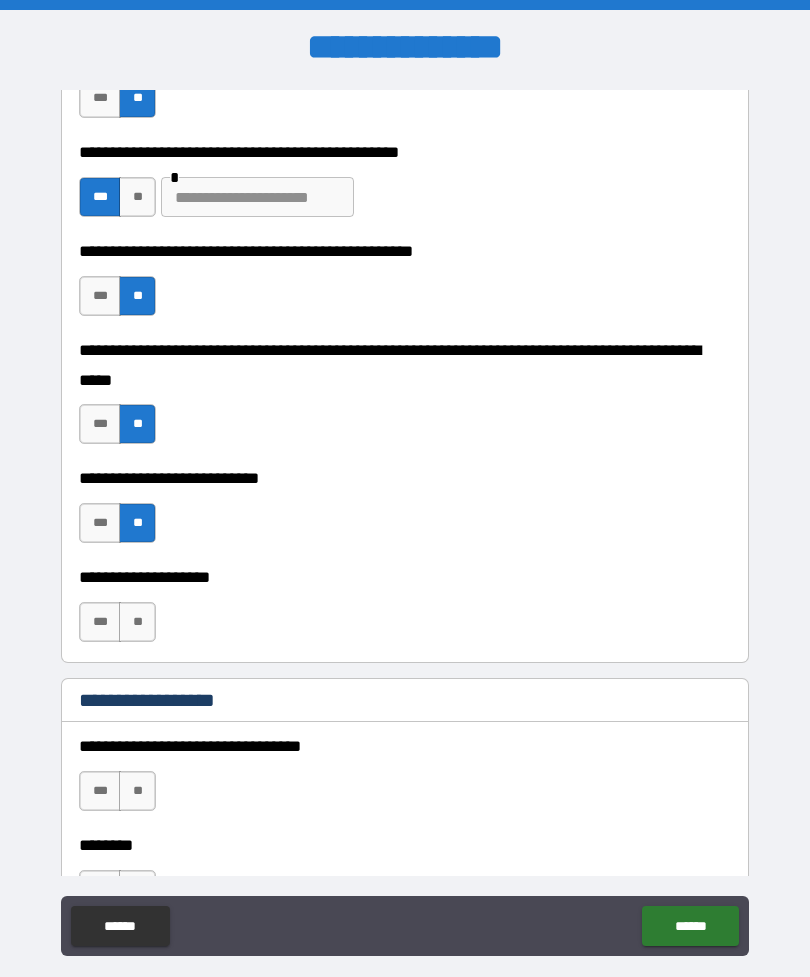 scroll, scrollTop: 595, scrollLeft: 0, axis: vertical 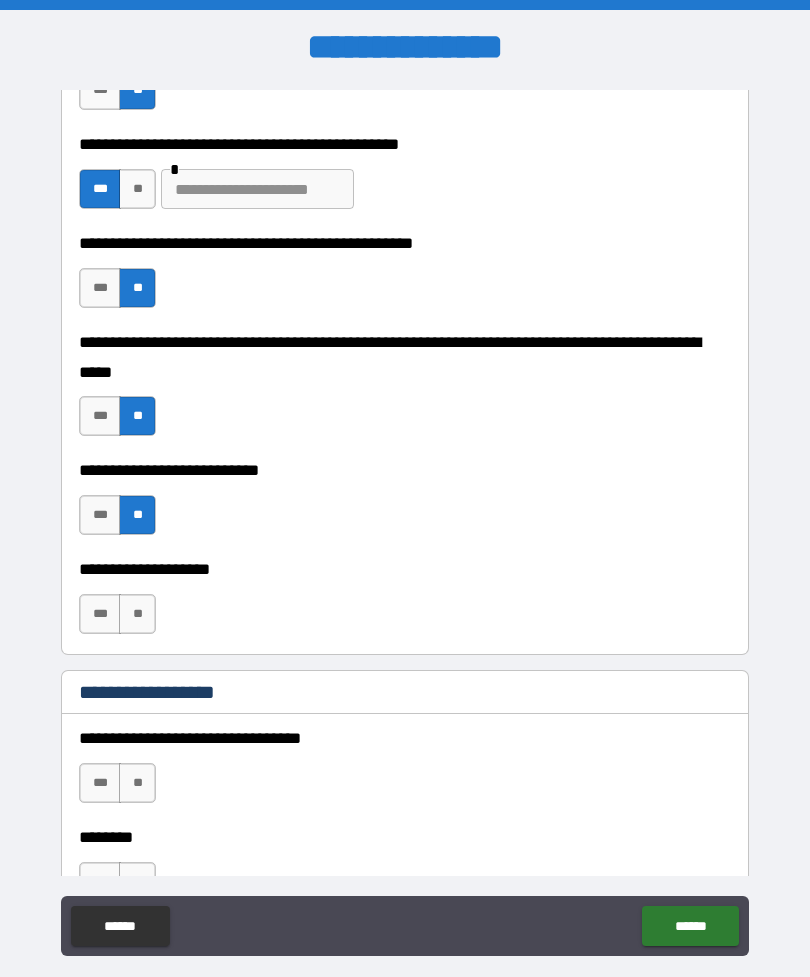 click on "**" at bounding box center [137, 614] 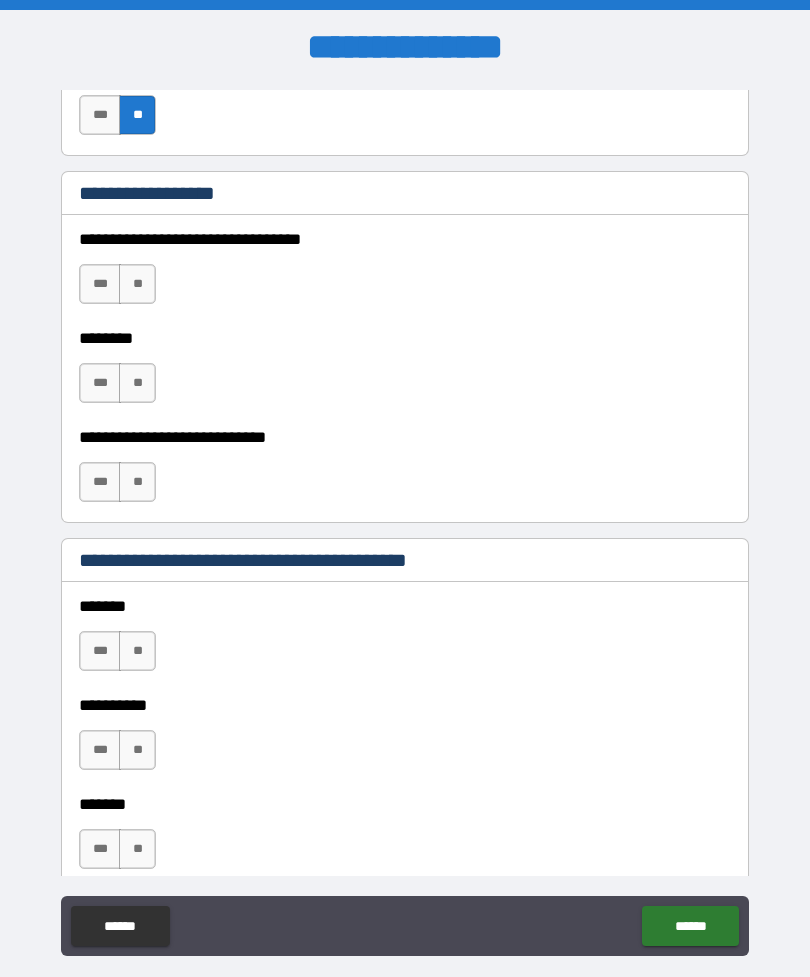 scroll, scrollTop: 1110, scrollLeft: 0, axis: vertical 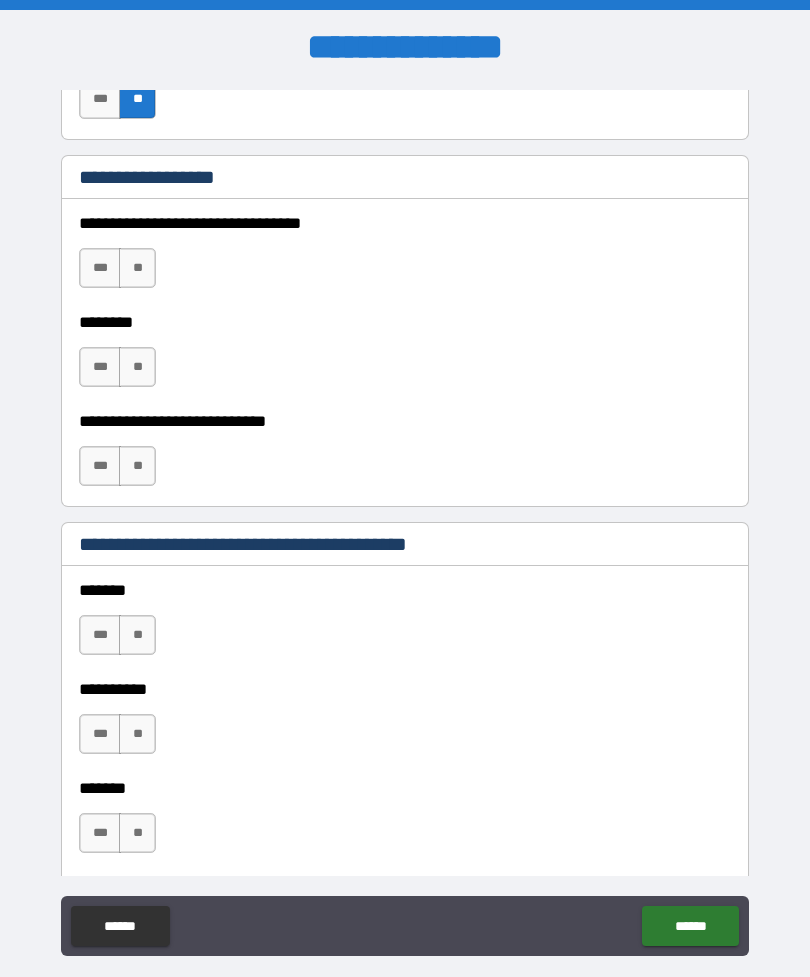 click on "**" at bounding box center [137, 635] 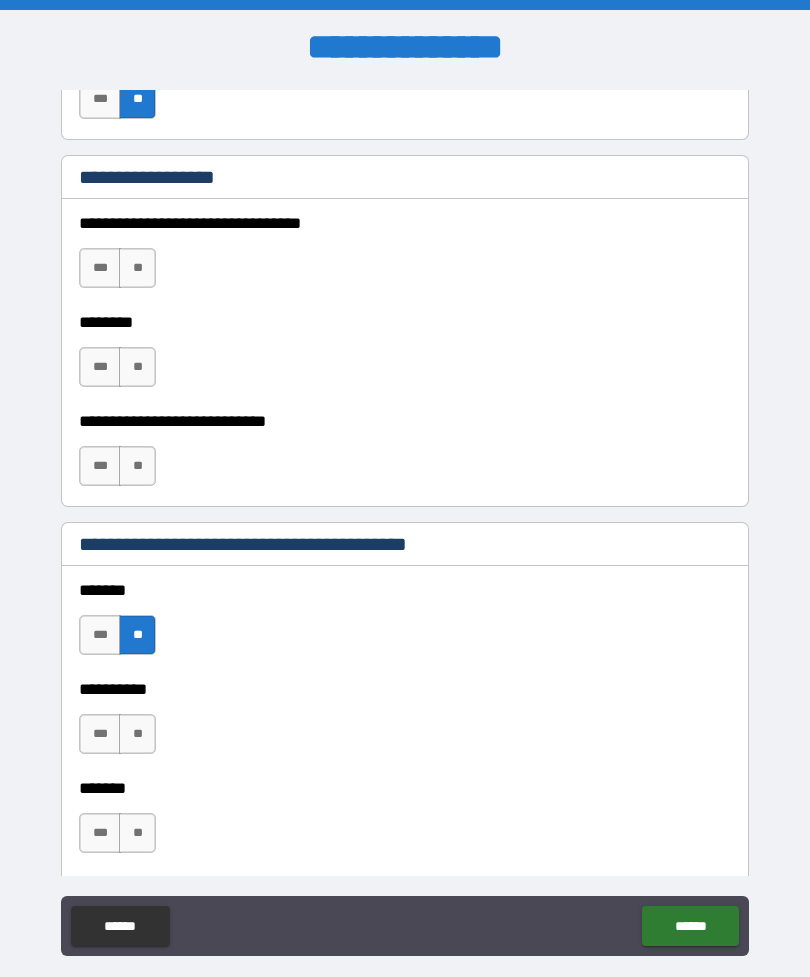 click on "**" at bounding box center [137, 734] 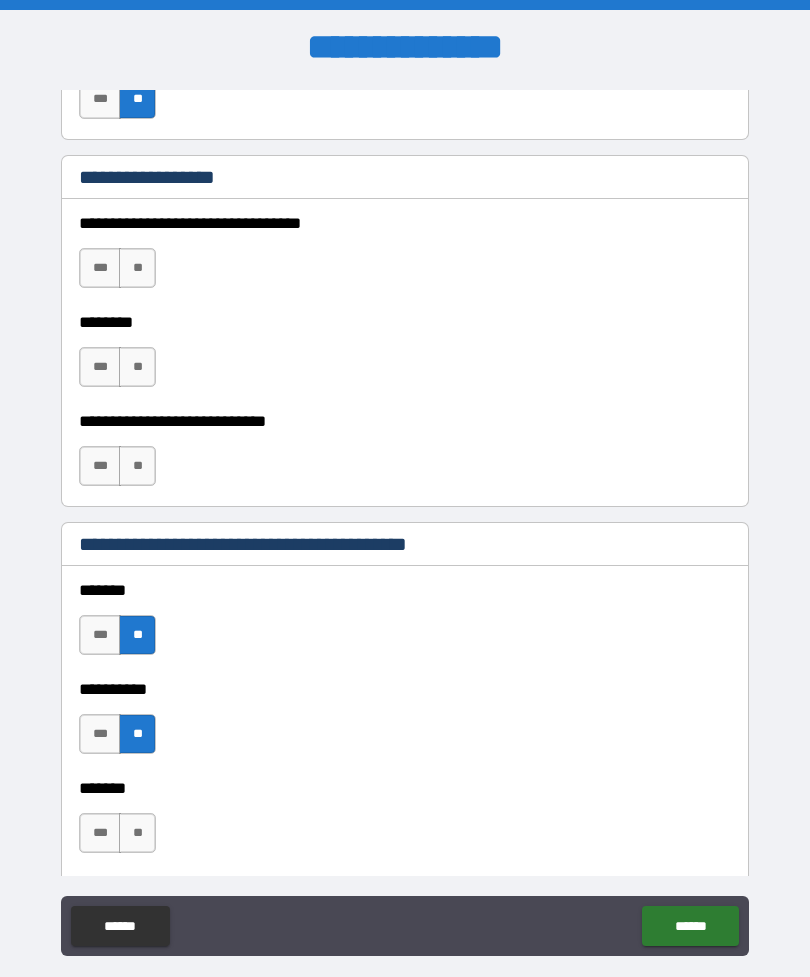 click on "**********" at bounding box center [405, 675] 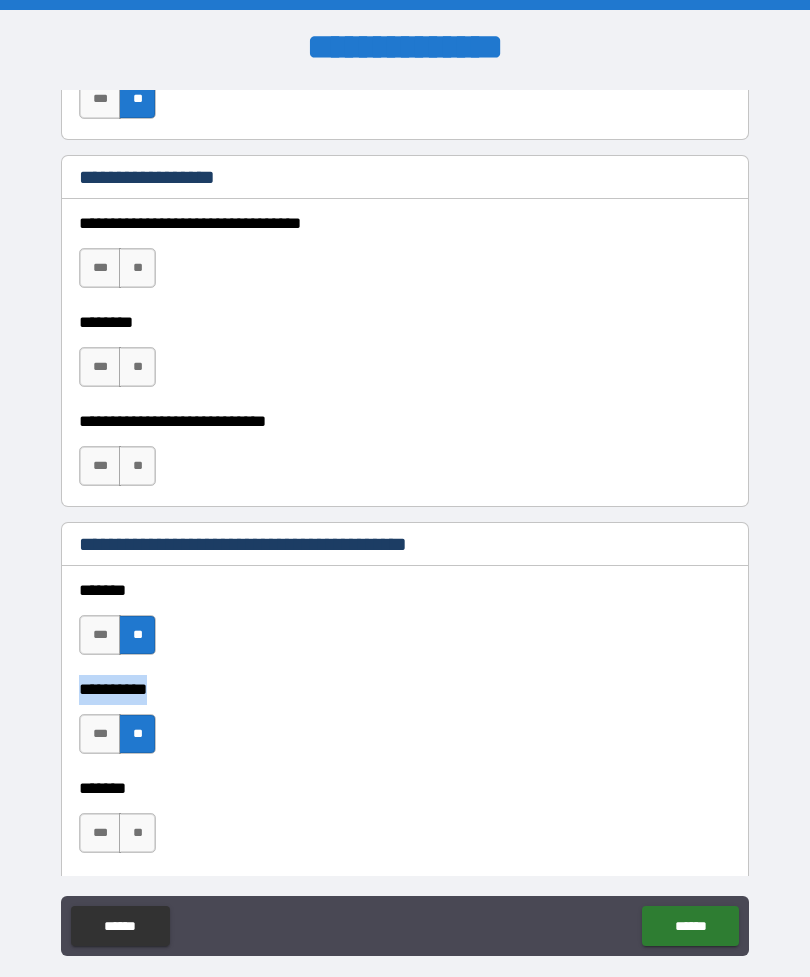 click on "**********" at bounding box center [405, 675] 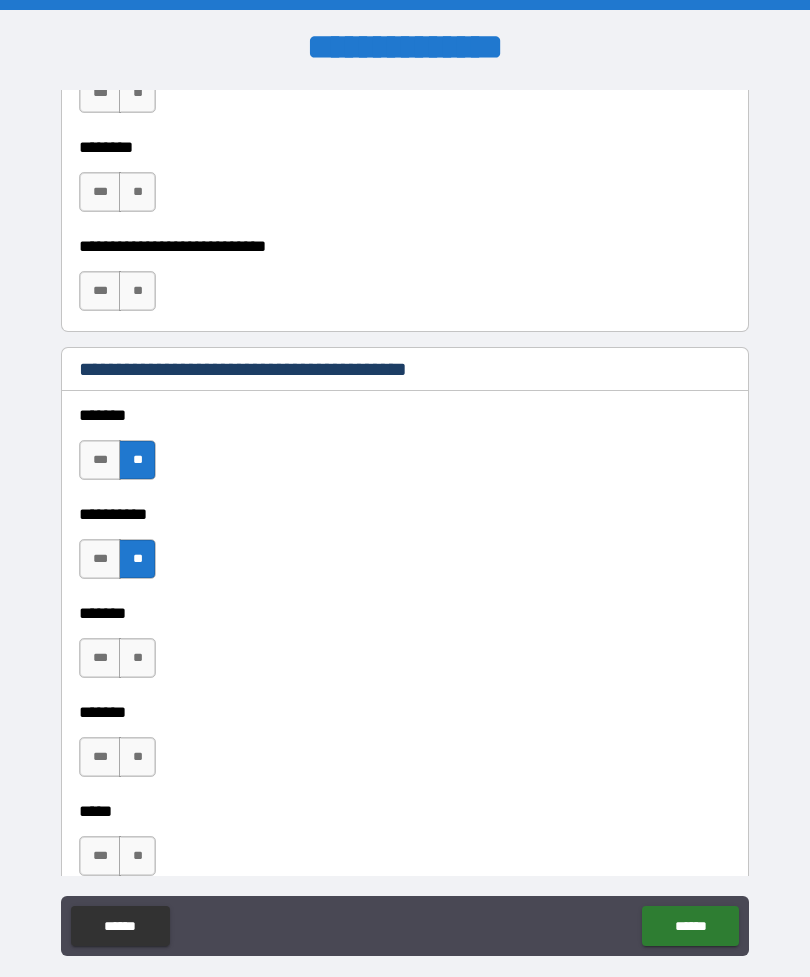 scroll, scrollTop: 1287, scrollLeft: 0, axis: vertical 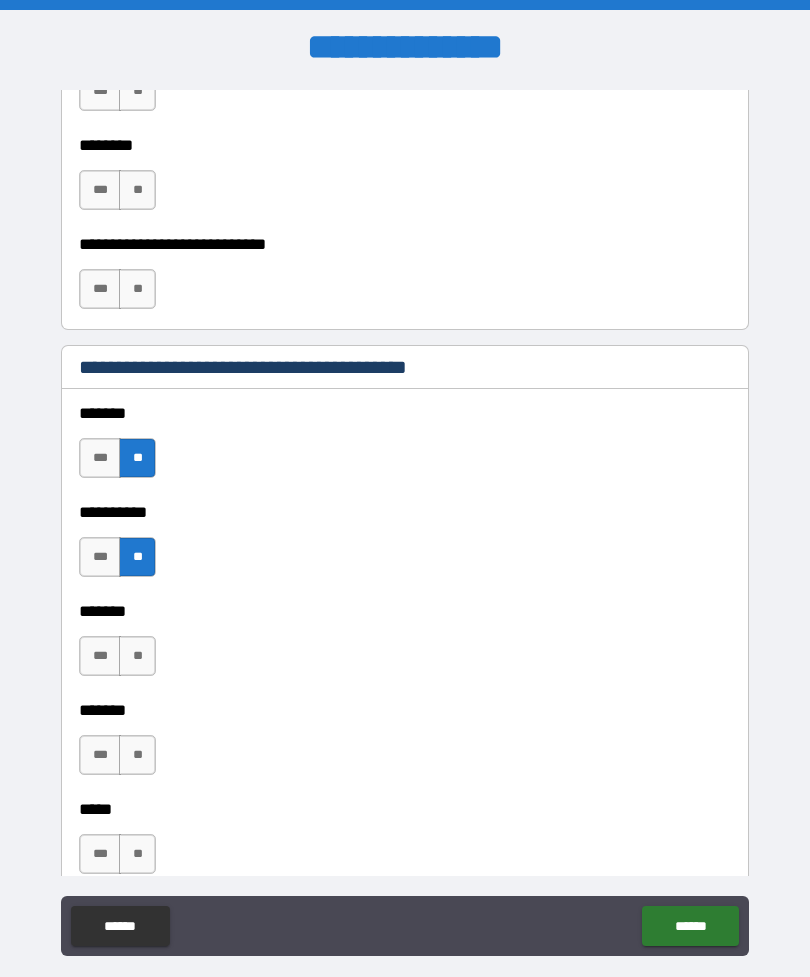 click on "***" at bounding box center [100, 656] 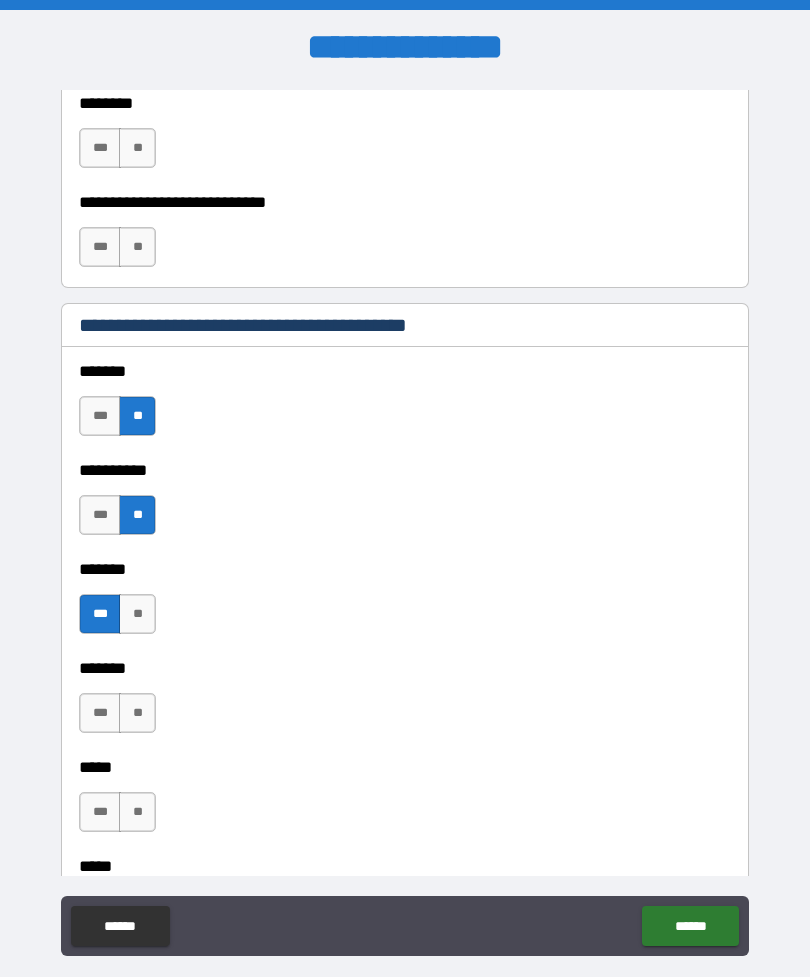 scroll, scrollTop: 1334, scrollLeft: 0, axis: vertical 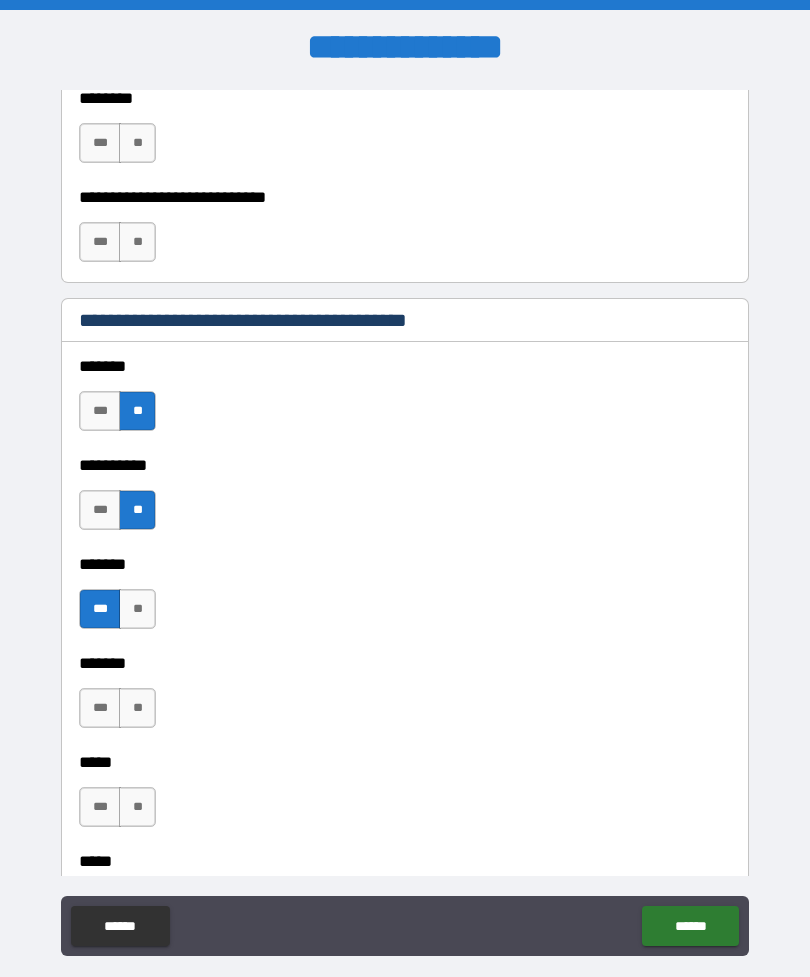 click on "**" at bounding box center [137, 708] 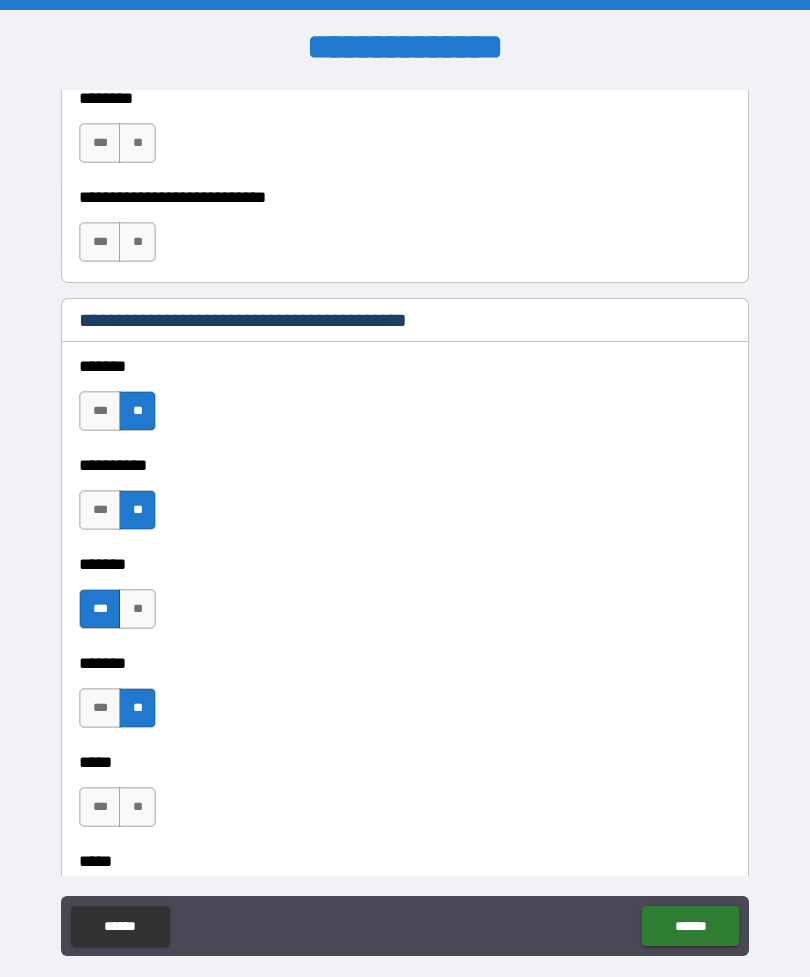 click on "**" at bounding box center [137, 807] 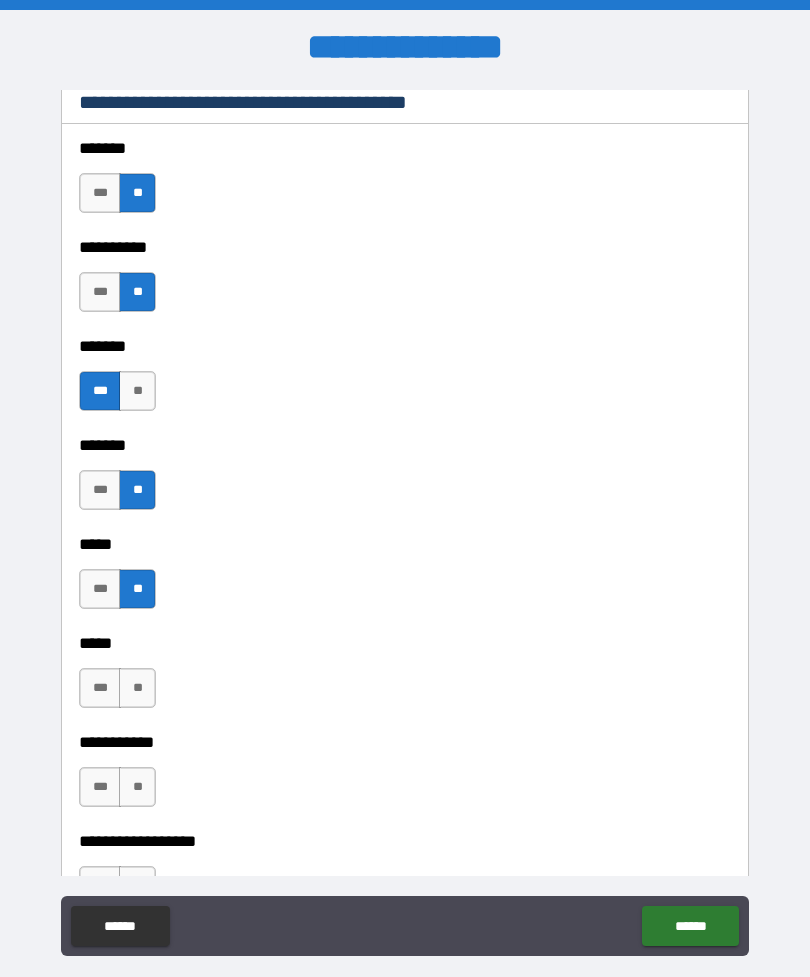scroll, scrollTop: 1580, scrollLeft: 0, axis: vertical 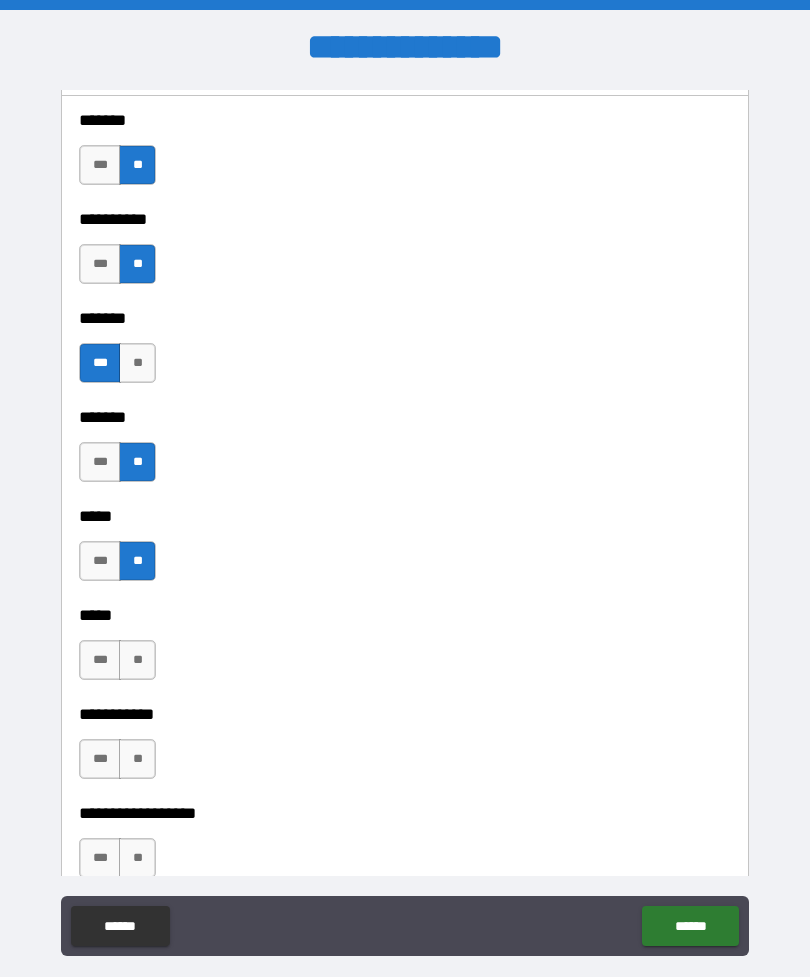 click on "**" at bounding box center (137, 660) 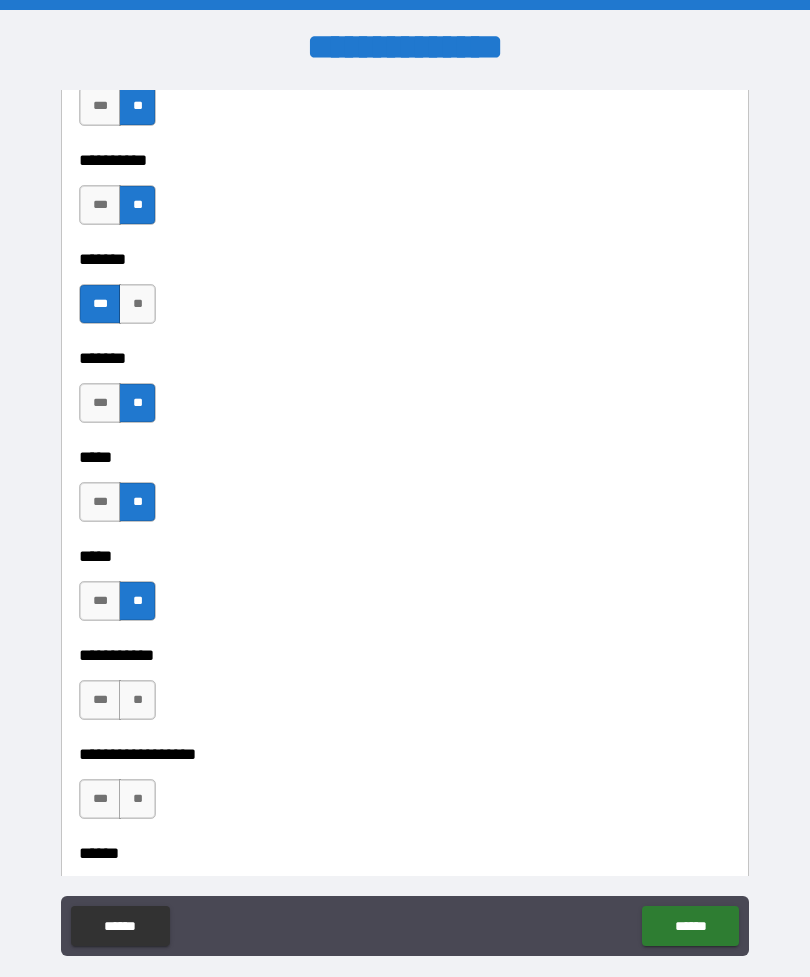 scroll, scrollTop: 1640, scrollLeft: 0, axis: vertical 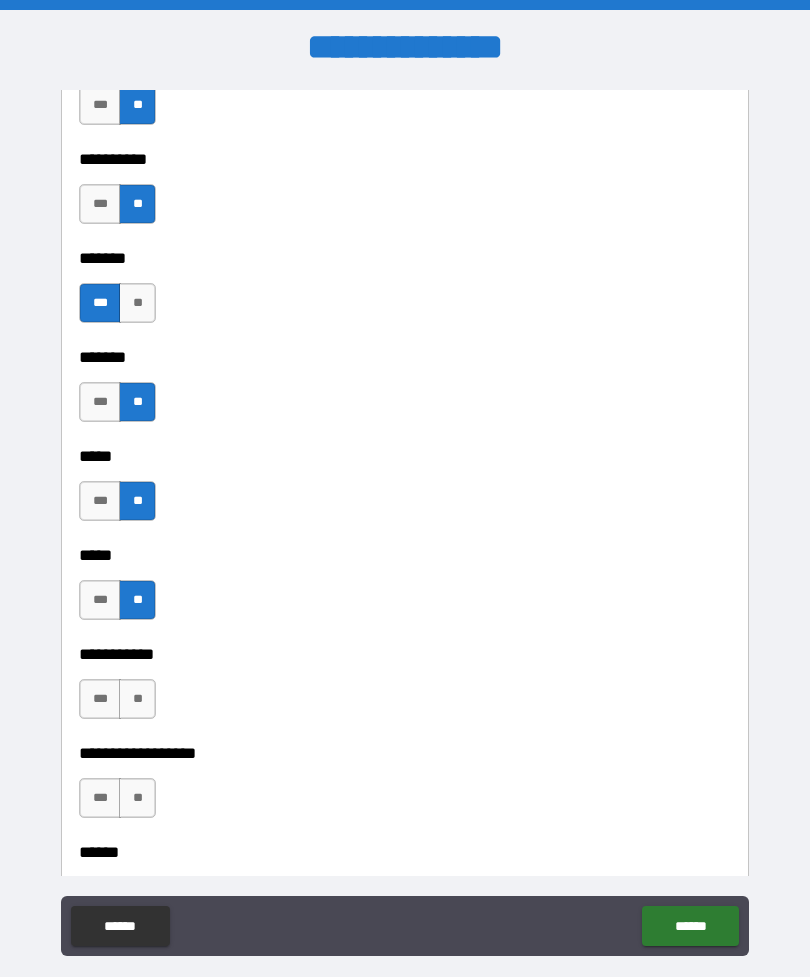 click on "**" at bounding box center [137, 699] 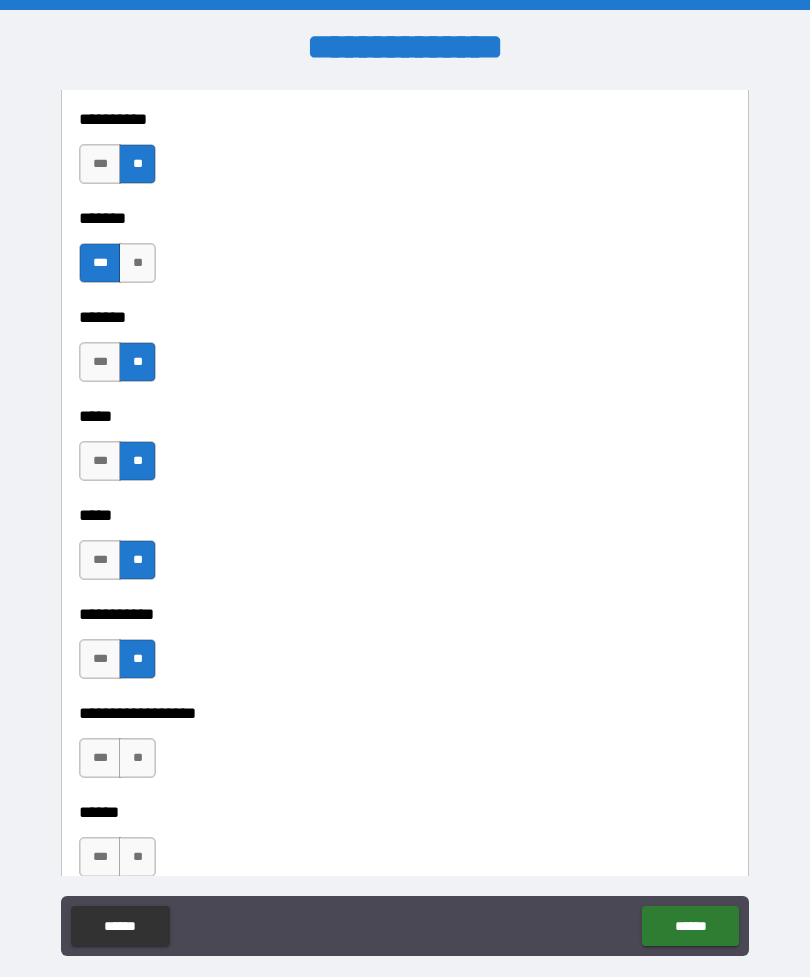 scroll, scrollTop: 1682, scrollLeft: 0, axis: vertical 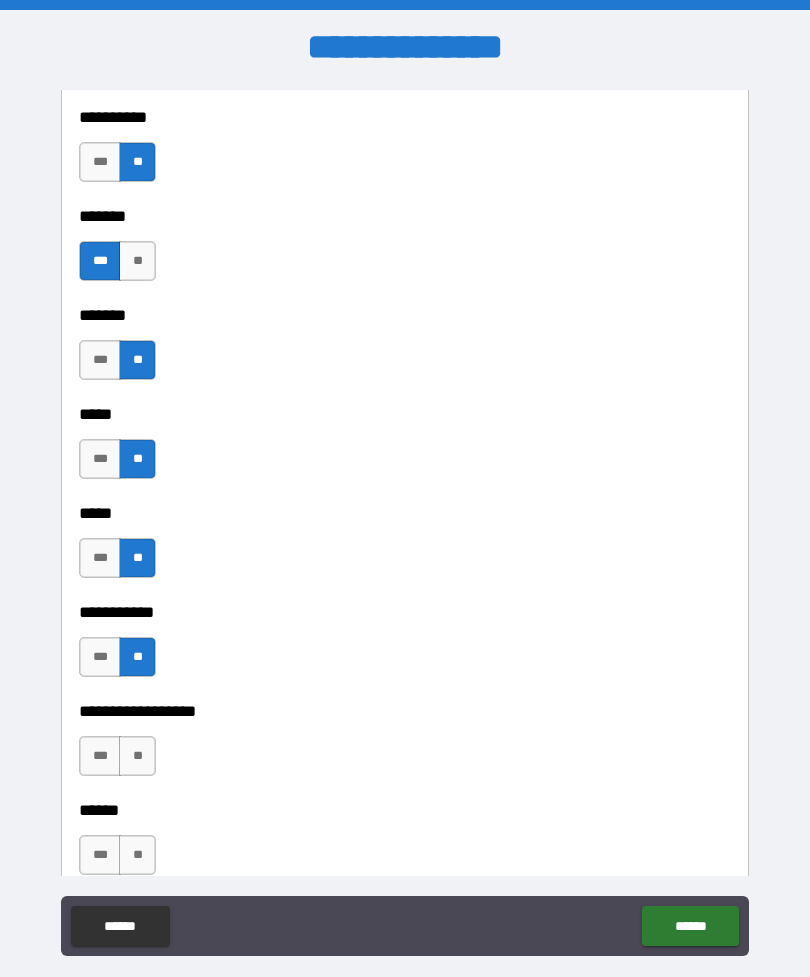 click on "**" at bounding box center [137, 756] 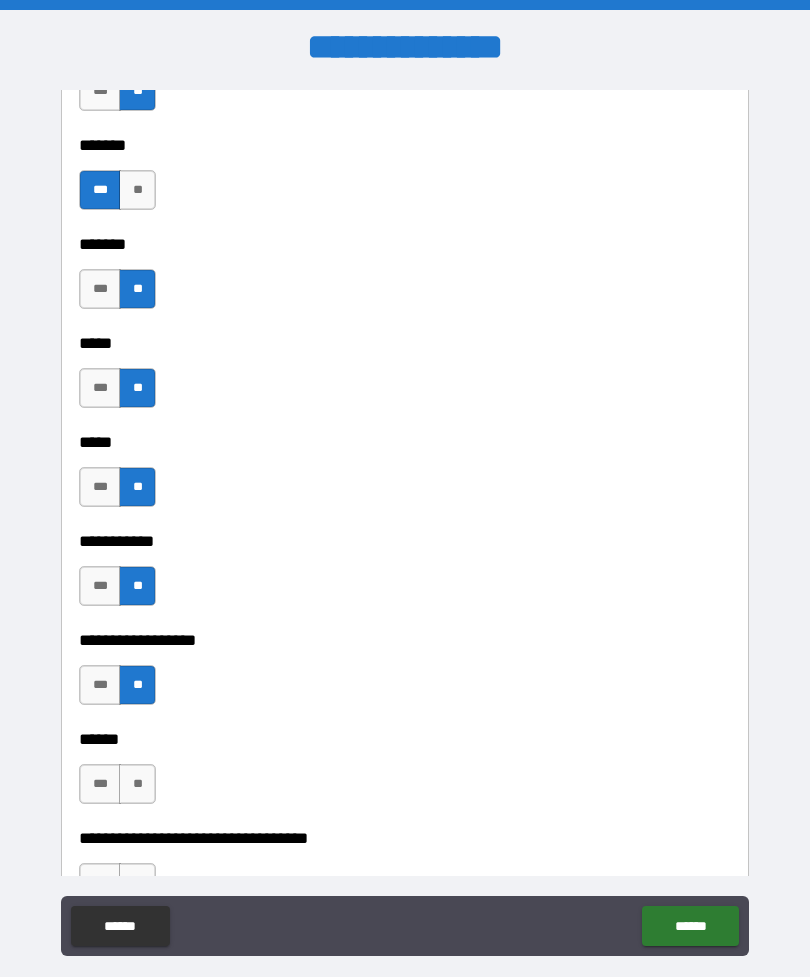 scroll, scrollTop: 1768, scrollLeft: 0, axis: vertical 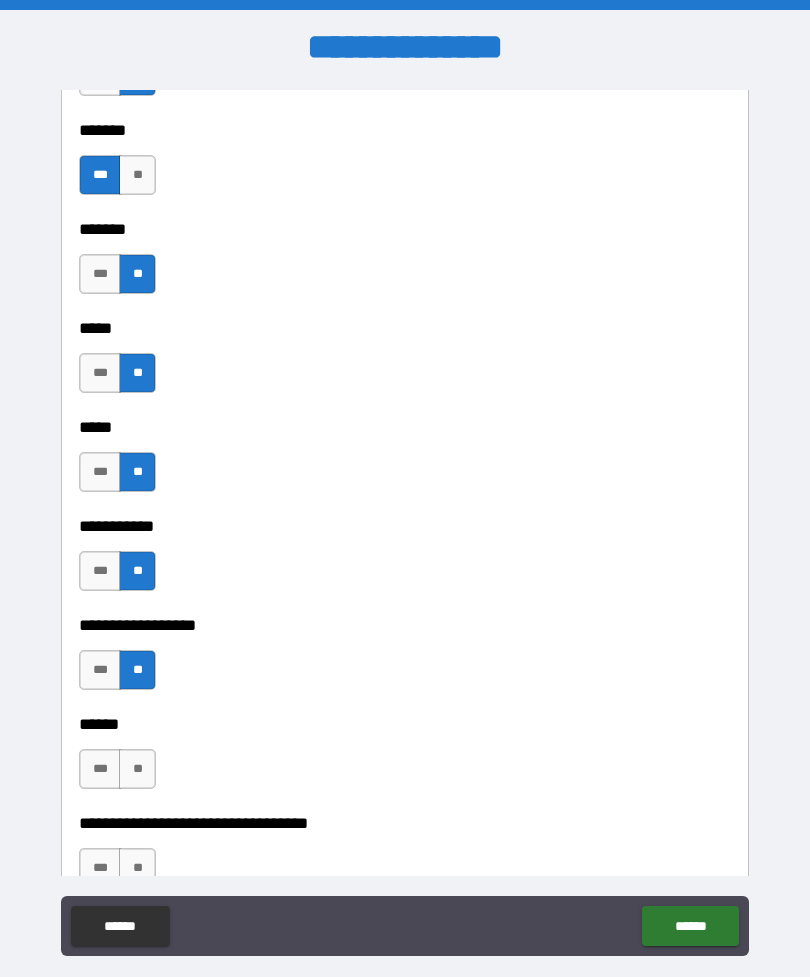 click on "**" at bounding box center [137, 769] 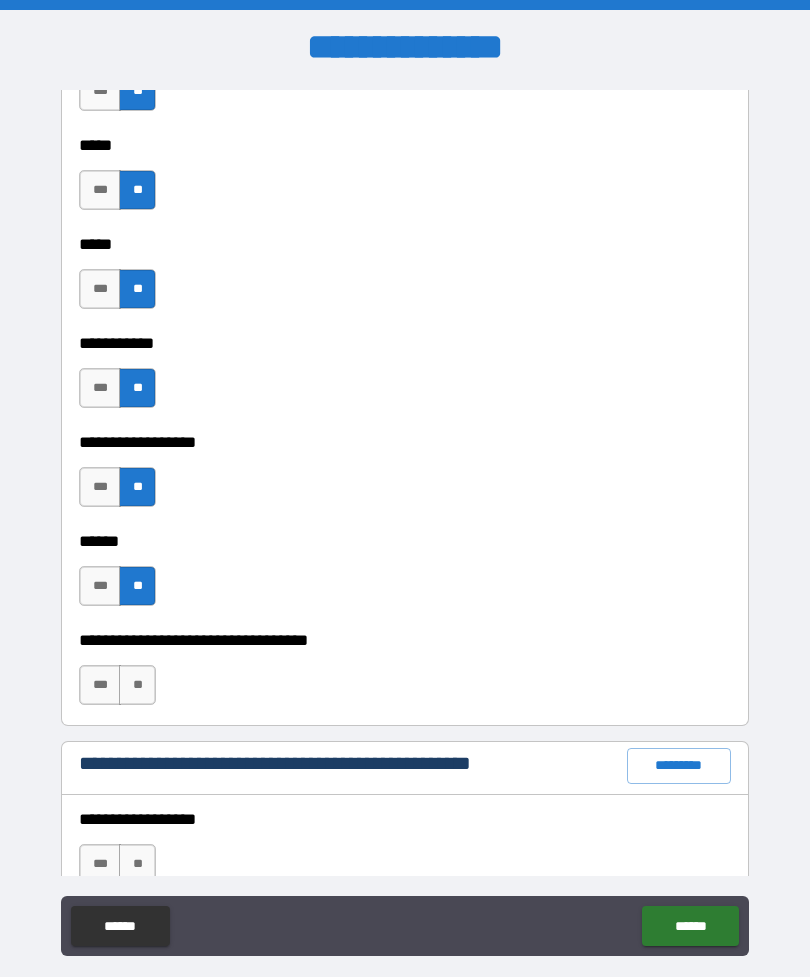 scroll, scrollTop: 1970, scrollLeft: 0, axis: vertical 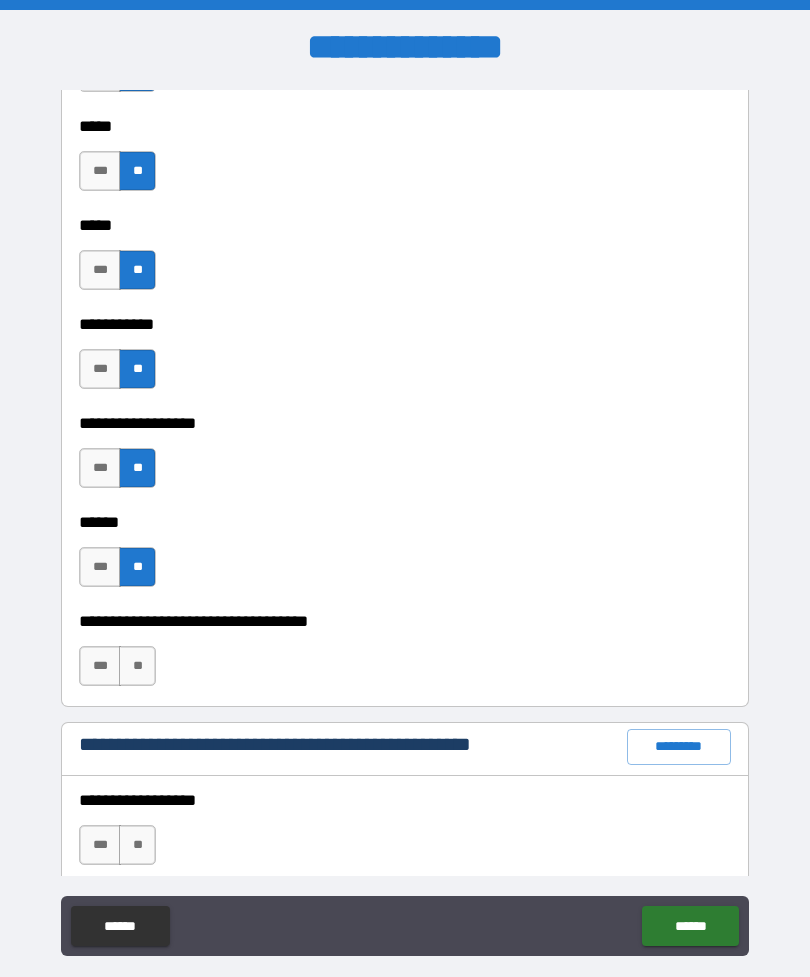 click on "**" at bounding box center (137, 666) 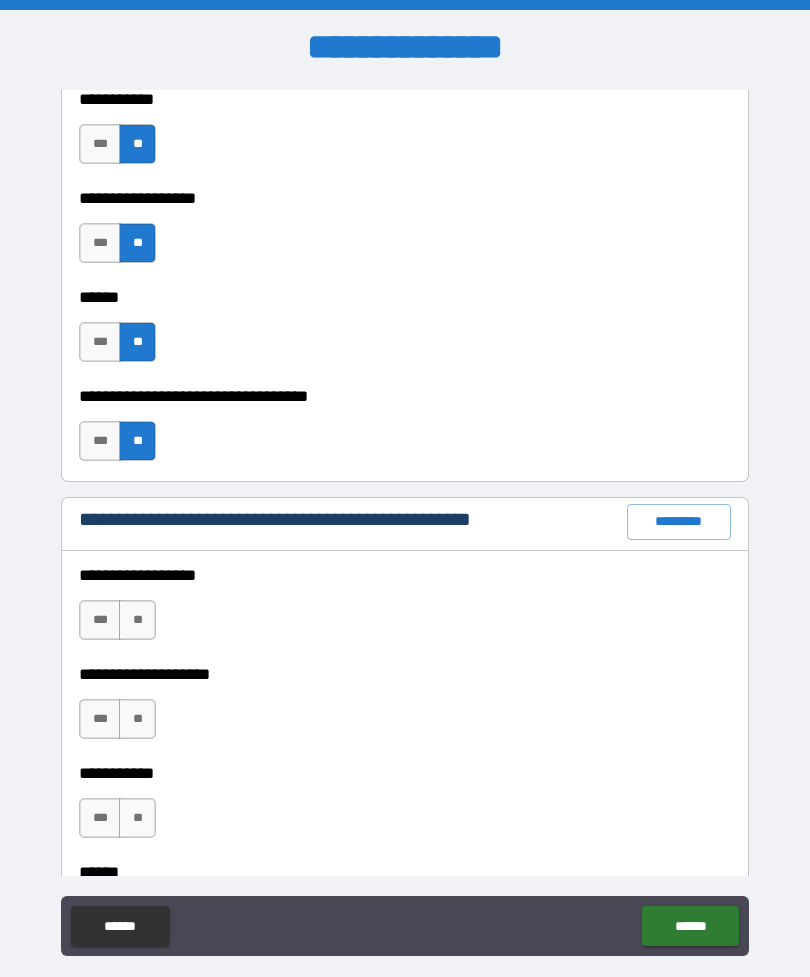 scroll, scrollTop: 2197, scrollLeft: 0, axis: vertical 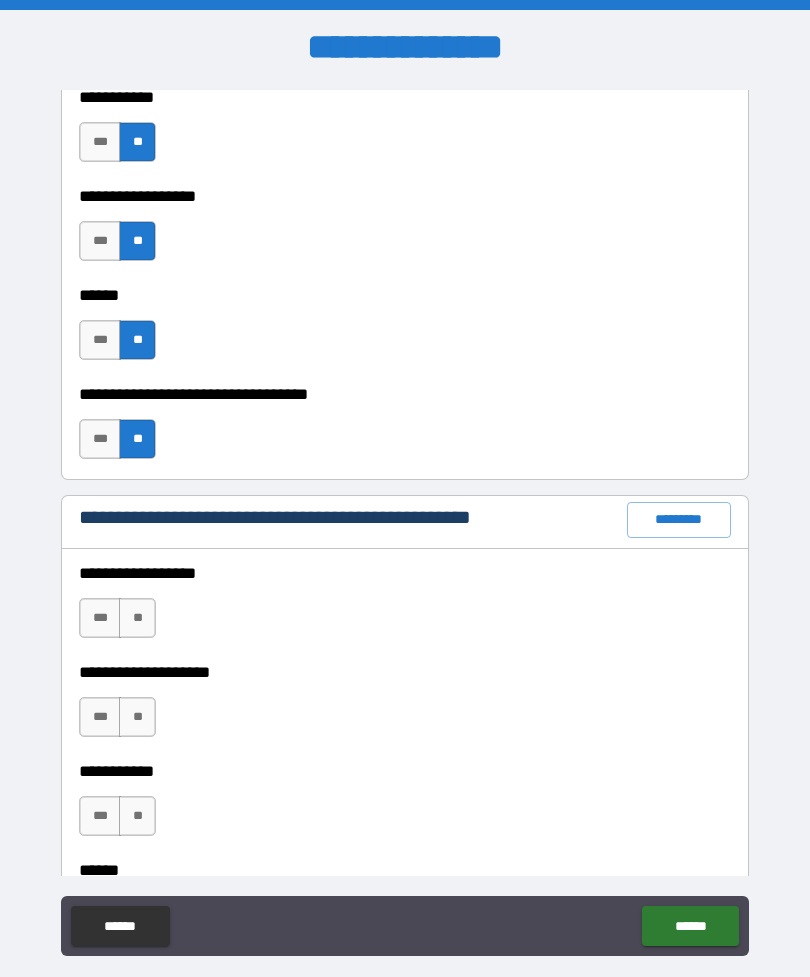 click on "**" at bounding box center (137, 618) 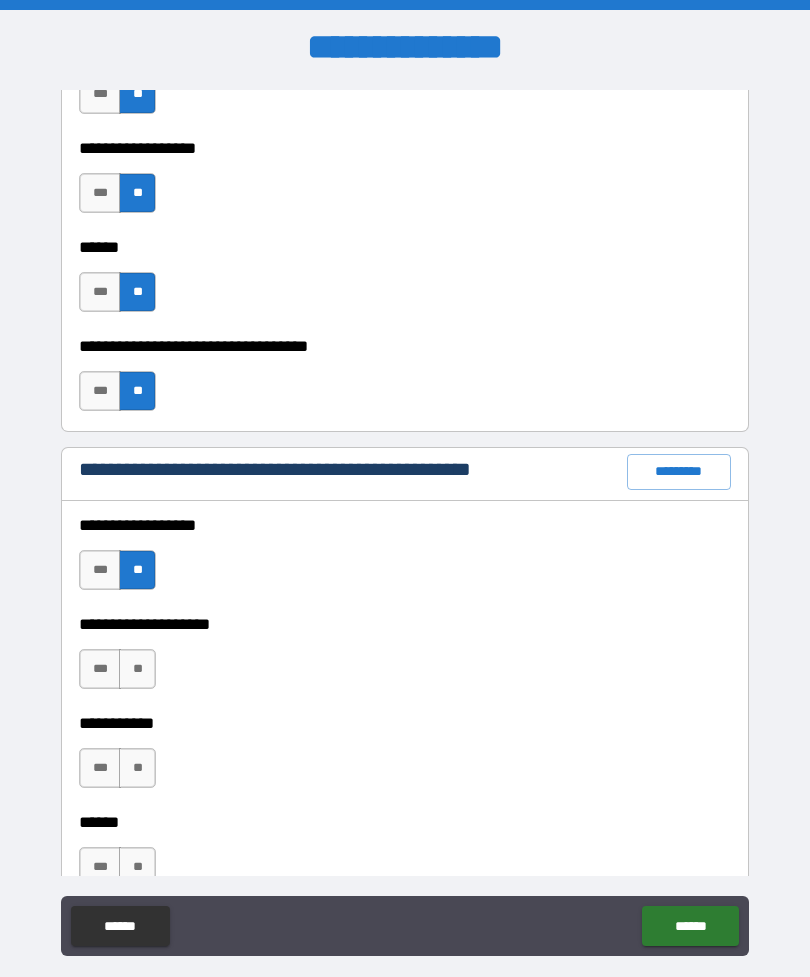 scroll, scrollTop: 2249, scrollLeft: 0, axis: vertical 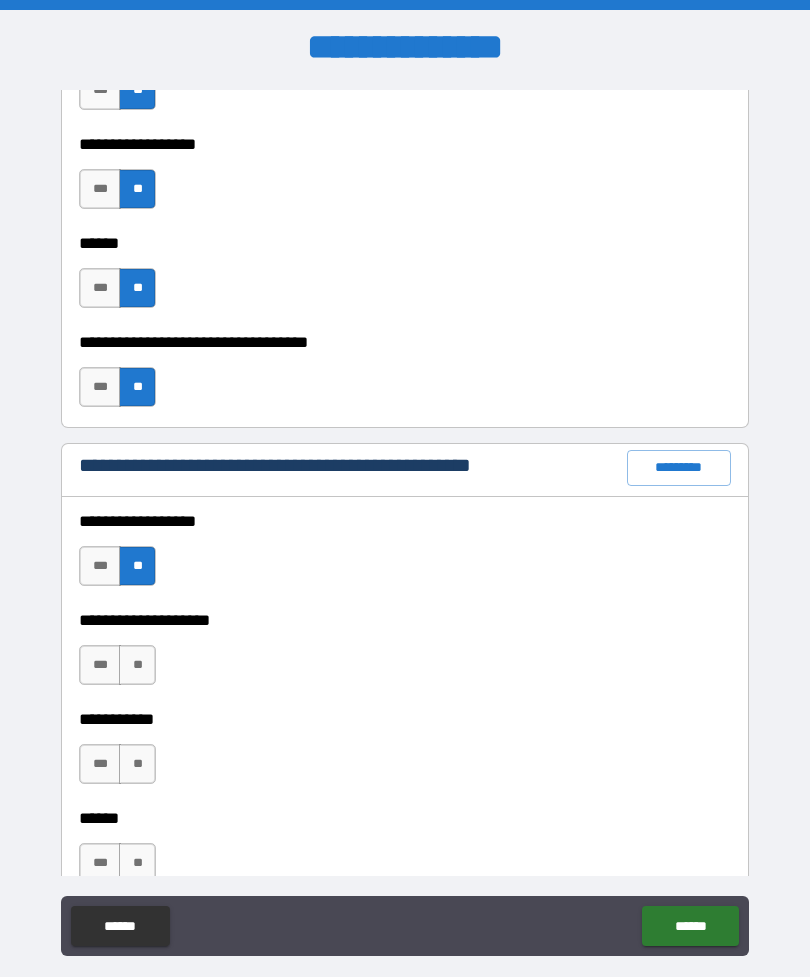 click on "**" at bounding box center [137, 665] 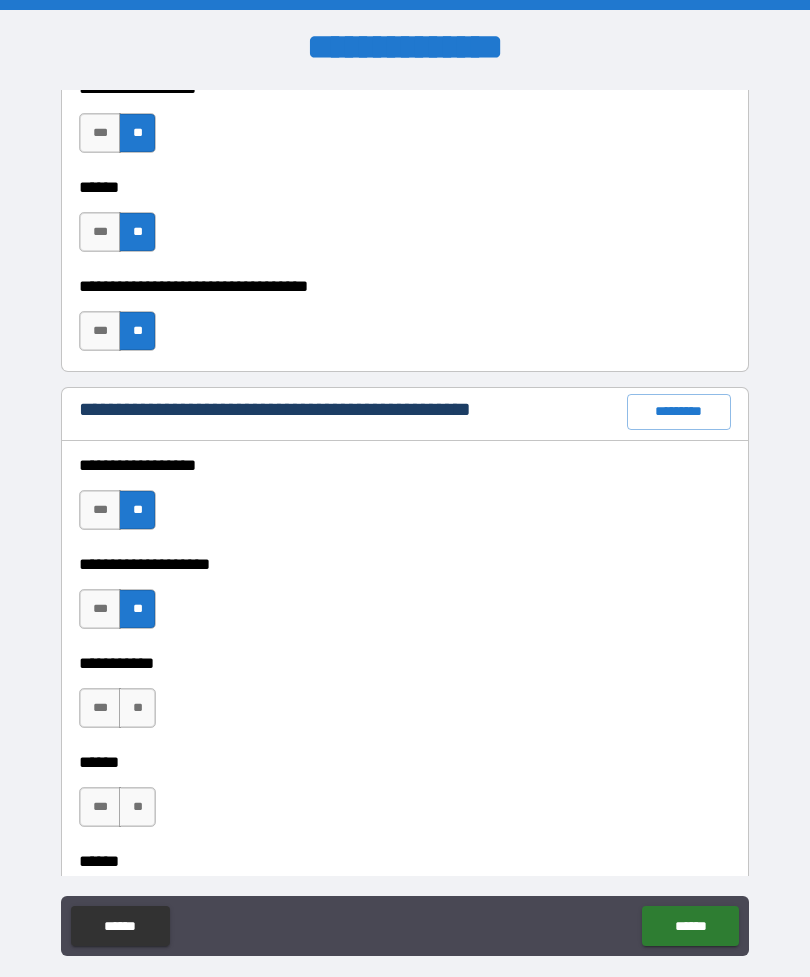 scroll, scrollTop: 2314, scrollLeft: 0, axis: vertical 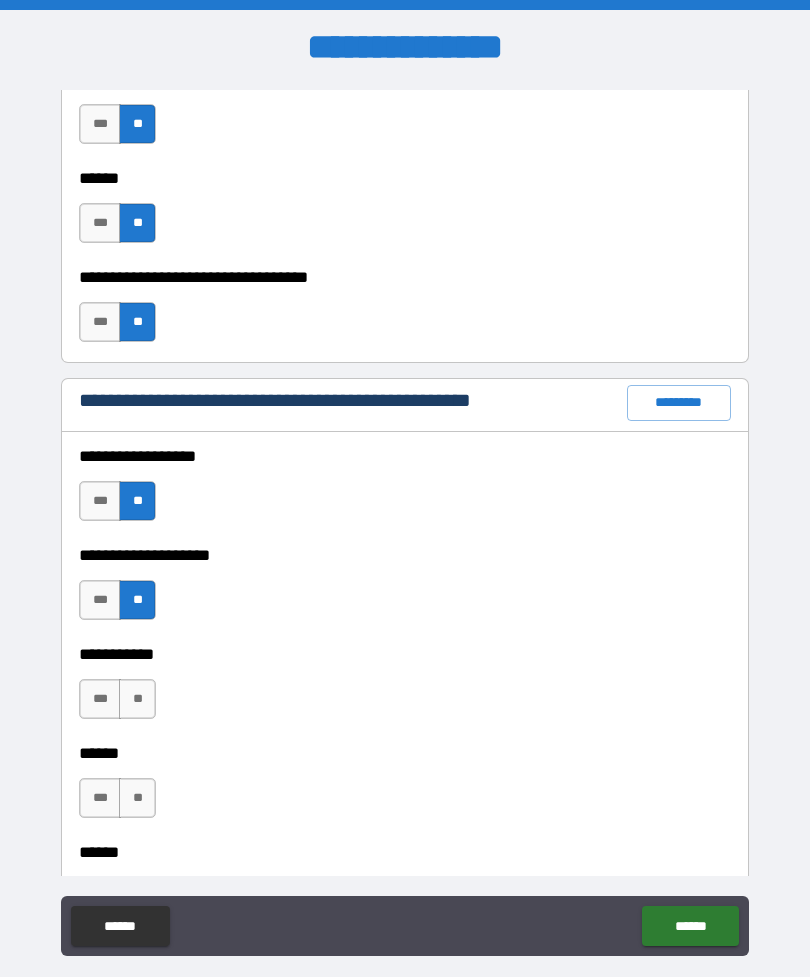 click on "**" at bounding box center (137, 699) 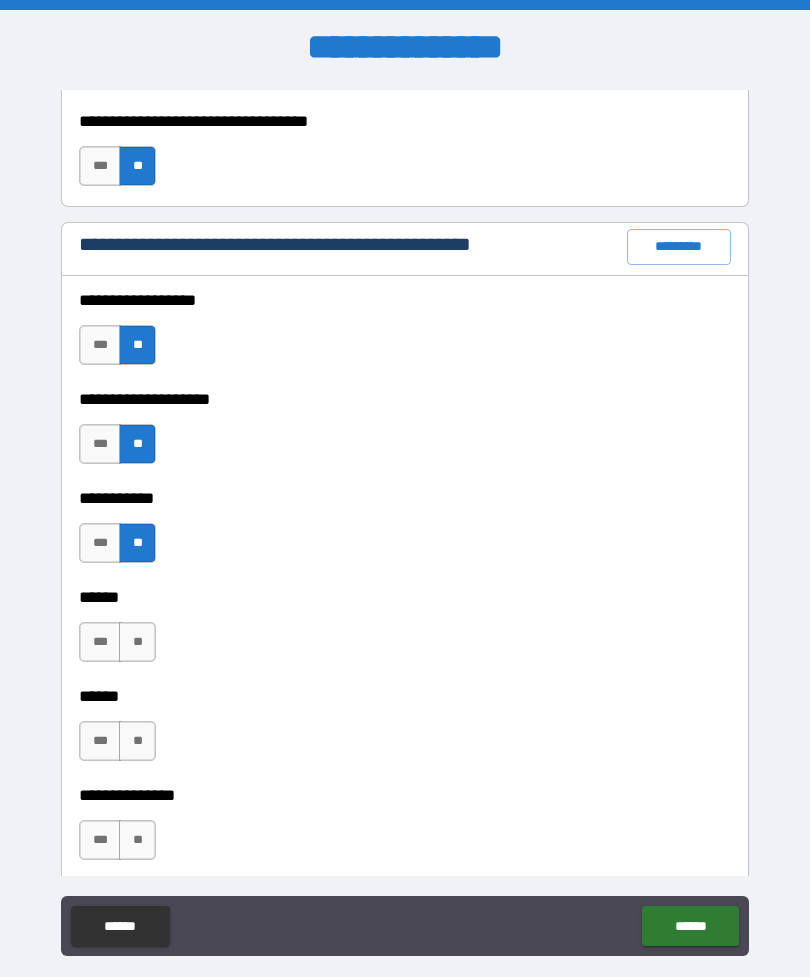 scroll, scrollTop: 2478, scrollLeft: 0, axis: vertical 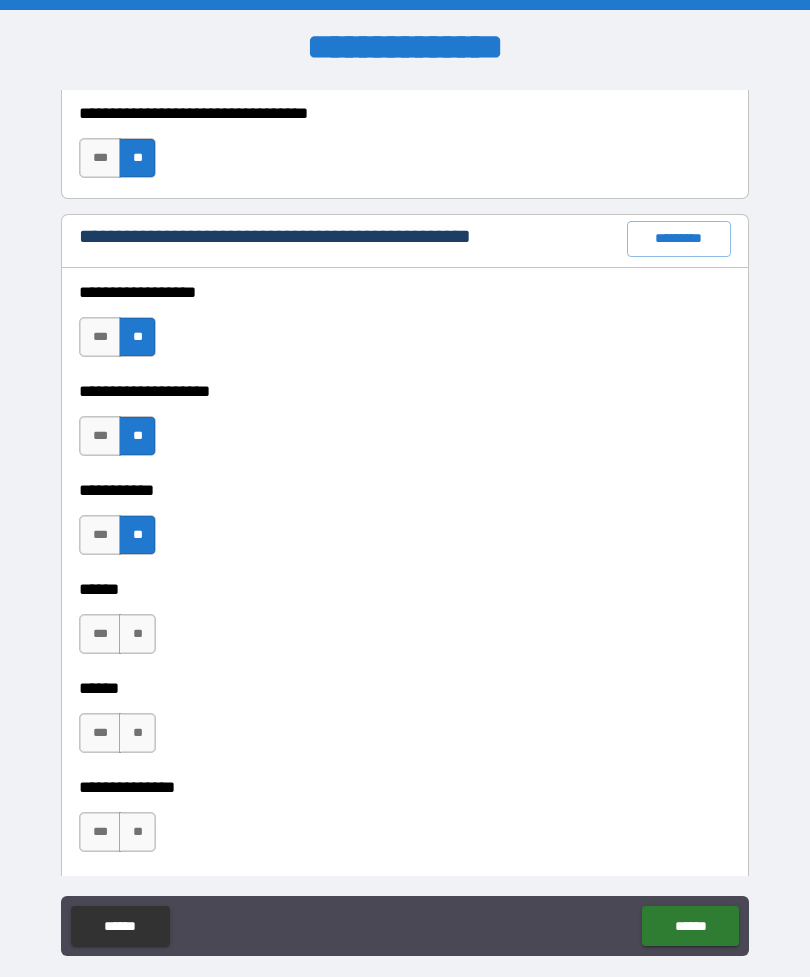 click on "**" at bounding box center (137, 634) 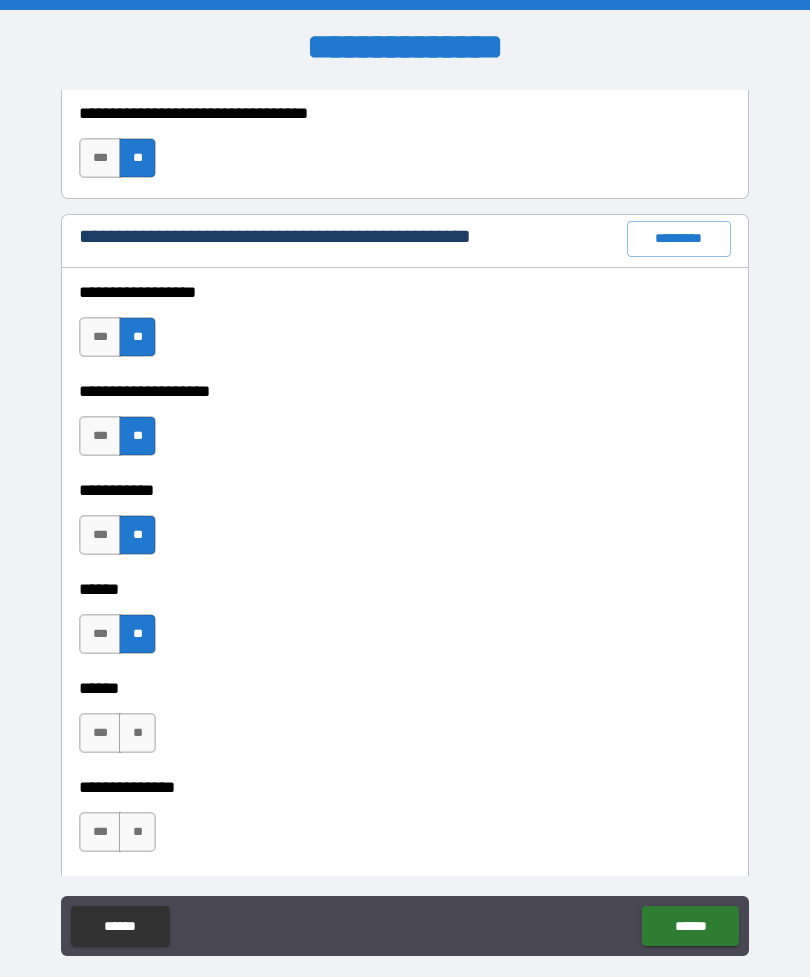 click on "***" at bounding box center [100, 733] 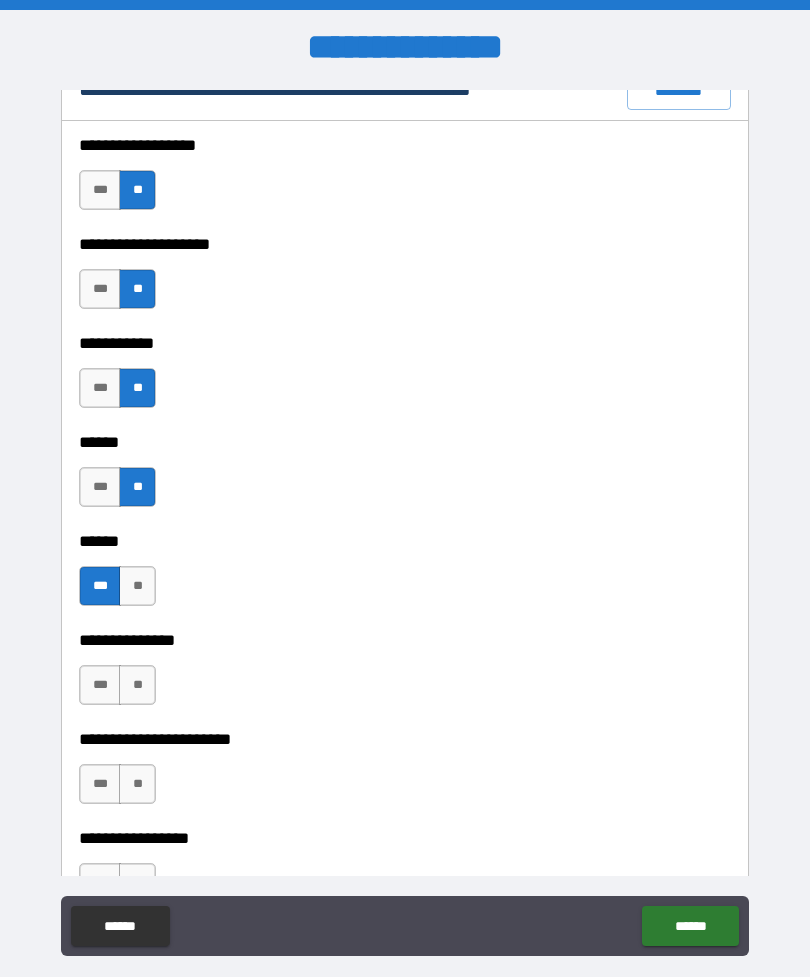 scroll, scrollTop: 2638, scrollLeft: 0, axis: vertical 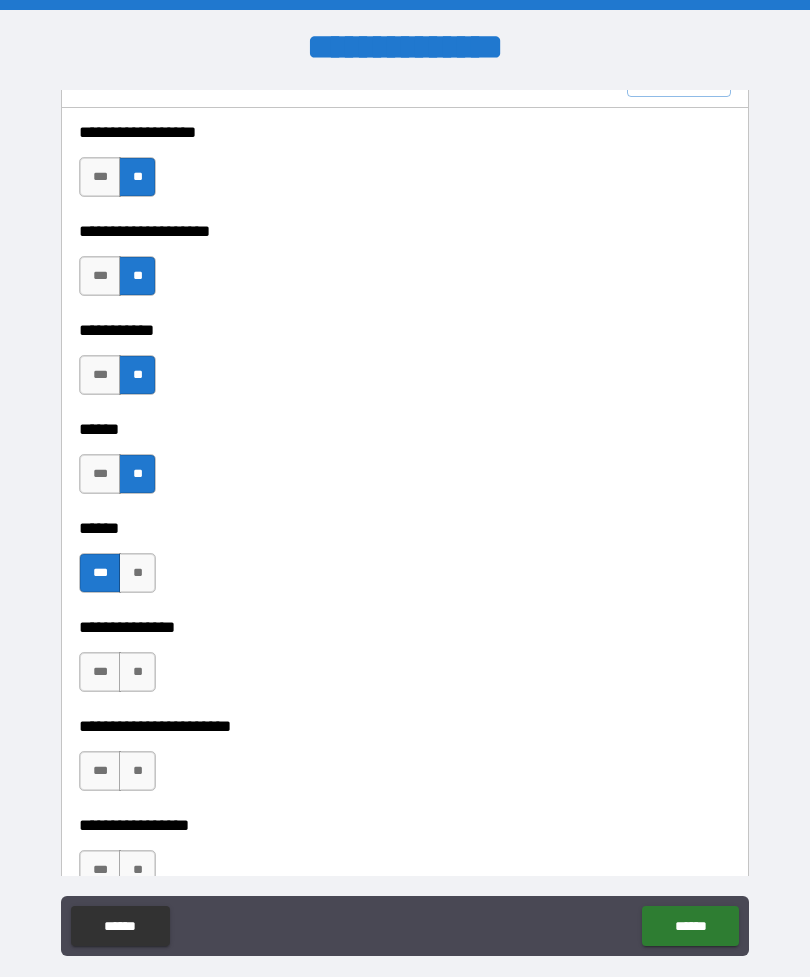 click on "***" at bounding box center (100, 672) 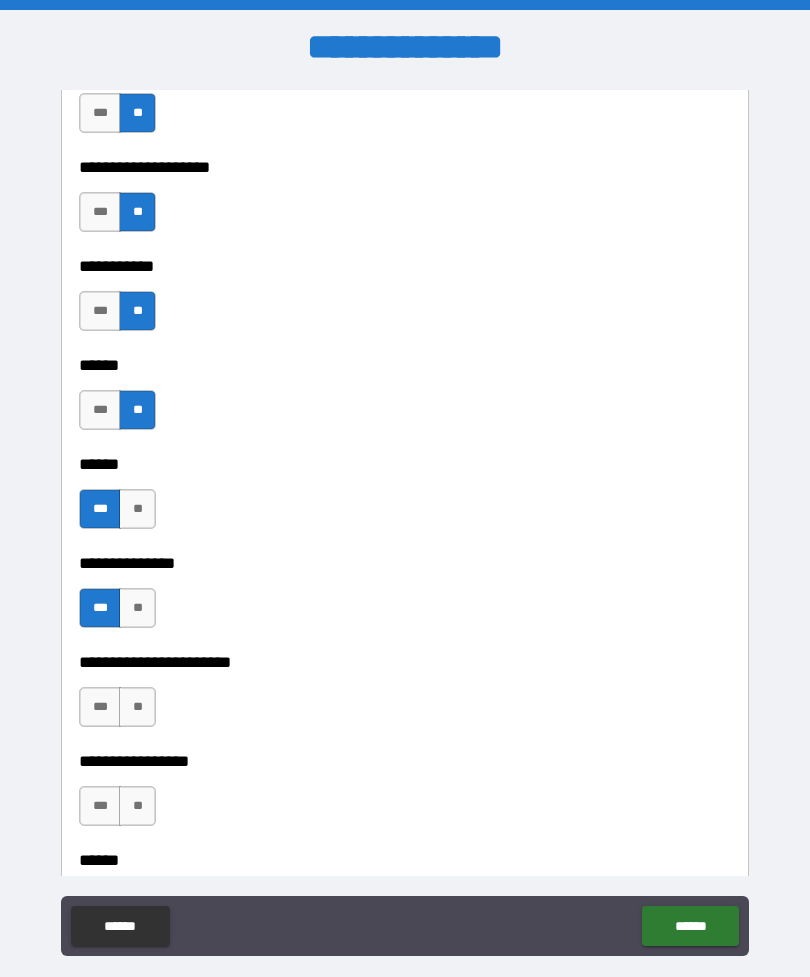 scroll, scrollTop: 2703, scrollLeft: 0, axis: vertical 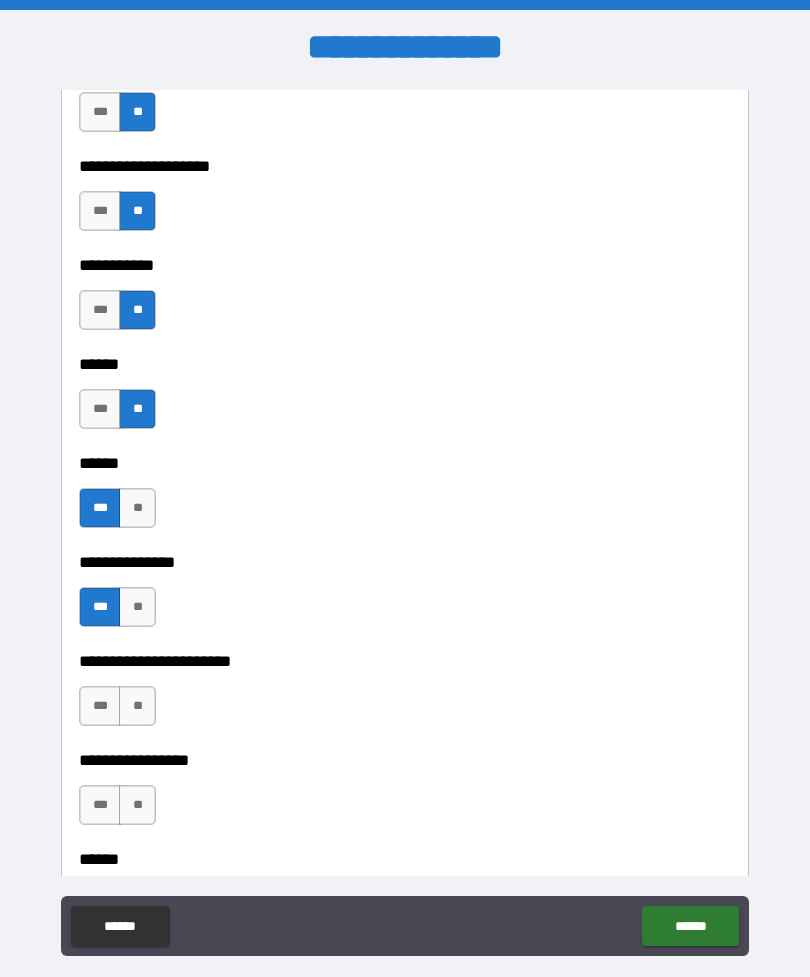 click on "***" at bounding box center (100, 706) 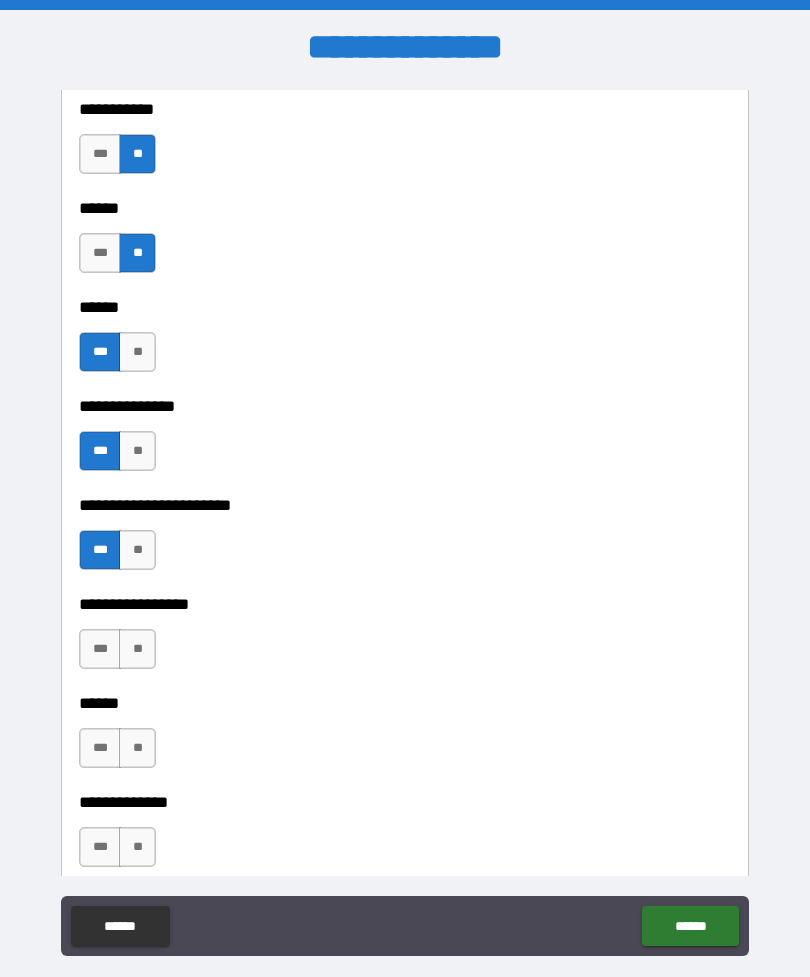 scroll, scrollTop: 2877, scrollLeft: 0, axis: vertical 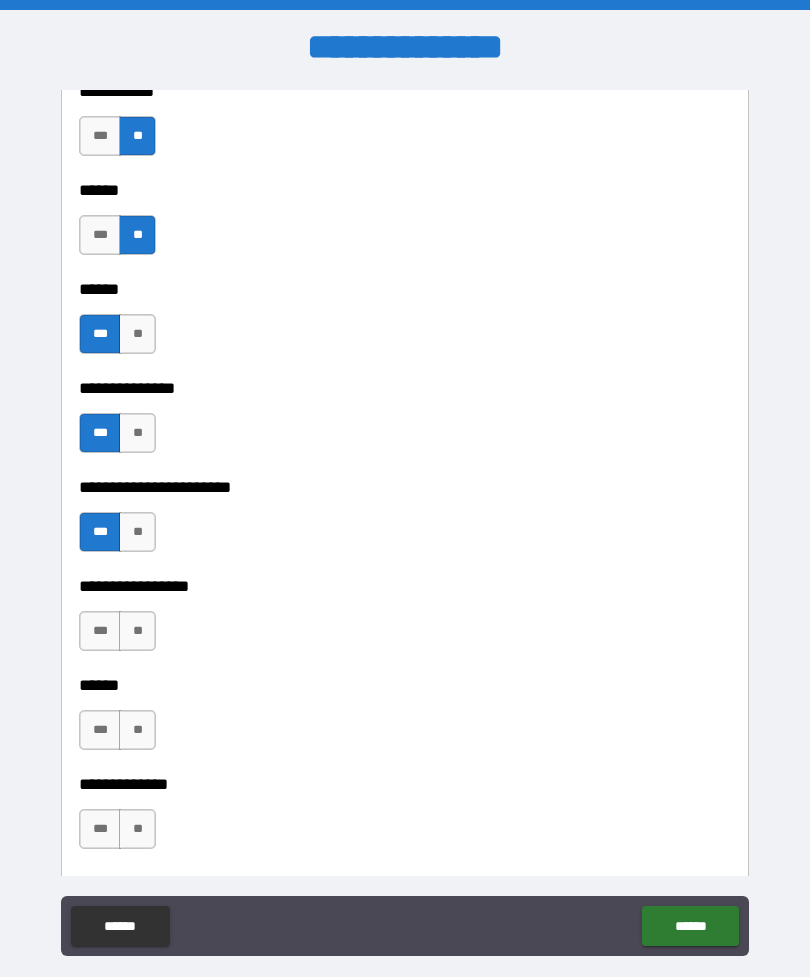 click on "***" at bounding box center (100, 631) 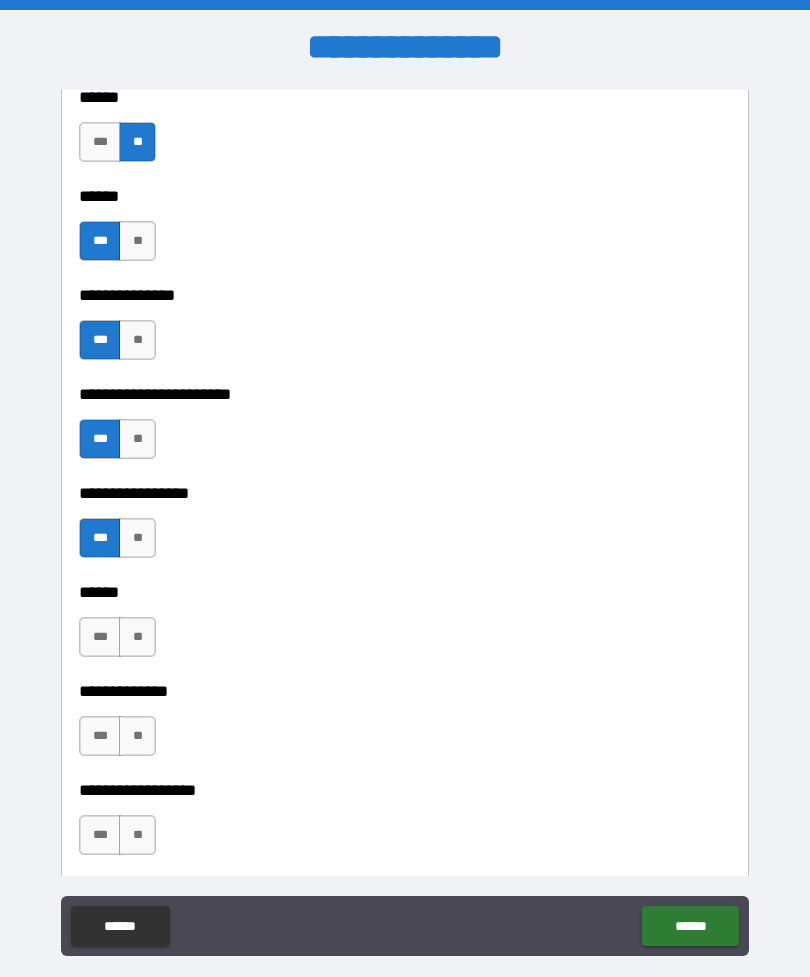 scroll, scrollTop: 2979, scrollLeft: 0, axis: vertical 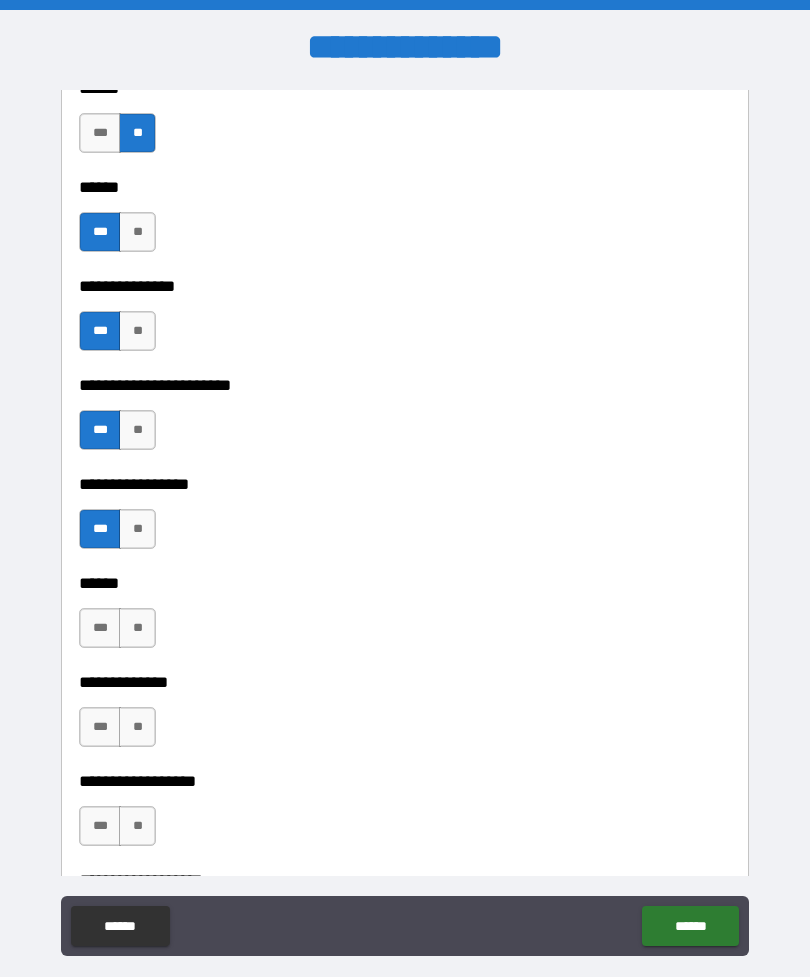 click on "**" at bounding box center [137, 628] 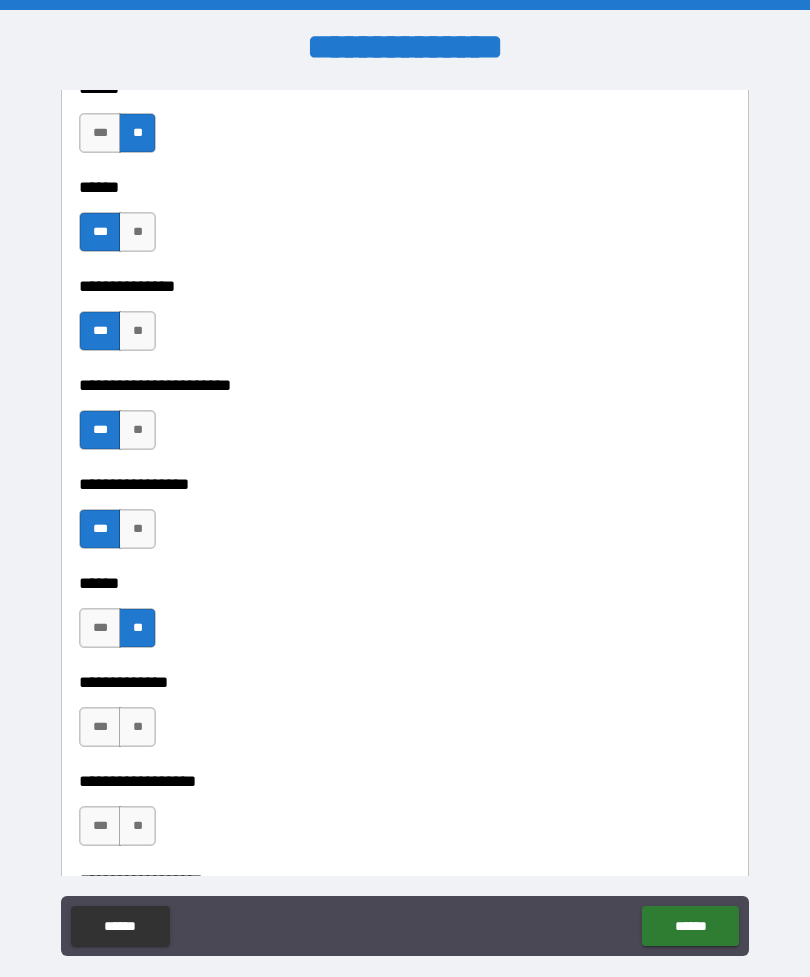 click on "**" at bounding box center [137, 727] 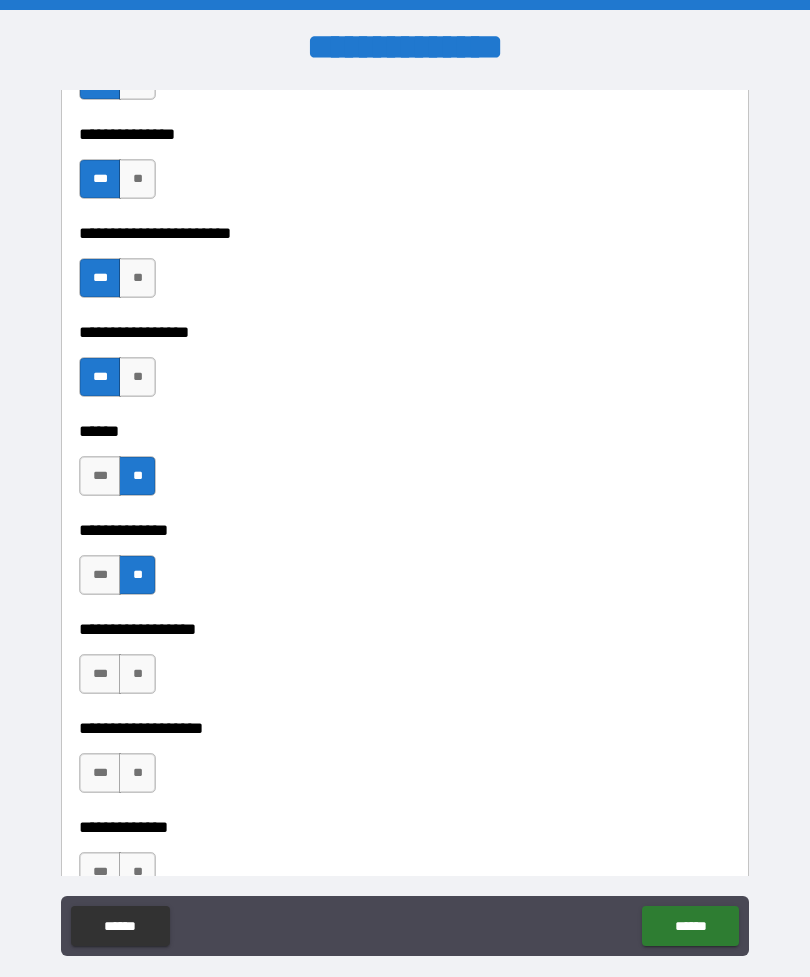 scroll, scrollTop: 3134, scrollLeft: 0, axis: vertical 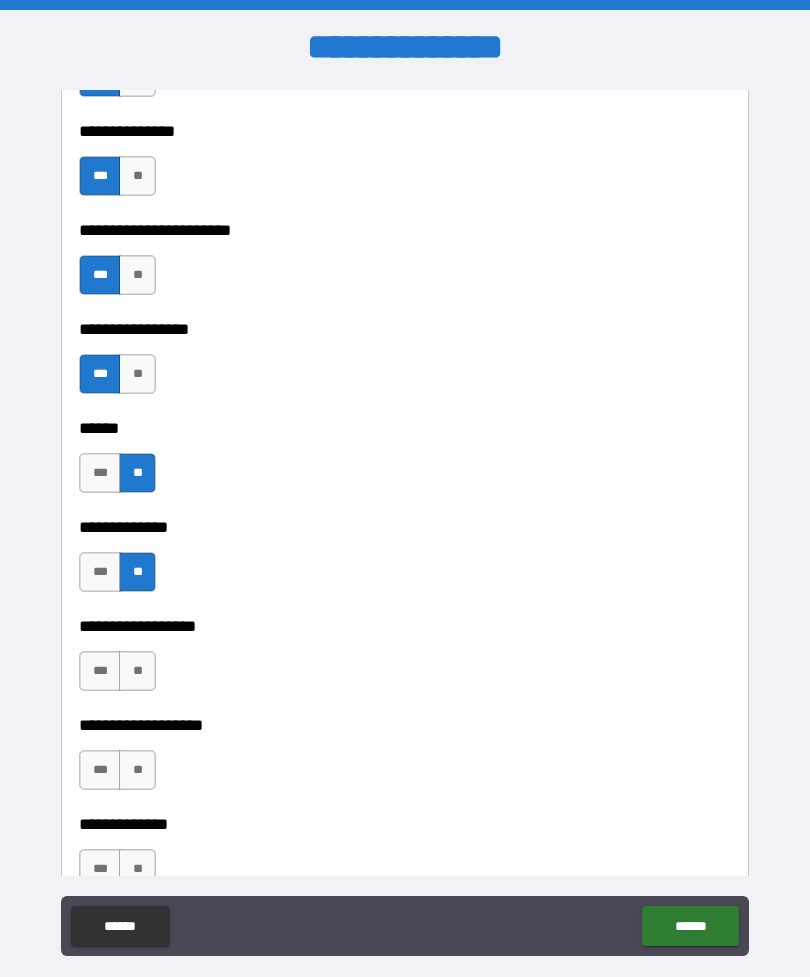 click on "***" at bounding box center [100, 671] 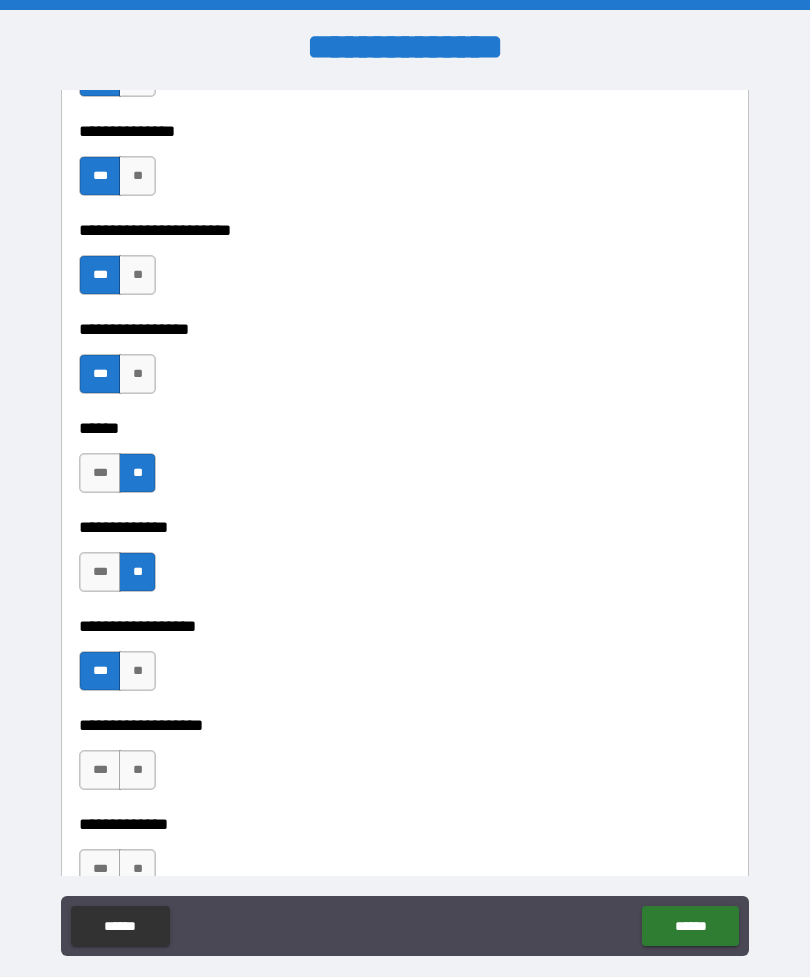 click on "***" at bounding box center [100, 671] 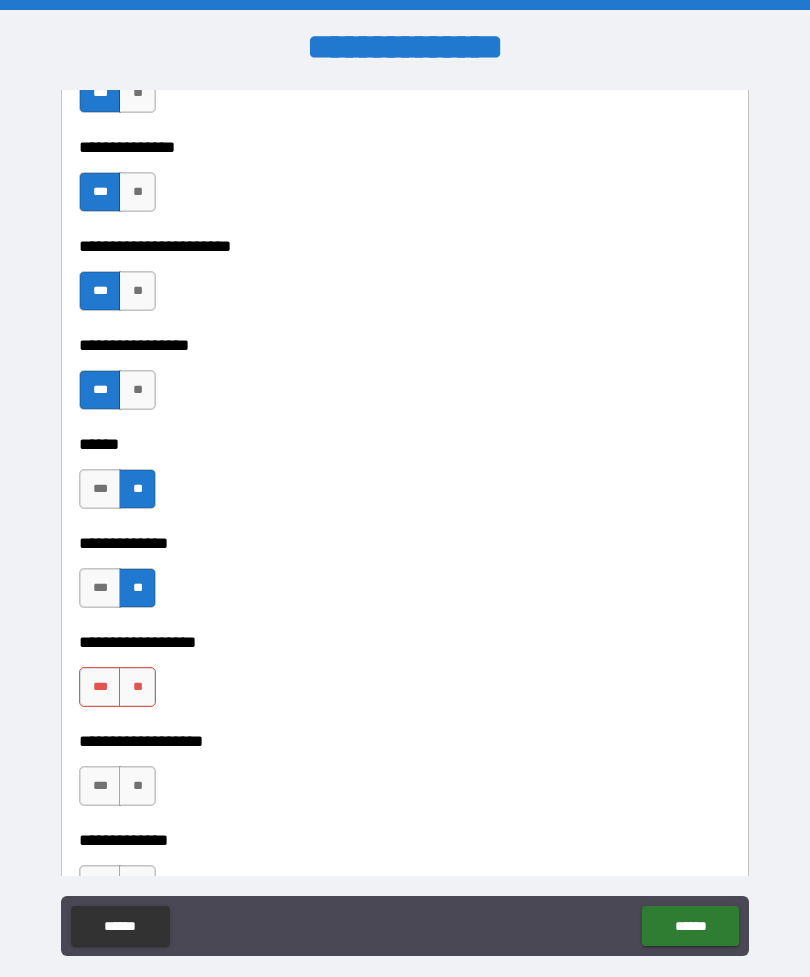 scroll, scrollTop: 3121, scrollLeft: 0, axis: vertical 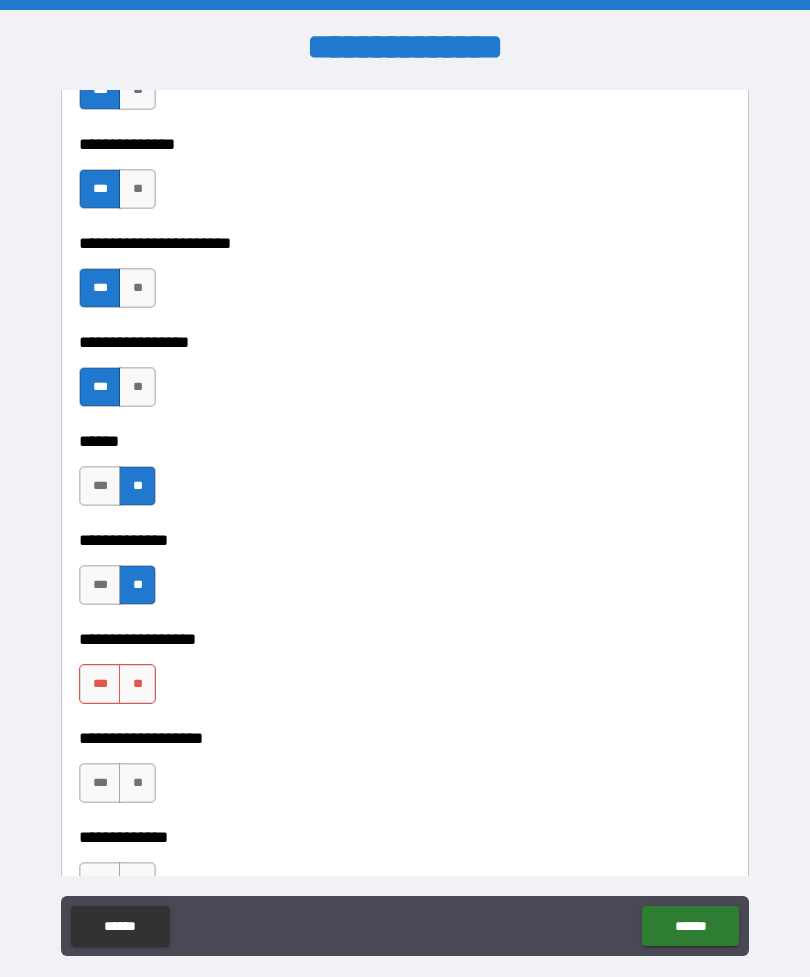 click on "***" at bounding box center (100, 684) 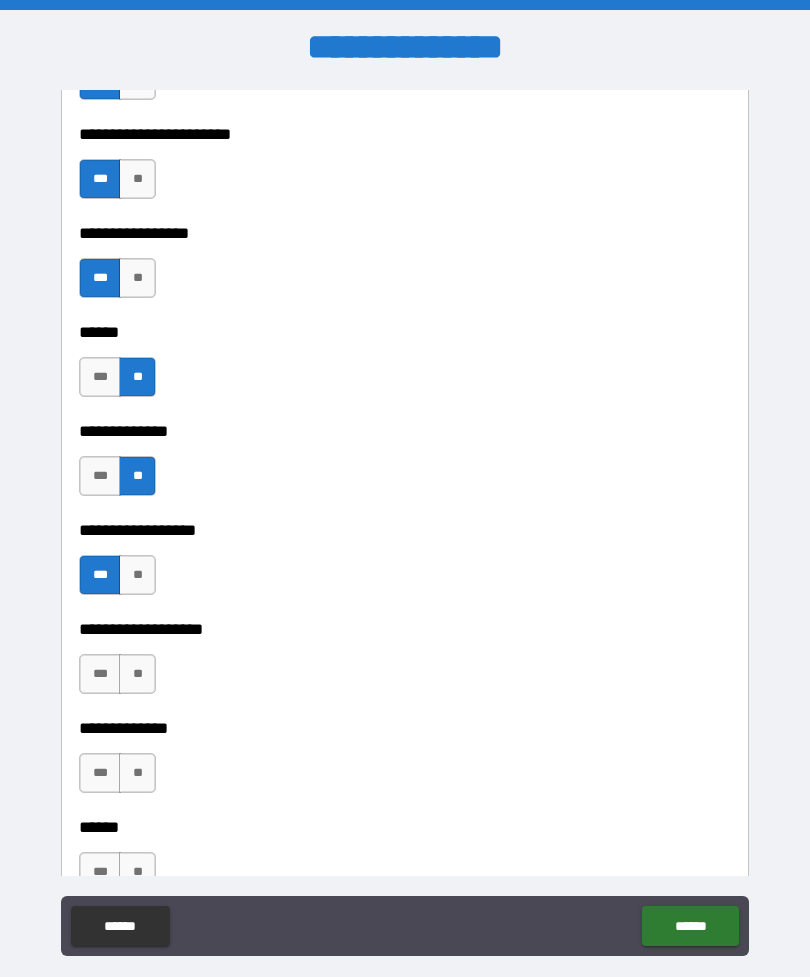 scroll, scrollTop: 3249, scrollLeft: 0, axis: vertical 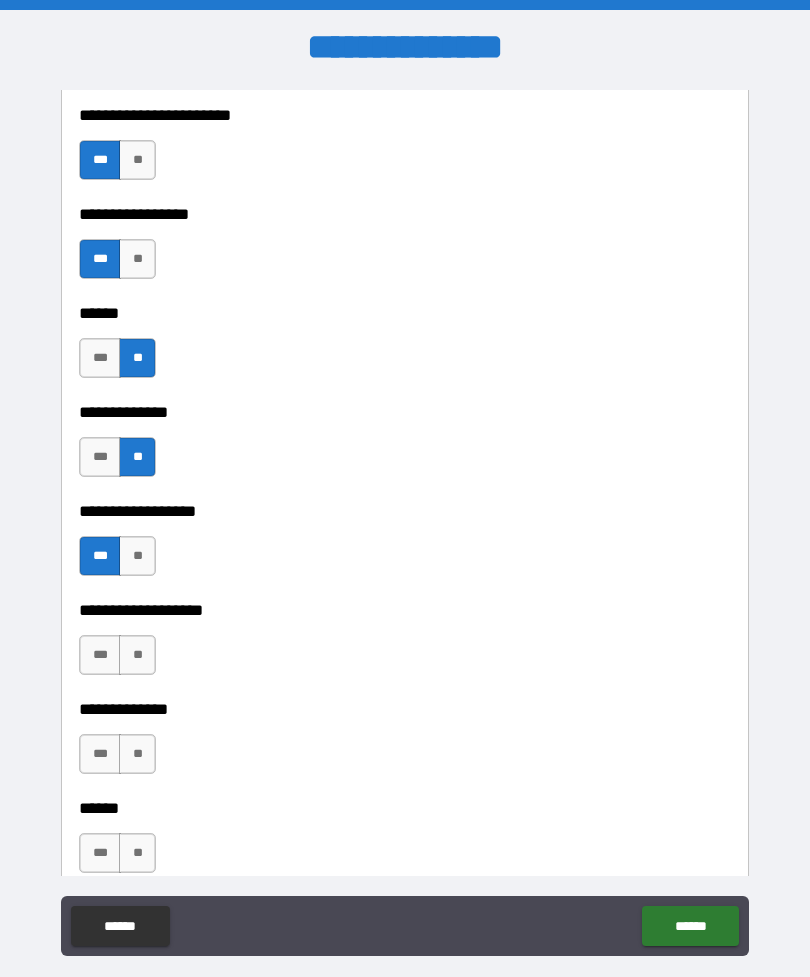 click on "**" at bounding box center [137, 655] 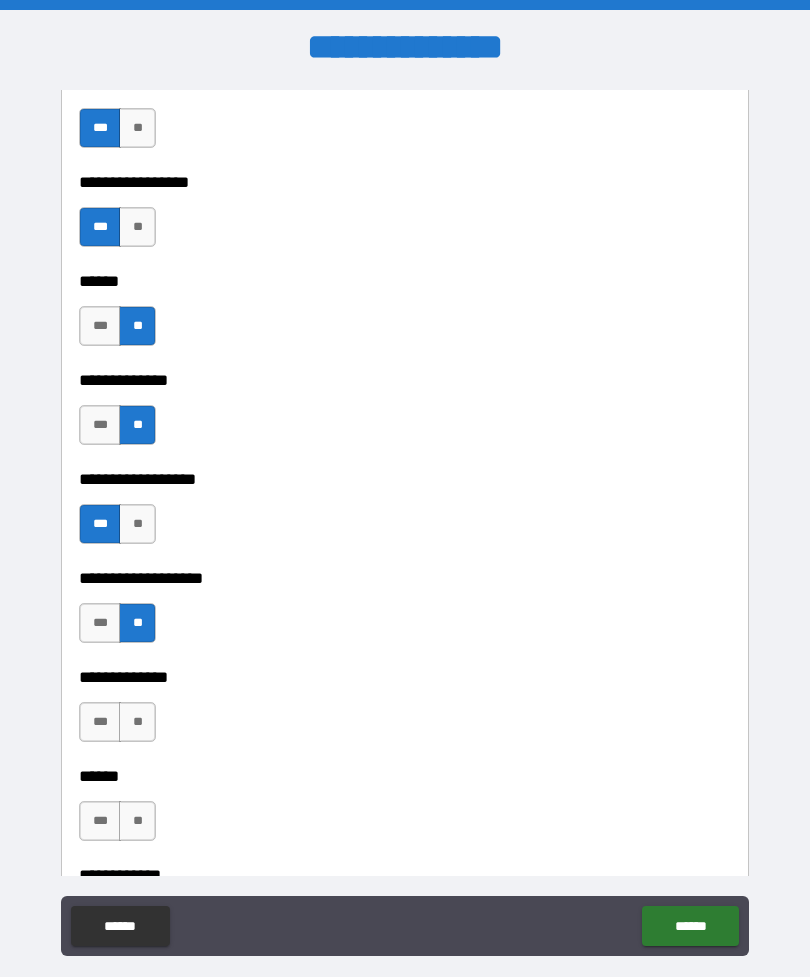 scroll, scrollTop: 3280, scrollLeft: 0, axis: vertical 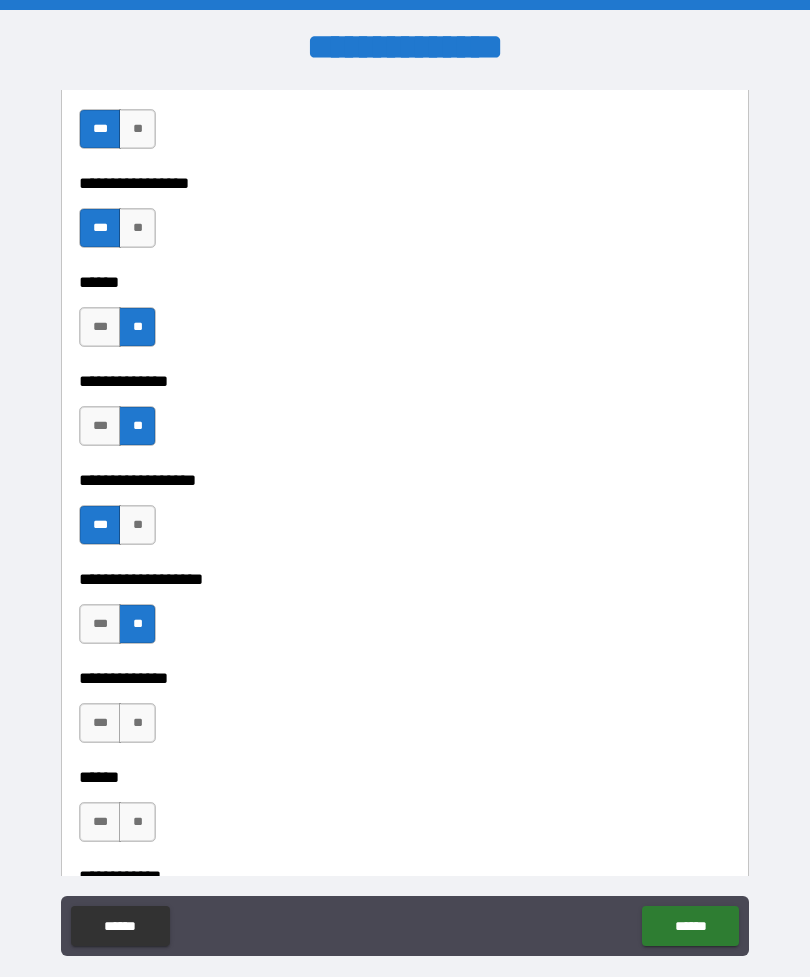click on "**" at bounding box center (137, 723) 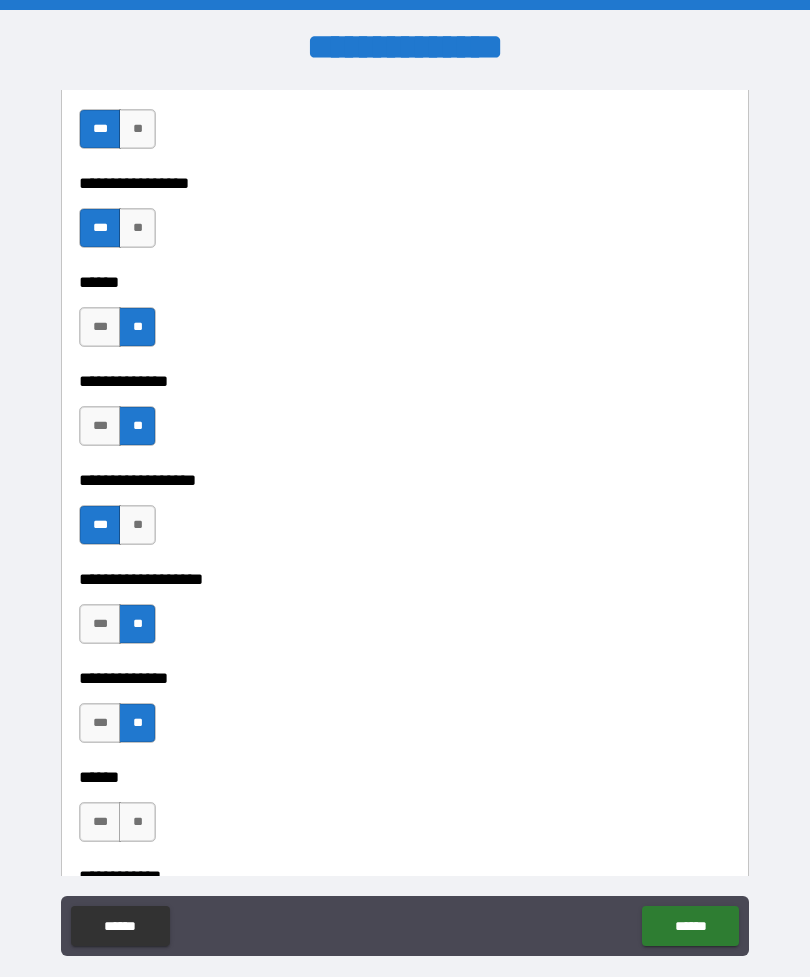 click on "***" at bounding box center [100, 723] 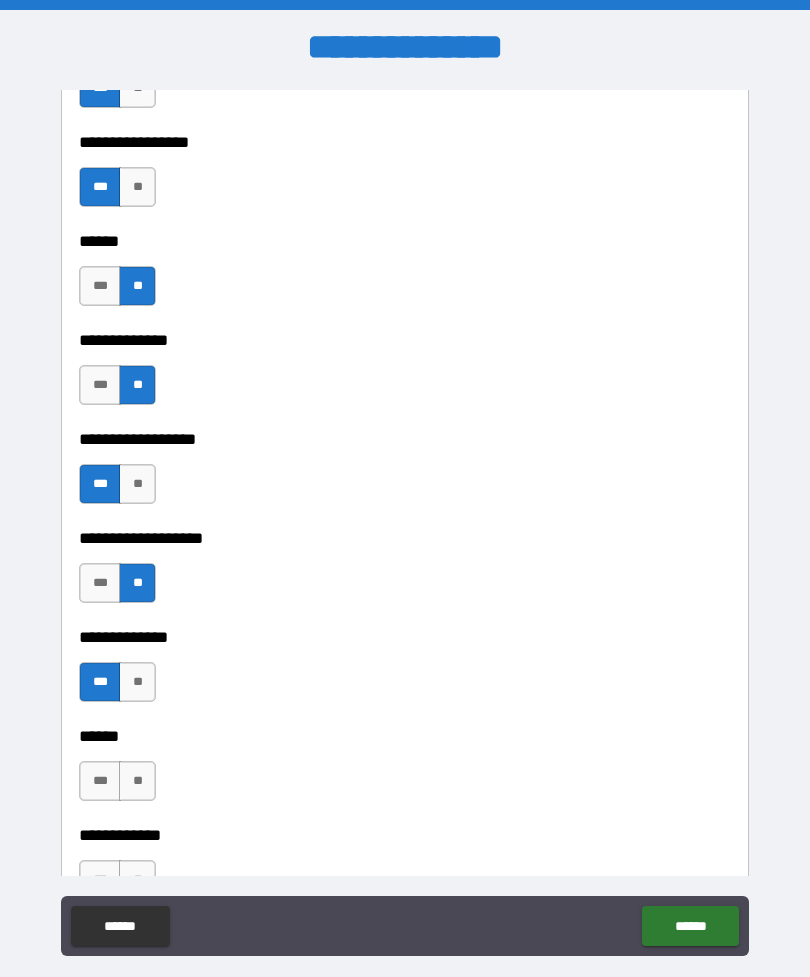 scroll, scrollTop: 3324, scrollLeft: 0, axis: vertical 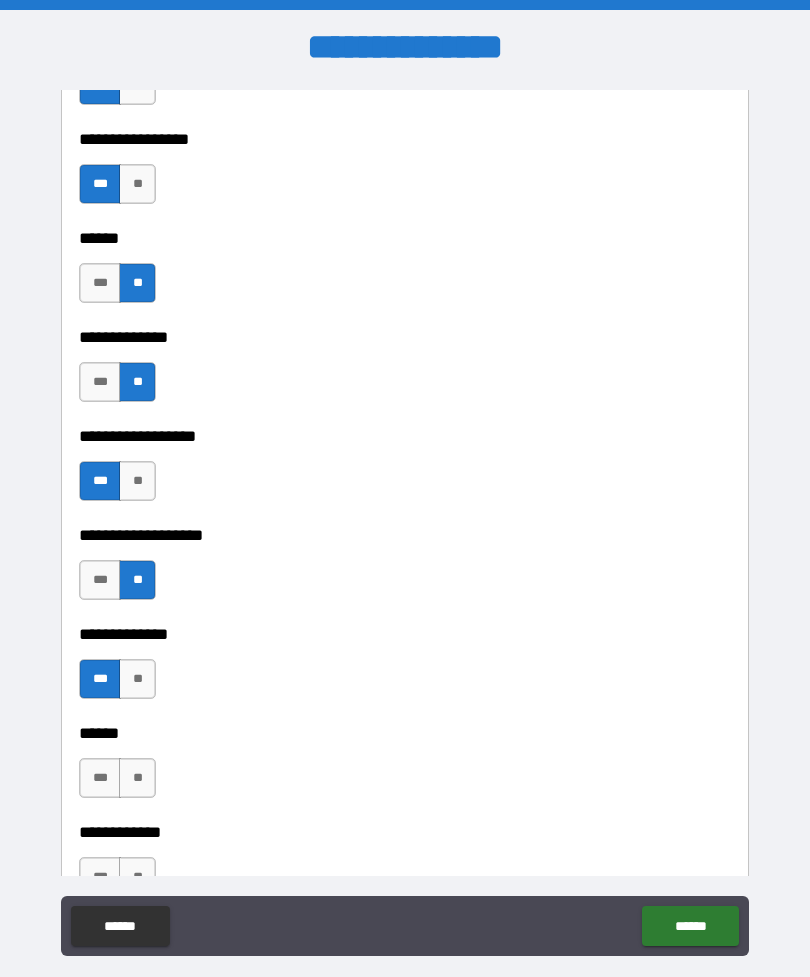 click on "**" at bounding box center (137, 778) 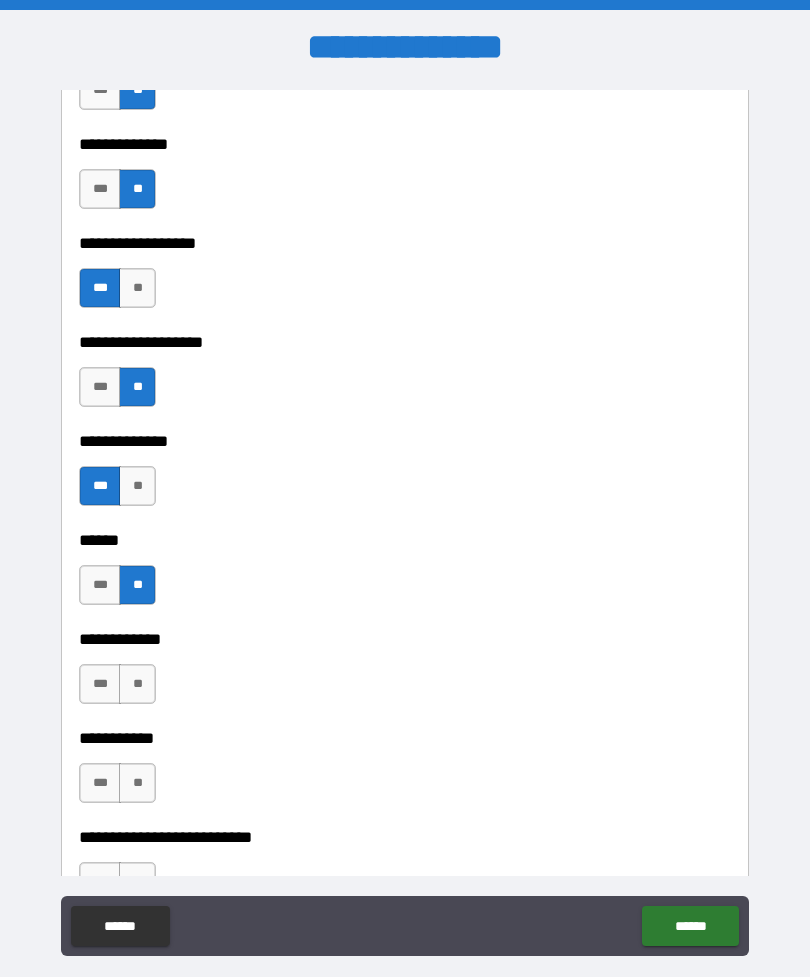 scroll, scrollTop: 3519, scrollLeft: 0, axis: vertical 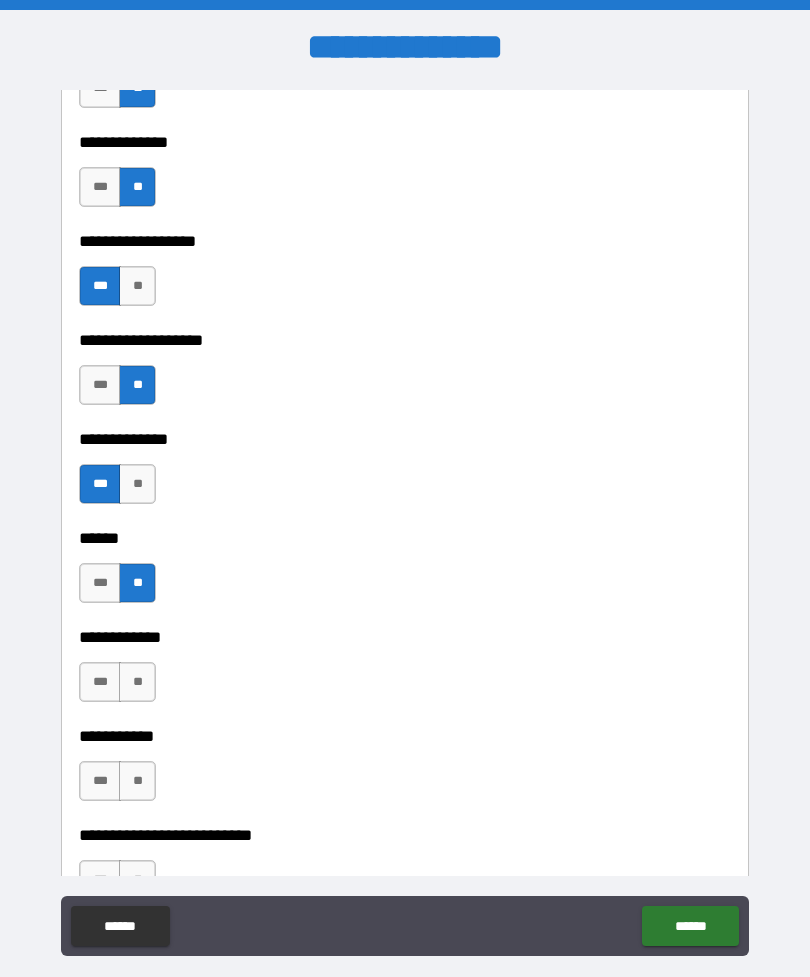 click on "**" at bounding box center (137, 682) 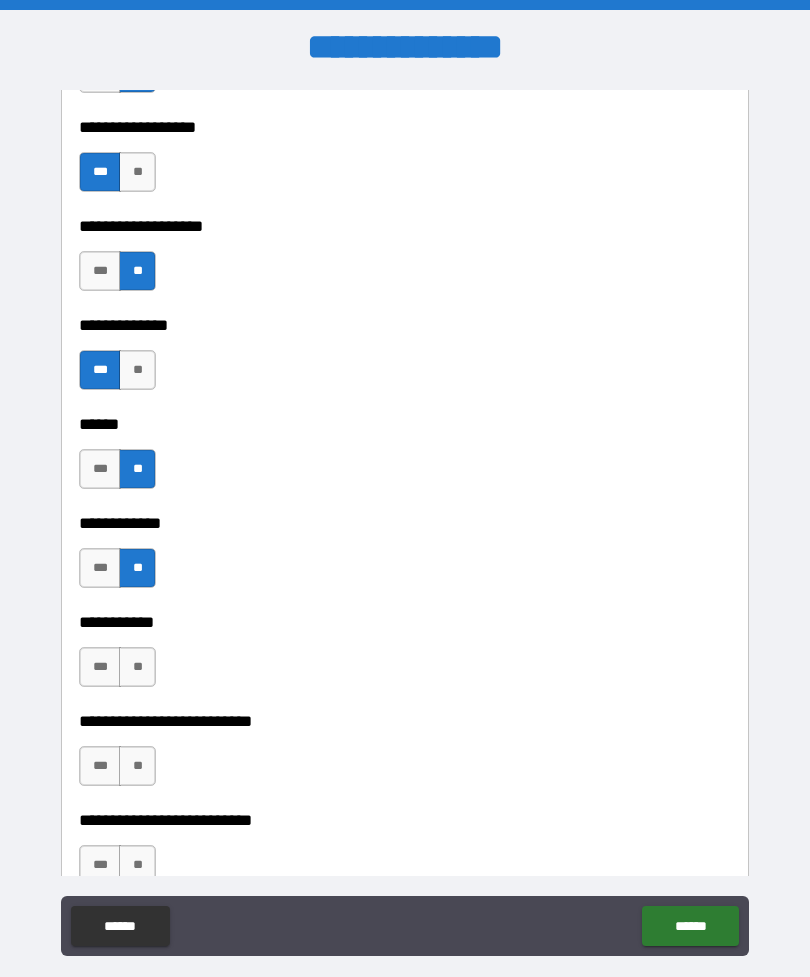 scroll, scrollTop: 3642, scrollLeft: 0, axis: vertical 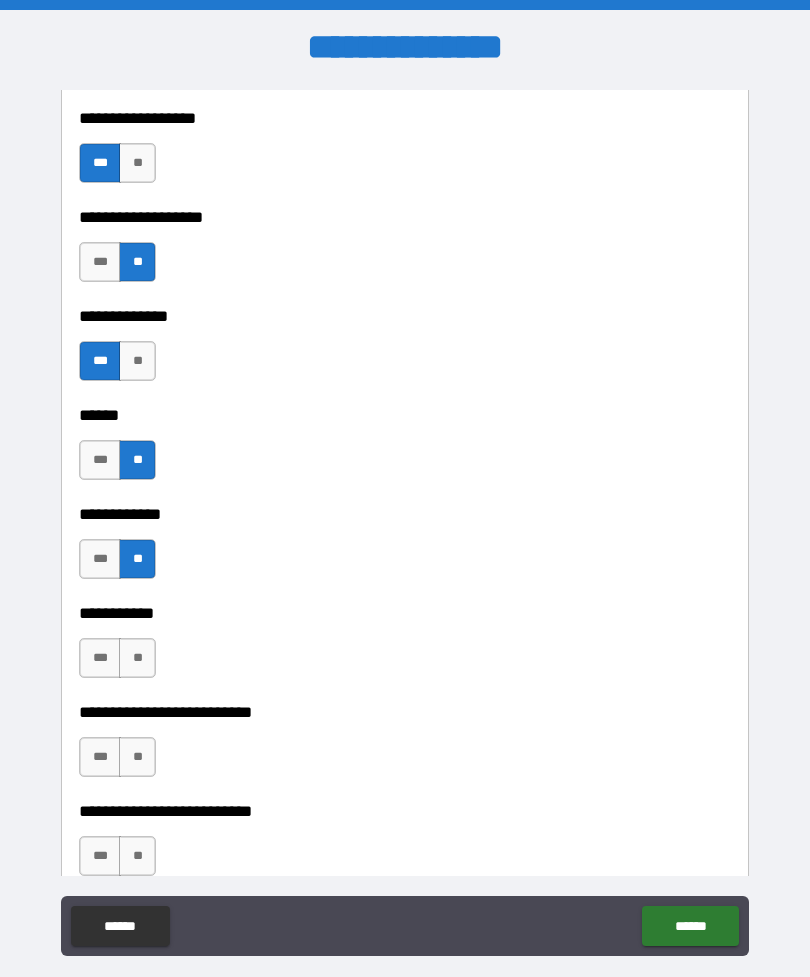 click on "***" at bounding box center [100, 658] 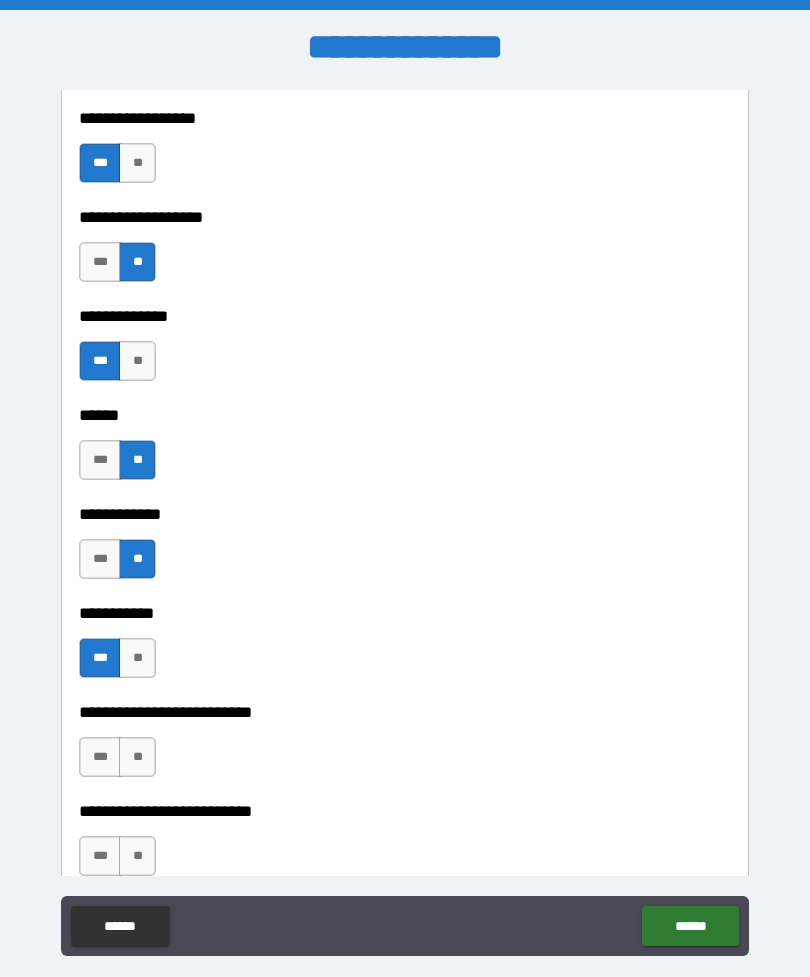 scroll, scrollTop: 3667, scrollLeft: 0, axis: vertical 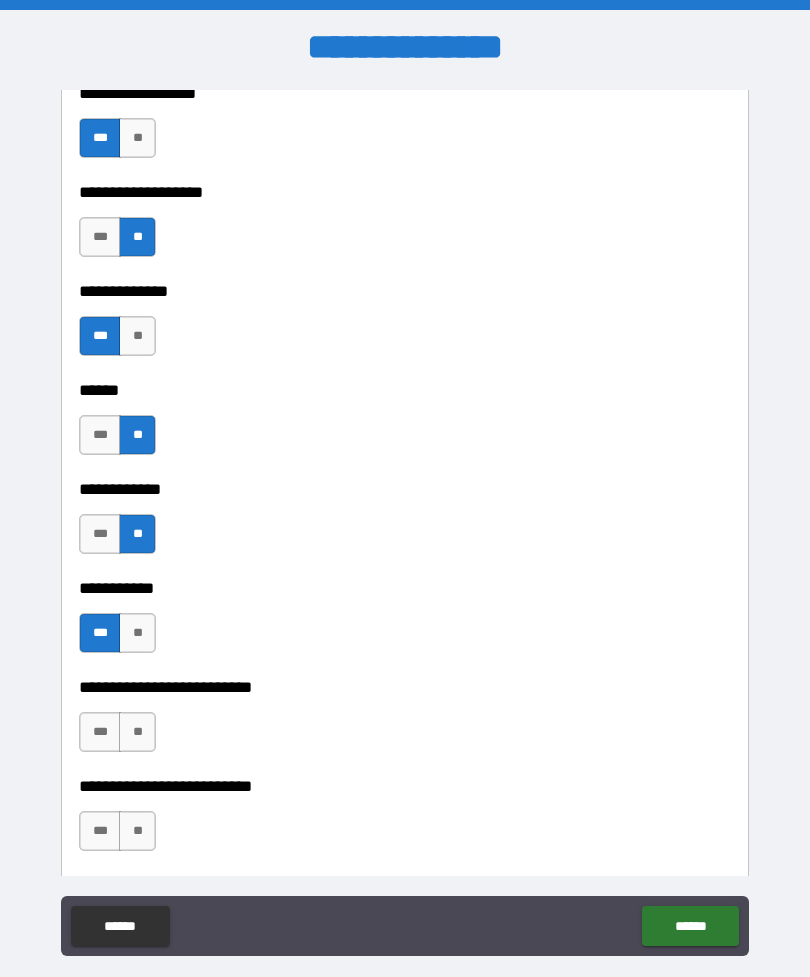 click on "***" at bounding box center (100, 732) 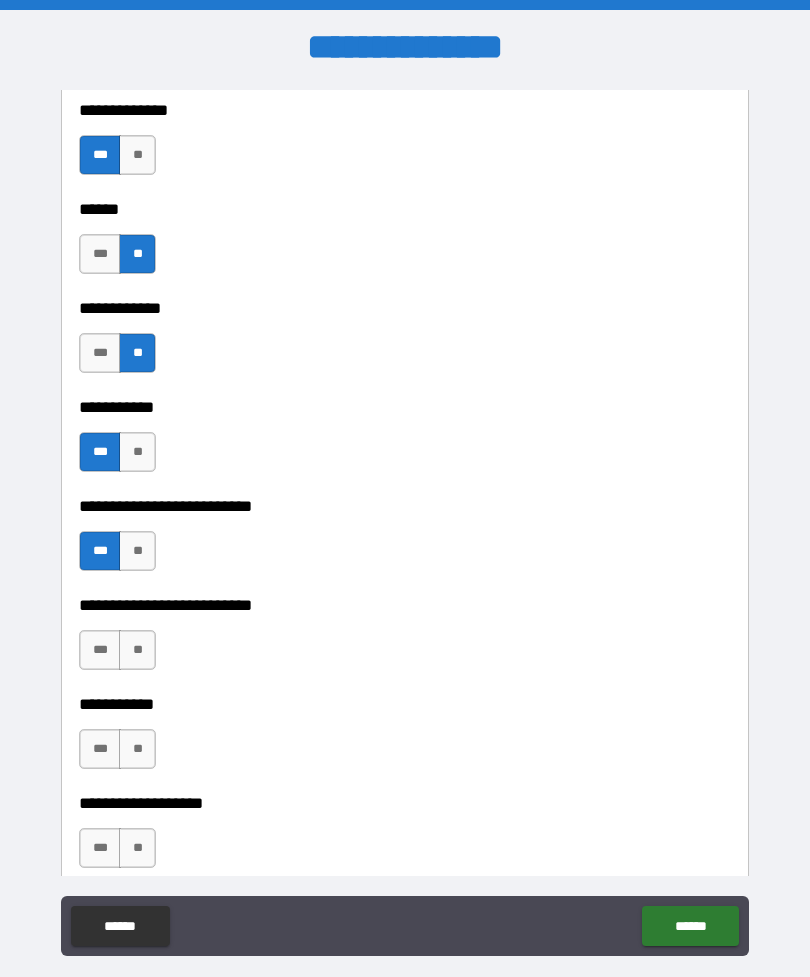 scroll, scrollTop: 3860, scrollLeft: 0, axis: vertical 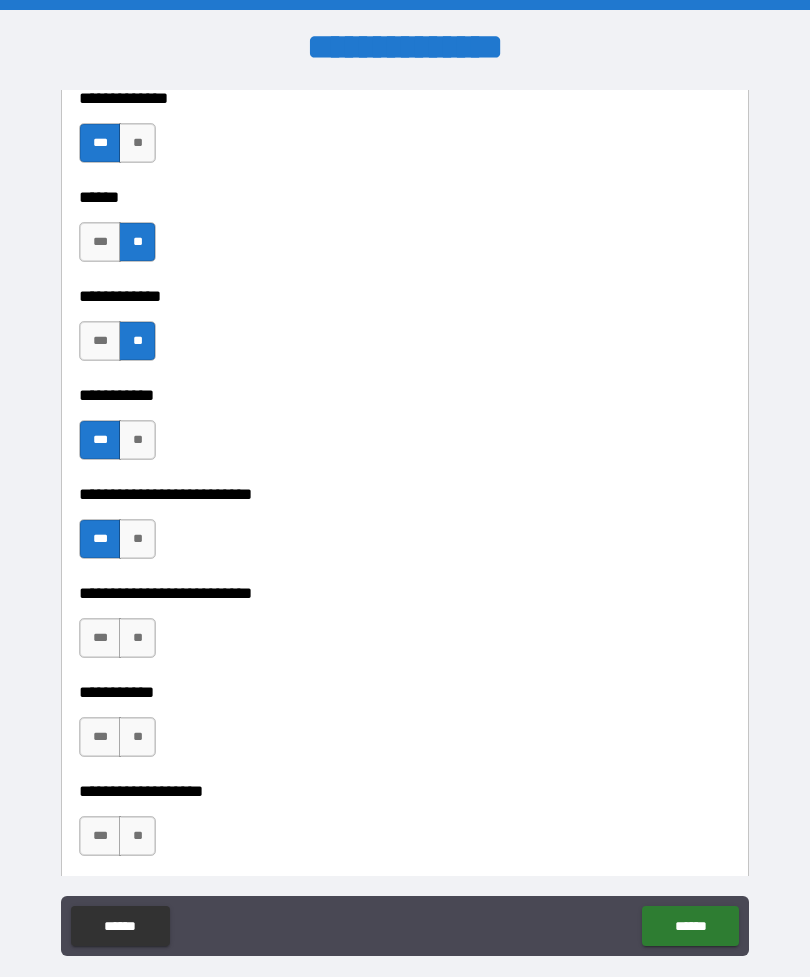 click on "**" at bounding box center [137, 638] 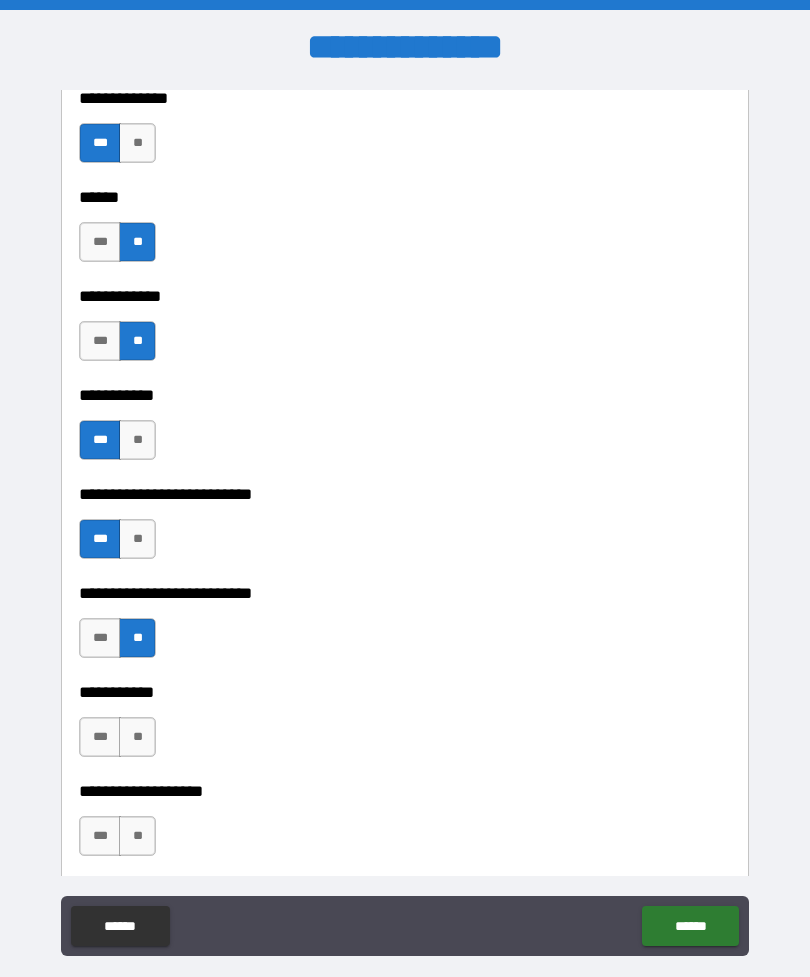 click on "**" at bounding box center [137, 737] 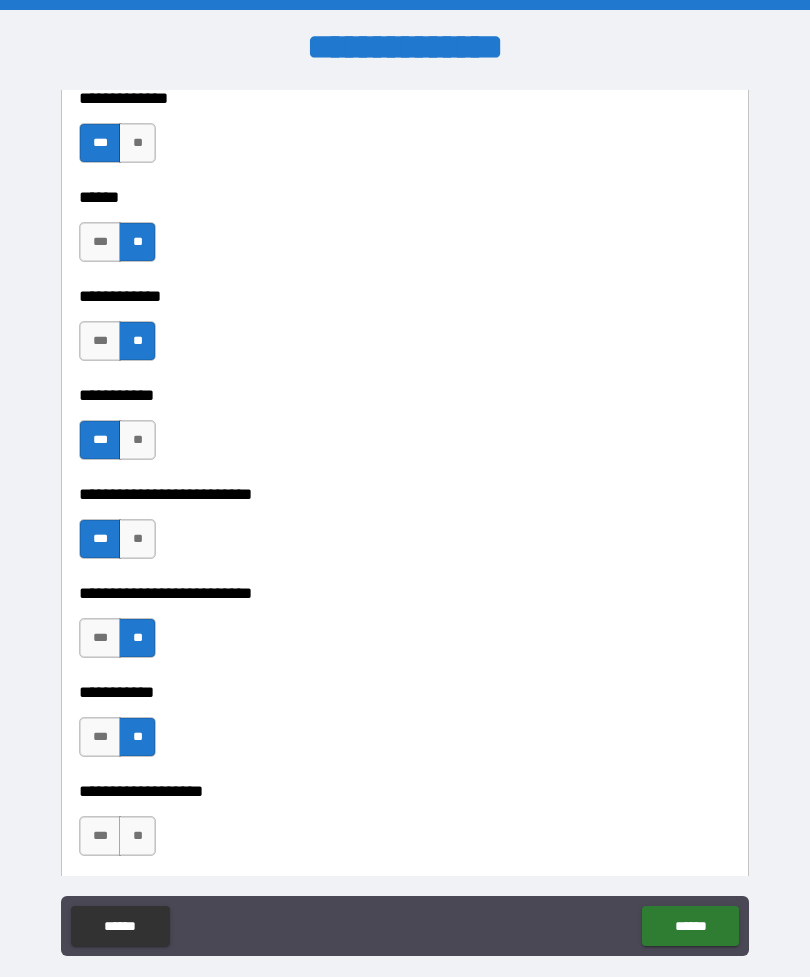 click on "**" at bounding box center [137, 836] 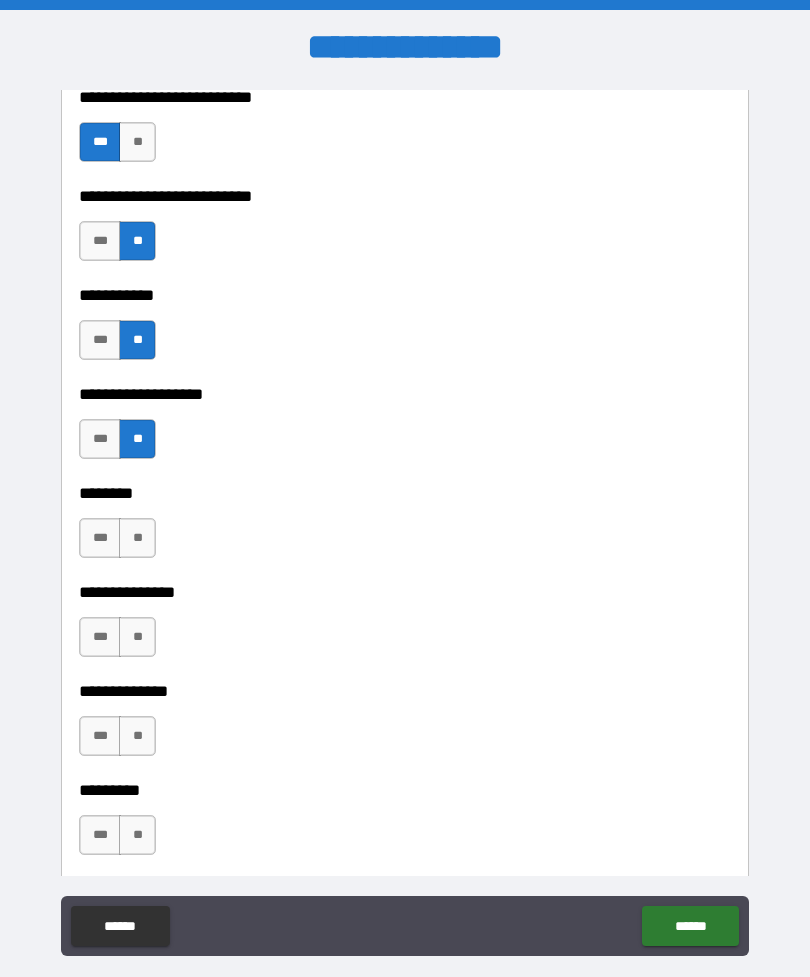 scroll, scrollTop: 4269, scrollLeft: 0, axis: vertical 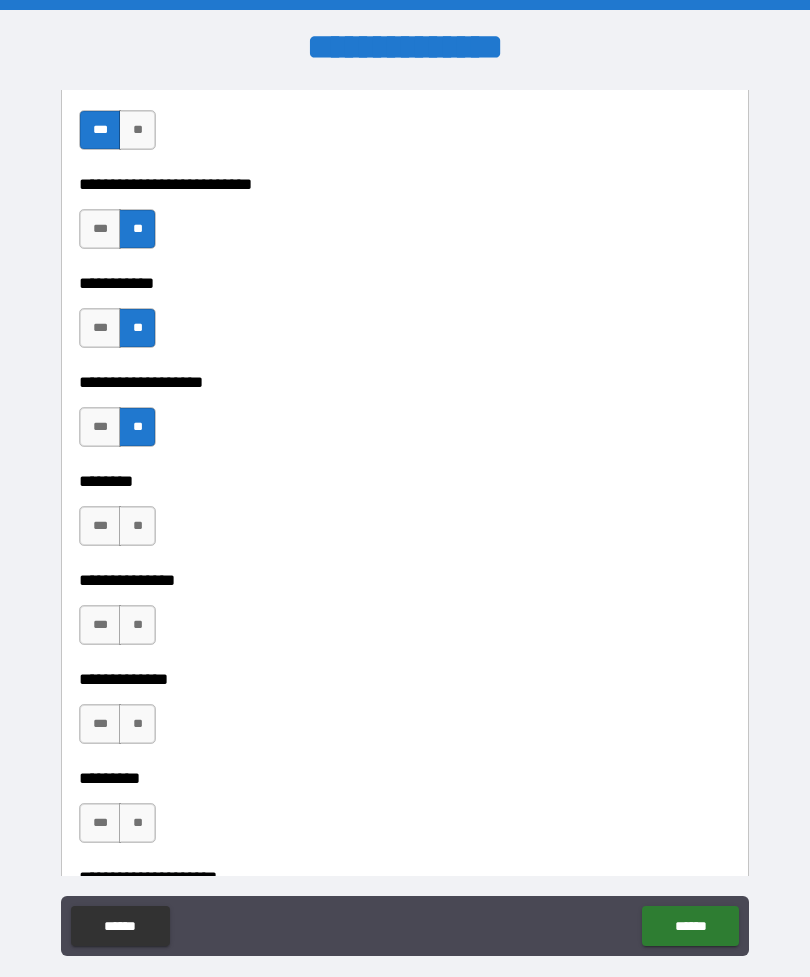 click on "**" at bounding box center (137, 526) 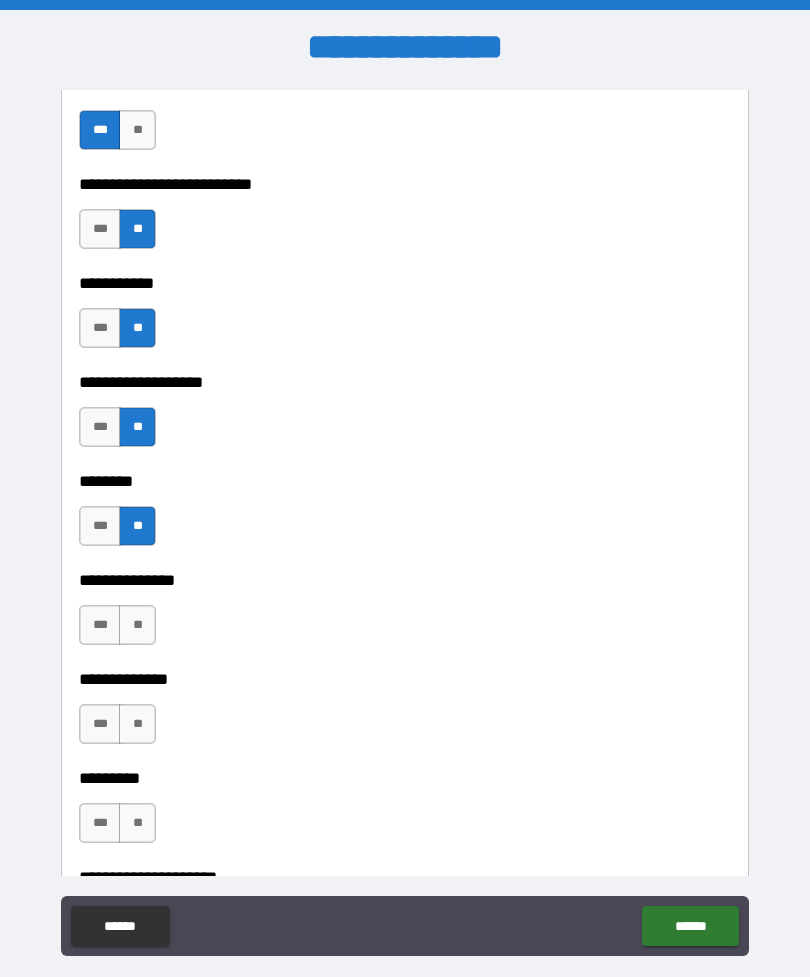 click on "**" at bounding box center [137, 625] 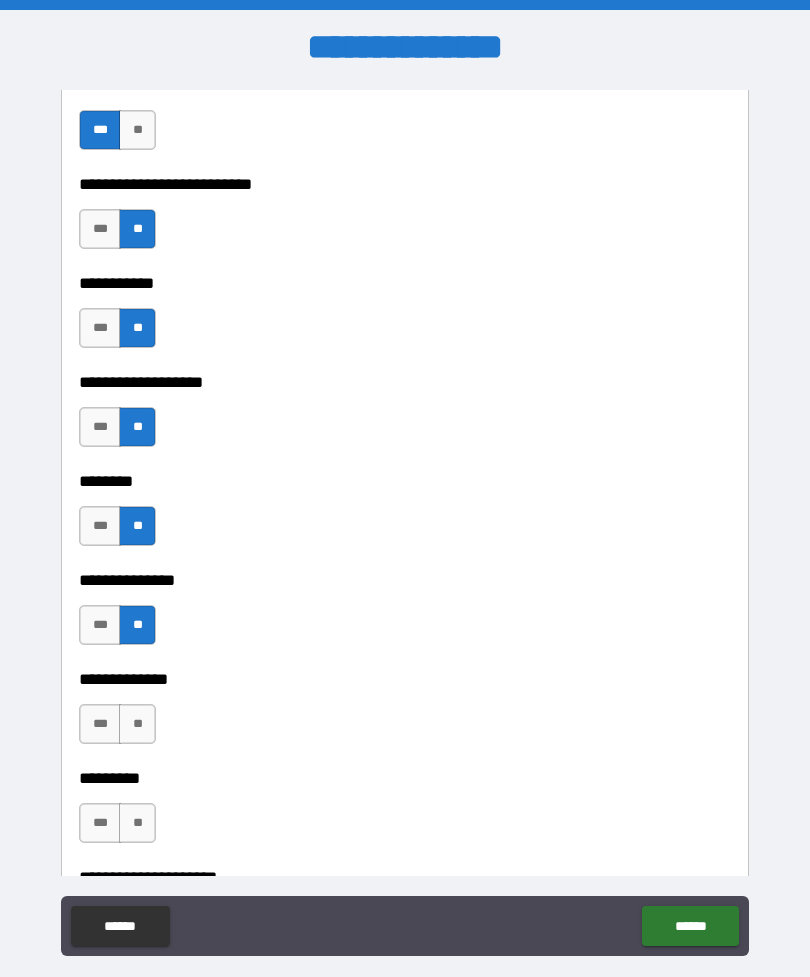 click on "**********" at bounding box center [405, 566] 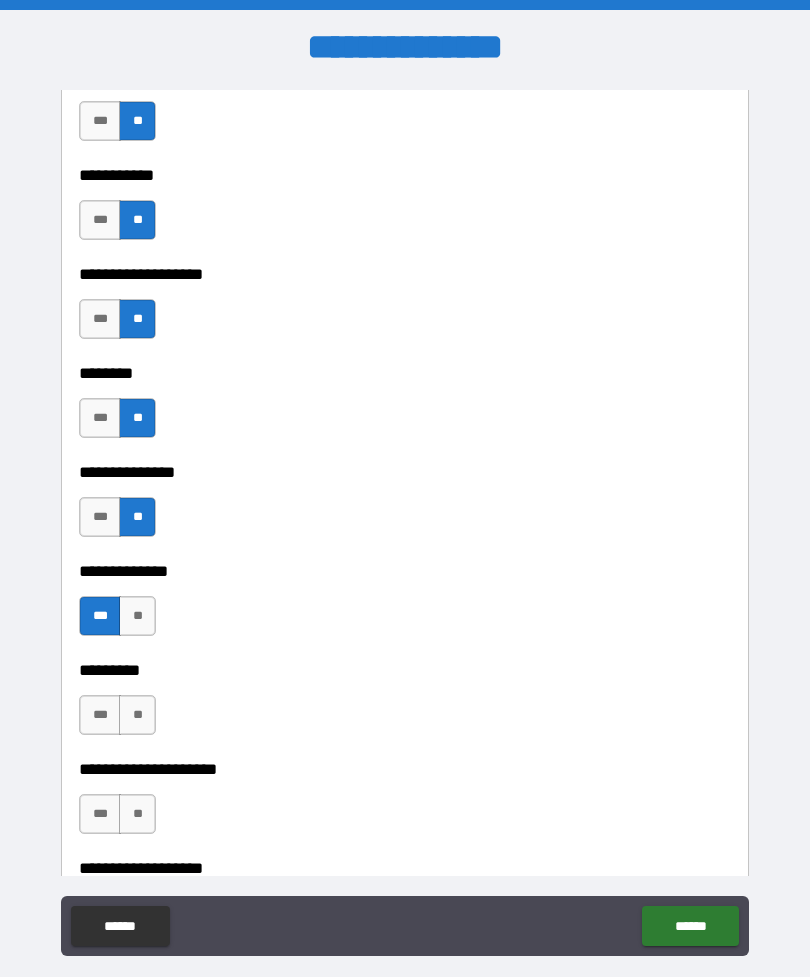 scroll, scrollTop: 4380, scrollLeft: 0, axis: vertical 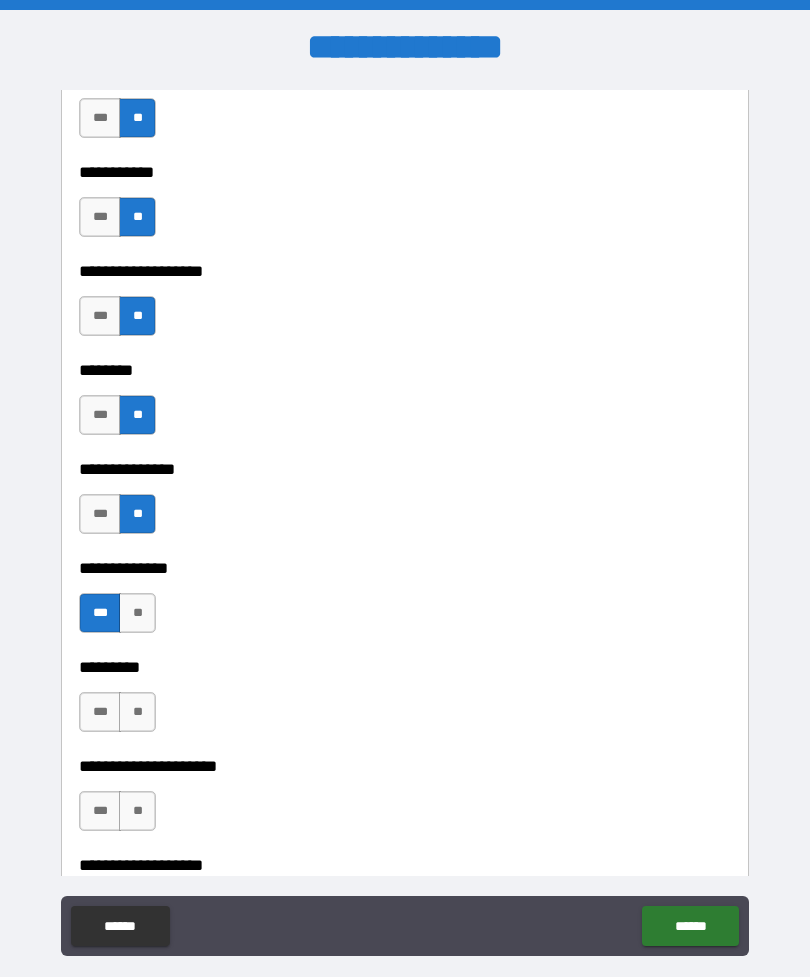 click on "**" at bounding box center (137, 712) 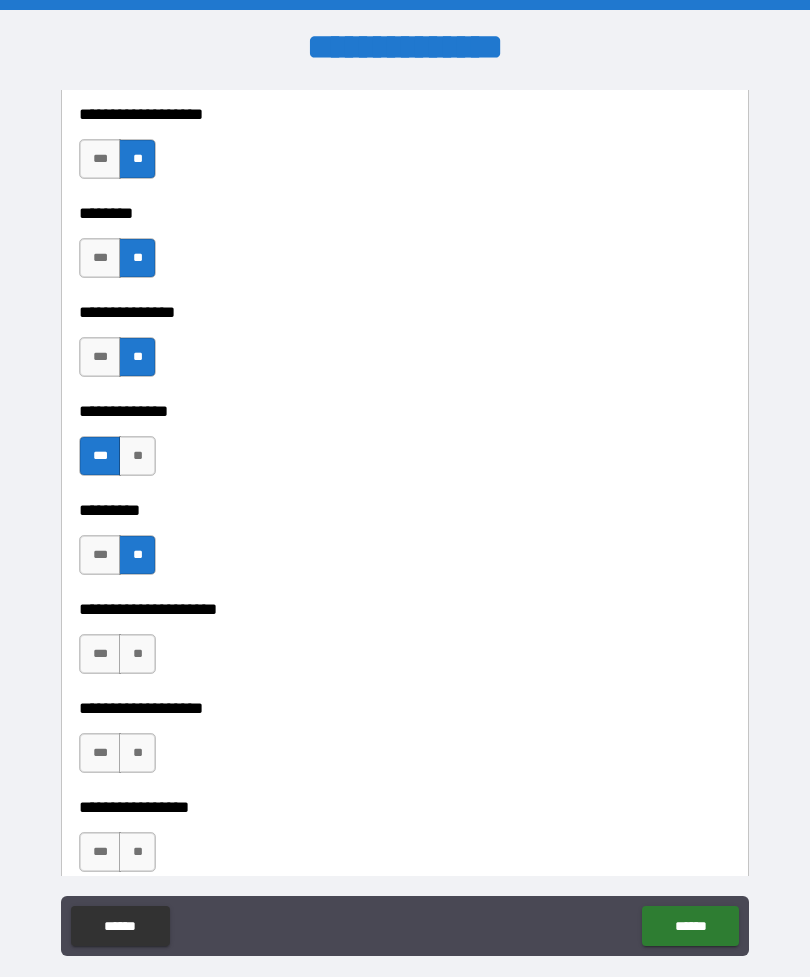 scroll, scrollTop: 4541, scrollLeft: 0, axis: vertical 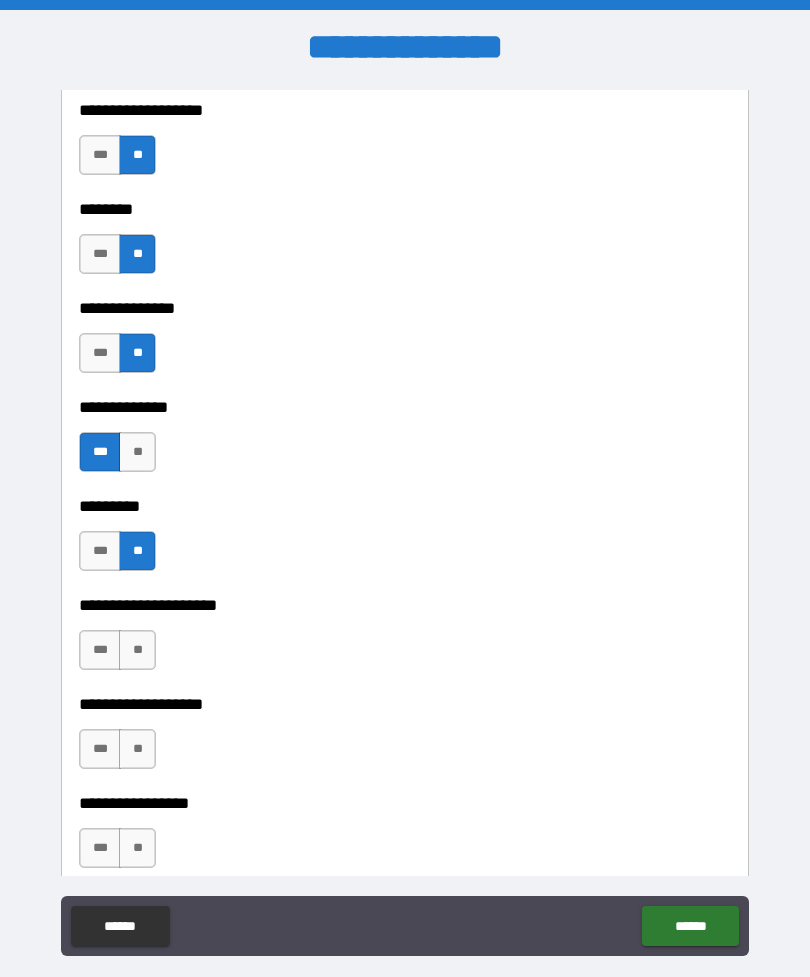 click on "**" at bounding box center [137, 650] 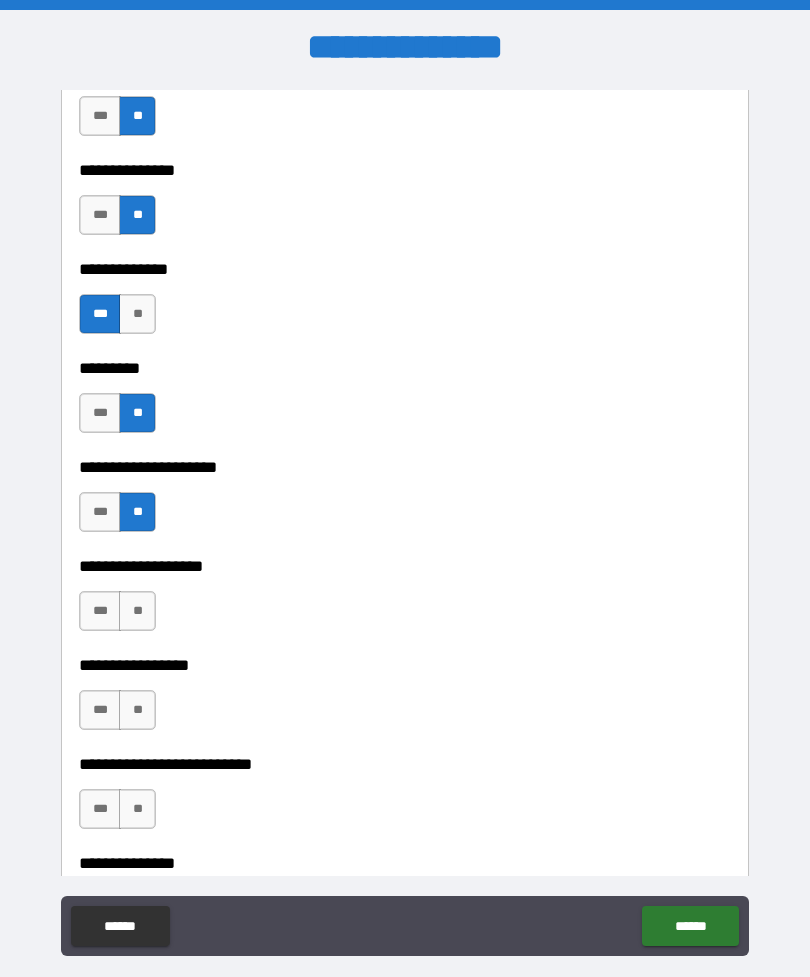 scroll, scrollTop: 4677, scrollLeft: 0, axis: vertical 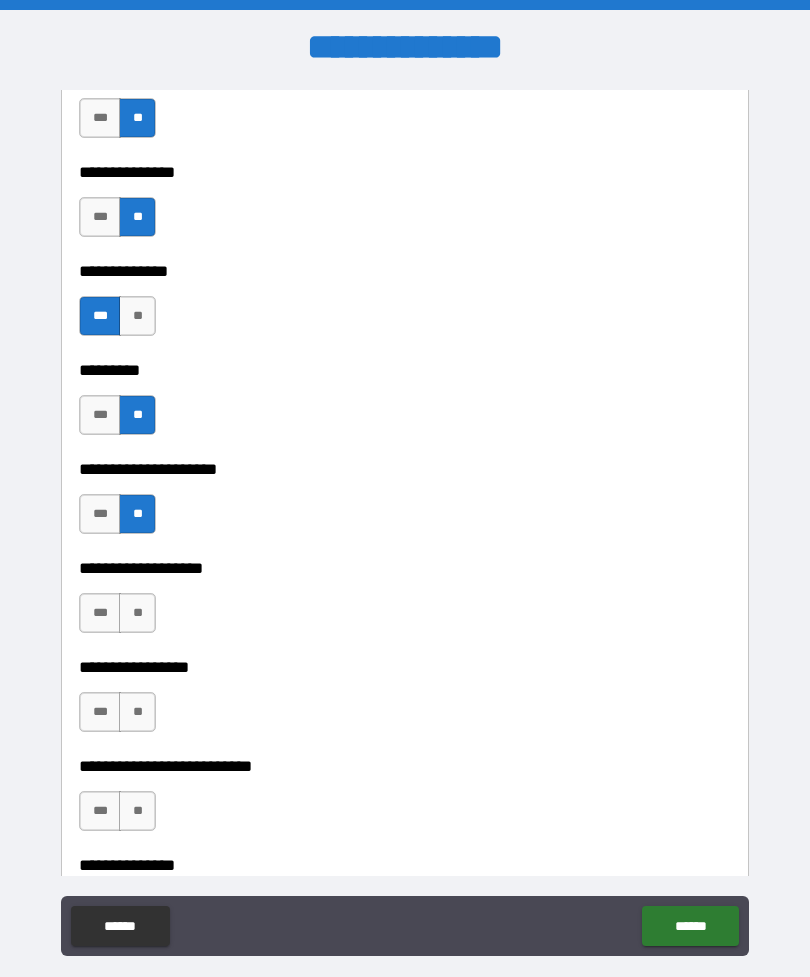 click on "***" at bounding box center (100, 613) 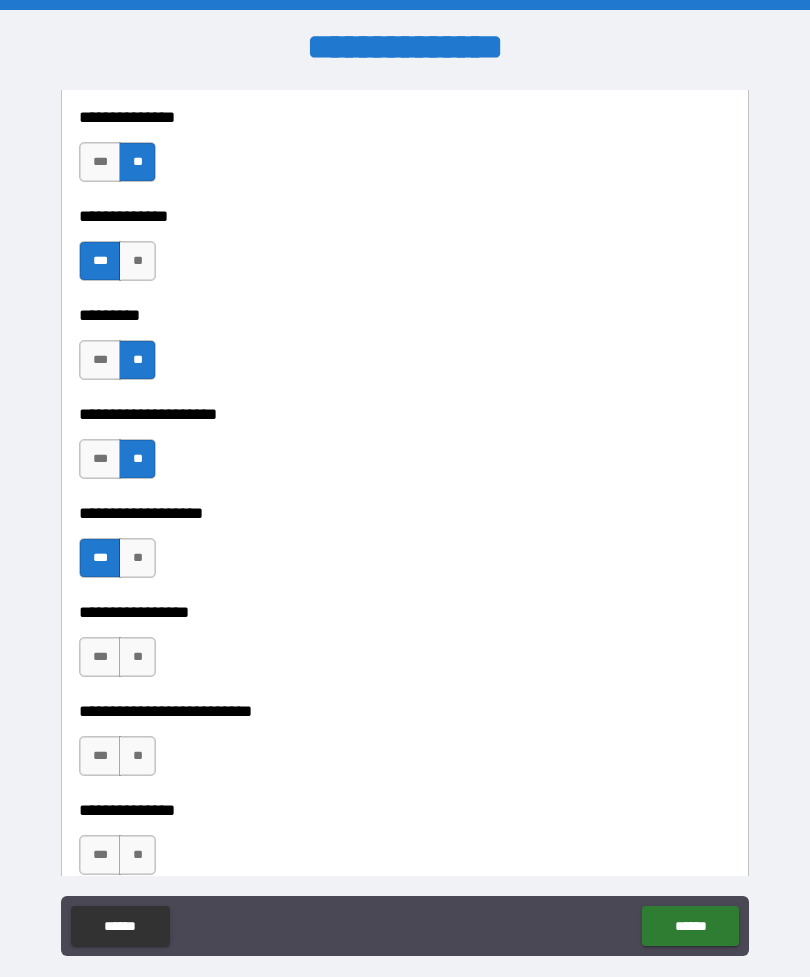scroll, scrollTop: 4729, scrollLeft: 0, axis: vertical 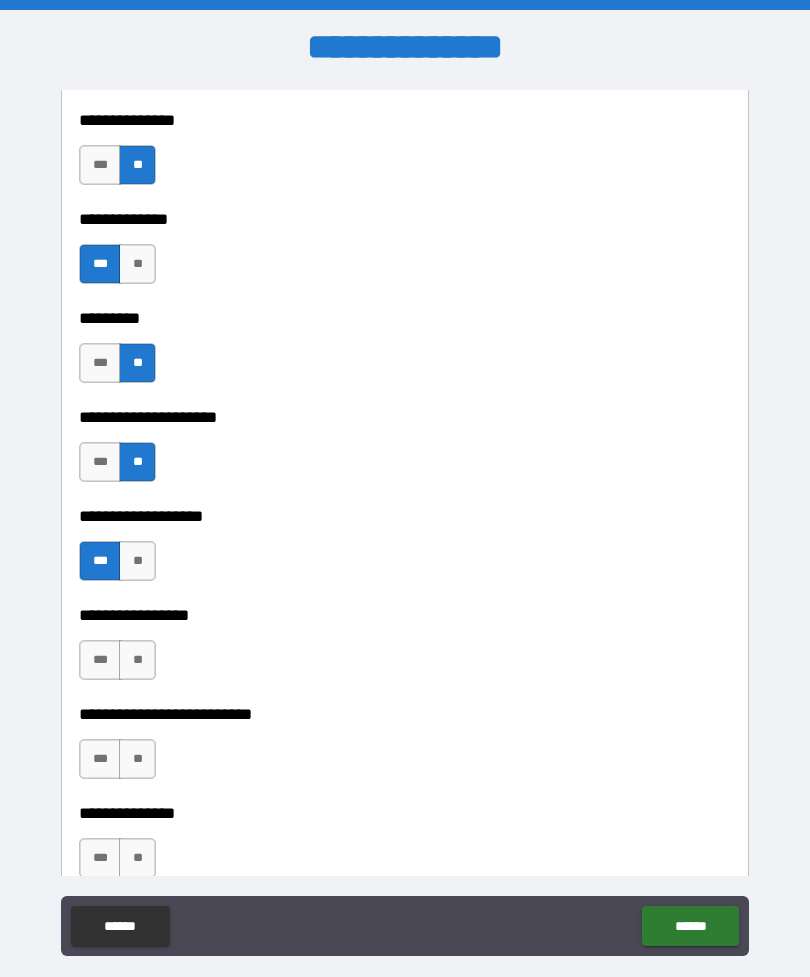 click on "**" at bounding box center (137, 660) 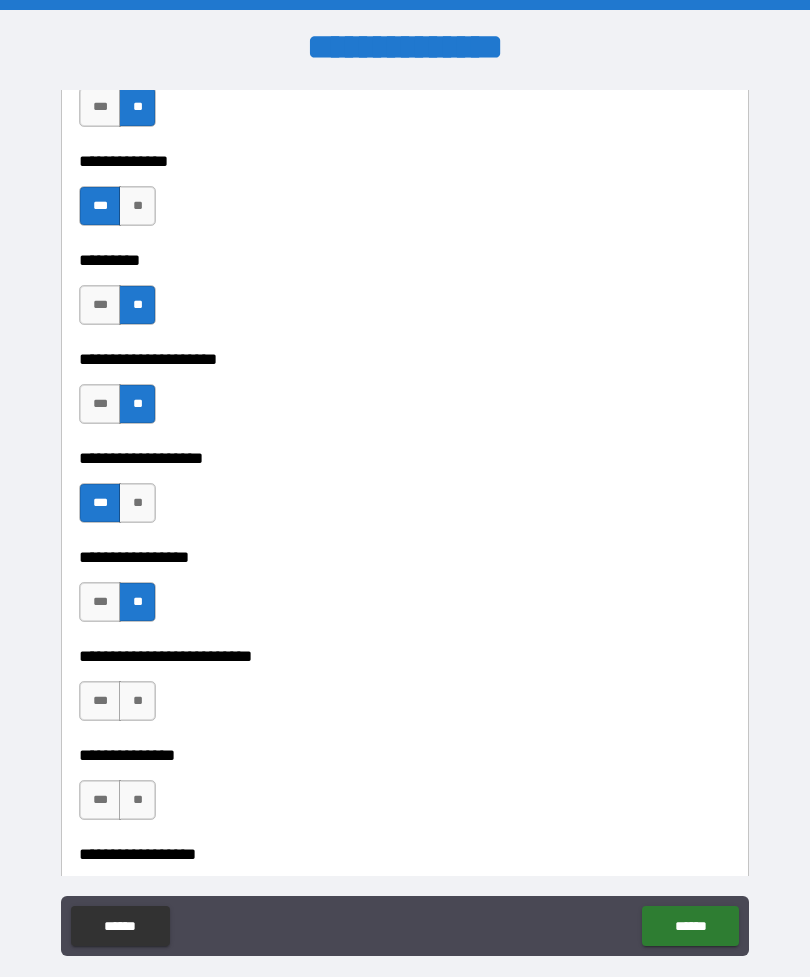 scroll, scrollTop: 4811, scrollLeft: 0, axis: vertical 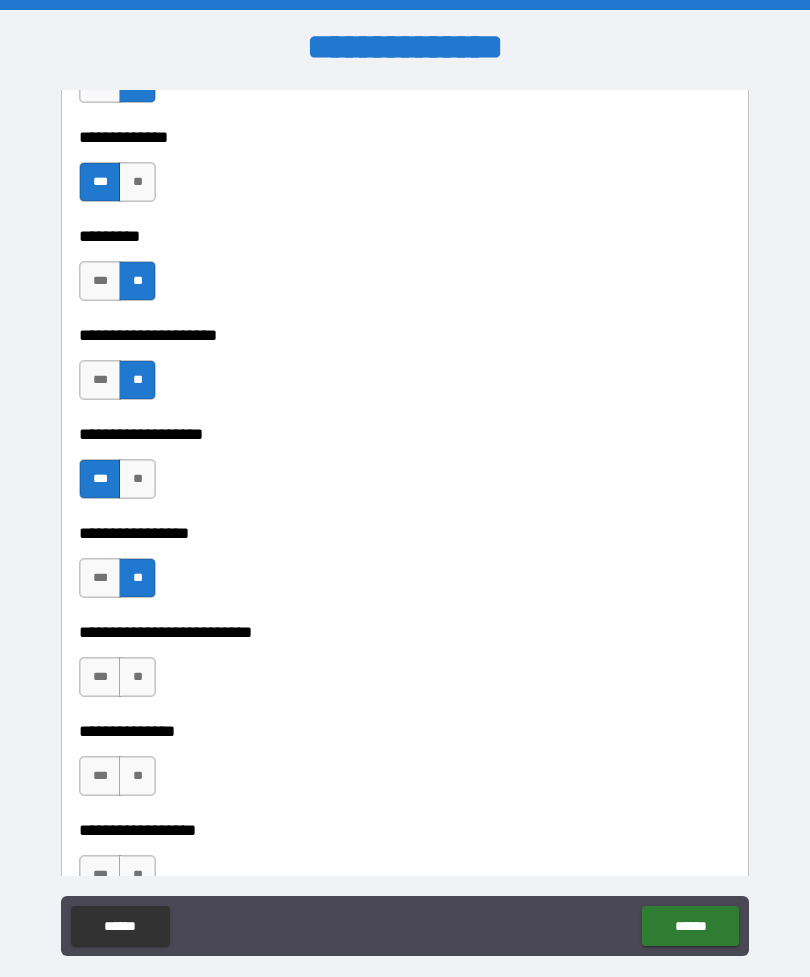 click on "**" at bounding box center (137, 677) 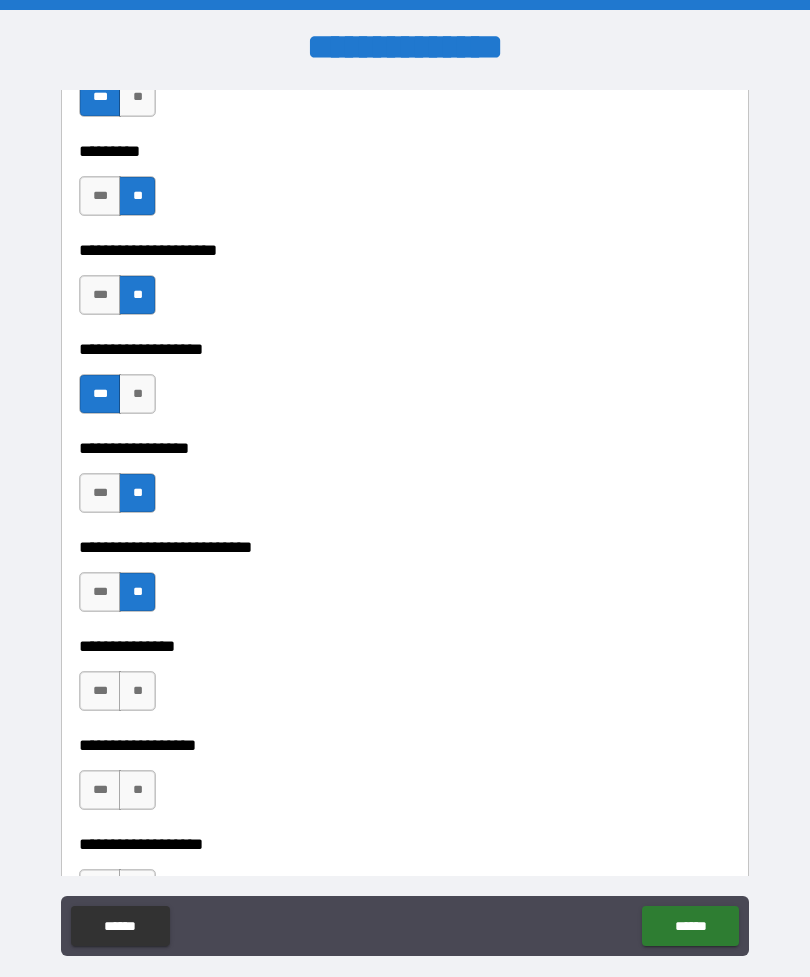 scroll, scrollTop: 4895, scrollLeft: 0, axis: vertical 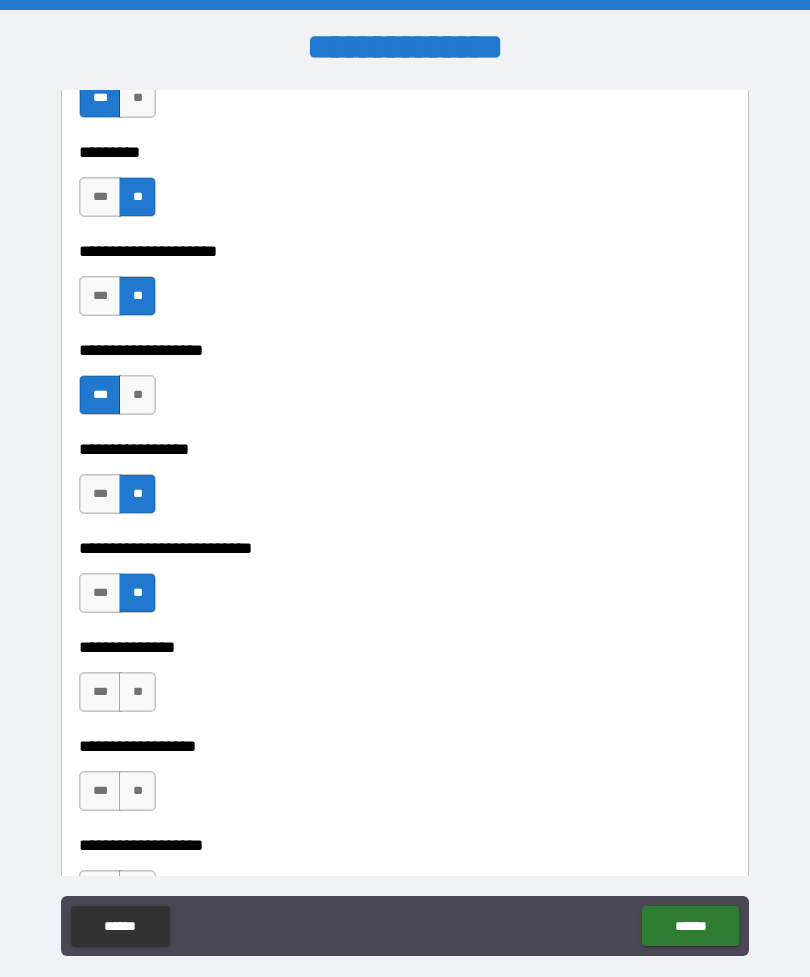 click on "***" at bounding box center [100, 692] 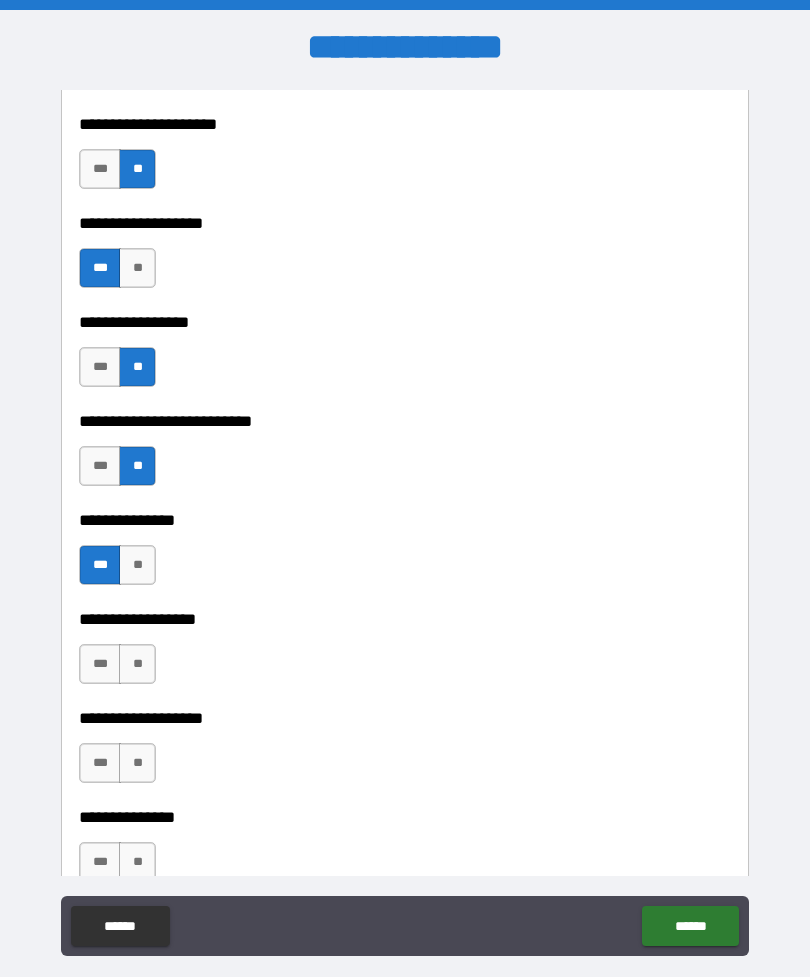 scroll, scrollTop: 5020, scrollLeft: 0, axis: vertical 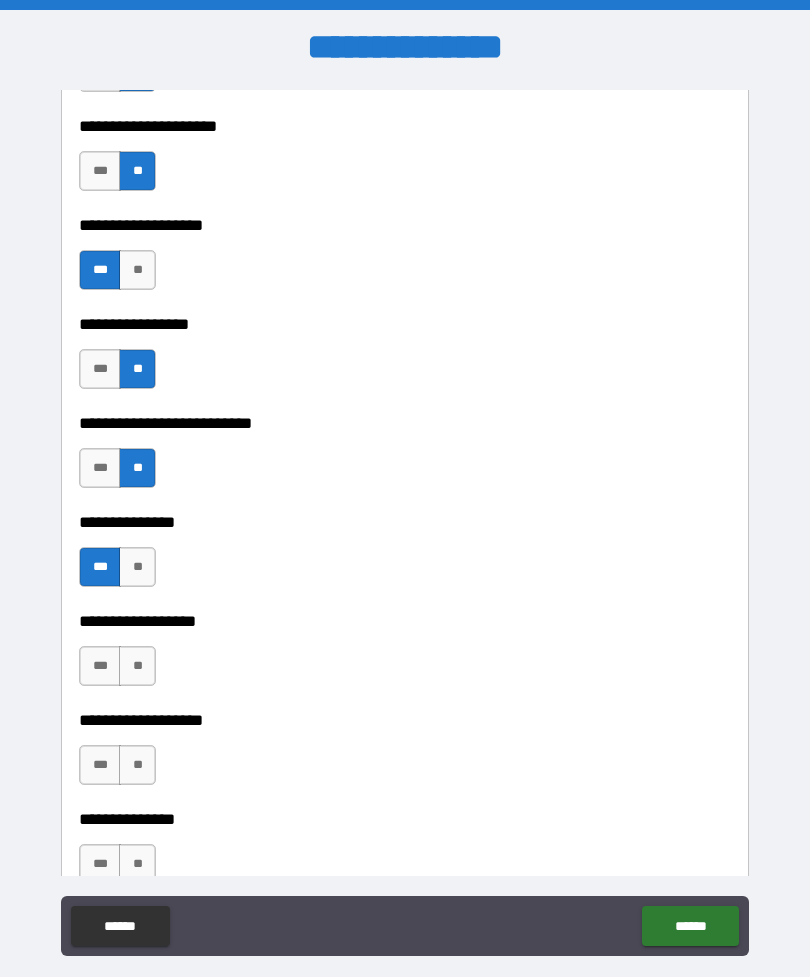 click on "**" at bounding box center [137, 666] 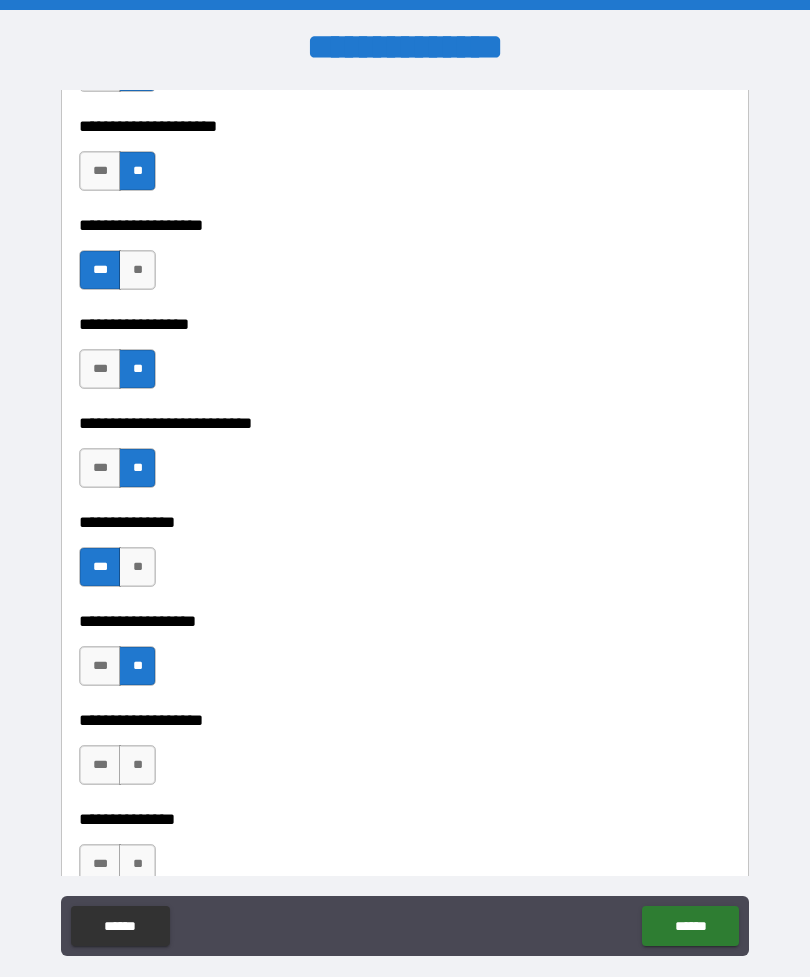 click on "**********" at bounding box center [405, 607] 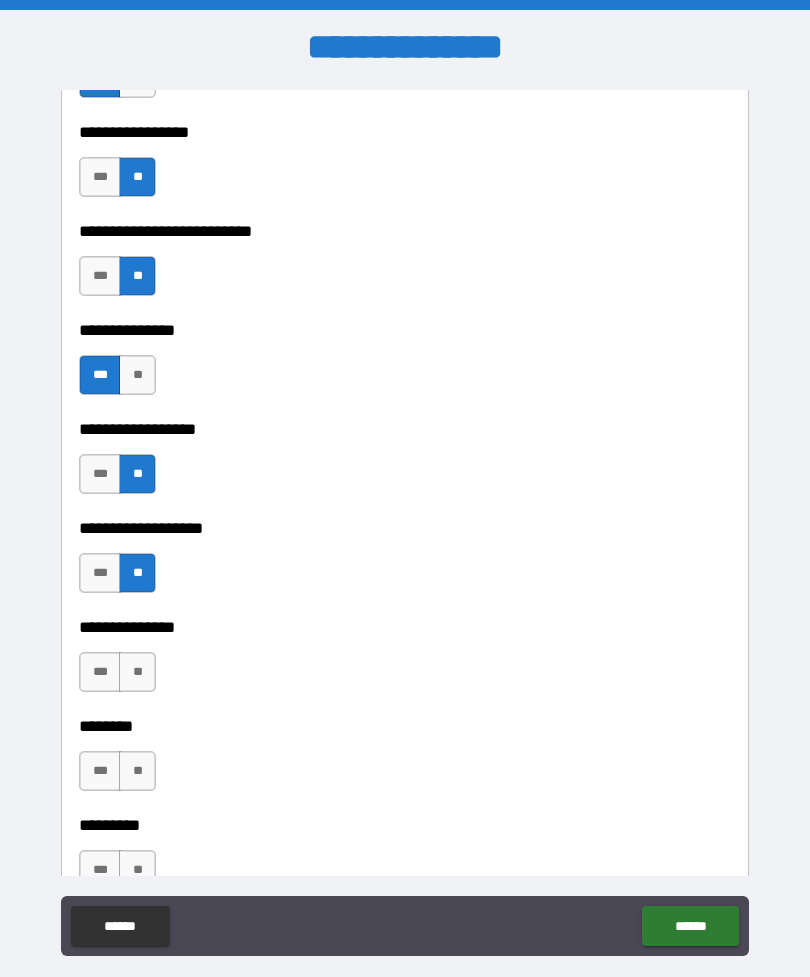 scroll, scrollTop: 5223, scrollLeft: 0, axis: vertical 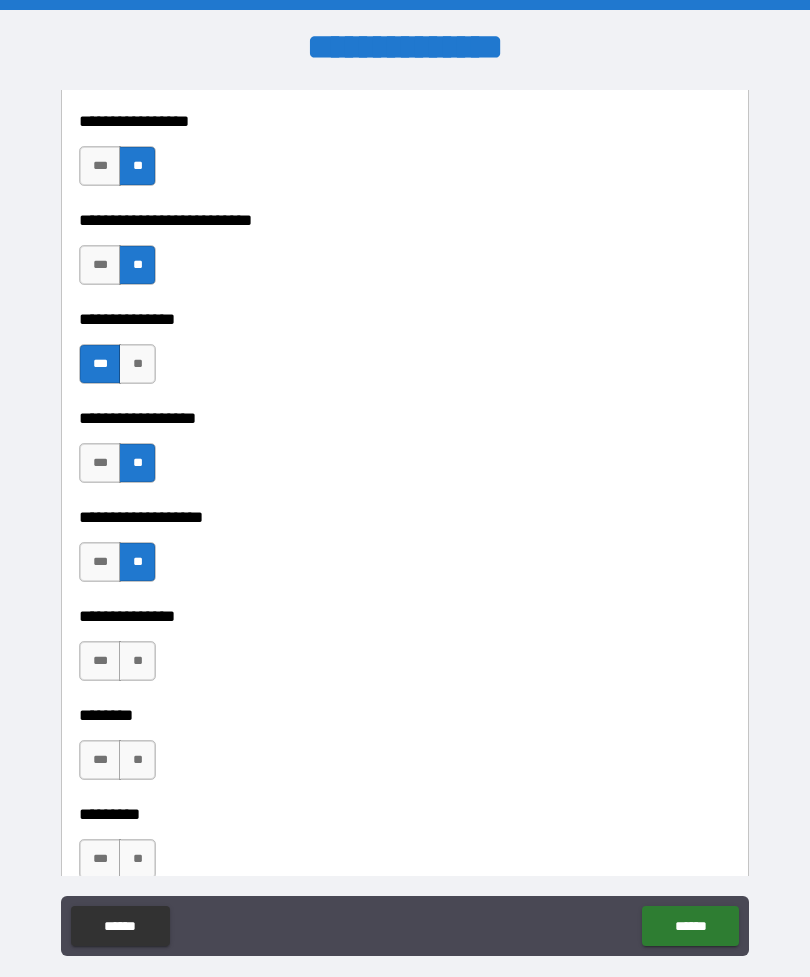 click on "**" at bounding box center [137, 661] 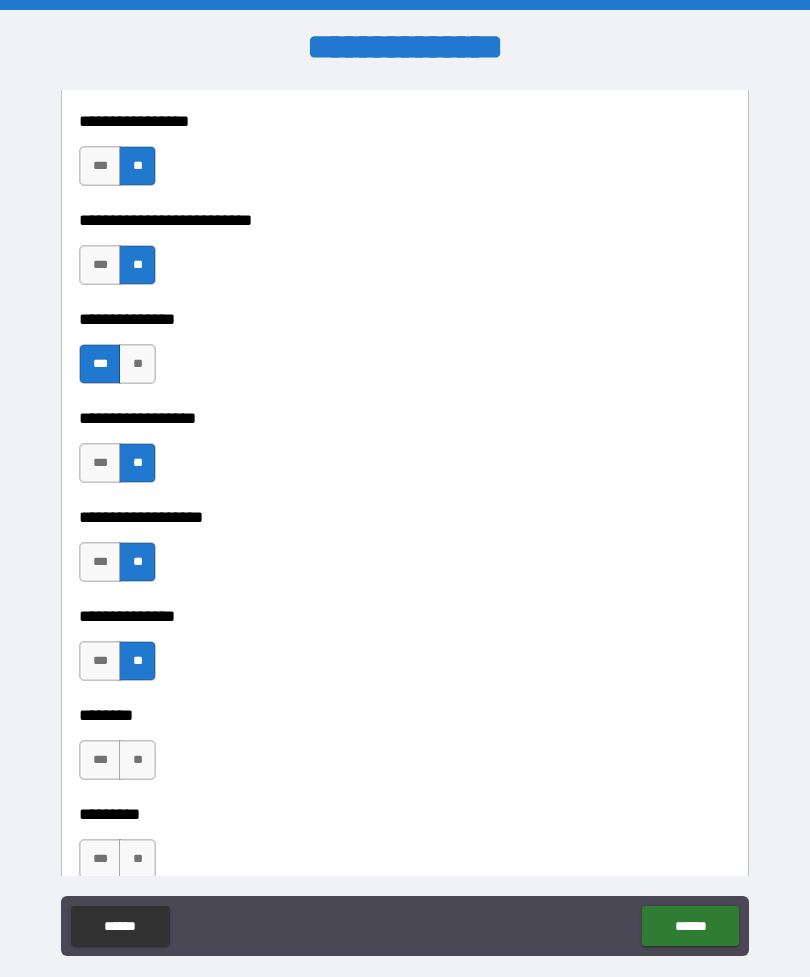 scroll, scrollTop: 0, scrollLeft: 0, axis: both 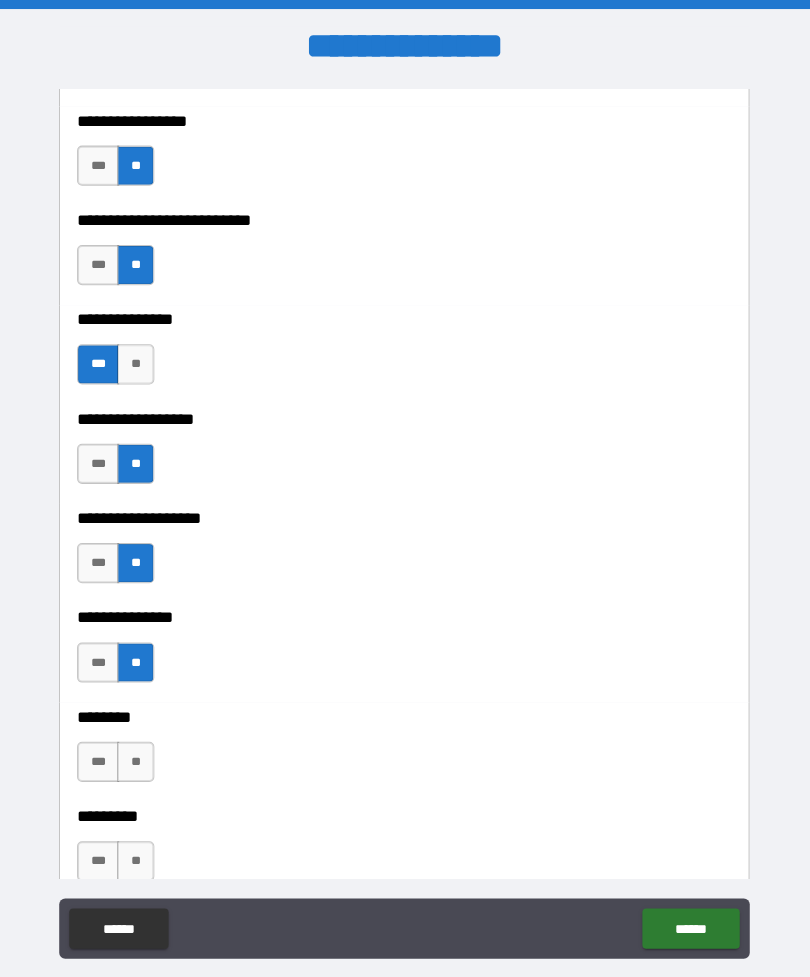 click on "**" at bounding box center [137, 760] 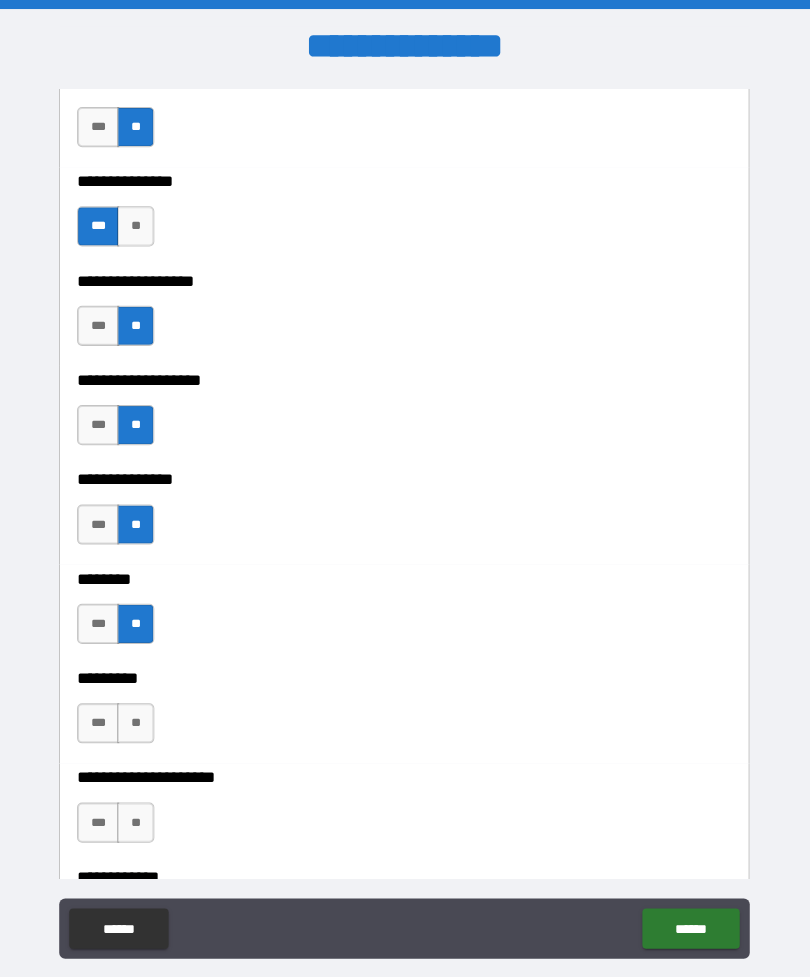 scroll, scrollTop: 5362, scrollLeft: 0, axis: vertical 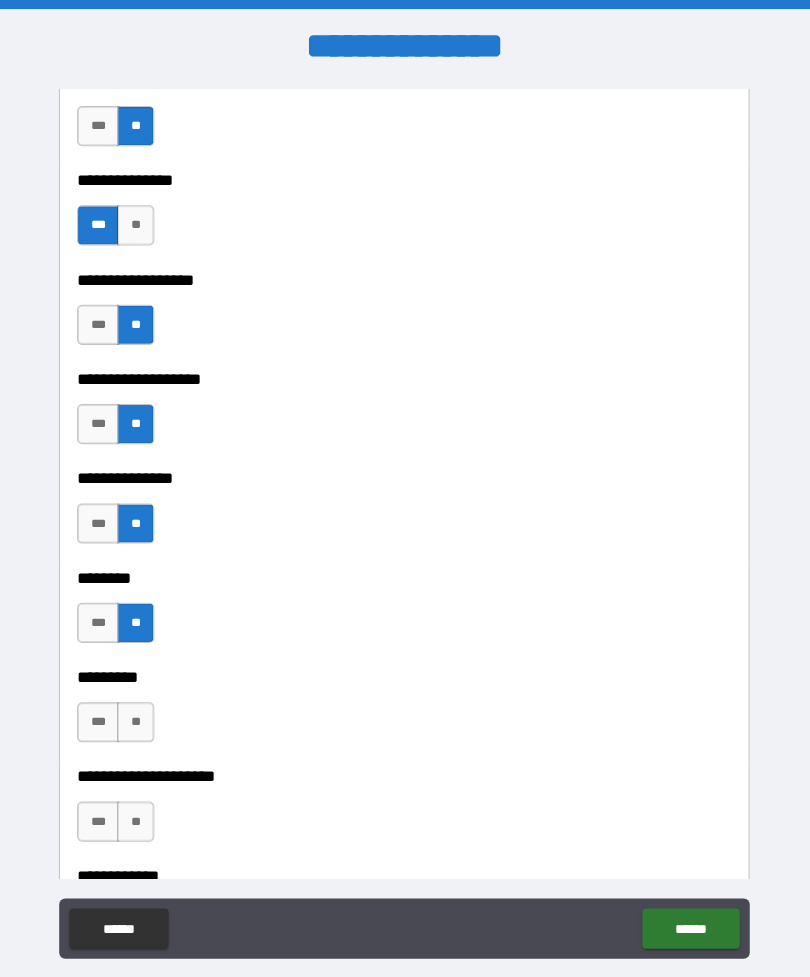 click on "***" at bounding box center (100, 720) 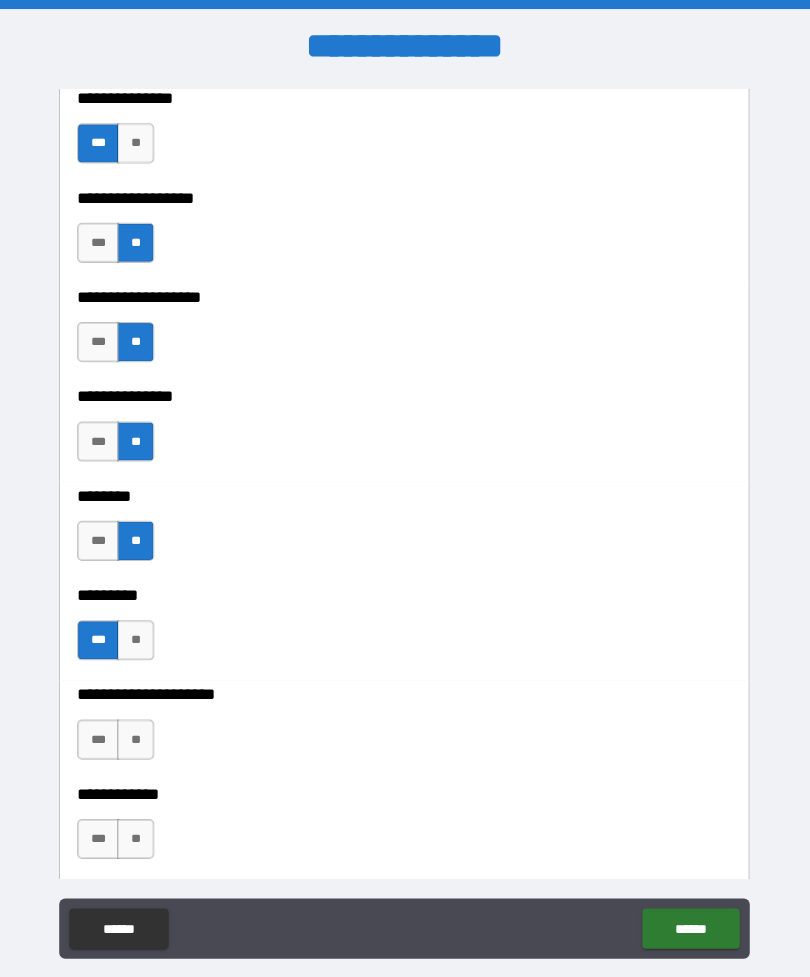scroll, scrollTop: 5441, scrollLeft: 0, axis: vertical 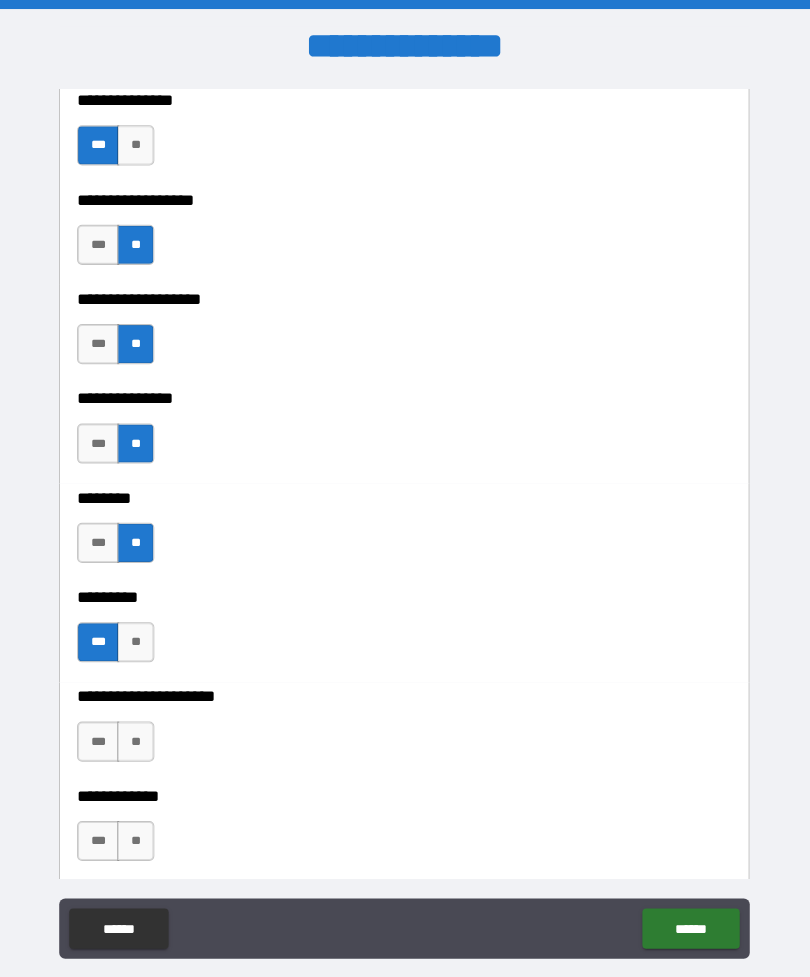 click on "***" at bounding box center (100, 740) 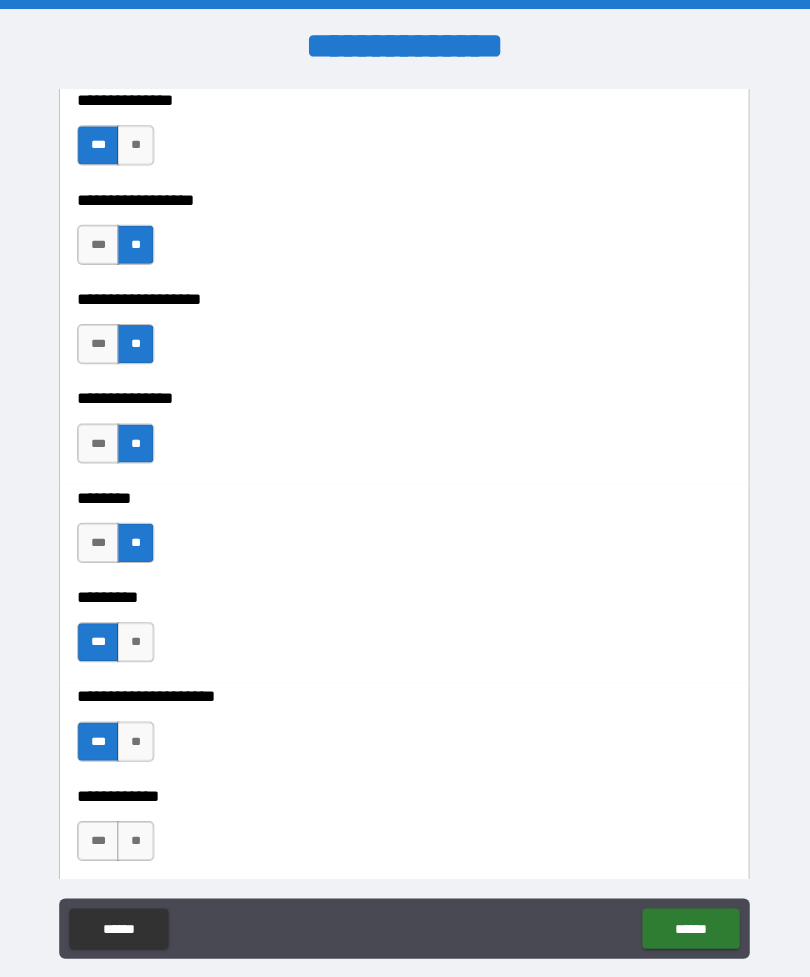 scroll, scrollTop: 5493, scrollLeft: 0, axis: vertical 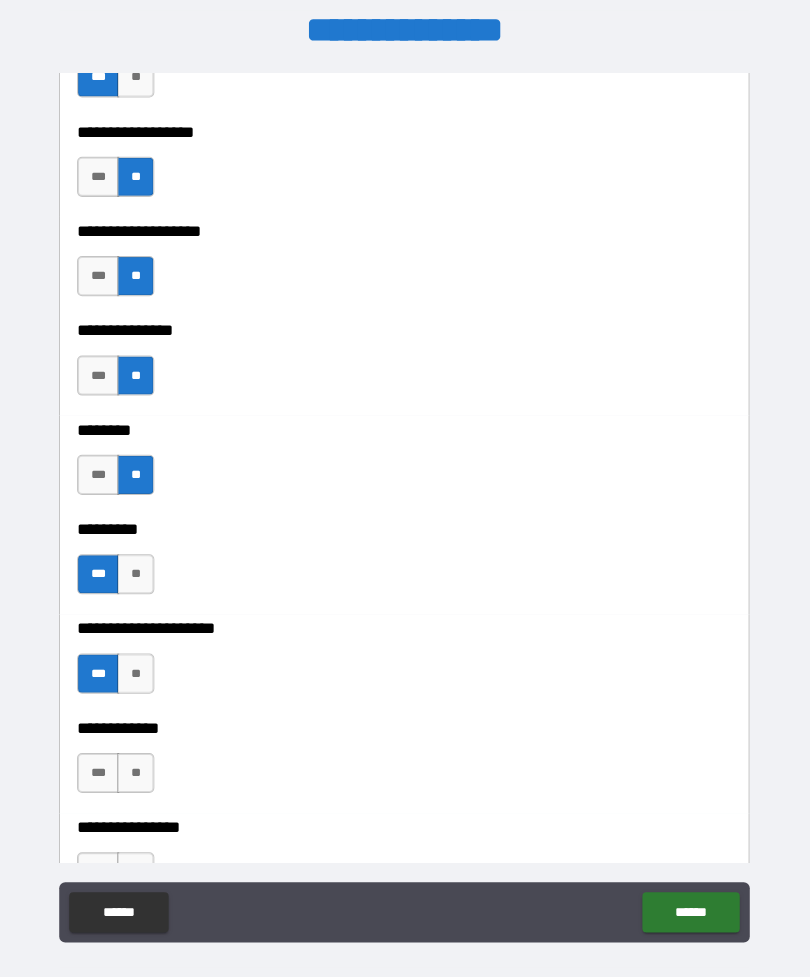click on "***" at bounding box center [100, 773] 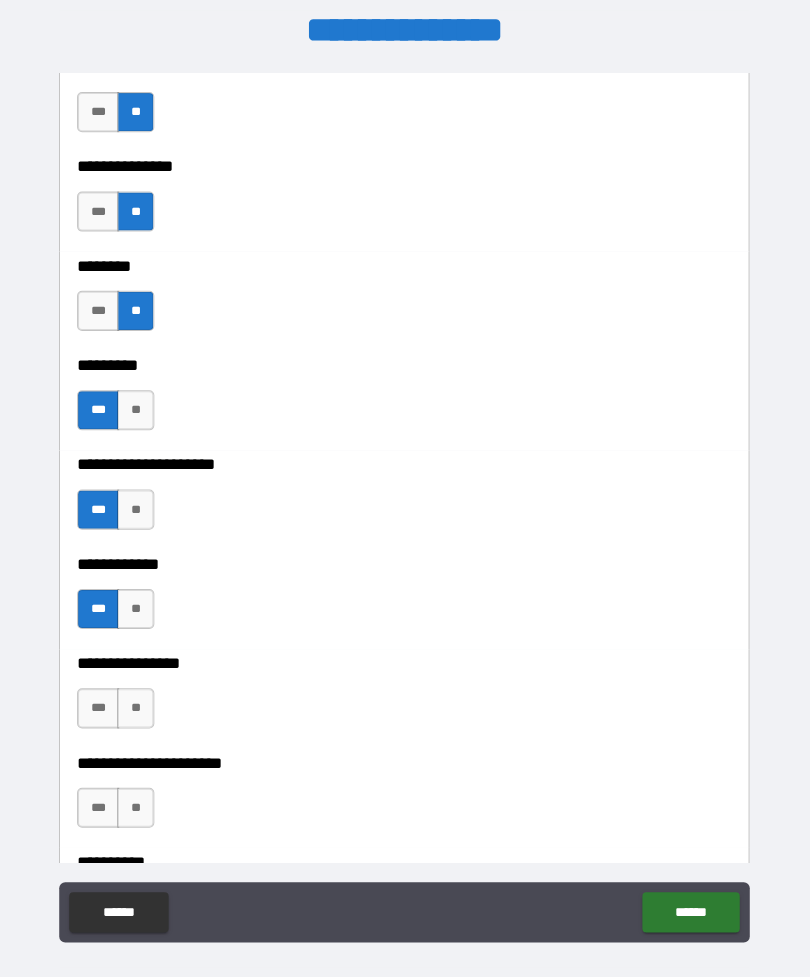 scroll, scrollTop: 5655, scrollLeft: 0, axis: vertical 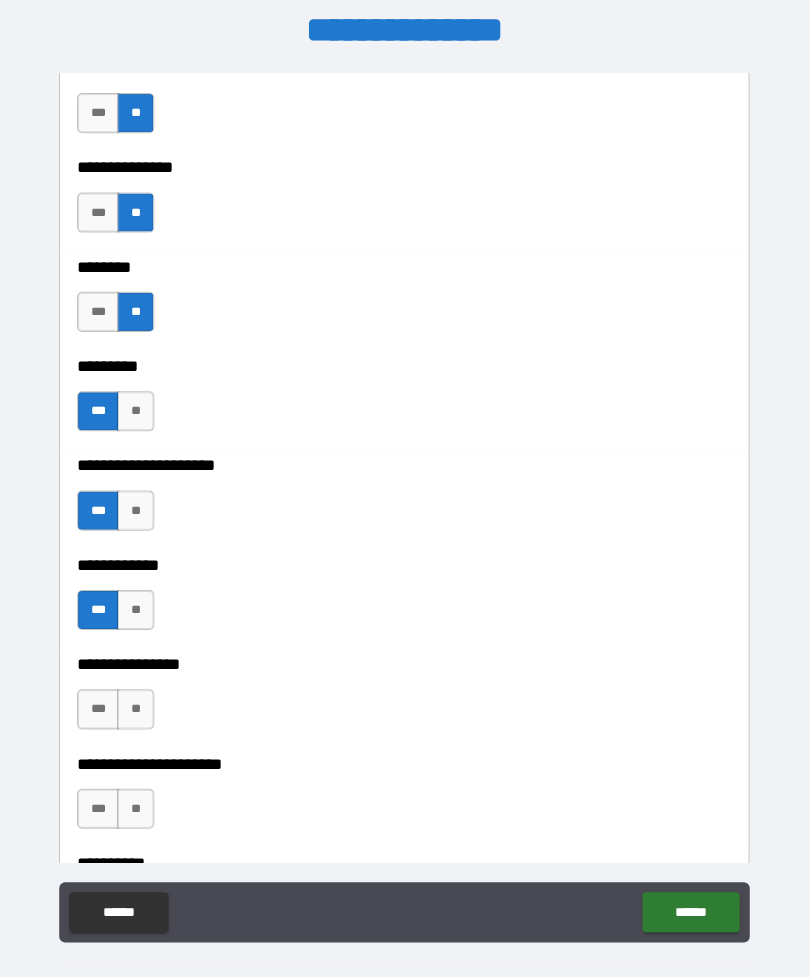click on "**" at bounding box center [137, 710] 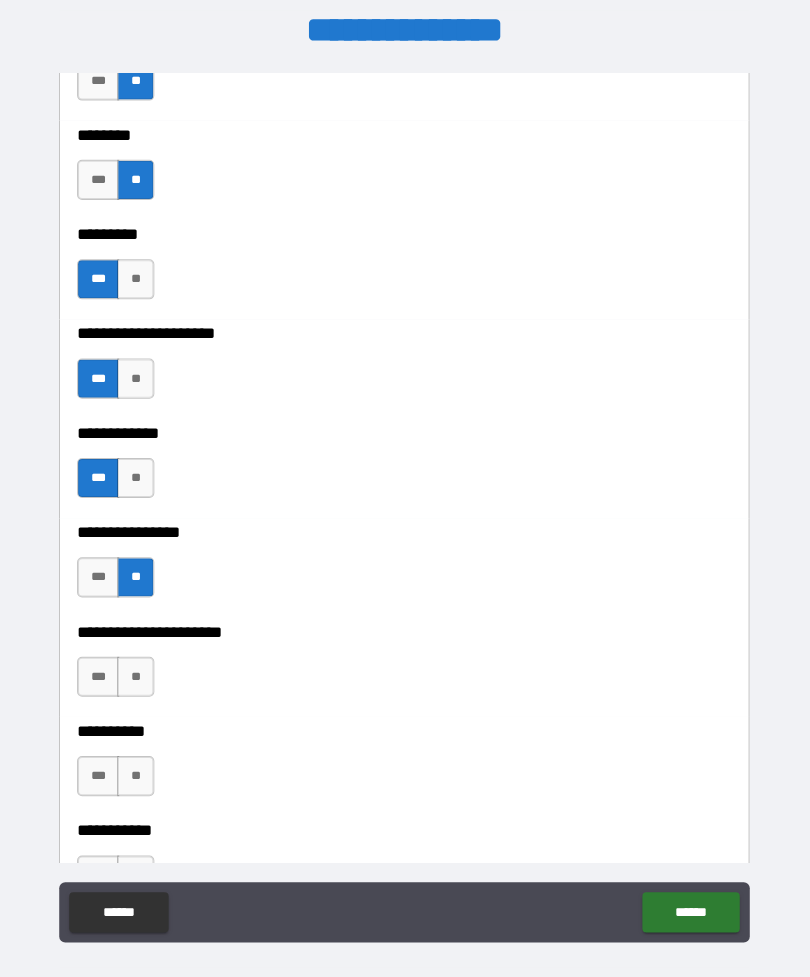 scroll, scrollTop: 5786, scrollLeft: 0, axis: vertical 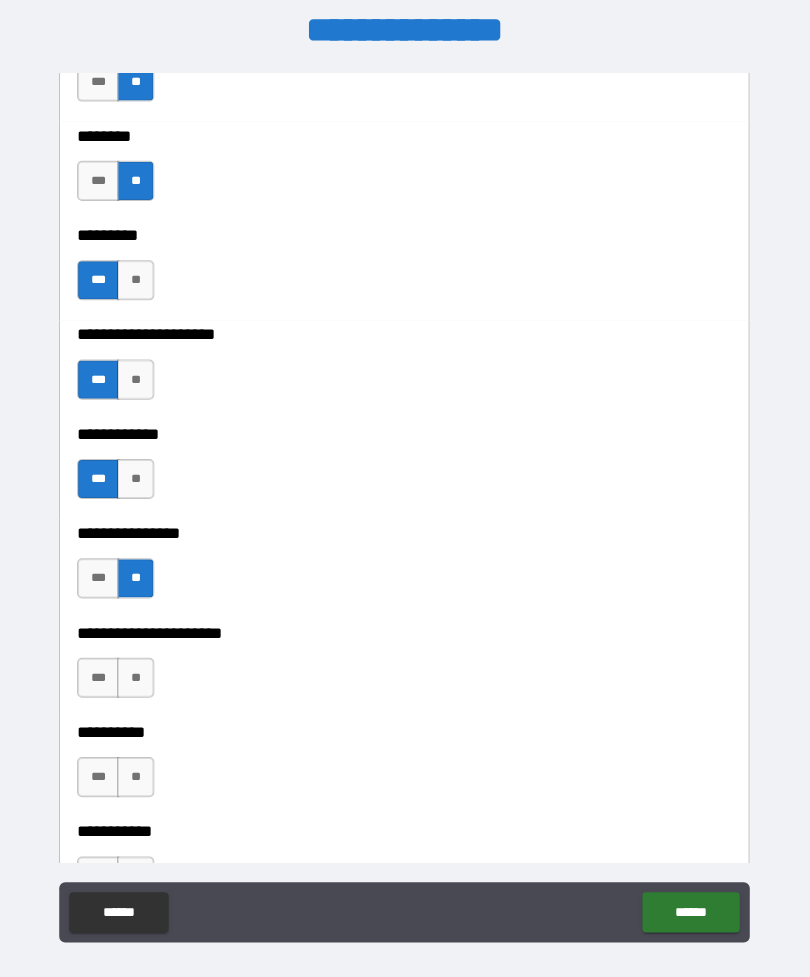 click on "**********" at bounding box center [405, 421] 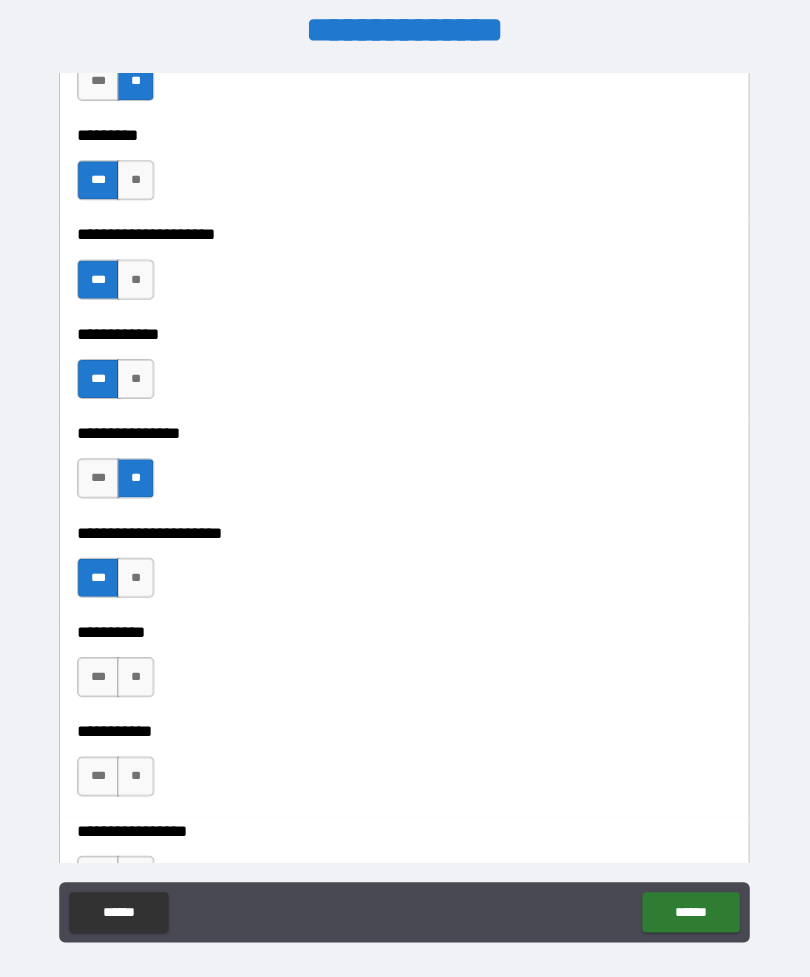 scroll, scrollTop: 5890, scrollLeft: 0, axis: vertical 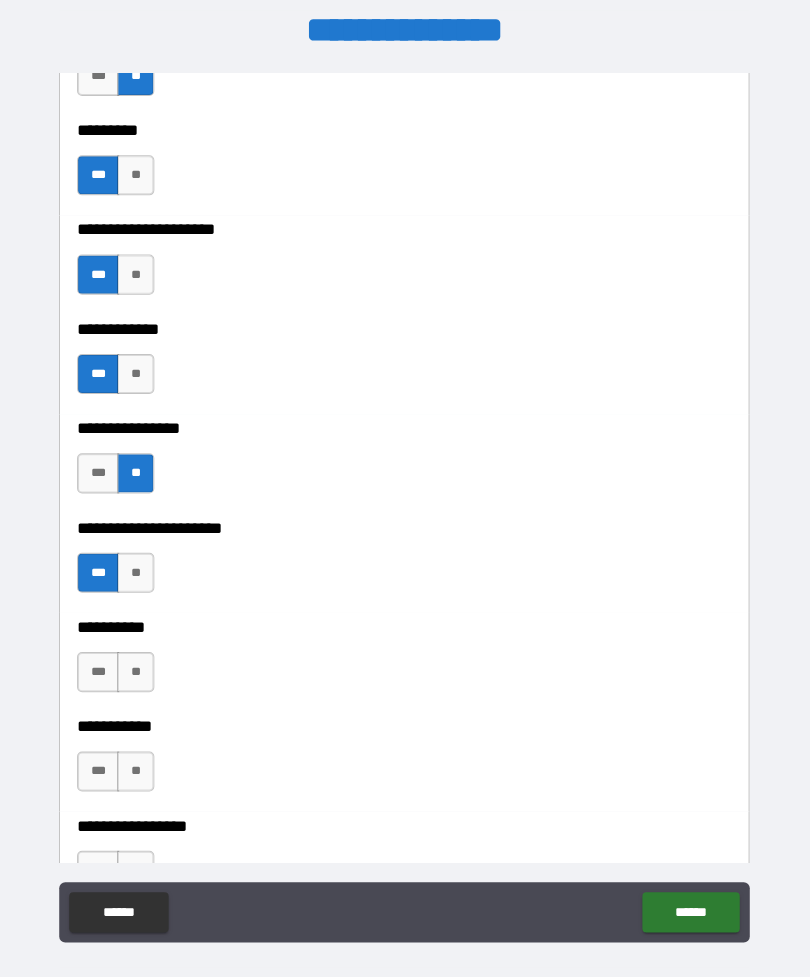 click on "**" at bounding box center [137, 673] 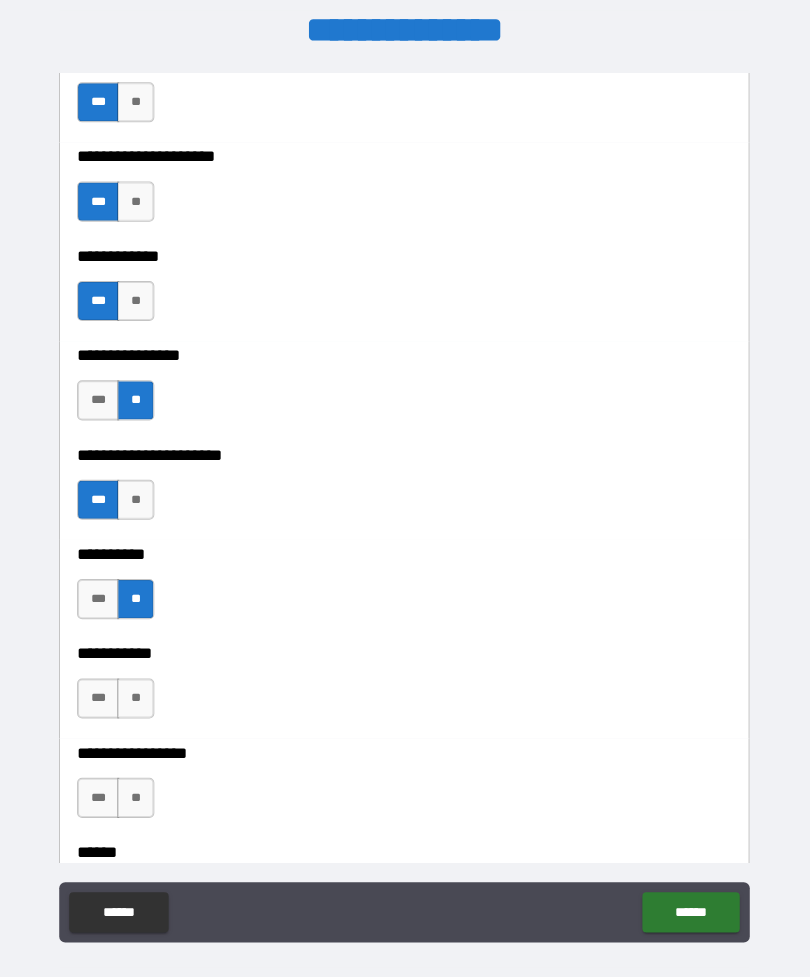scroll, scrollTop: 5970, scrollLeft: 0, axis: vertical 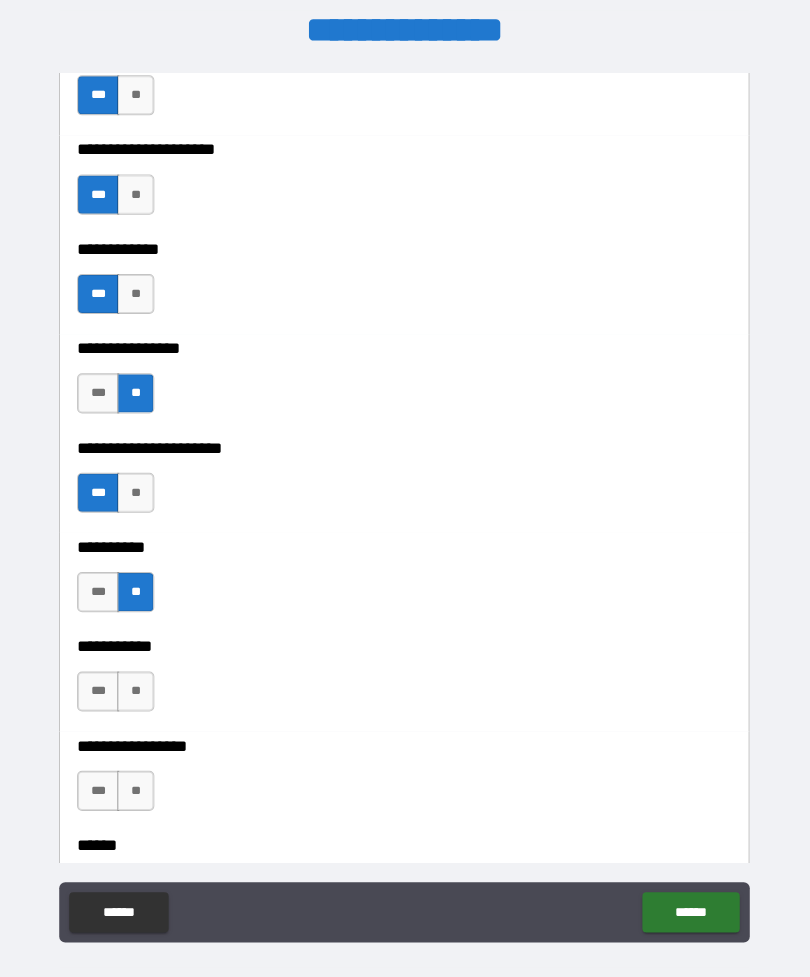 click on "**" at bounding box center [137, 692] 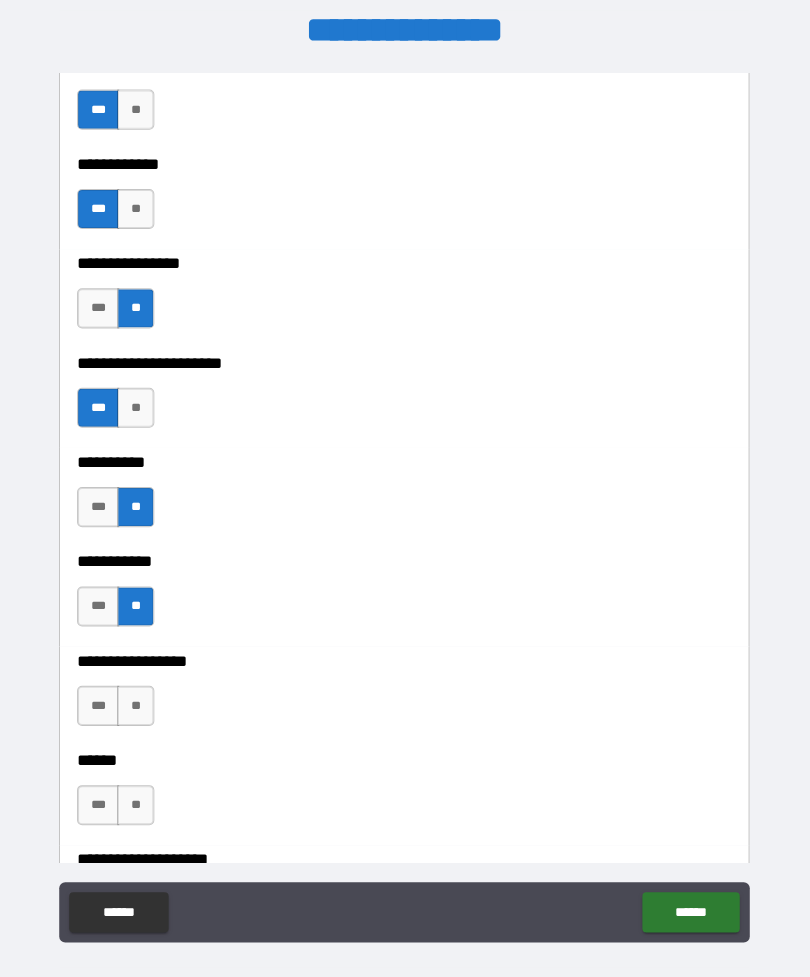 scroll, scrollTop: 6052, scrollLeft: 0, axis: vertical 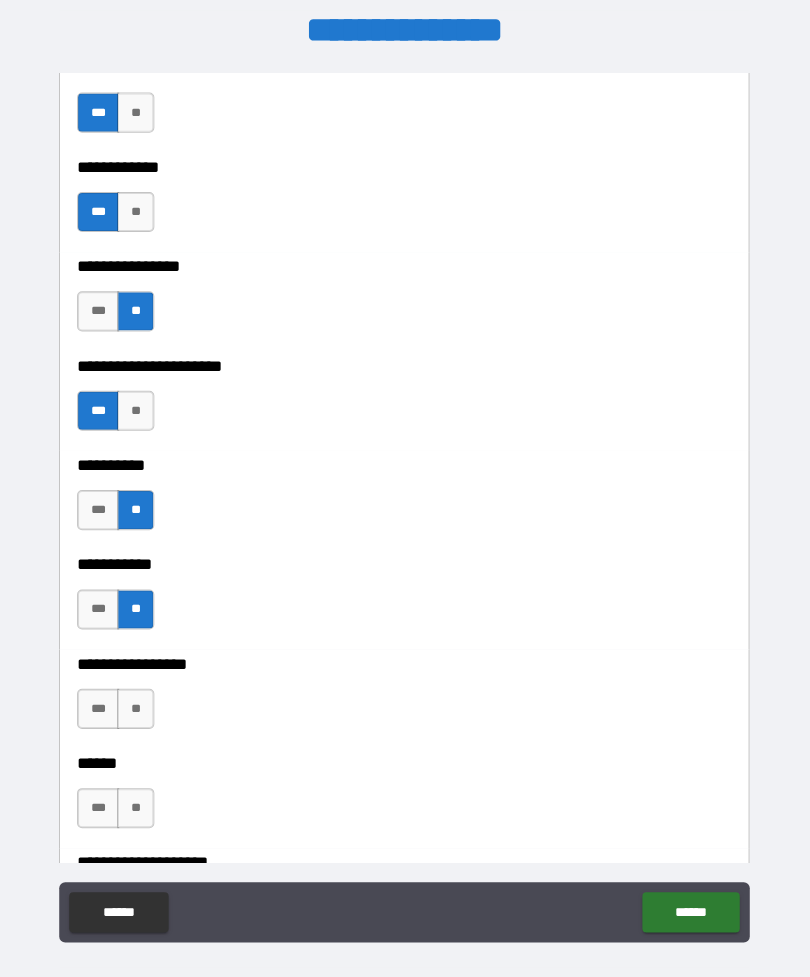 click on "**" at bounding box center [137, 709] 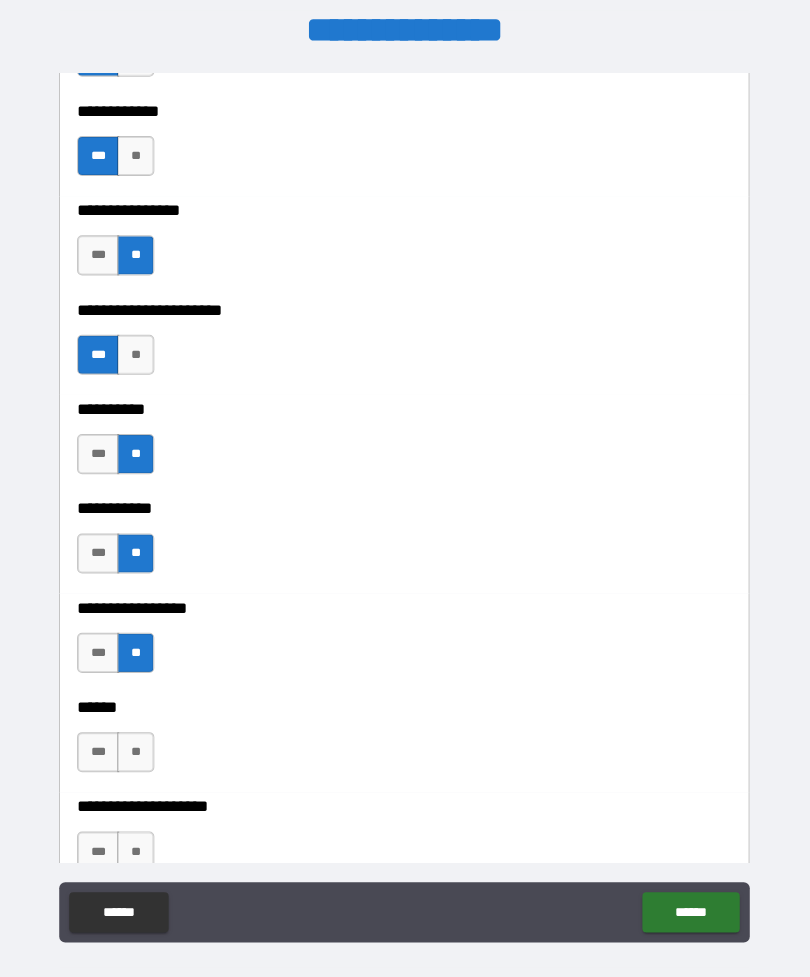 scroll, scrollTop: 6104, scrollLeft: 0, axis: vertical 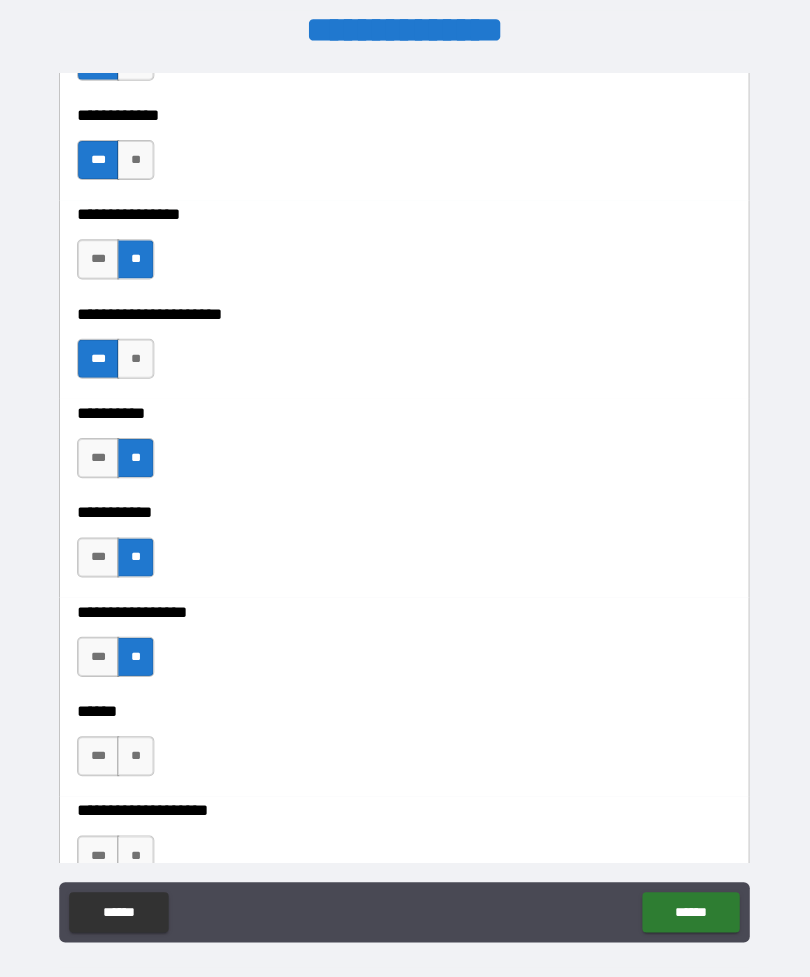 click on "**" at bounding box center [137, 756] 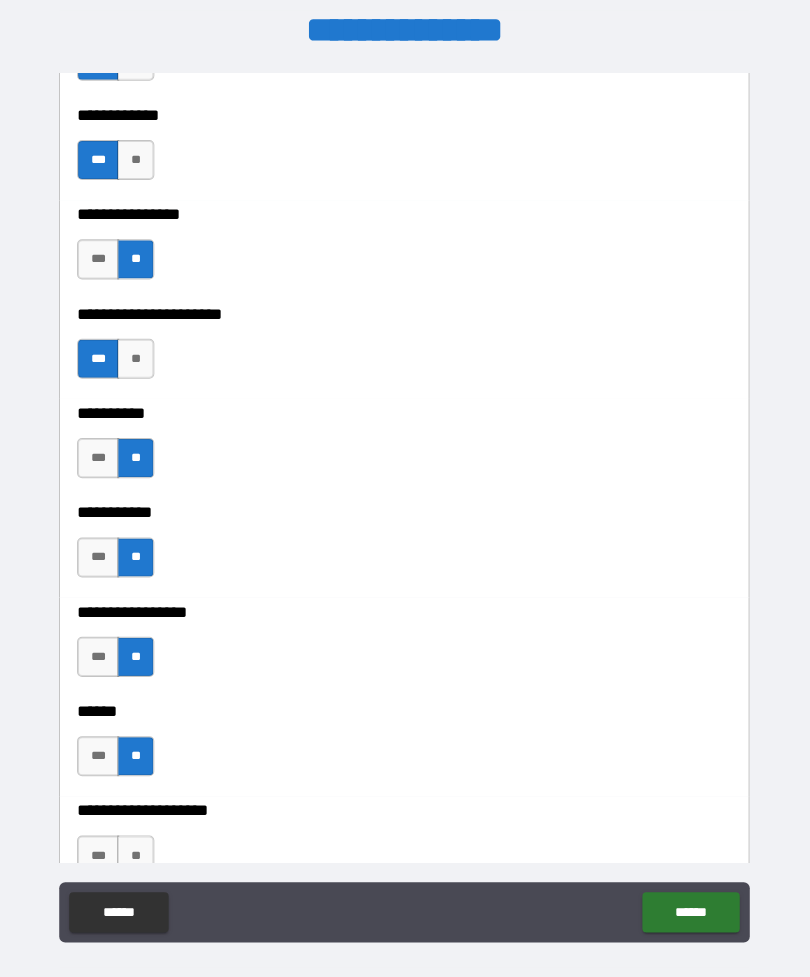 scroll, scrollTop: 6199, scrollLeft: 0, axis: vertical 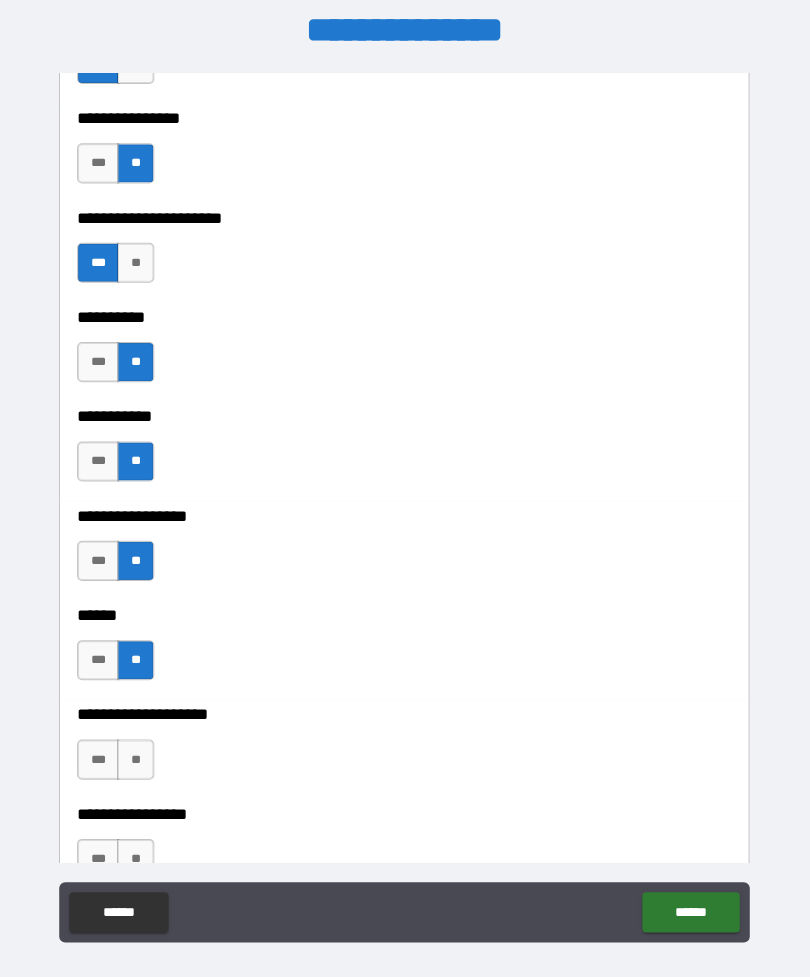 click on "***" at bounding box center [100, 760] 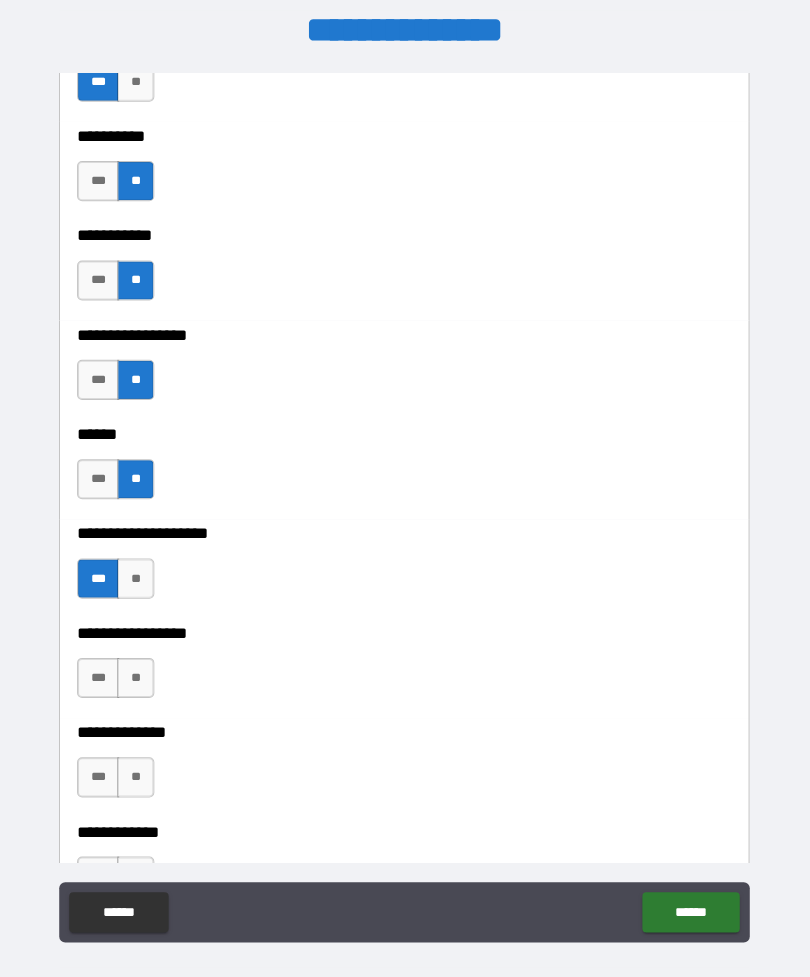 scroll, scrollTop: 6395, scrollLeft: 0, axis: vertical 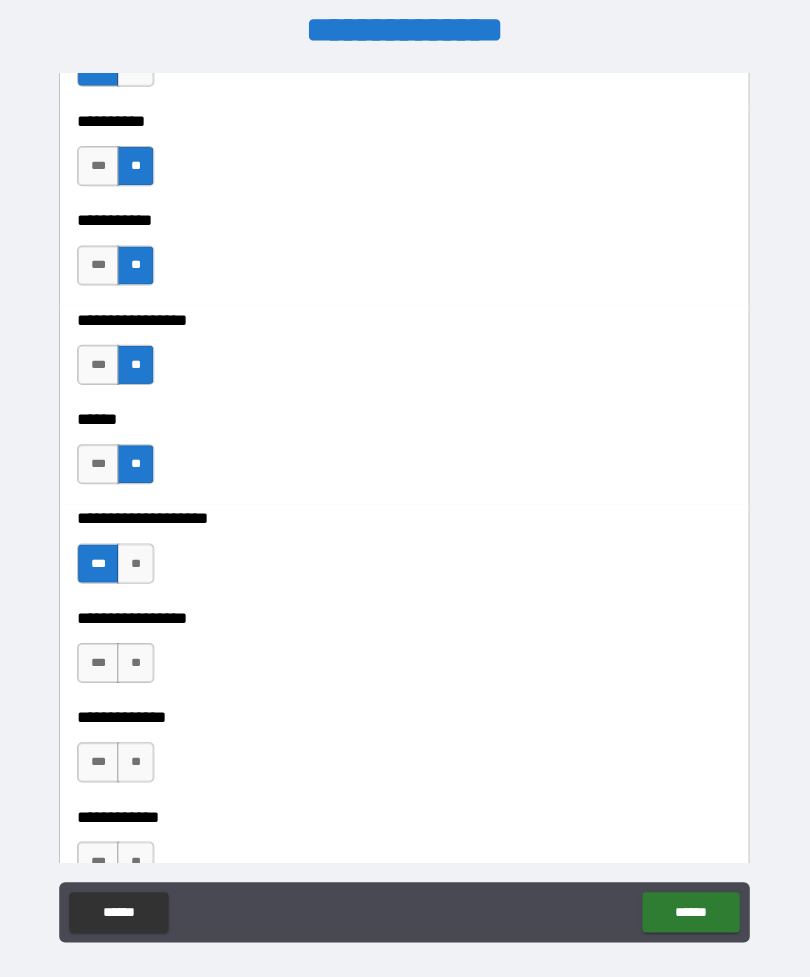 click on "***" at bounding box center [100, 663] 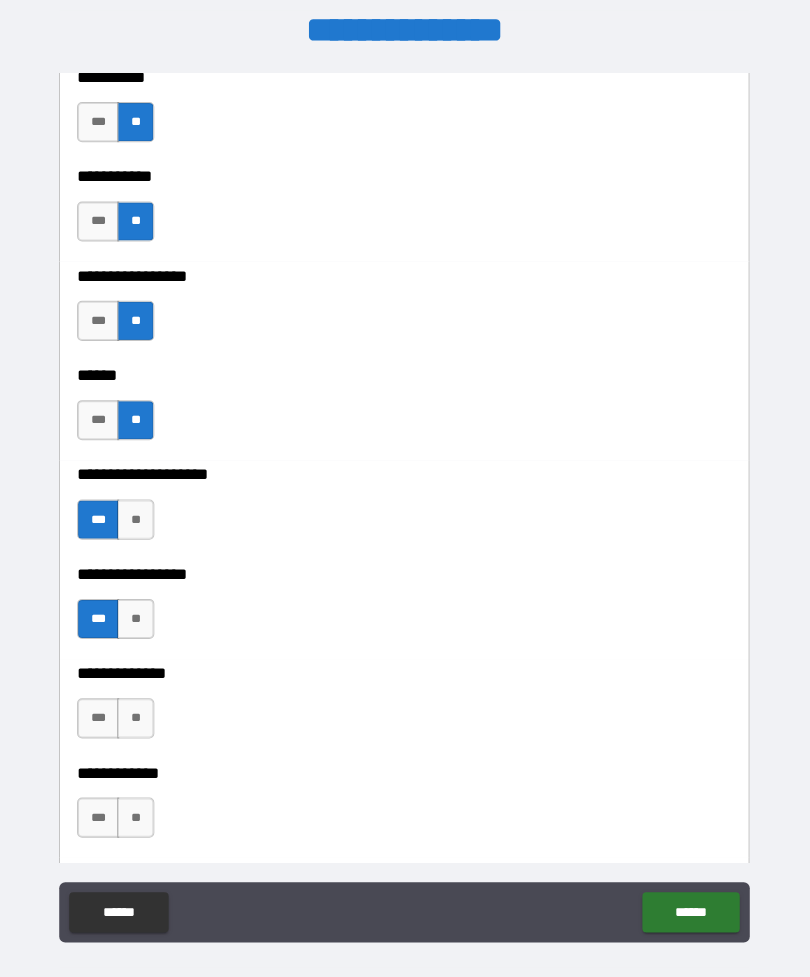 scroll, scrollTop: 6435, scrollLeft: 0, axis: vertical 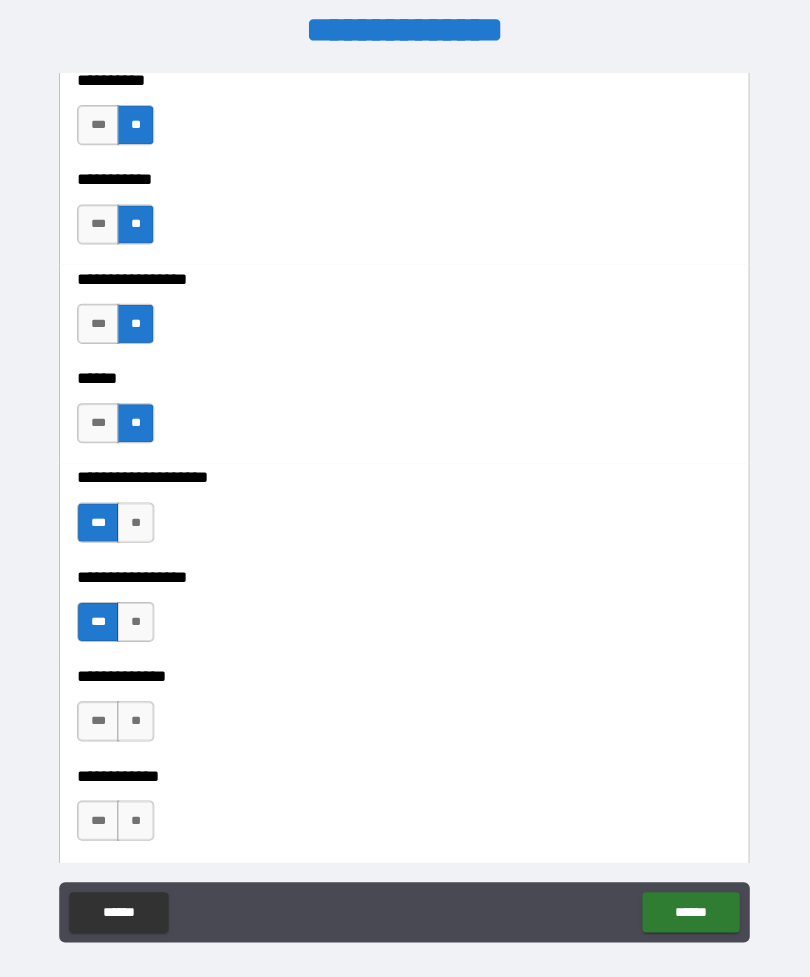 click on "**" at bounding box center (137, 722) 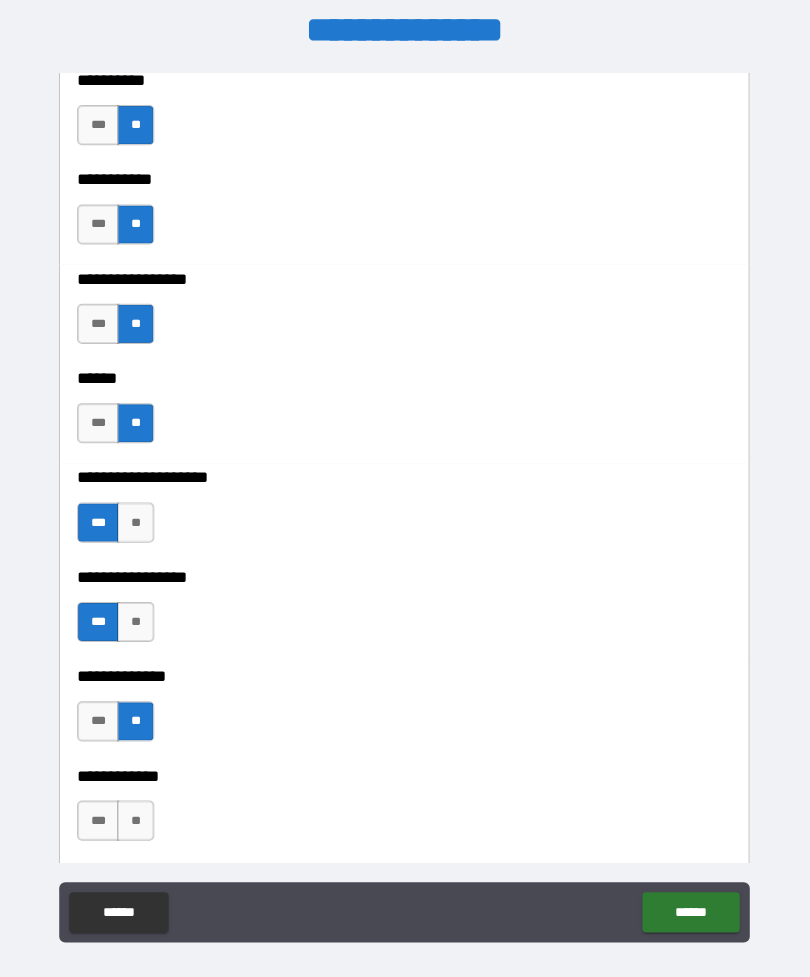 click on "**" at bounding box center [137, 821] 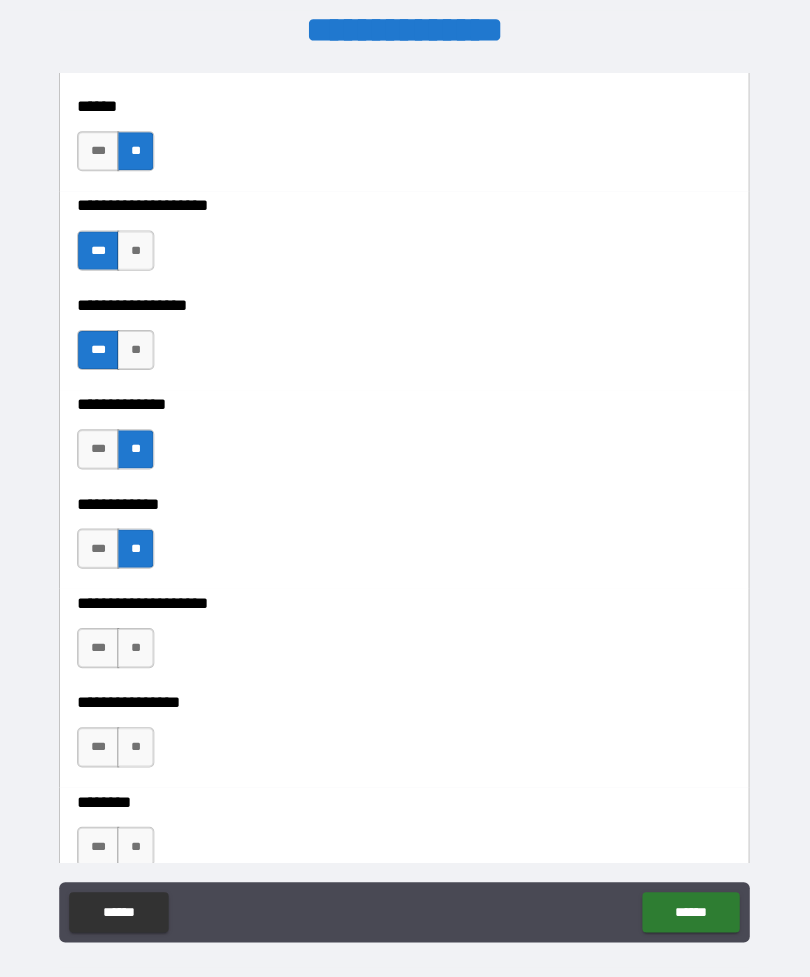 scroll, scrollTop: 6796, scrollLeft: 0, axis: vertical 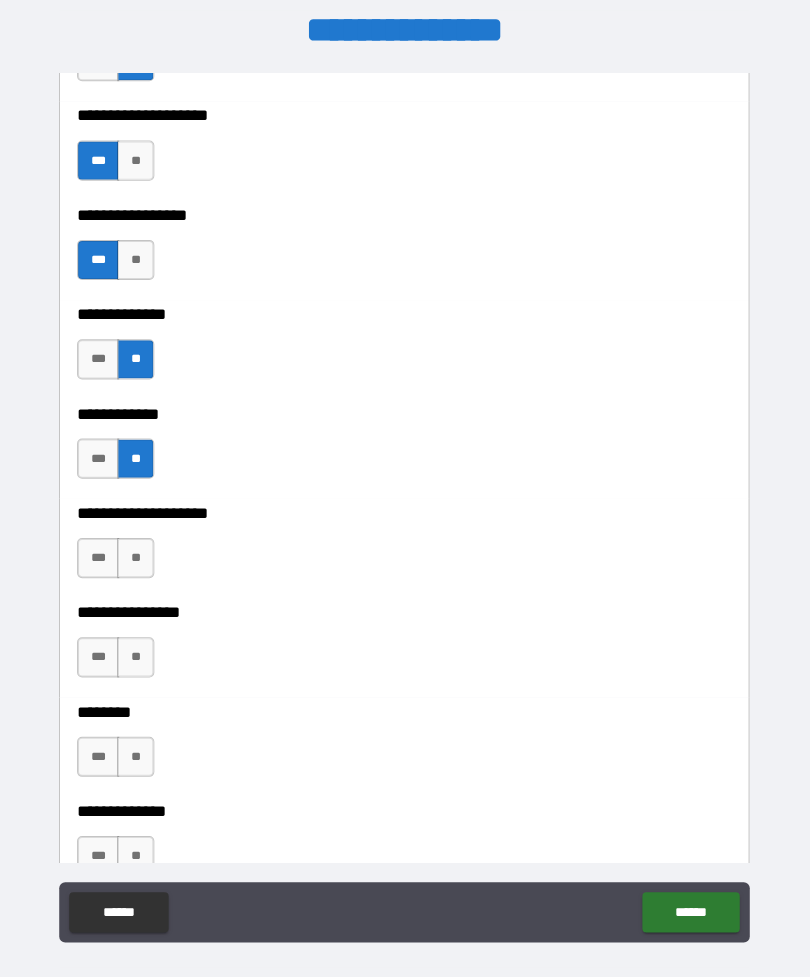 click on "**" at bounding box center [137, 559] 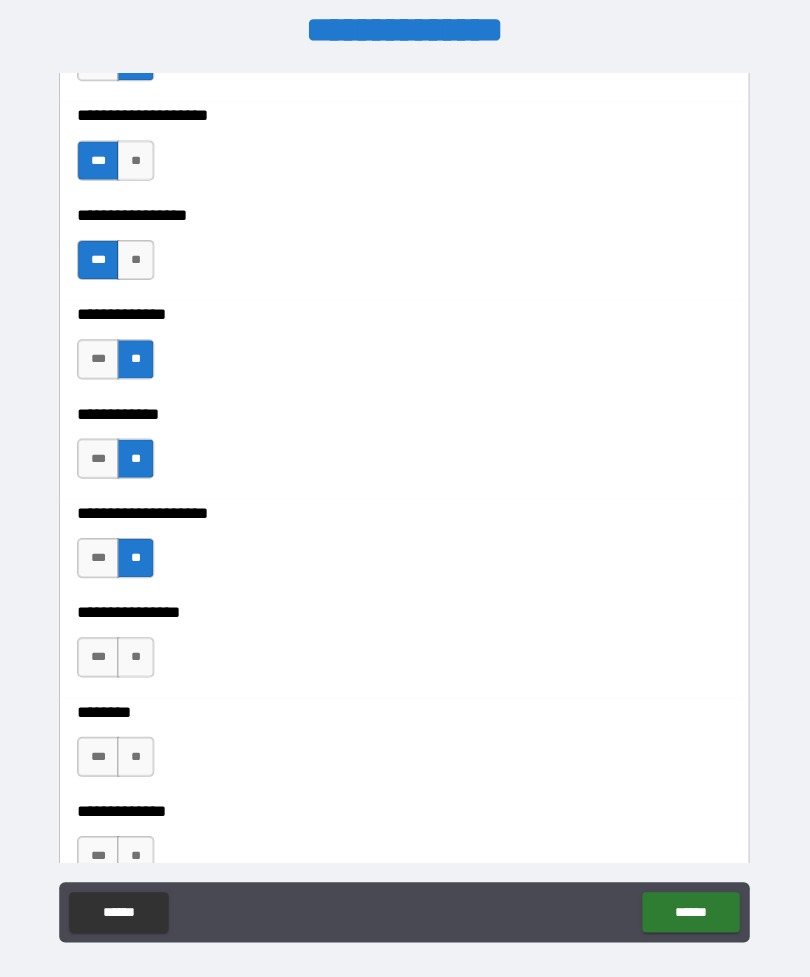 click on "**" at bounding box center [137, 658] 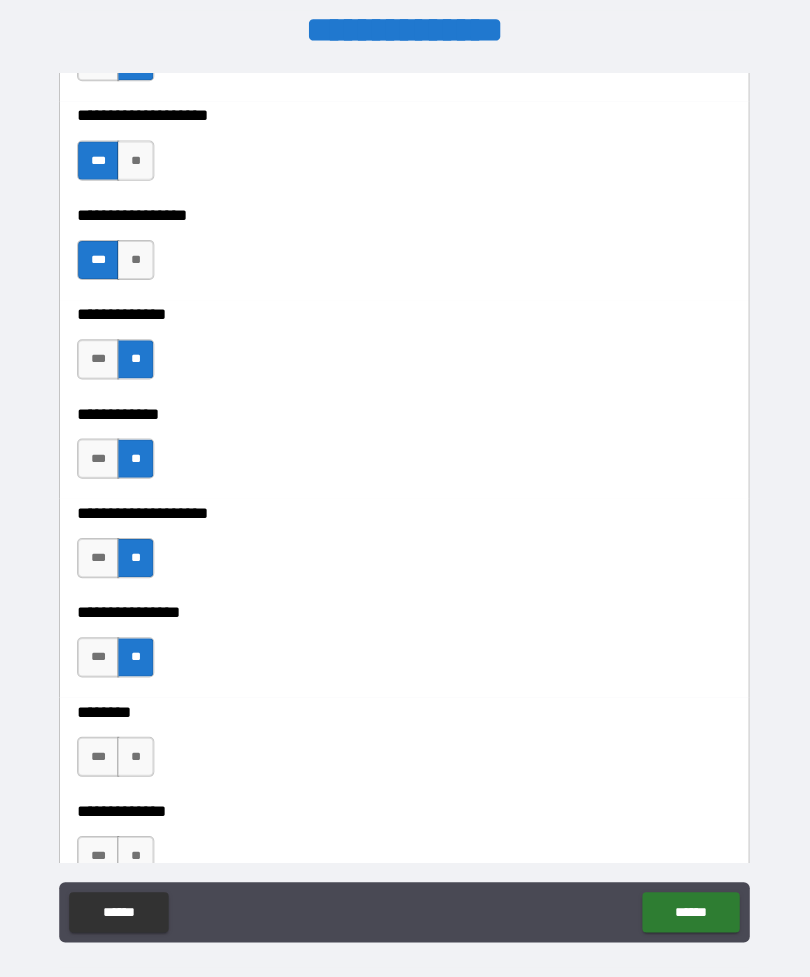 click on "**" at bounding box center [137, 757] 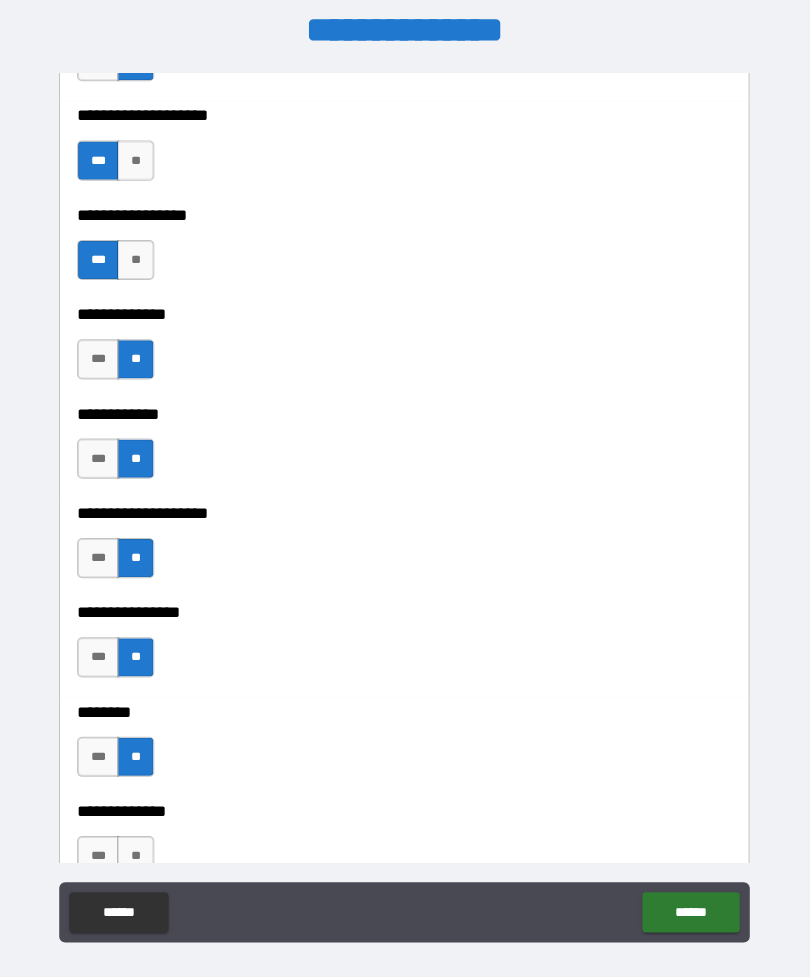 click on "**" at bounding box center (137, 856) 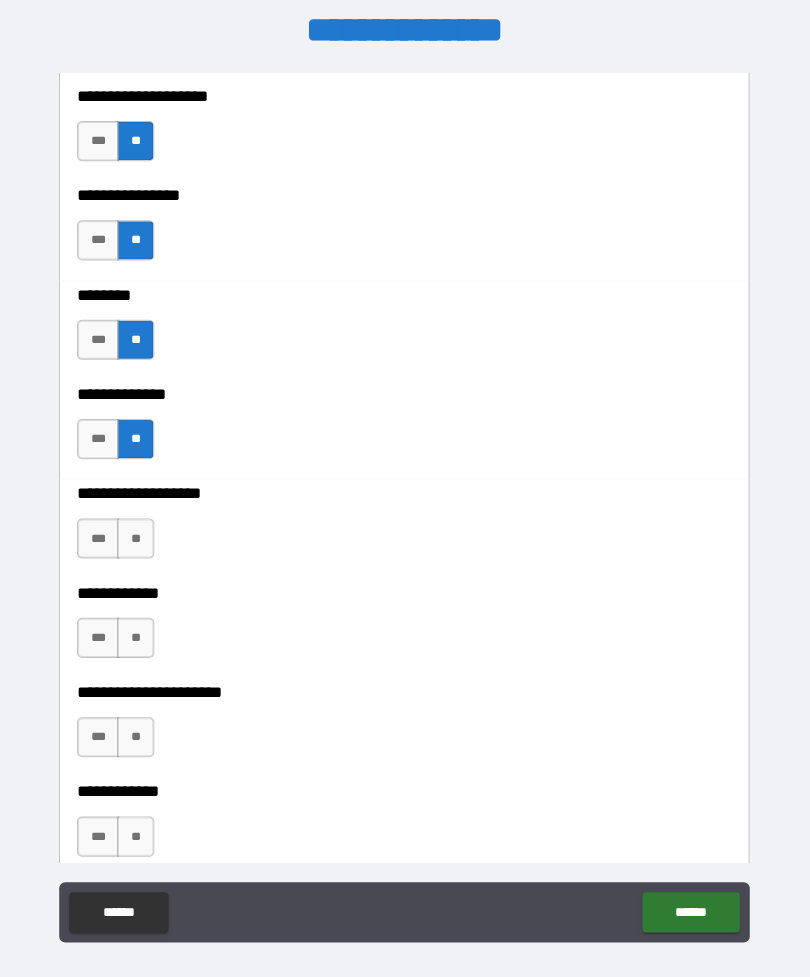 scroll, scrollTop: 7203, scrollLeft: 0, axis: vertical 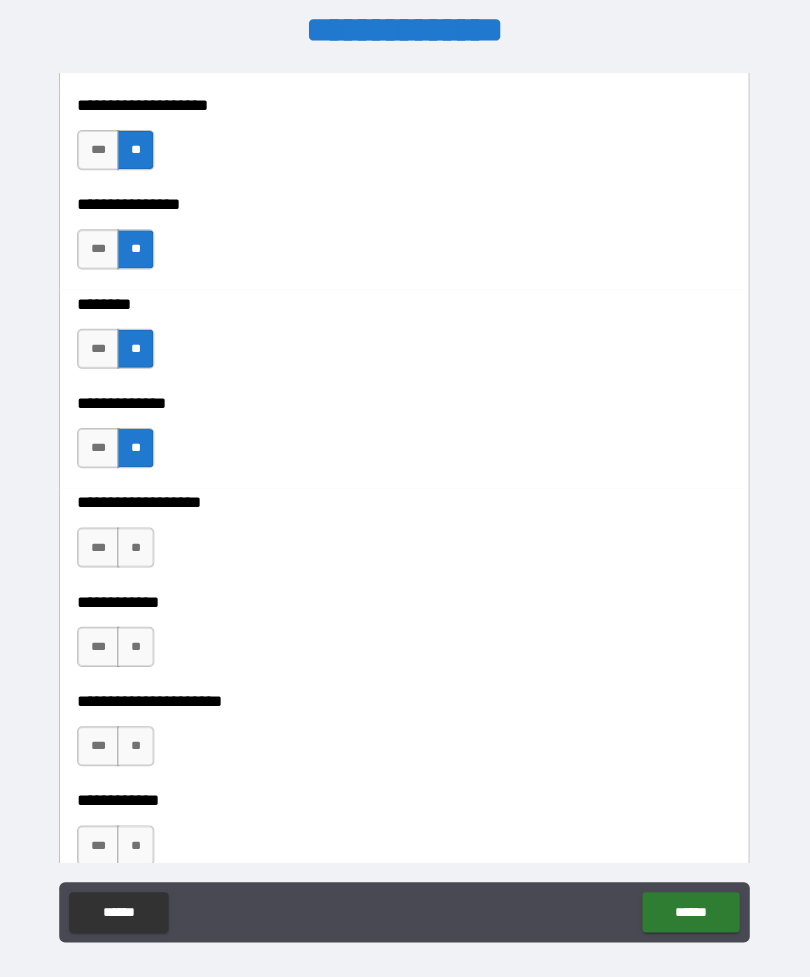 click on "**" at bounding box center [137, 548] 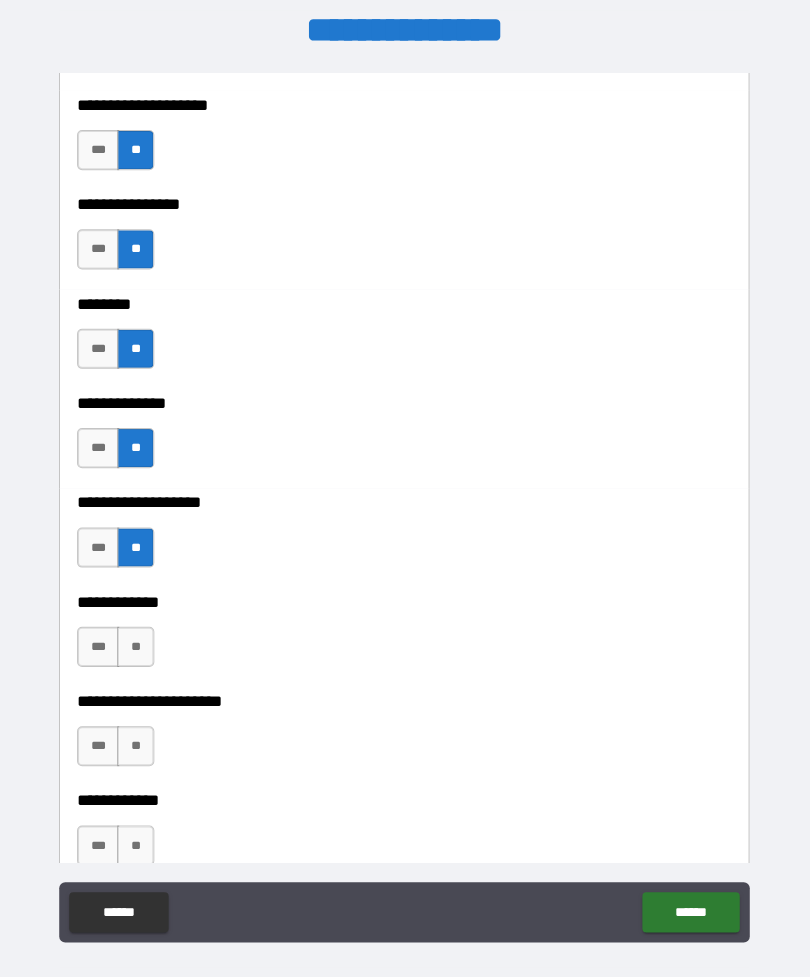 click on "**" at bounding box center [137, 647] 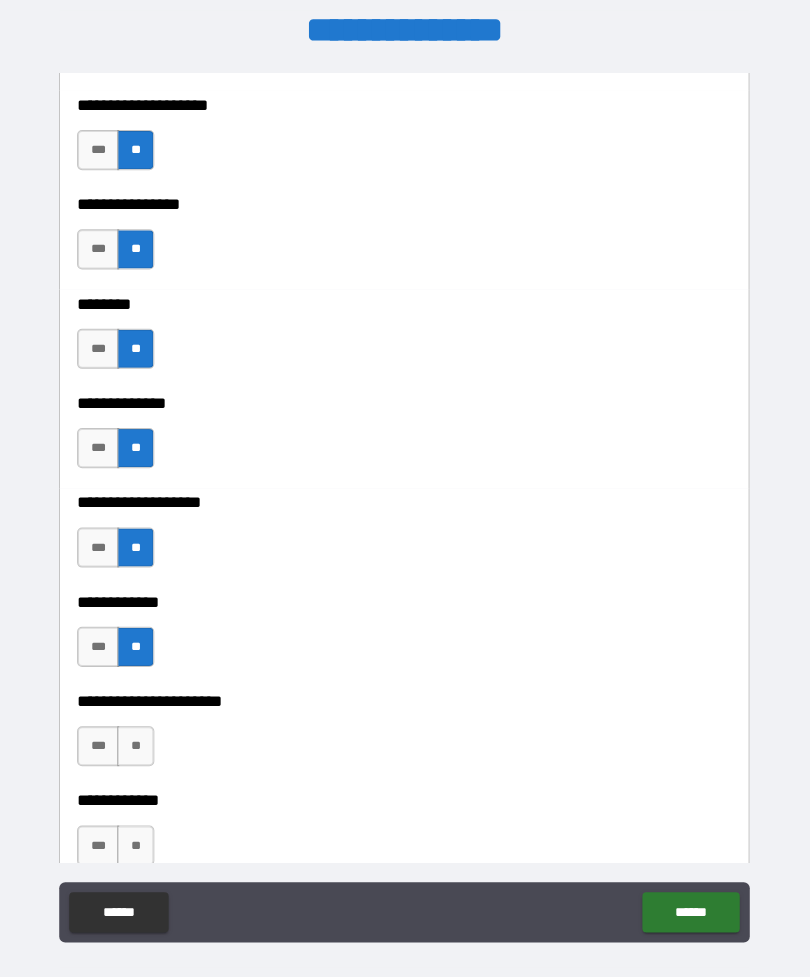 click on "**" at bounding box center (137, 746) 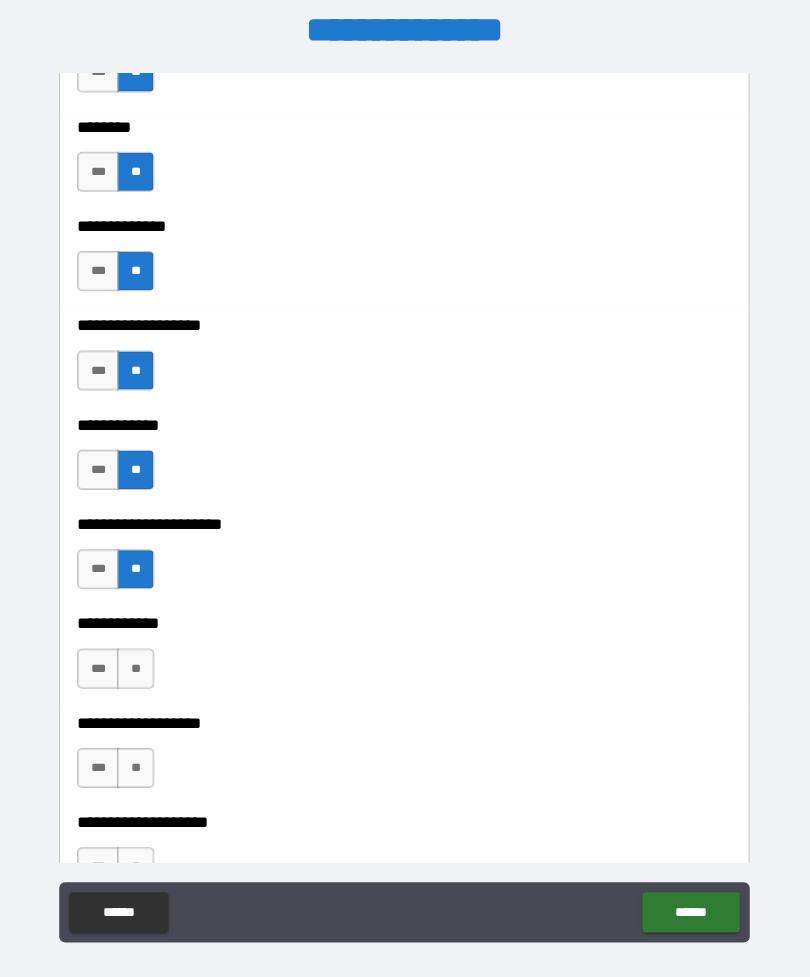 scroll, scrollTop: 7415, scrollLeft: 0, axis: vertical 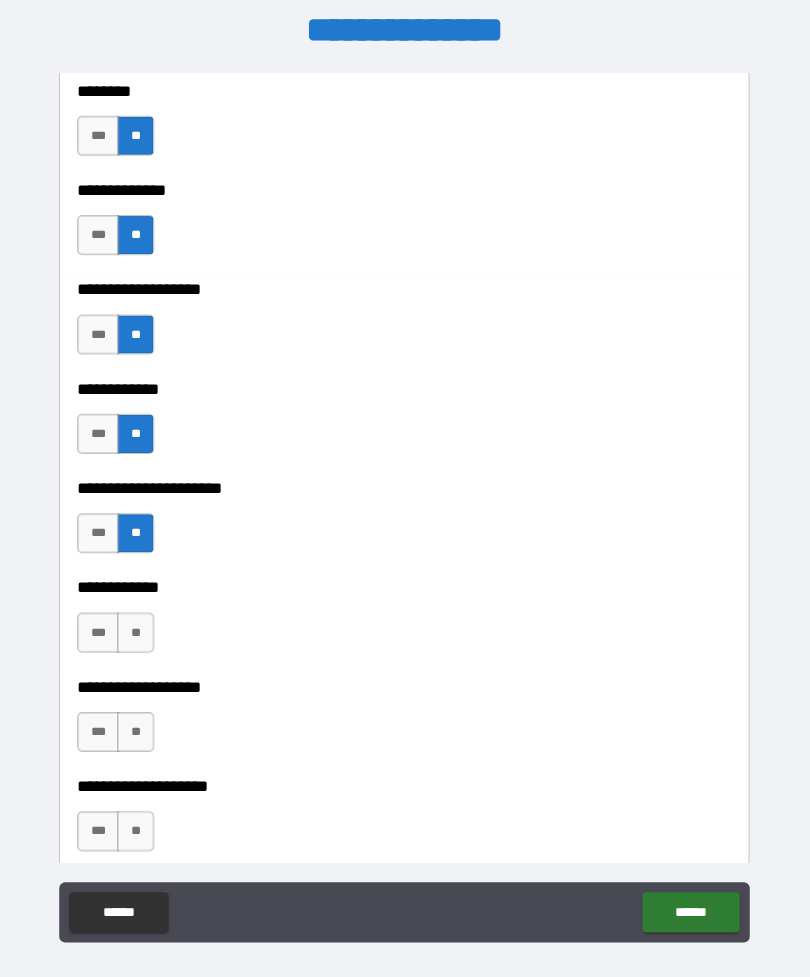 click on "**" at bounding box center (137, 633) 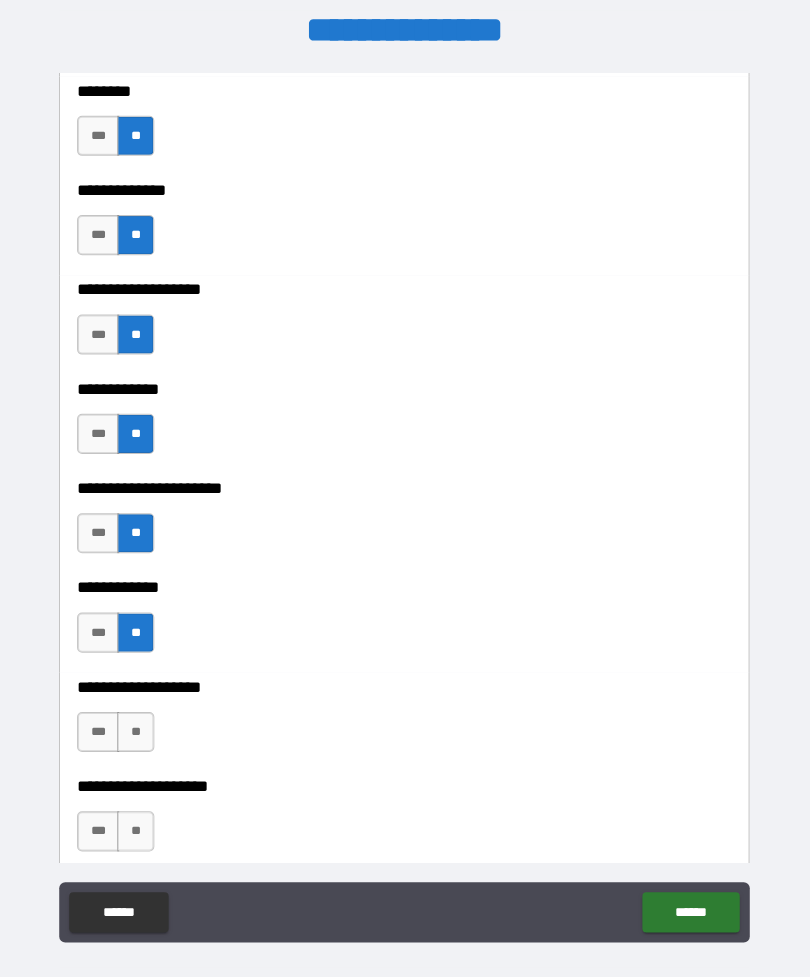 click on "**" at bounding box center (137, 732) 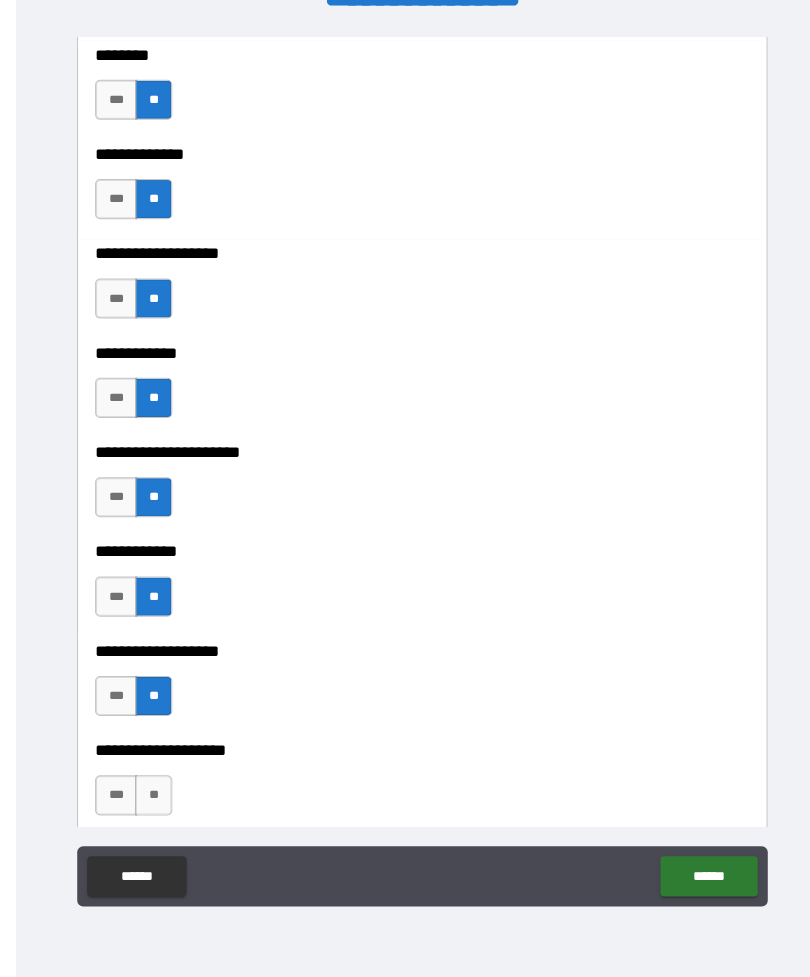 scroll, scrollTop: 64, scrollLeft: 0, axis: vertical 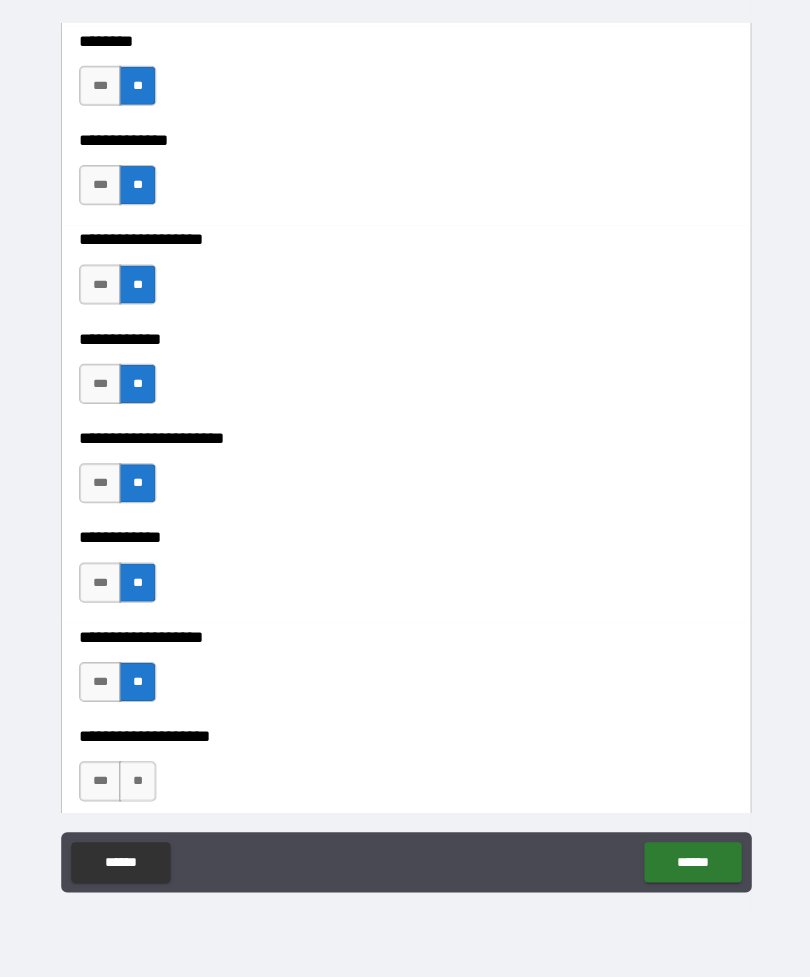 click on "**********" at bounding box center (405, 524) 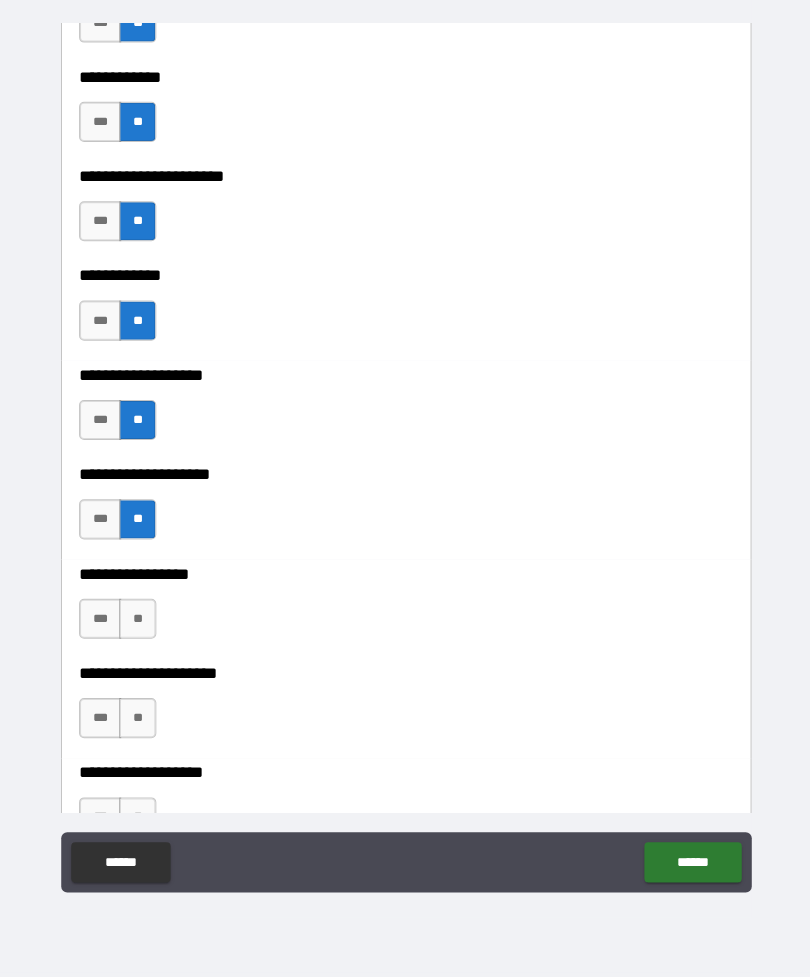 scroll, scrollTop: 7675, scrollLeft: 0, axis: vertical 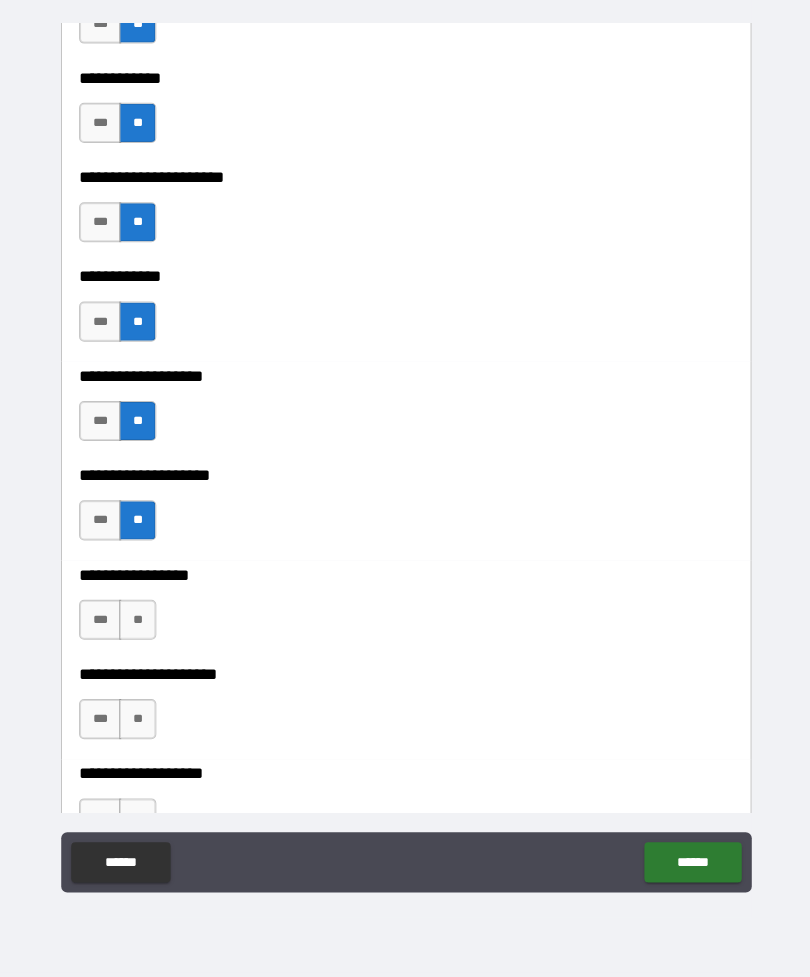 click on "**" at bounding box center (137, 620) 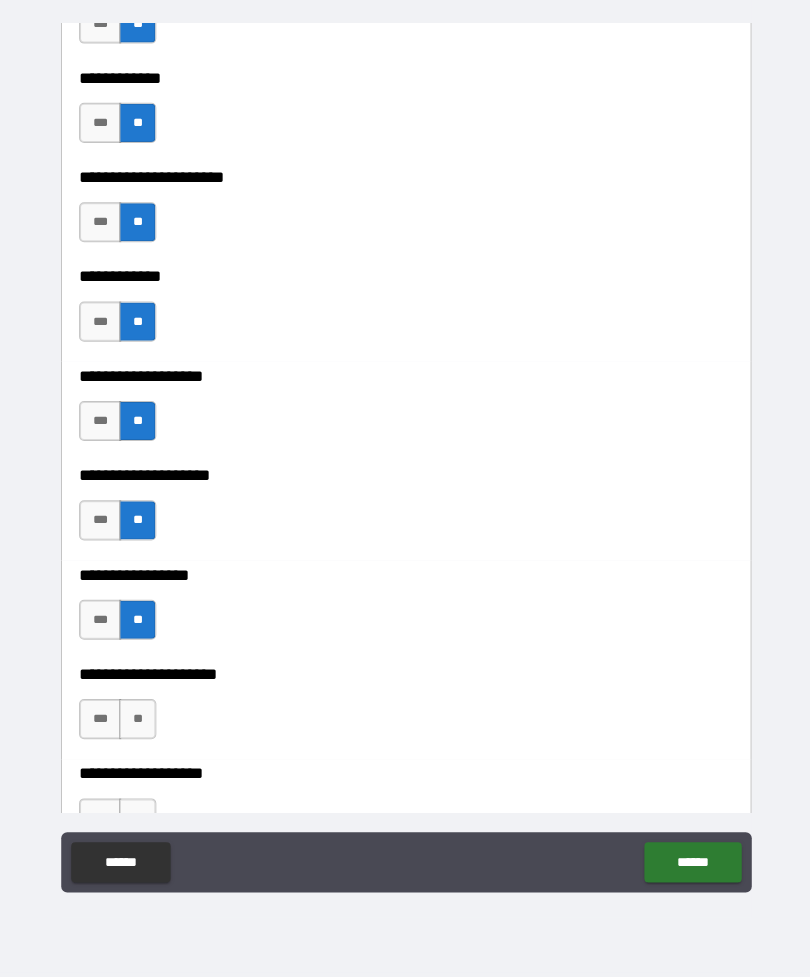 click on "**" at bounding box center (137, 719) 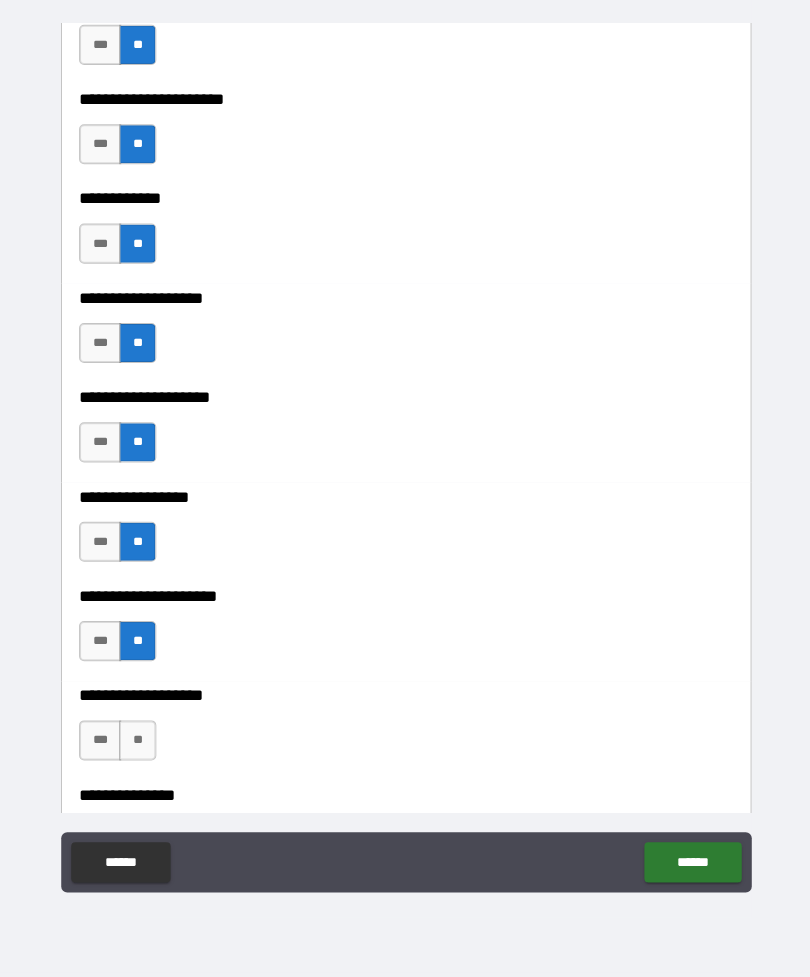 scroll, scrollTop: 7760, scrollLeft: 0, axis: vertical 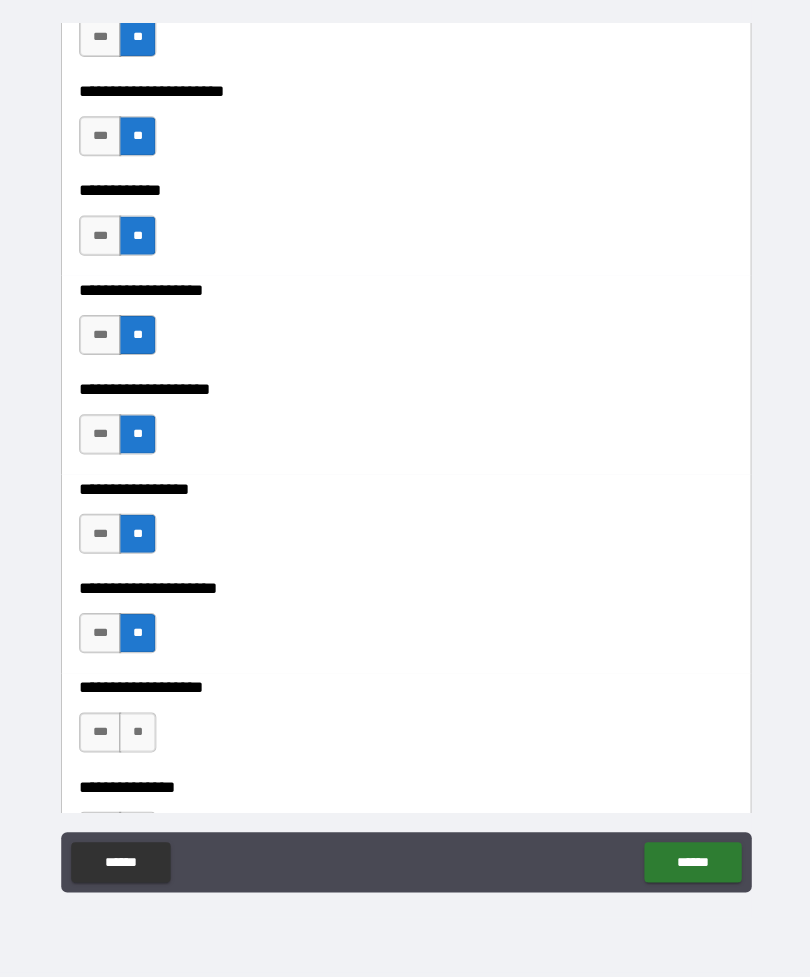 click on "**" at bounding box center [137, 733] 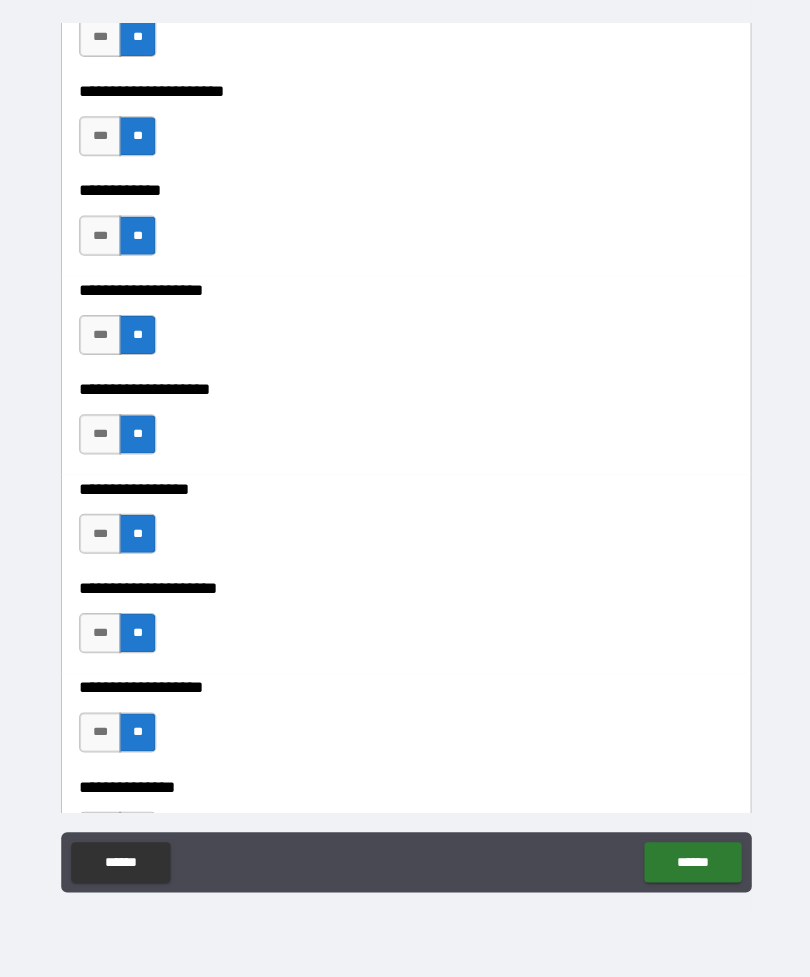click on "**" at bounding box center [137, 733] 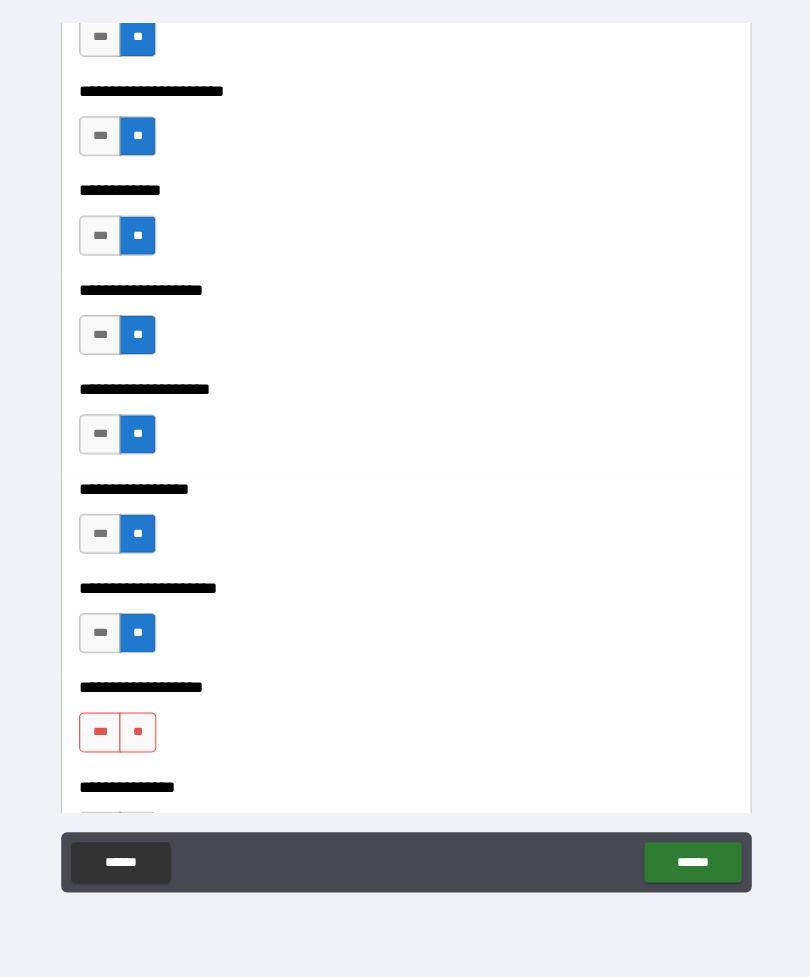 click on "***" at bounding box center [100, 733] 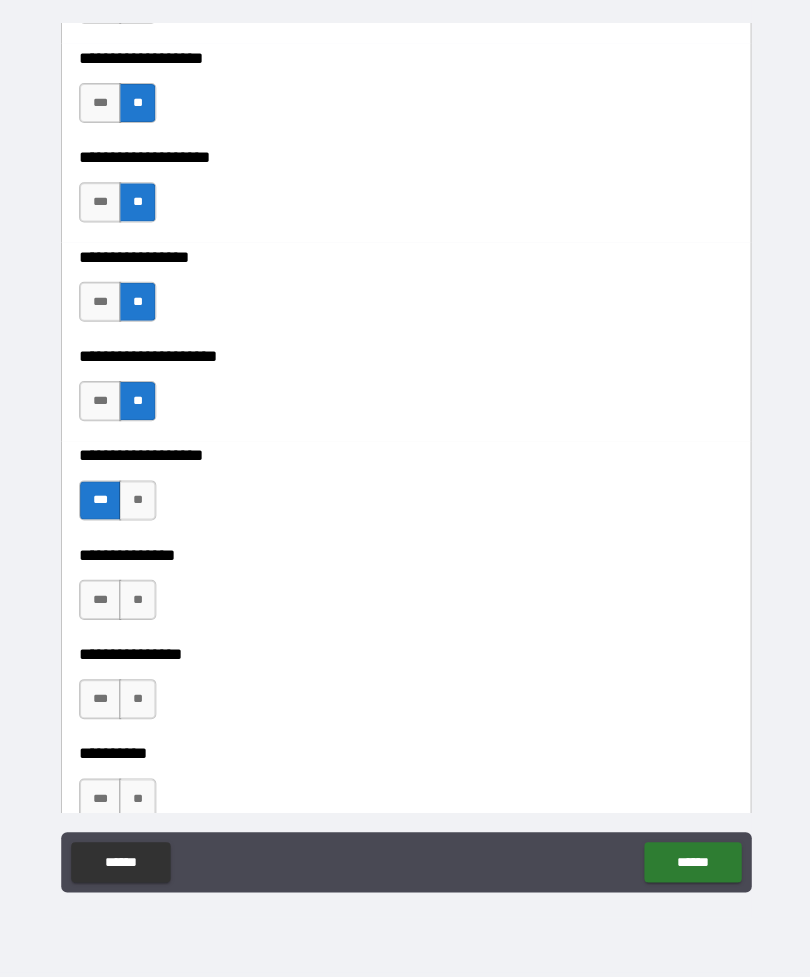 scroll, scrollTop: 8002, scrollLeft: 0, axis: vertical 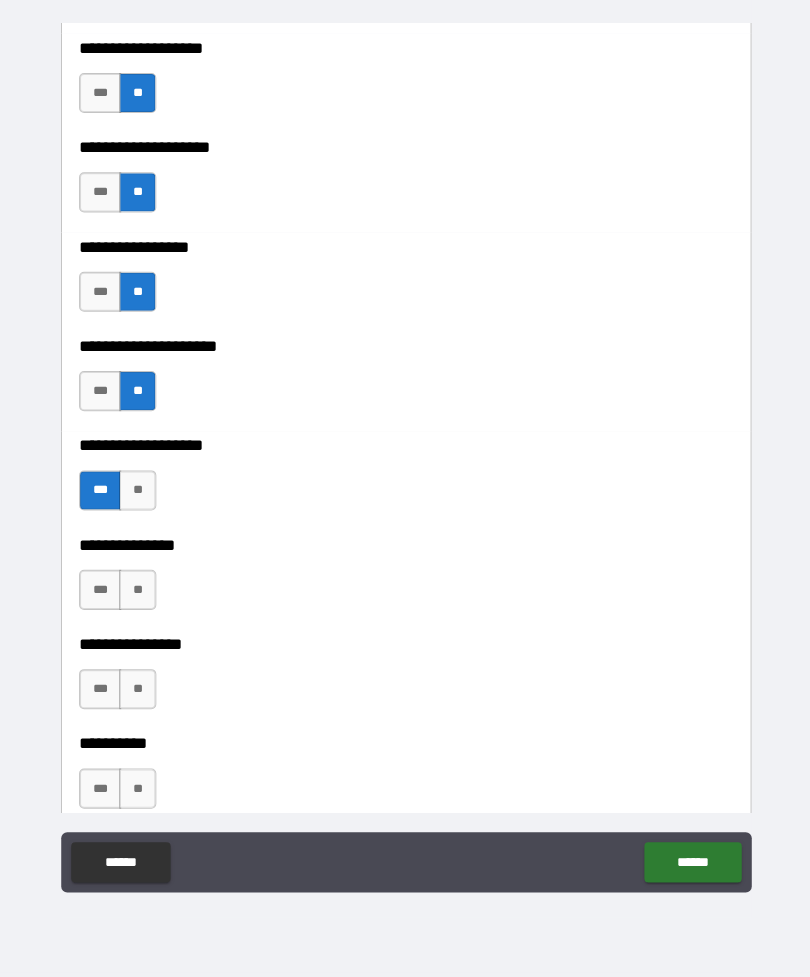 click on "**" at bounding box center (137, 590) 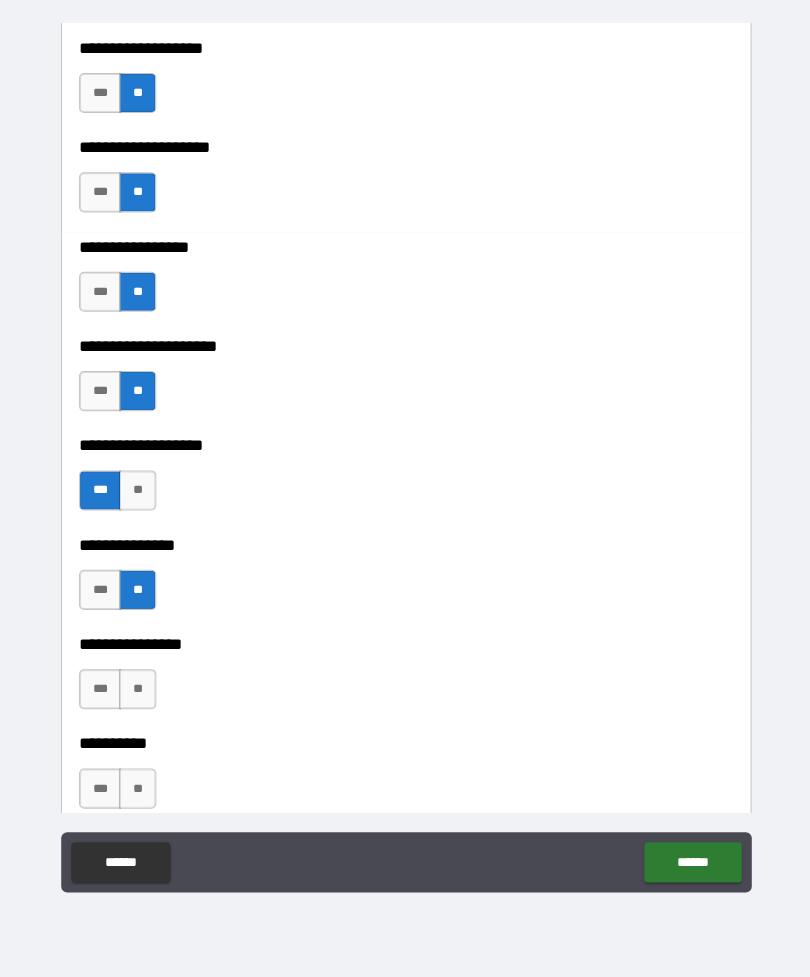 click on "**" at bounding box center (137, 689) 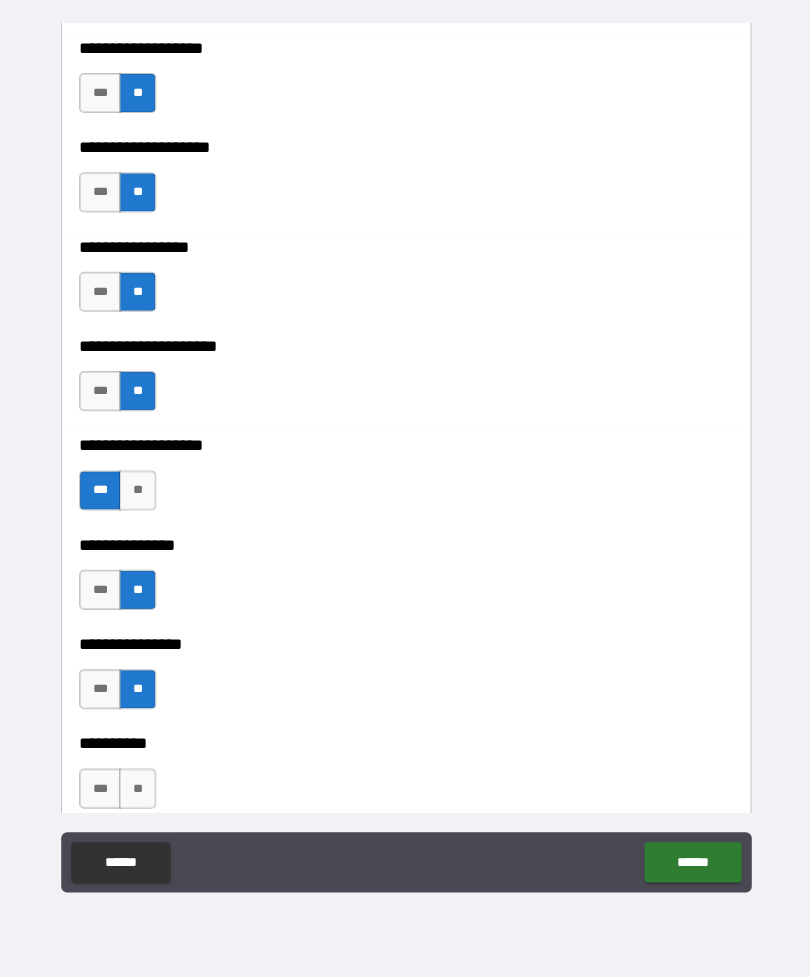 click on "**" at bounding box center [137, 788] 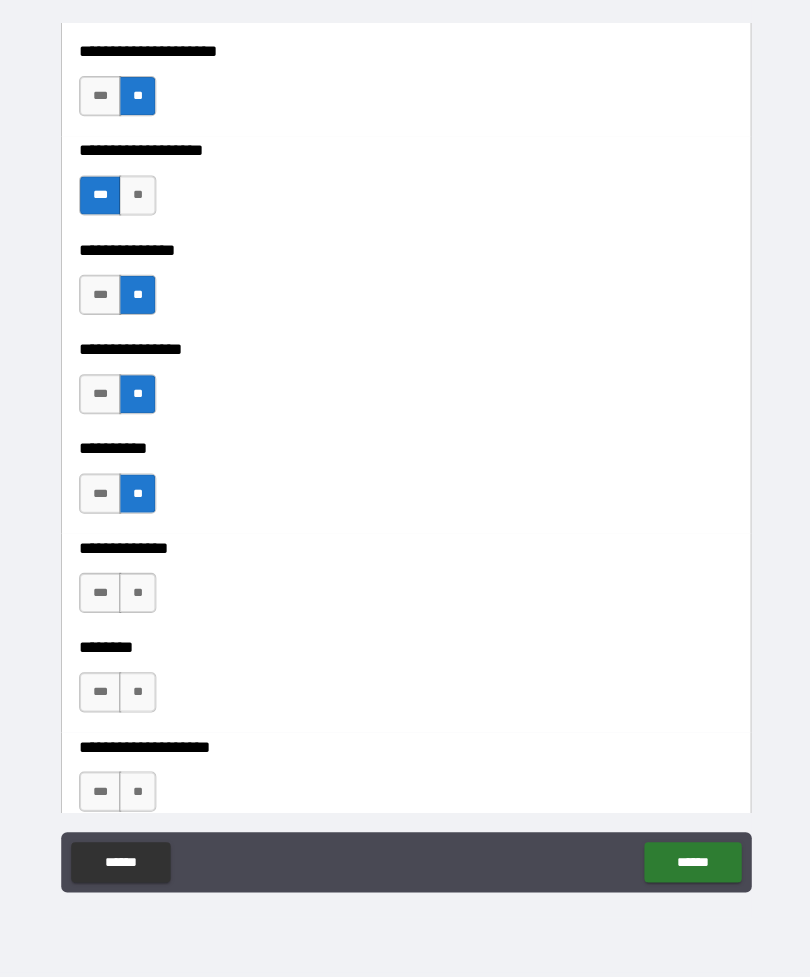 scroll, scrollTop: 8300, scrollLeft: 0, axis: vertical 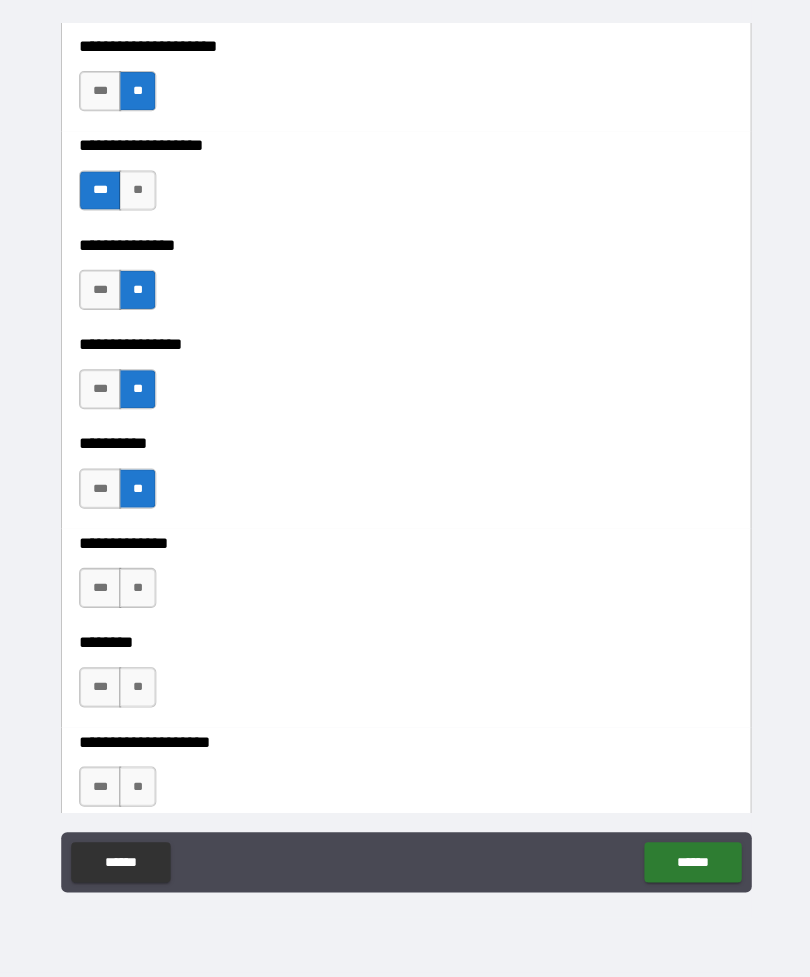 click on "**" at bounding box center [137, 589] 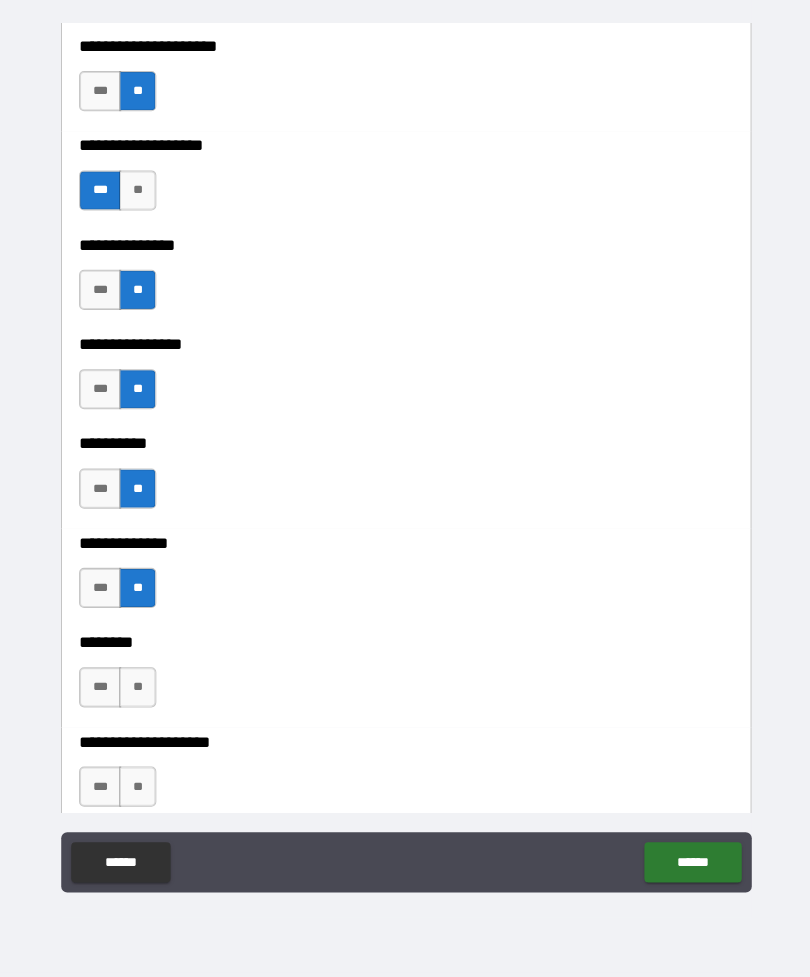 click on "**" at bounding box center [137, 688] 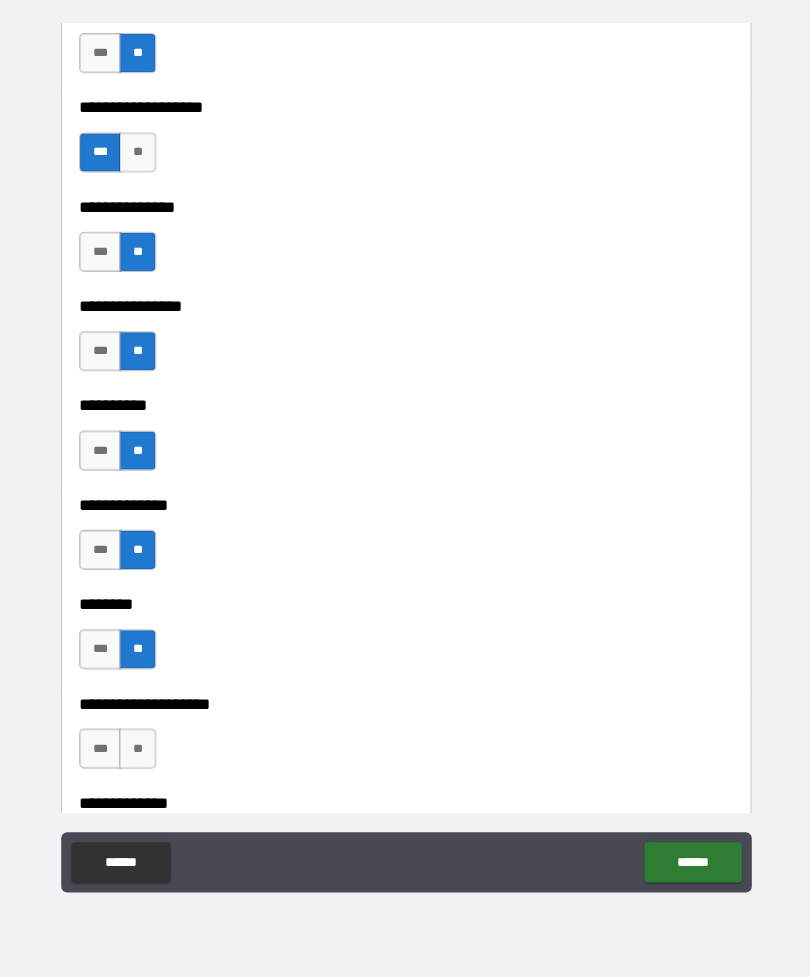 scroll, scrollTop: 8349, scrollLeft: 0, axis: vertical 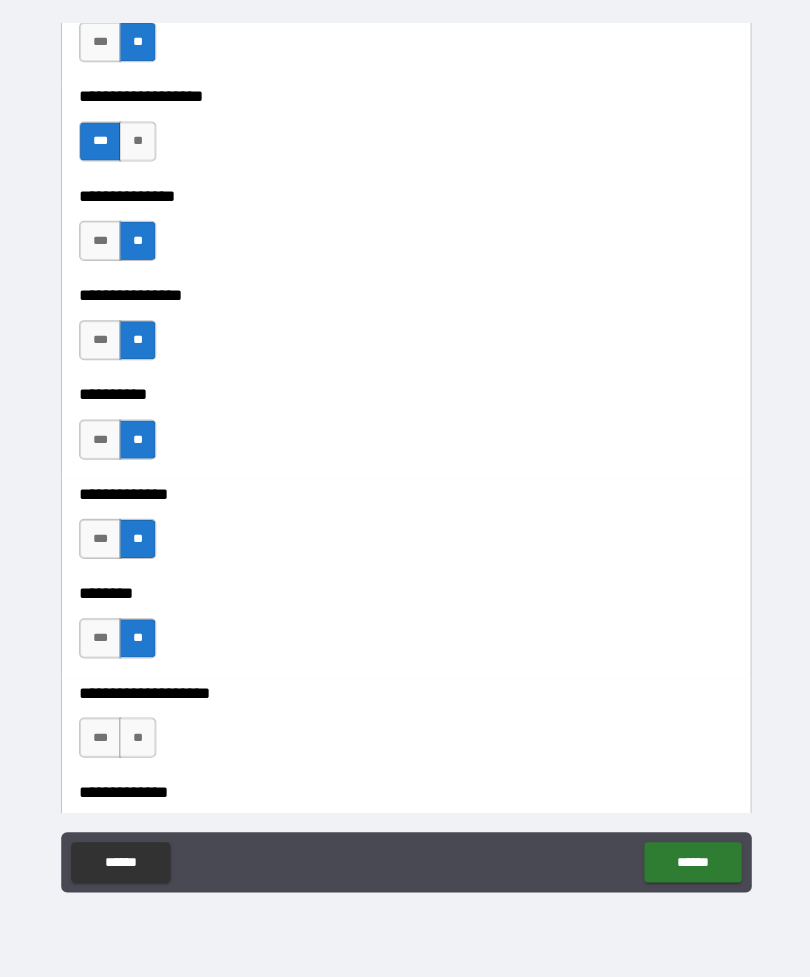 click on "**" at bounding box center [137, 738] 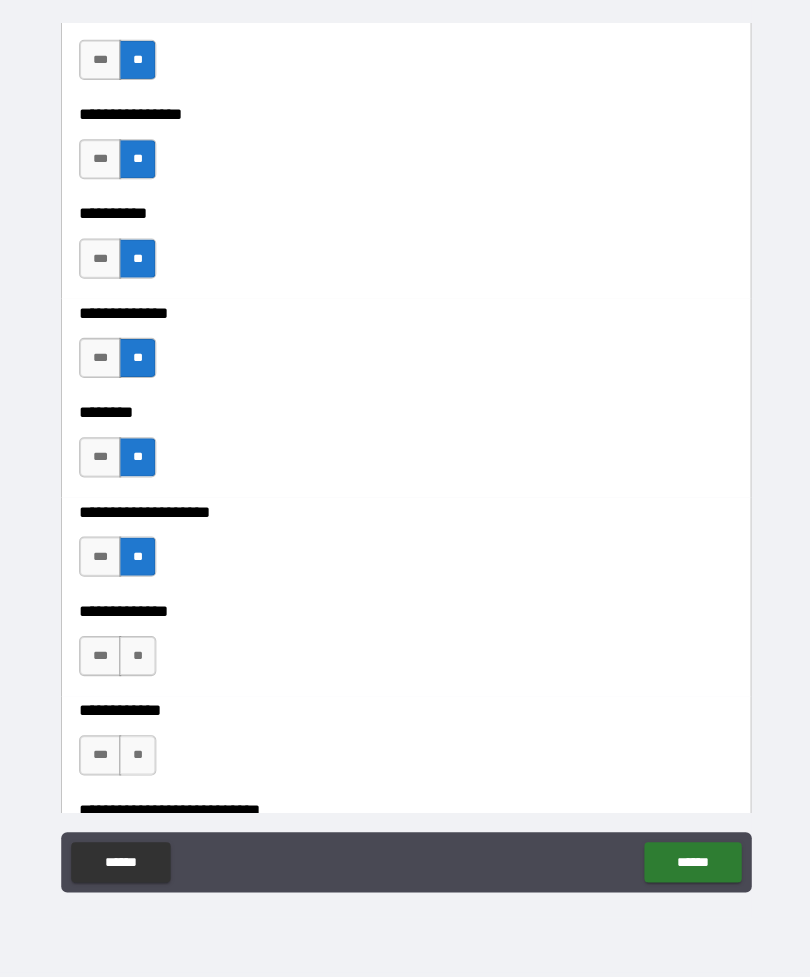 scroll, scrollTop: 8538, scrollLeft: 0, axis: vertical 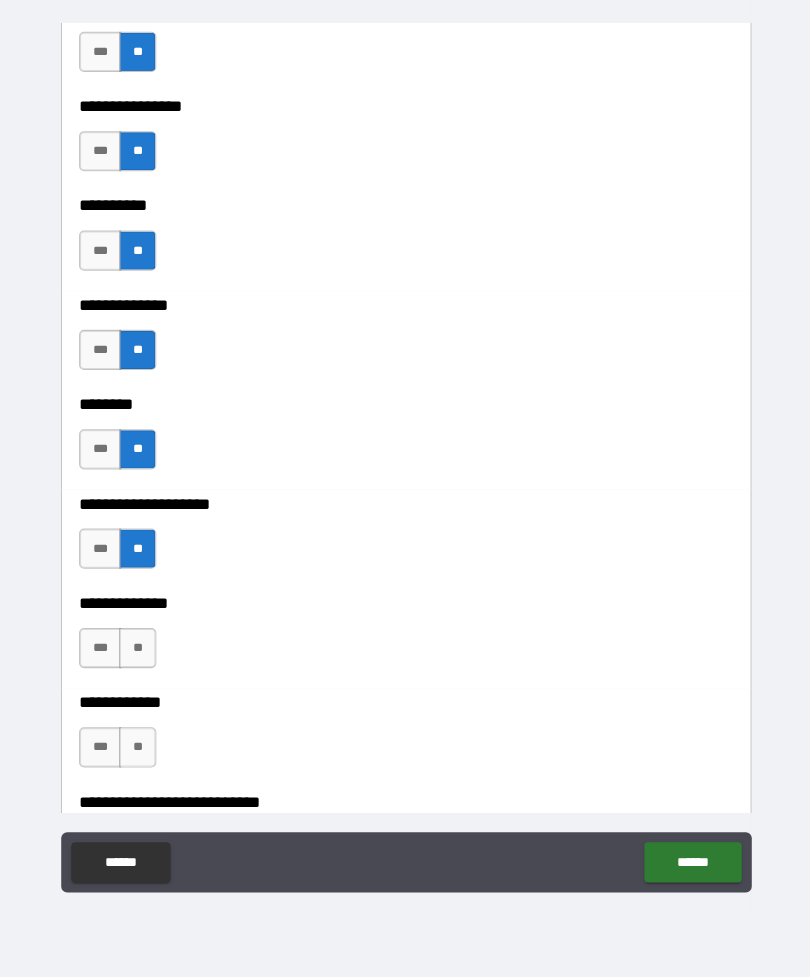 click on "**" at bounding box center [137, 648] 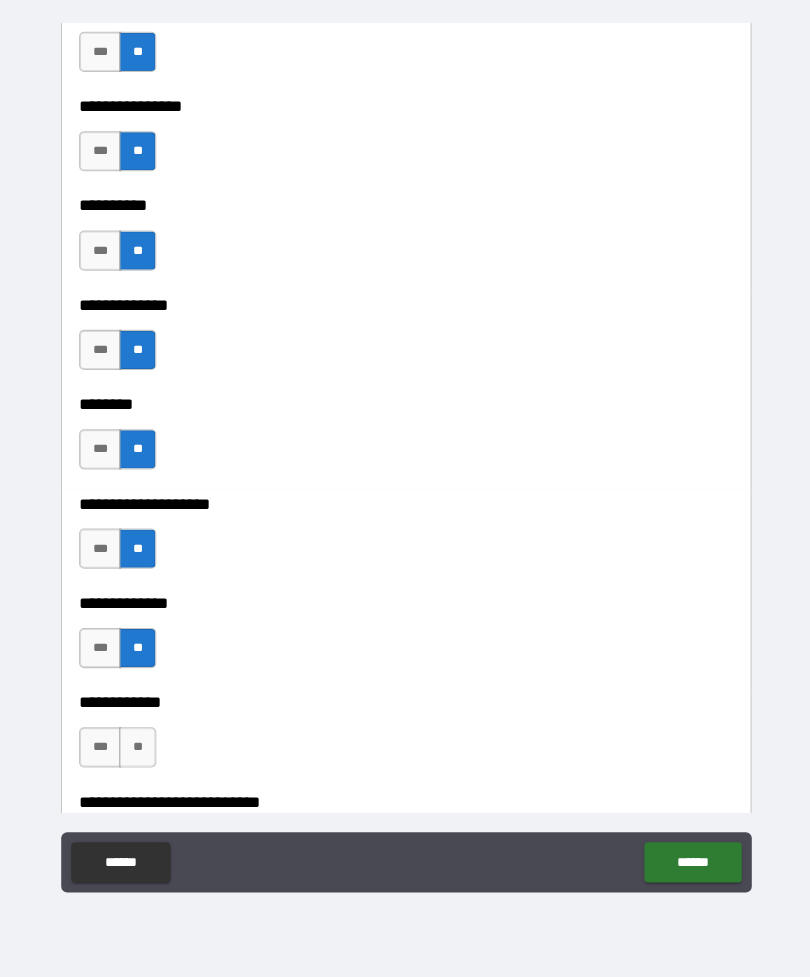 click on "**" at bounding box center (137, 747) 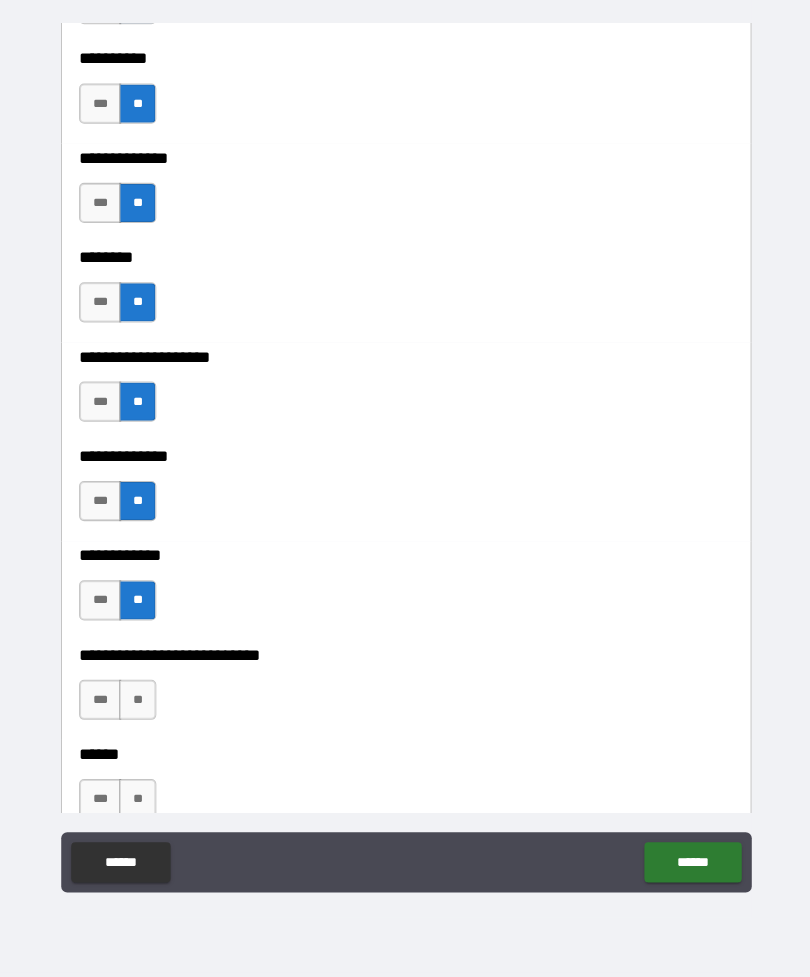 scroll, scrollTop: 8685, scrollLeft: 0, axis: vertical 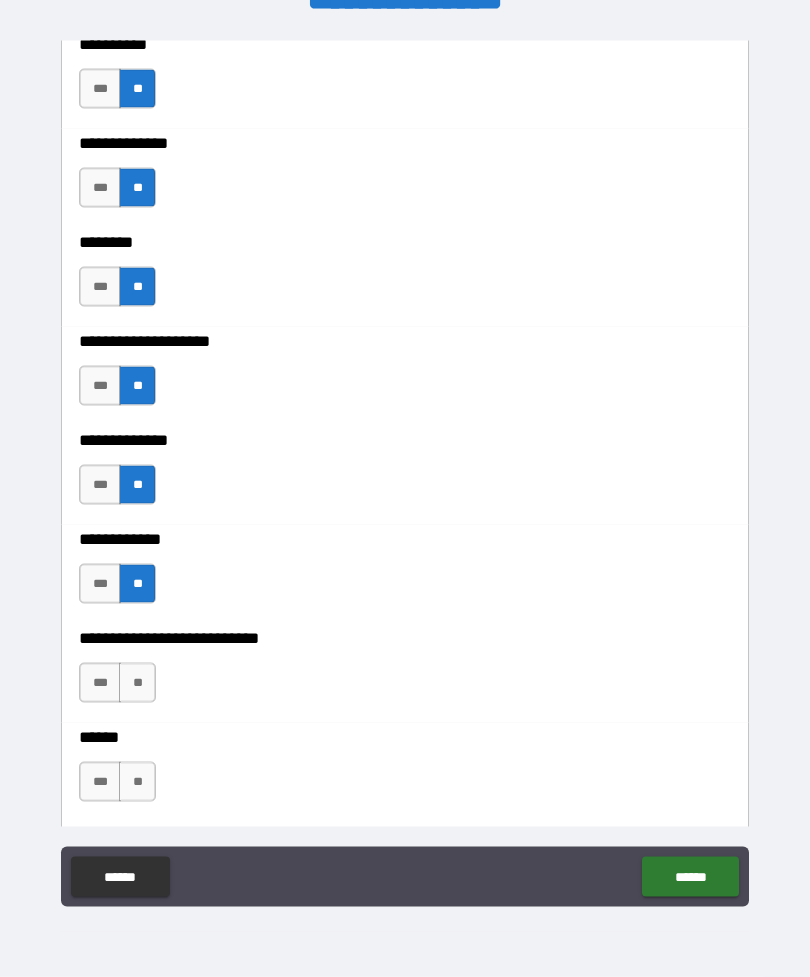 click on "**" at bounding box center (137, 683) 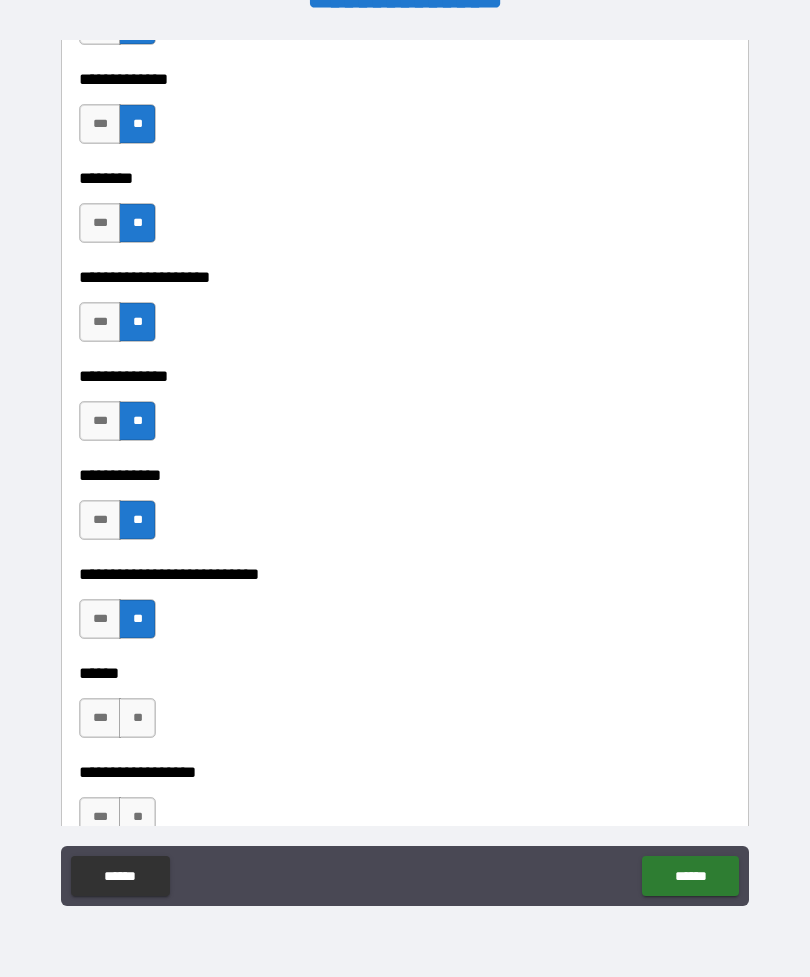scroll, scrollTop: 8786, scrollLeft: 0, axis: vertical 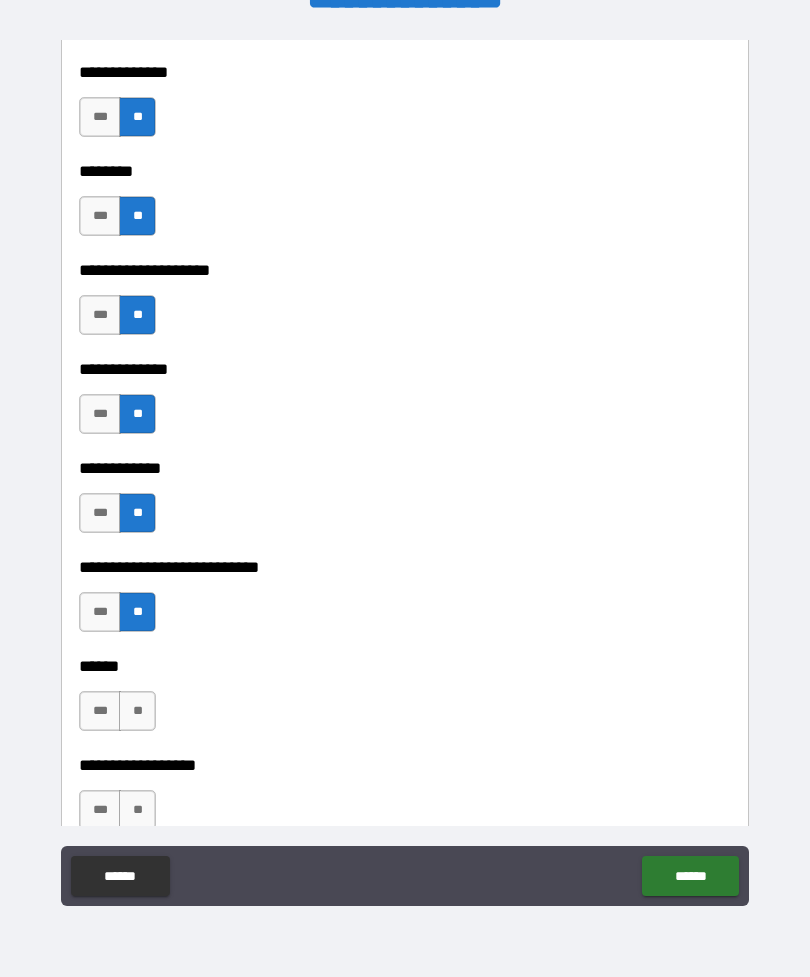 click on "**" at bounding box center (137, 711) 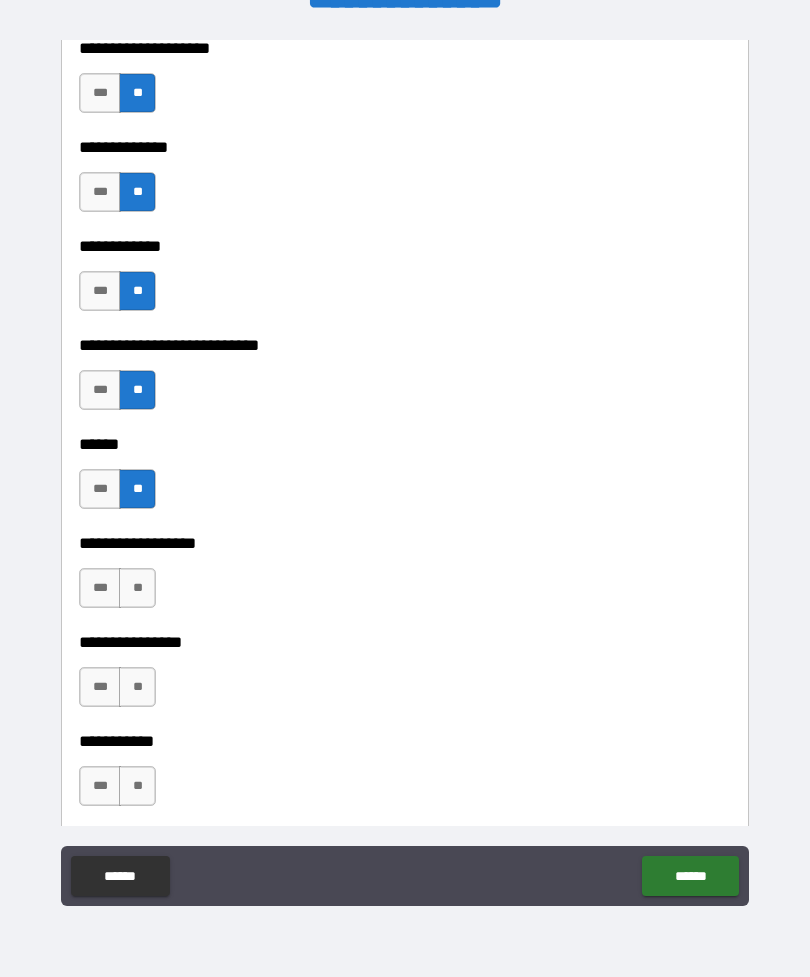 scroll, scrollTop: 9007, scrollLeft: 0, axis: vertical 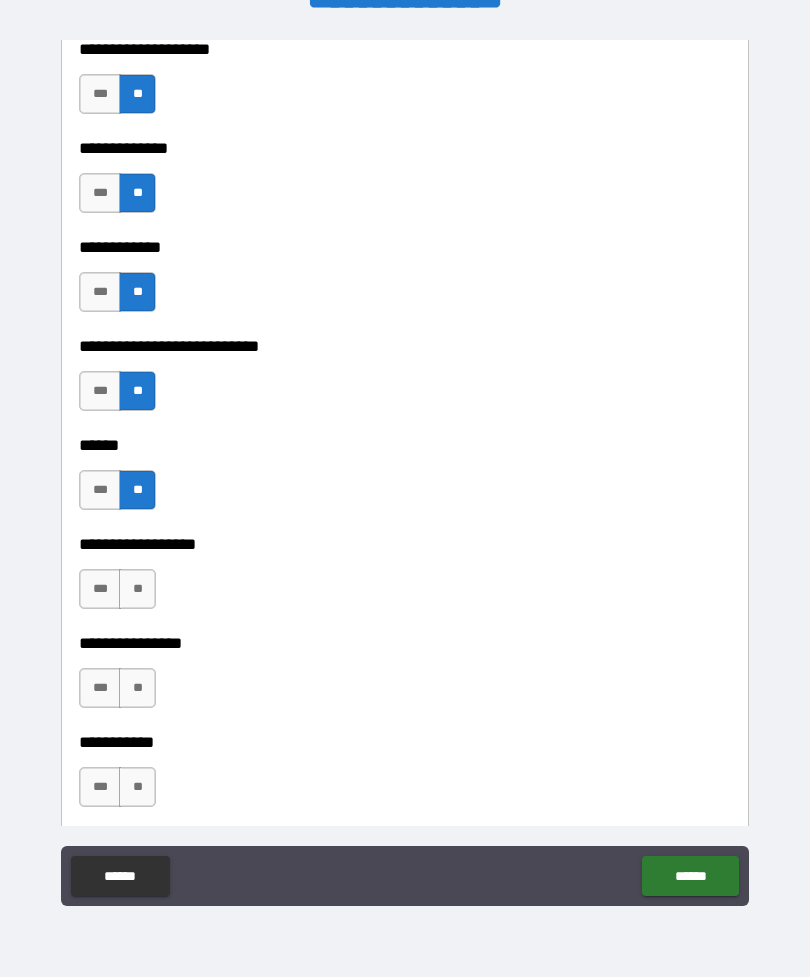 click on "**" at bounding box center (137, 589) 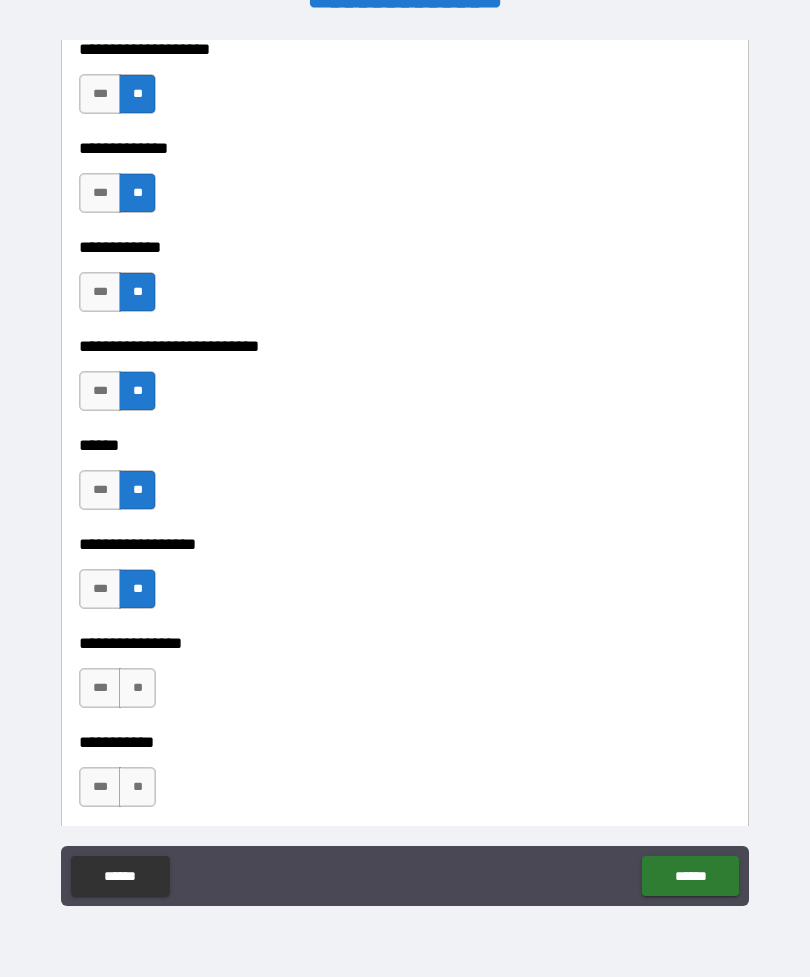 click on "**" at bounding box center [137, 688] 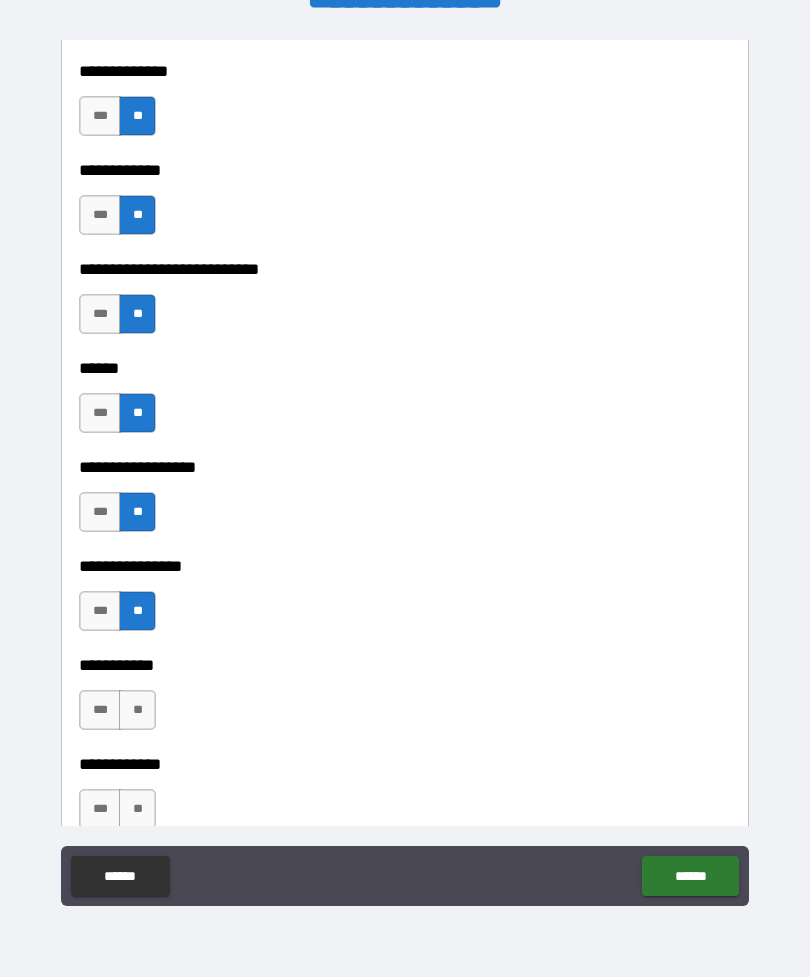 scroll, scrollTop: 9081, scrollLeft: 0, axis: vertical 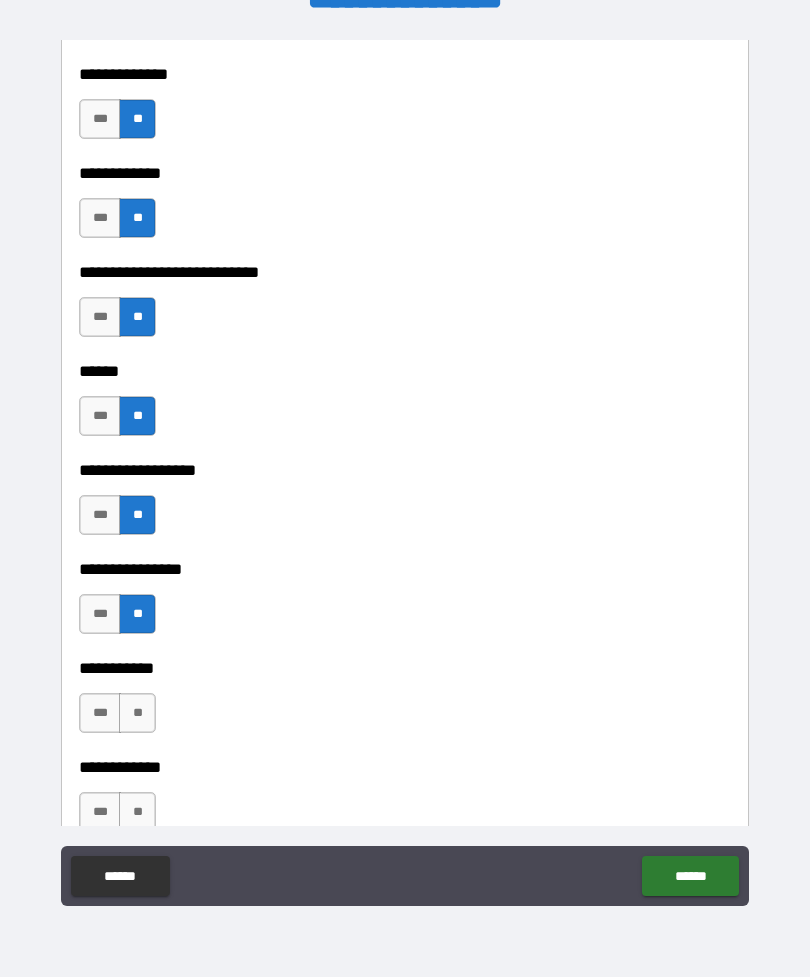click on "***" at bounding box center [100, 713] 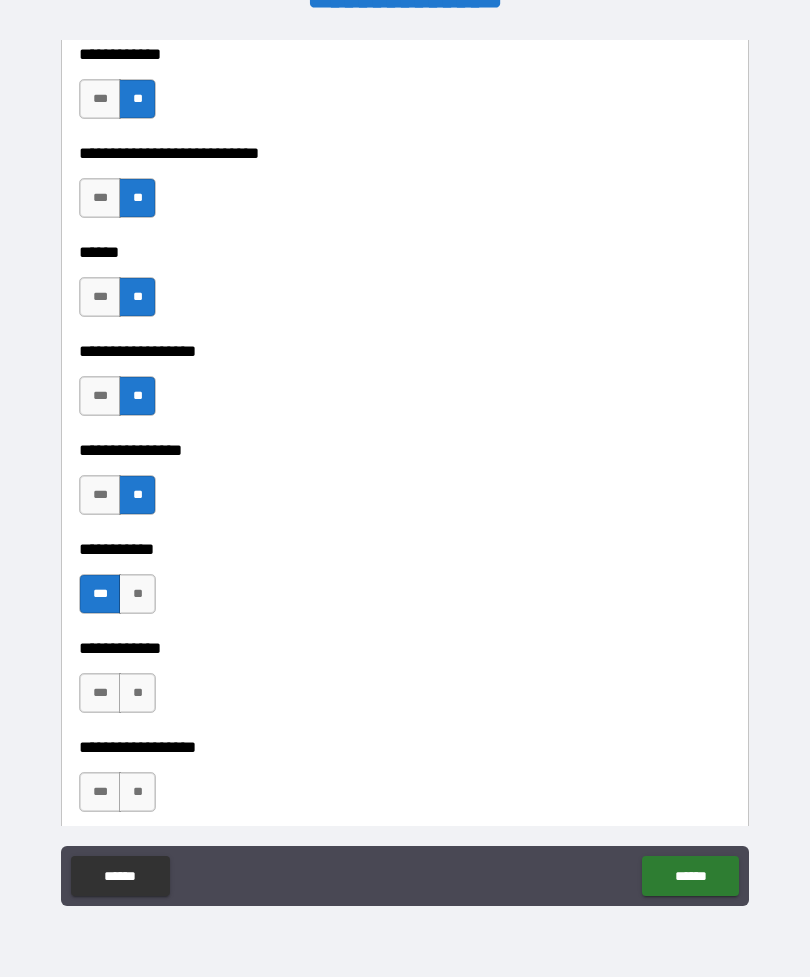 scroll, scrollTop: 9197, scrollLeft: 0, axis: vertical 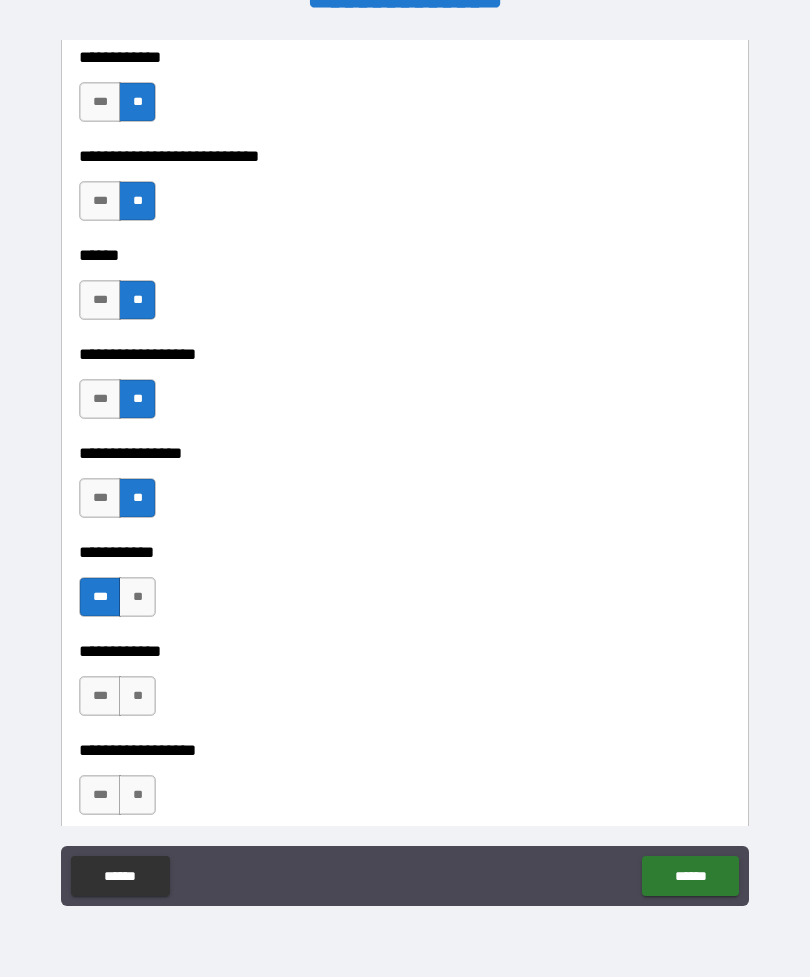click on "**" at bounding box center [137, 696] 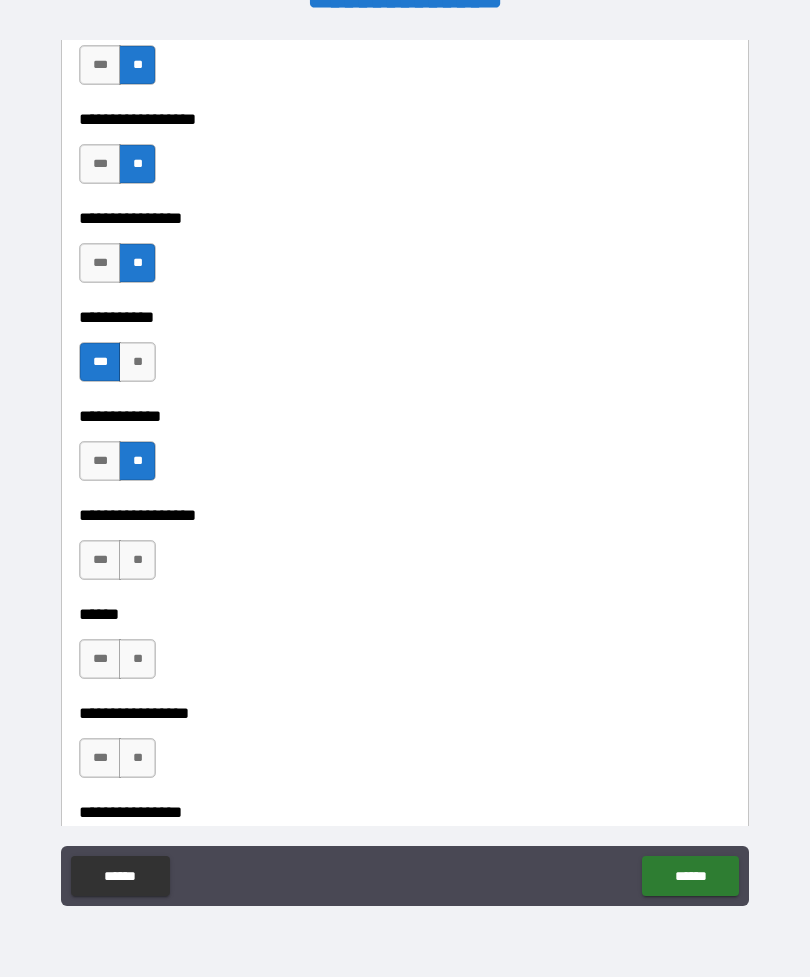 scroll, scrollTop: 9437, scrollLeft: 0, axis: vertical 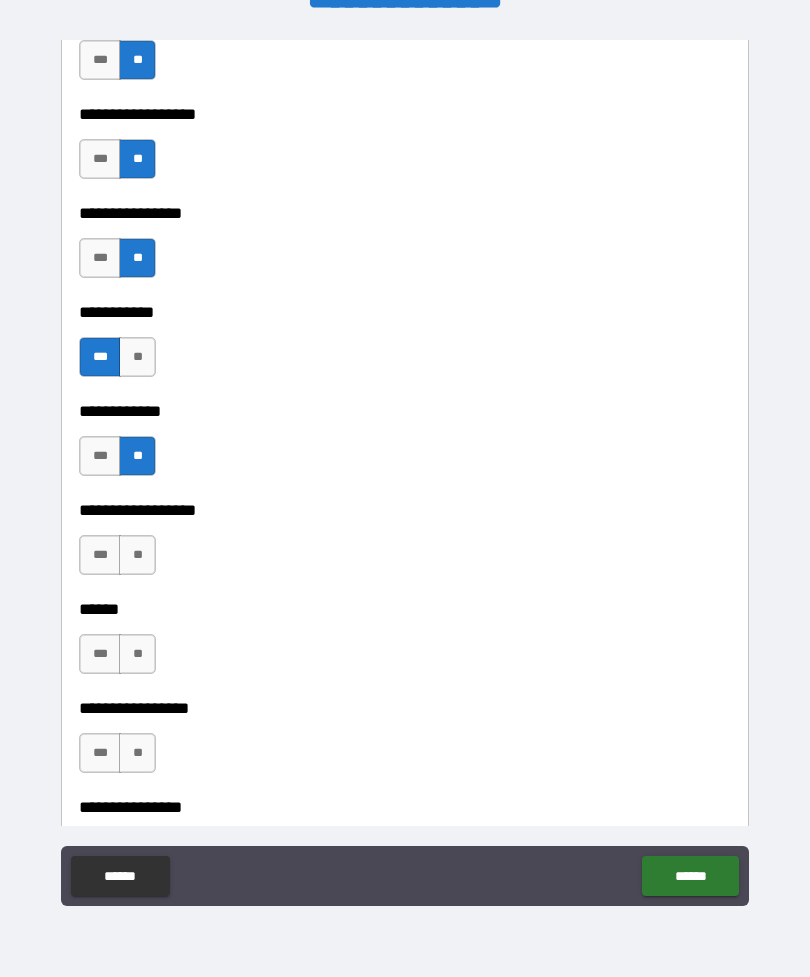 click on "**" at bounding box center (137, 555) 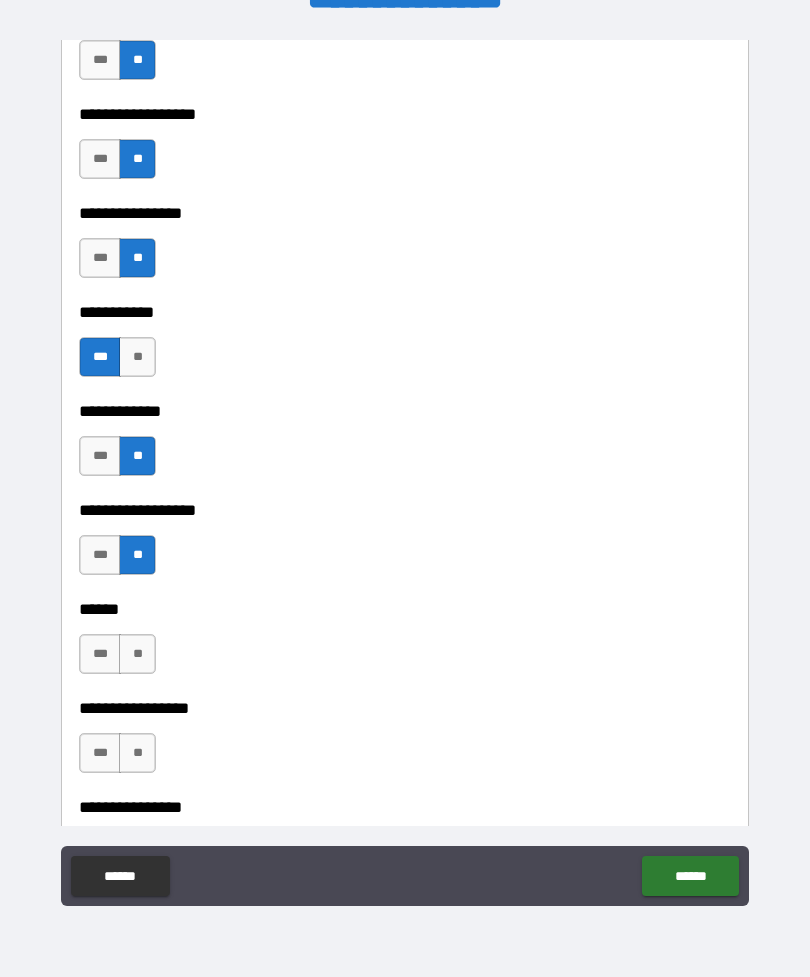 click on "**" at bounding box center (137, 654) 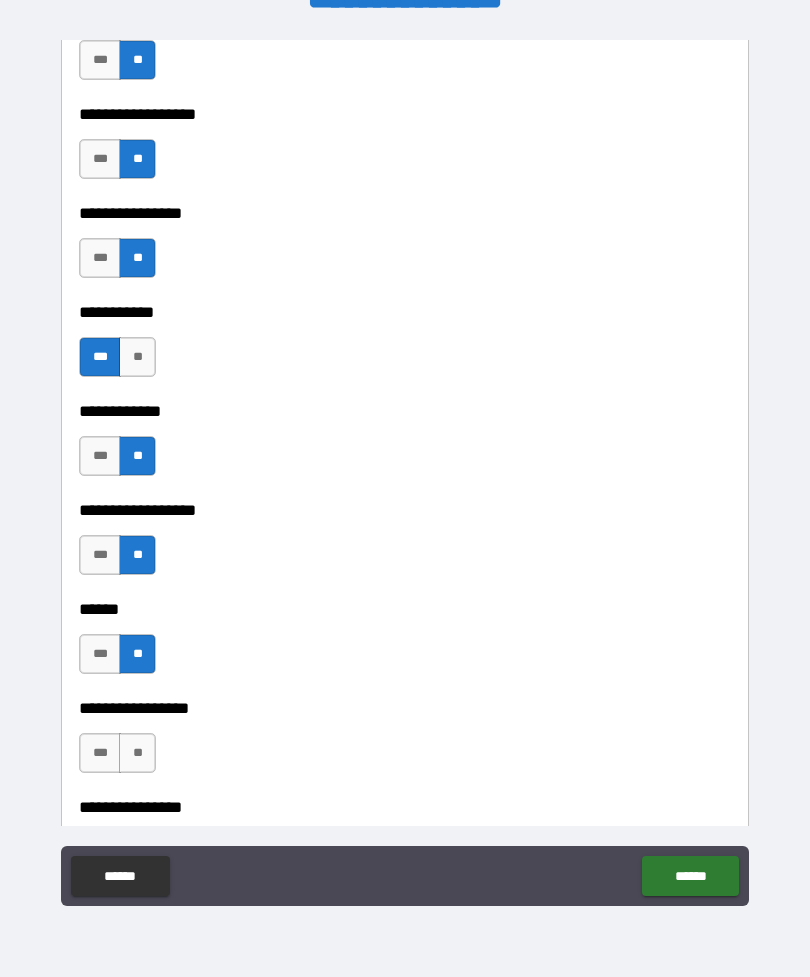 click on "**" at bounding box center (137, 654) 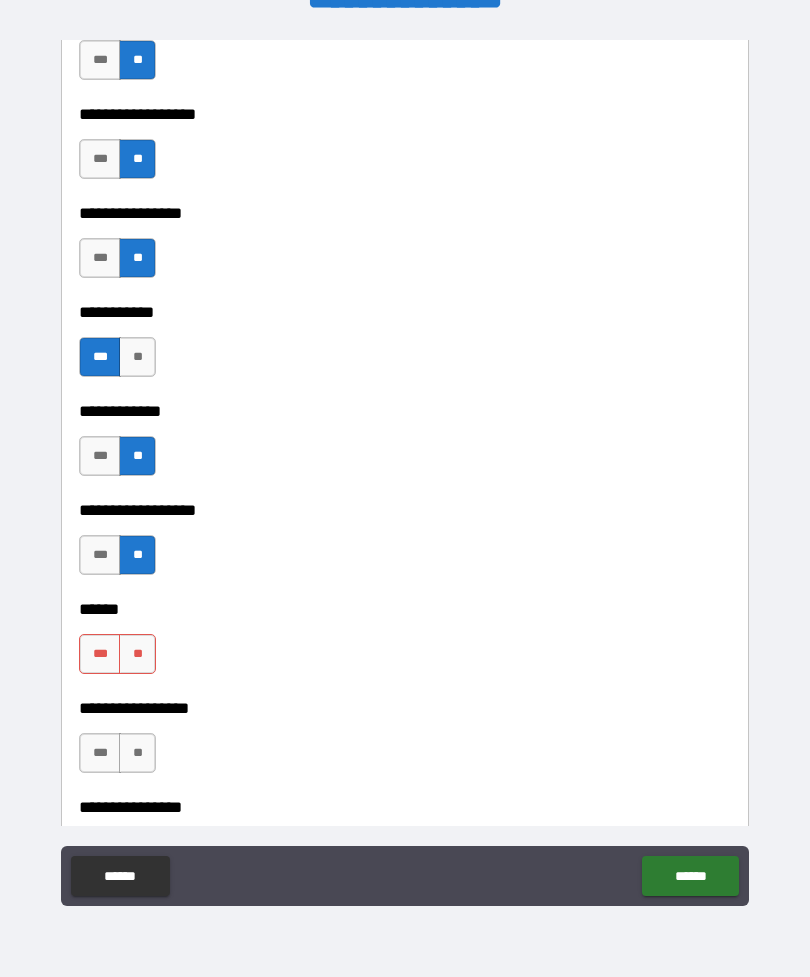 click on "**" at bounding box center [137, 654] 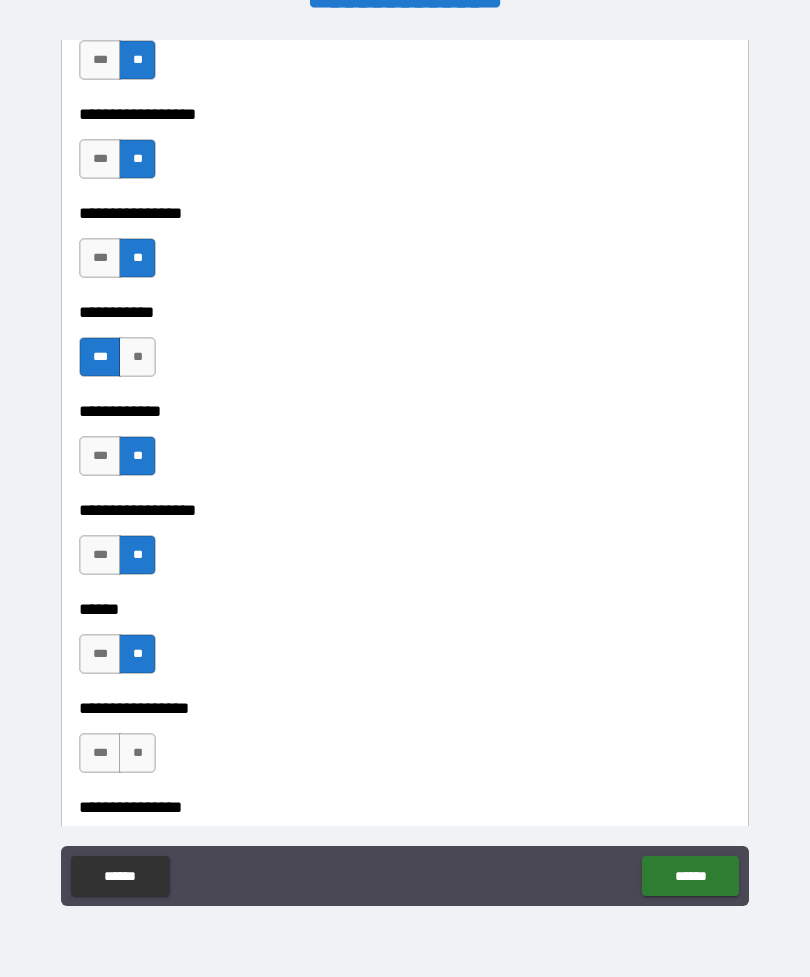 click on "**" at bounding box center (137, 753) 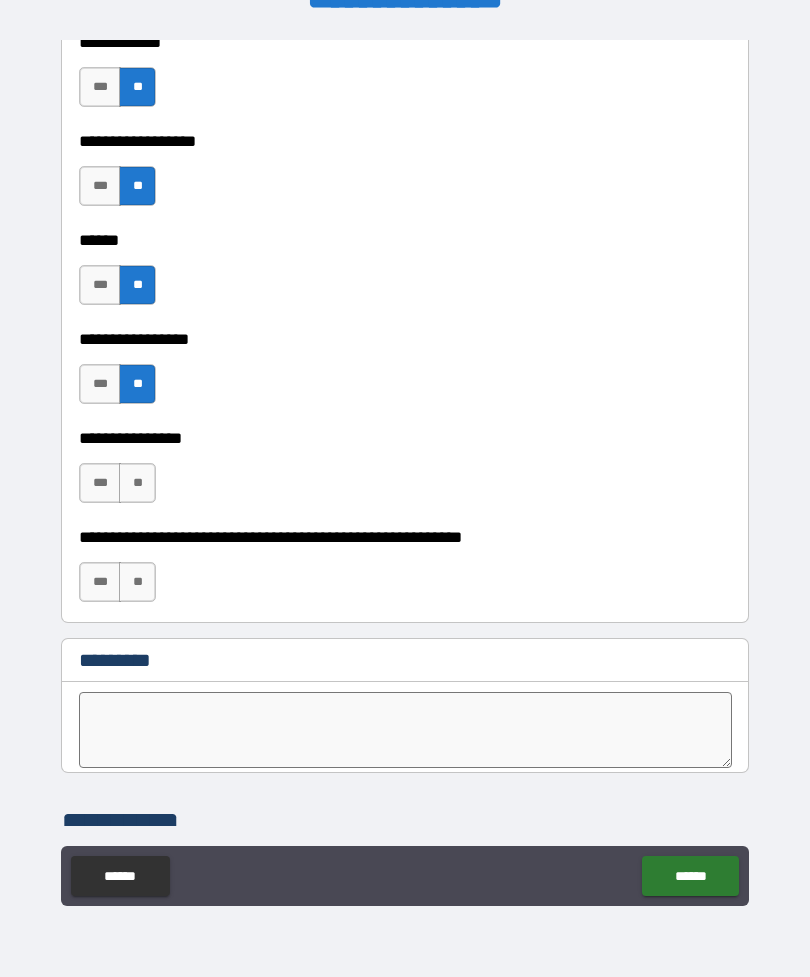 scroll, scrollTop: 9820, scrollLeft: 0, axis: vertical 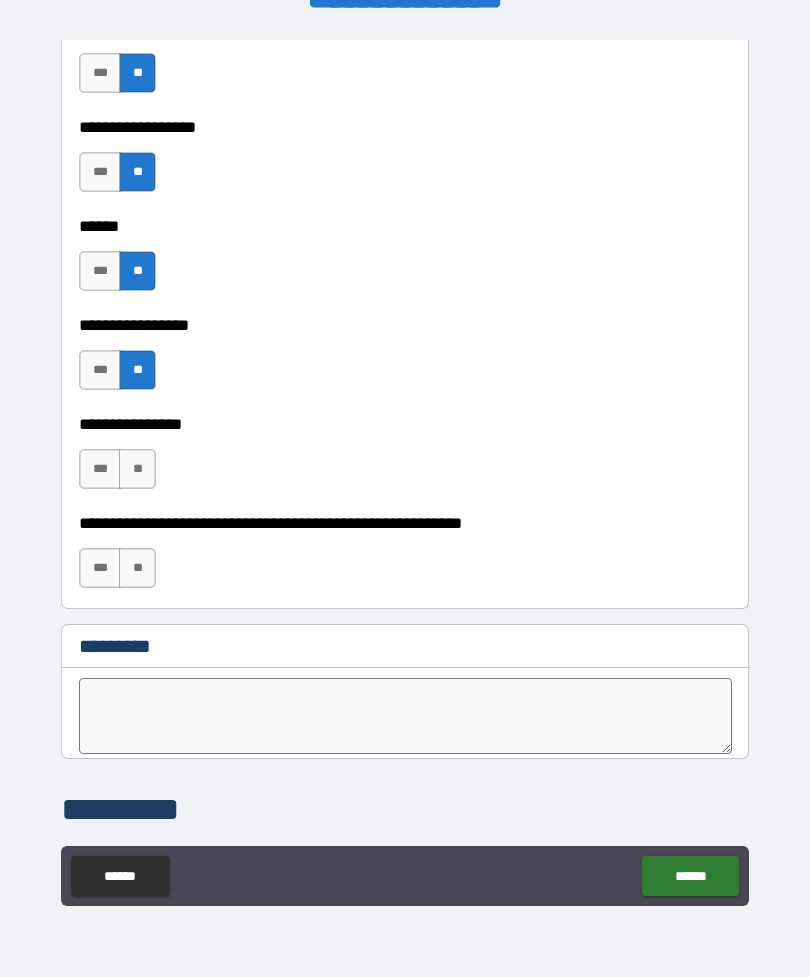 click on "**" at bounding box center [137, 469] 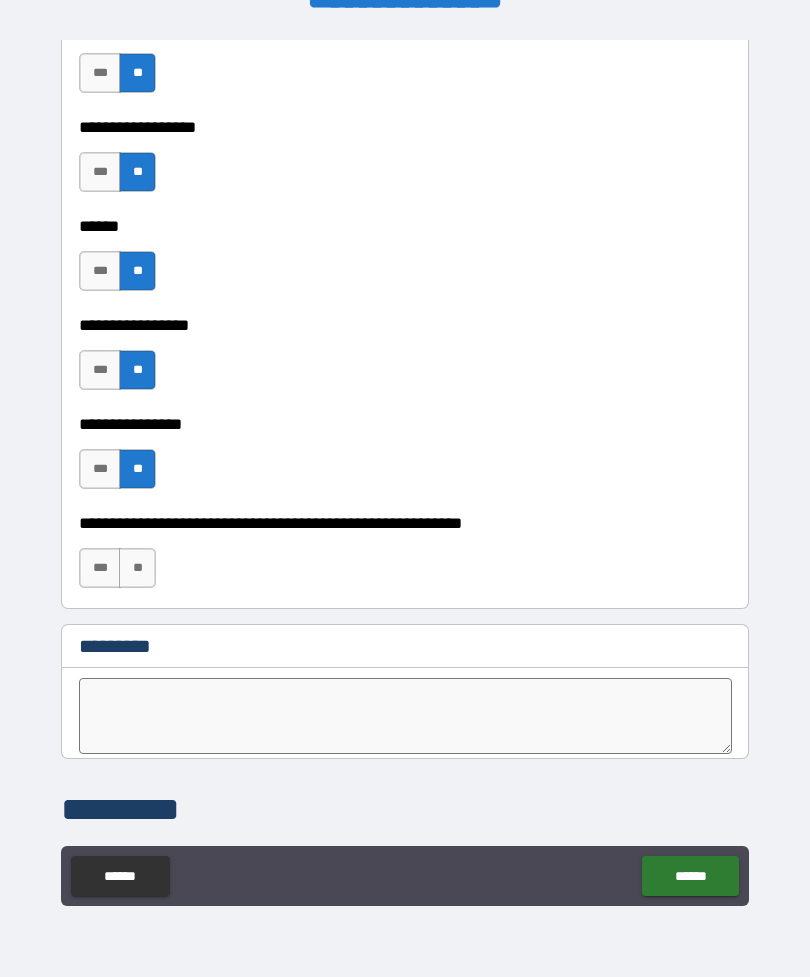 click on "**" at bounding box center (137, 568) 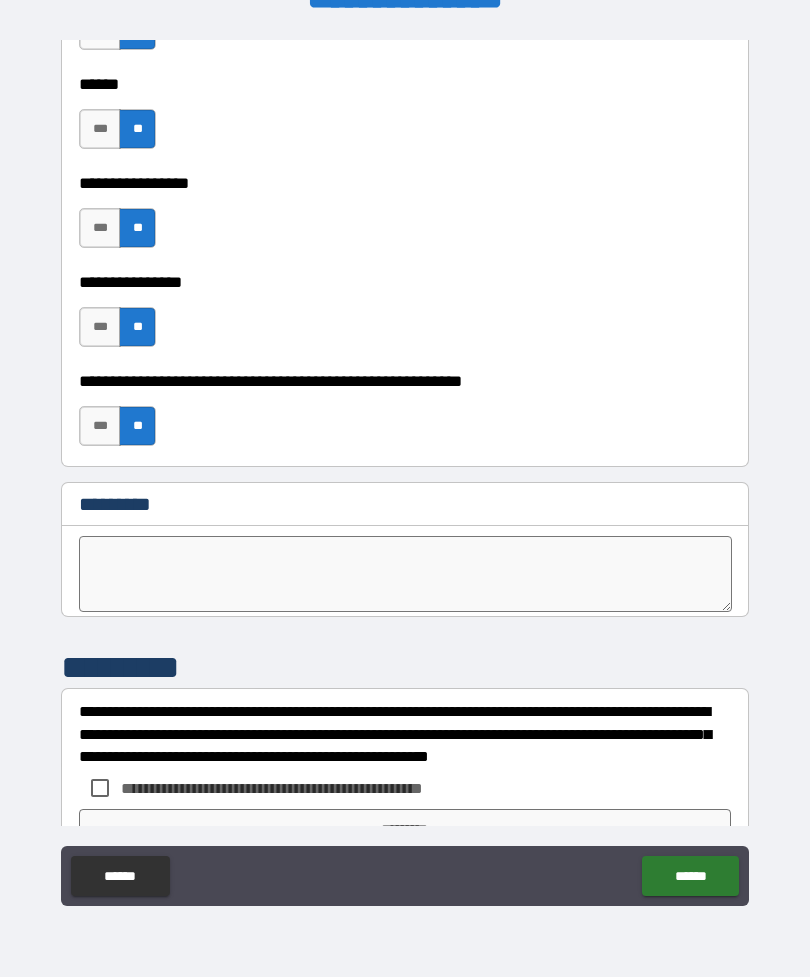 scroll, scrollTop: 9994, scrollLeft: 0, axis: vertical 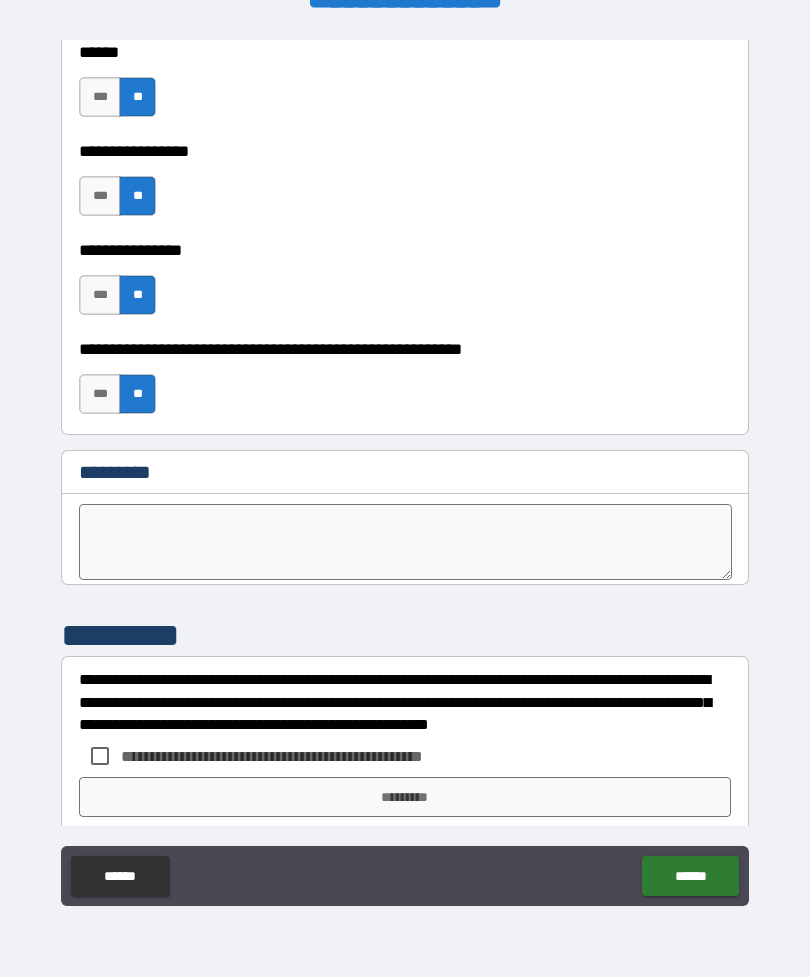 click on "**********" at bounding box center [405, 702] 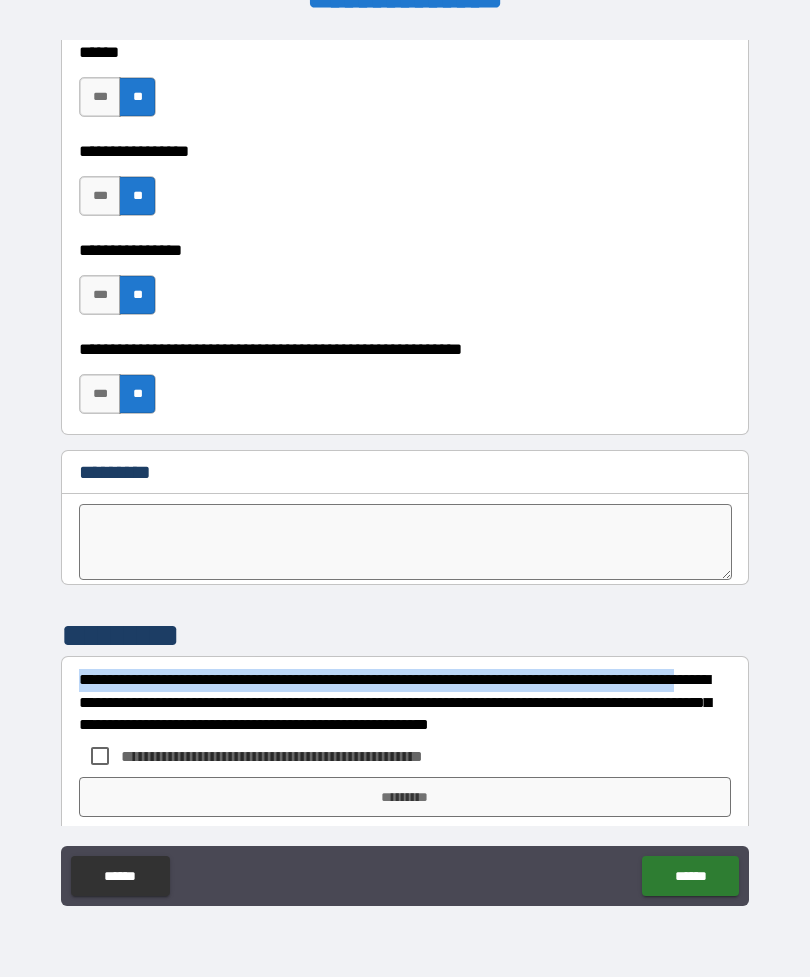 click at bounding box center (405, 542) 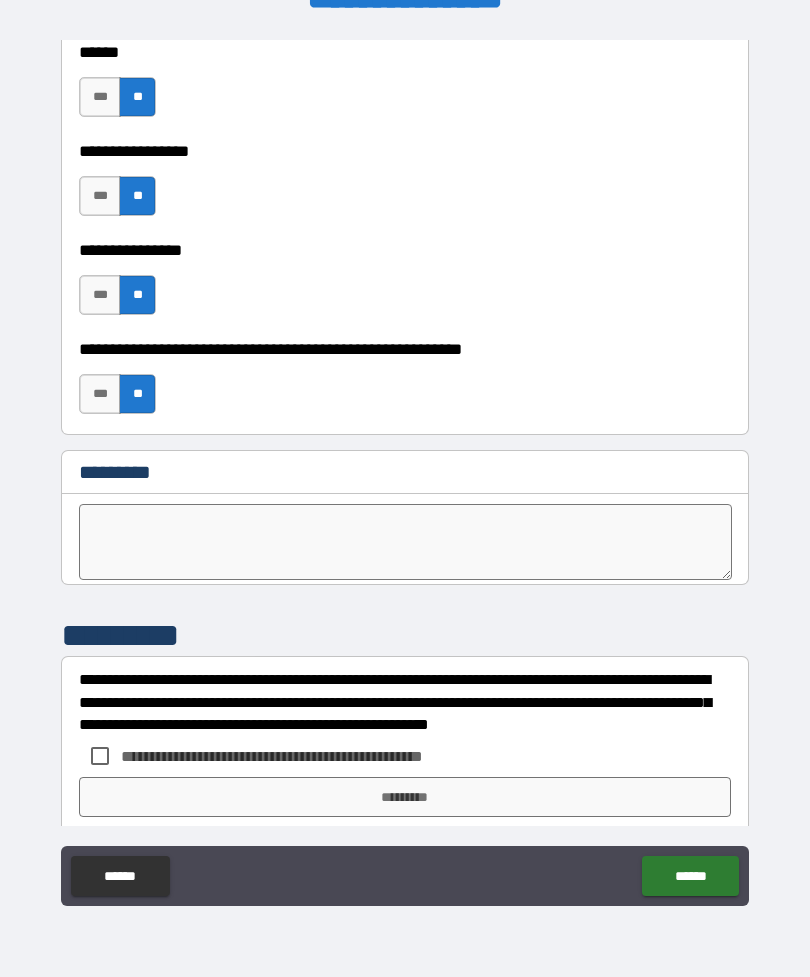 click on "**********" at bounding box center [405, 250] 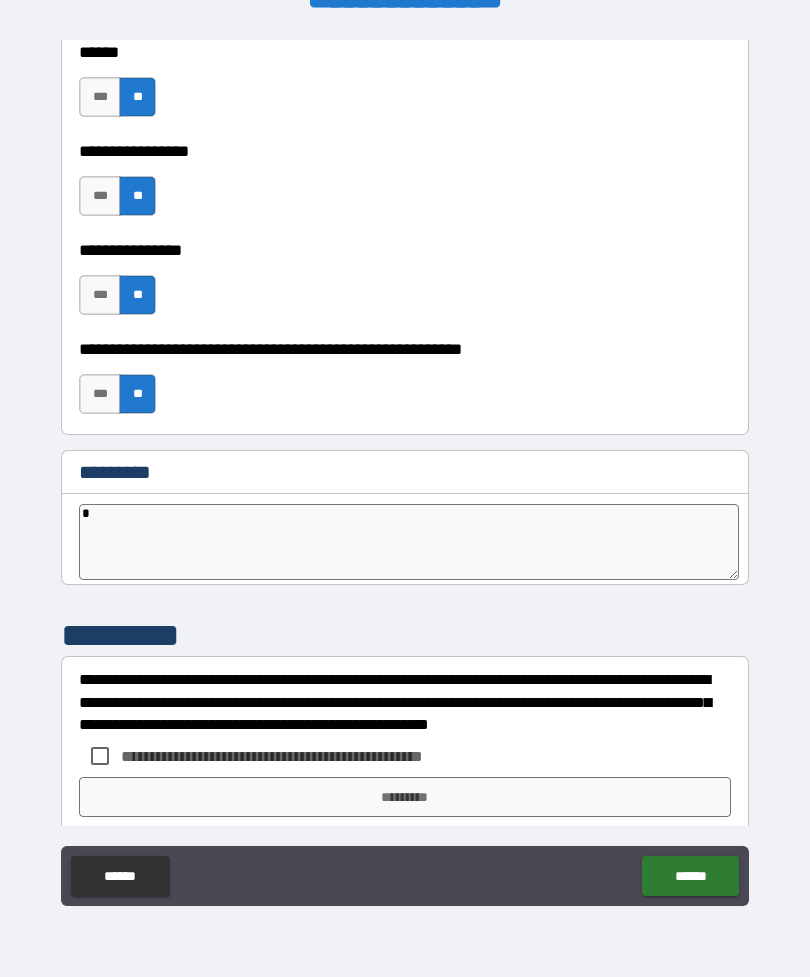 type on "*" 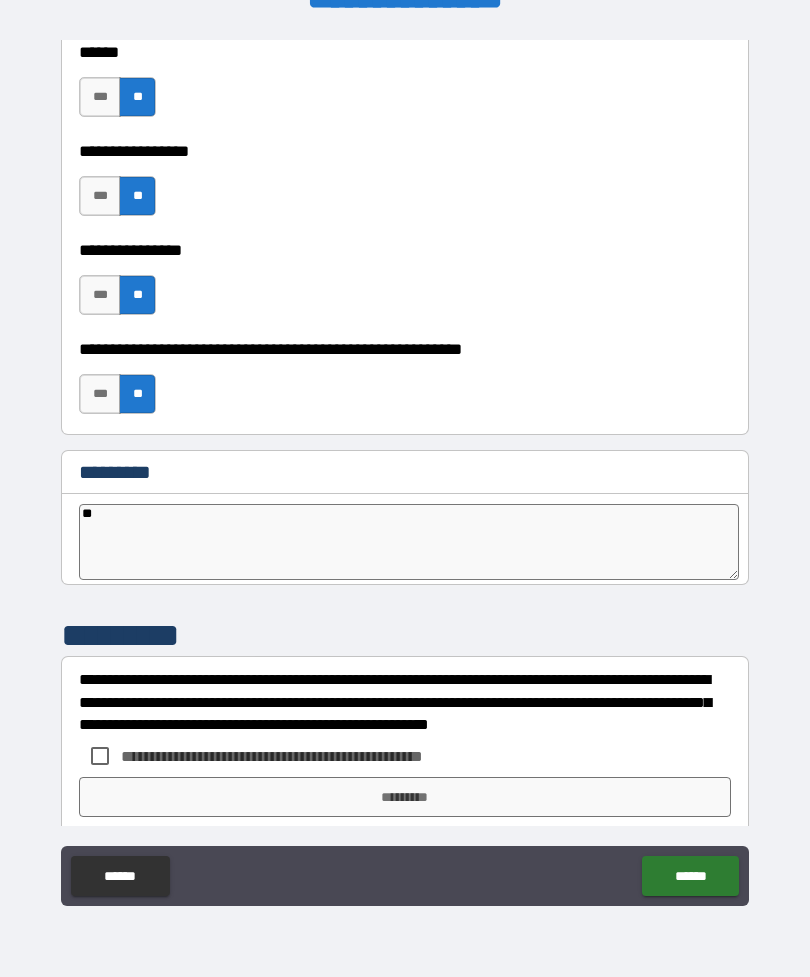 type on "**" 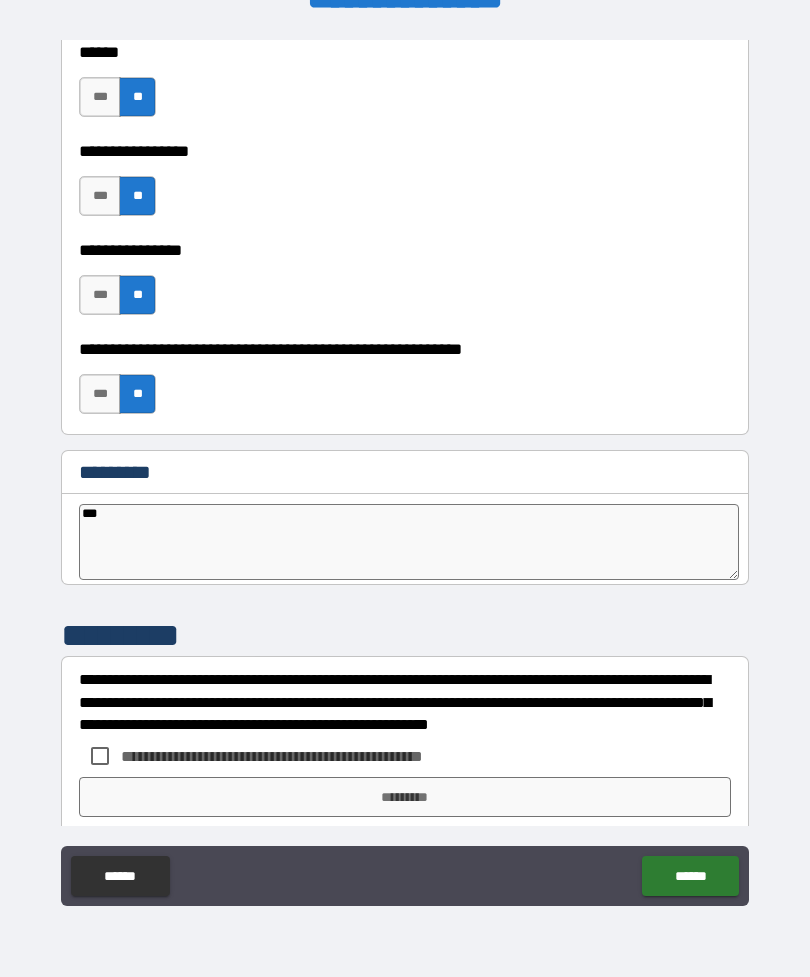 type on "*" 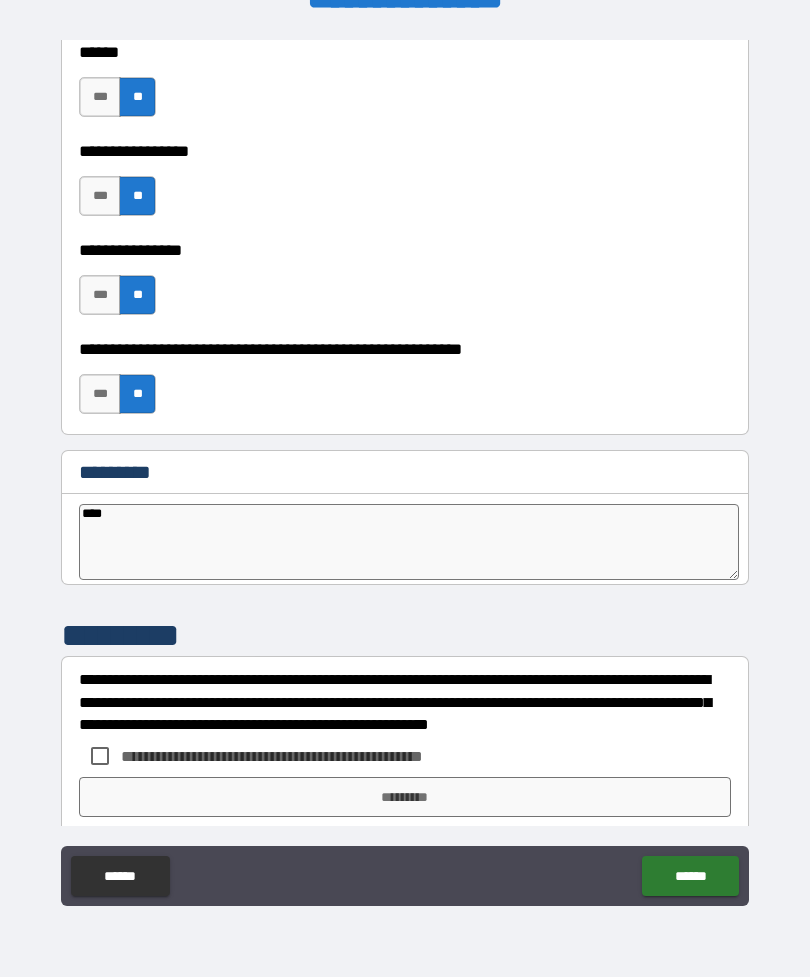 type on "*" 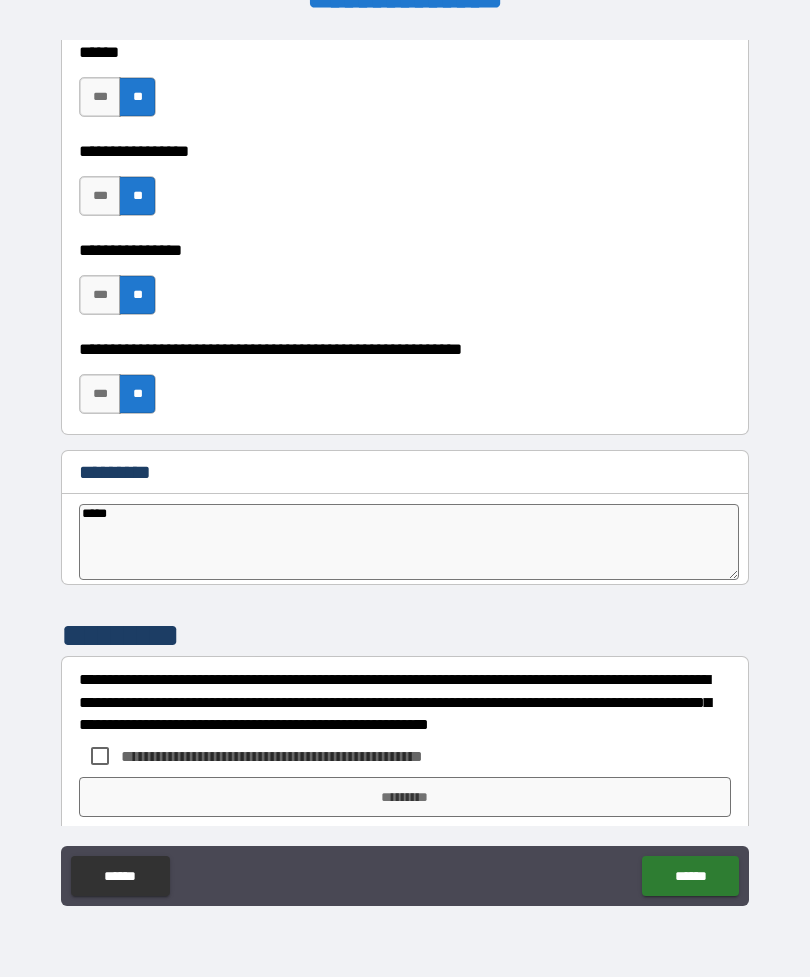 type on "*" 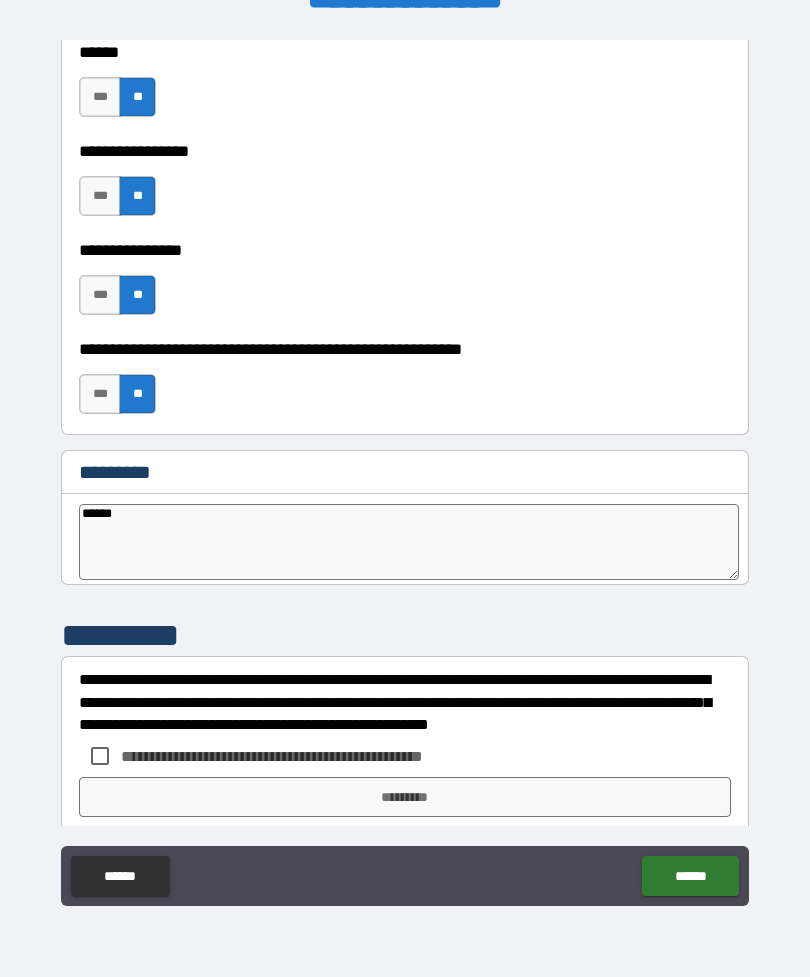 type on "*******" 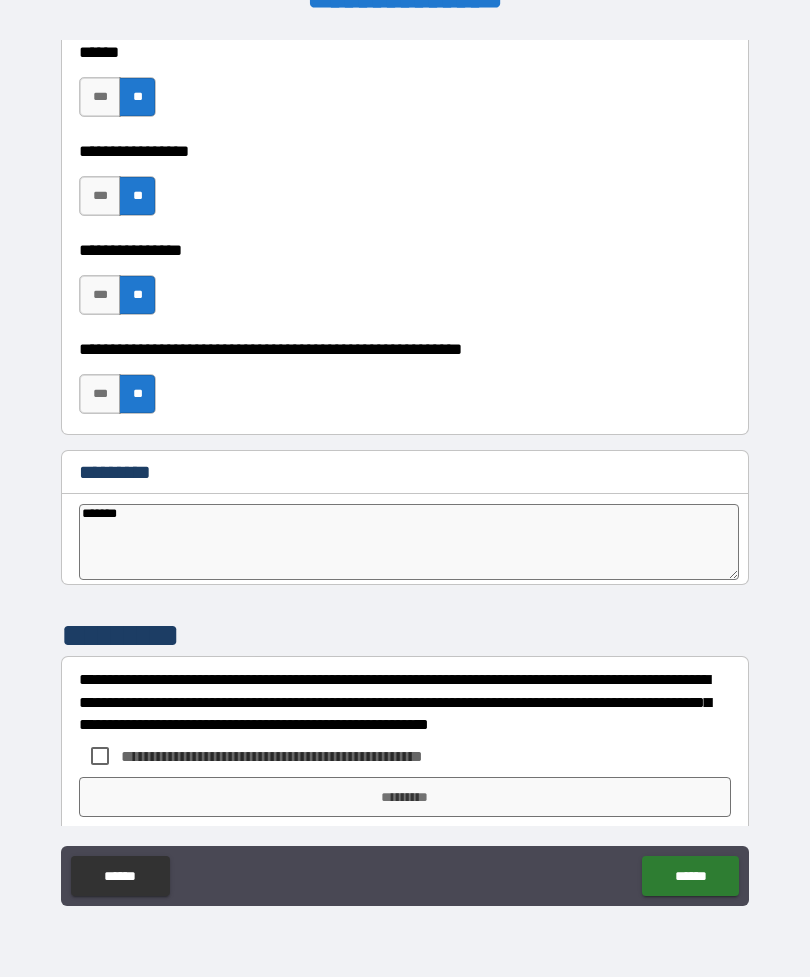 type on "*" 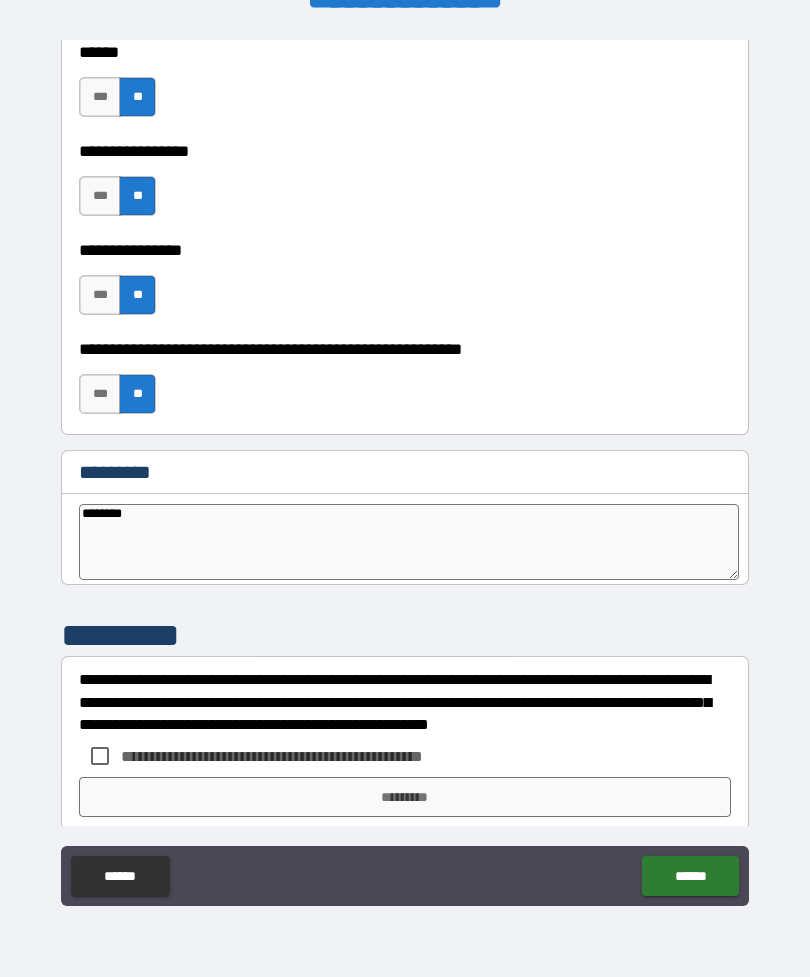 type on "*" 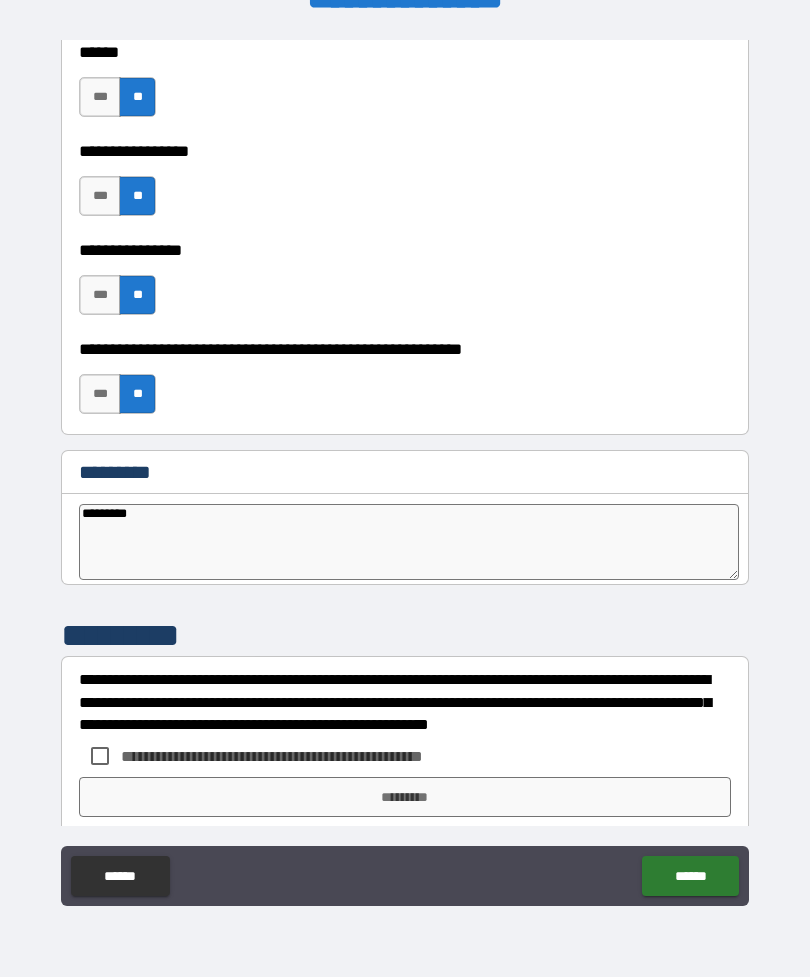 type on "*" 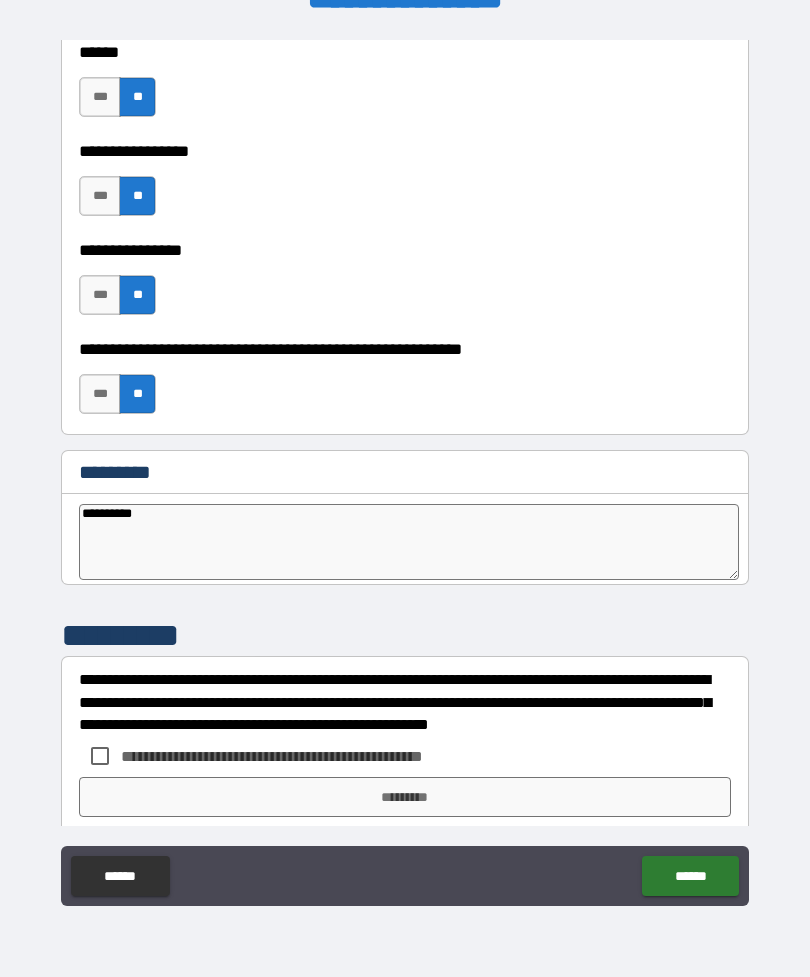 type on "*" 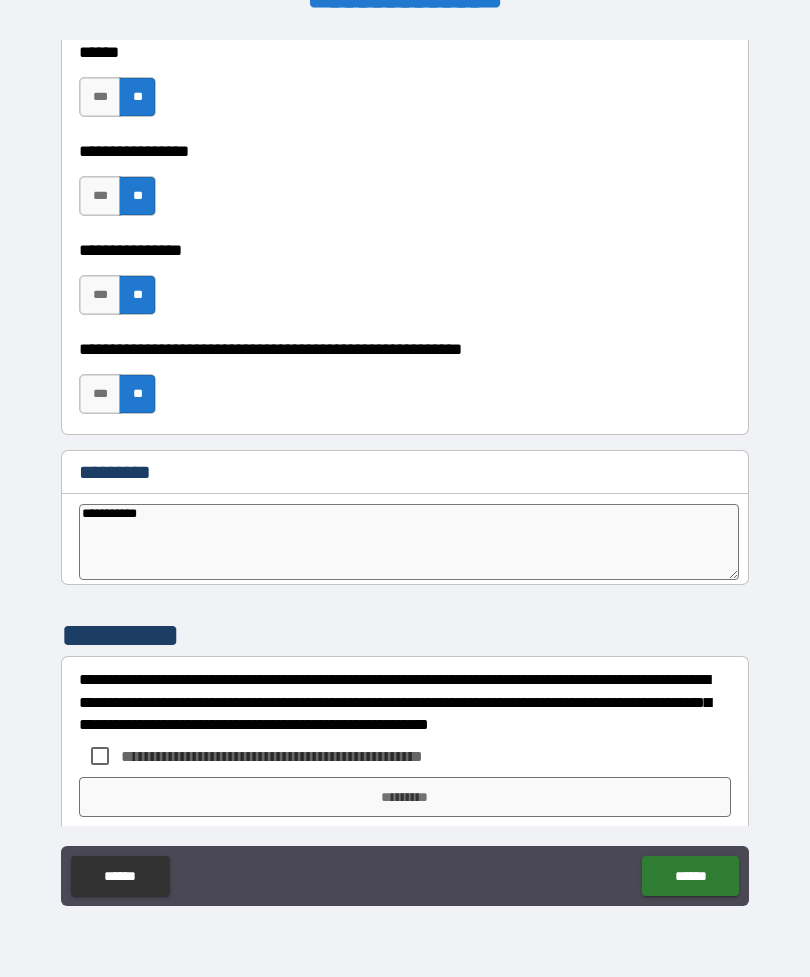 type on "*" 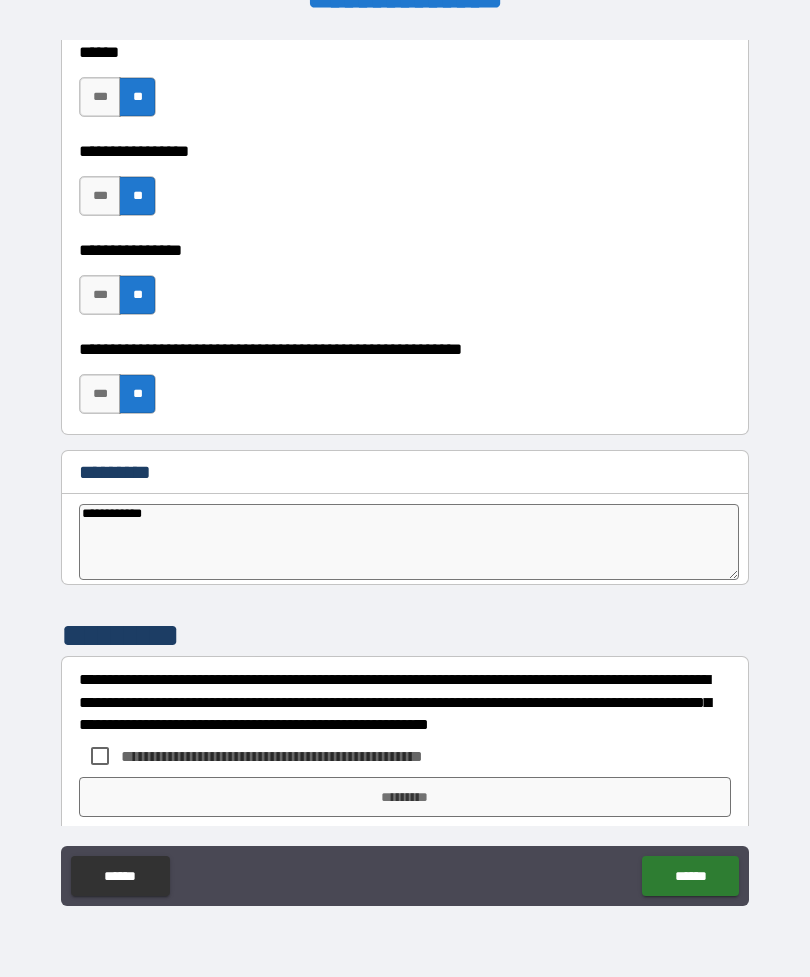 type on "*" 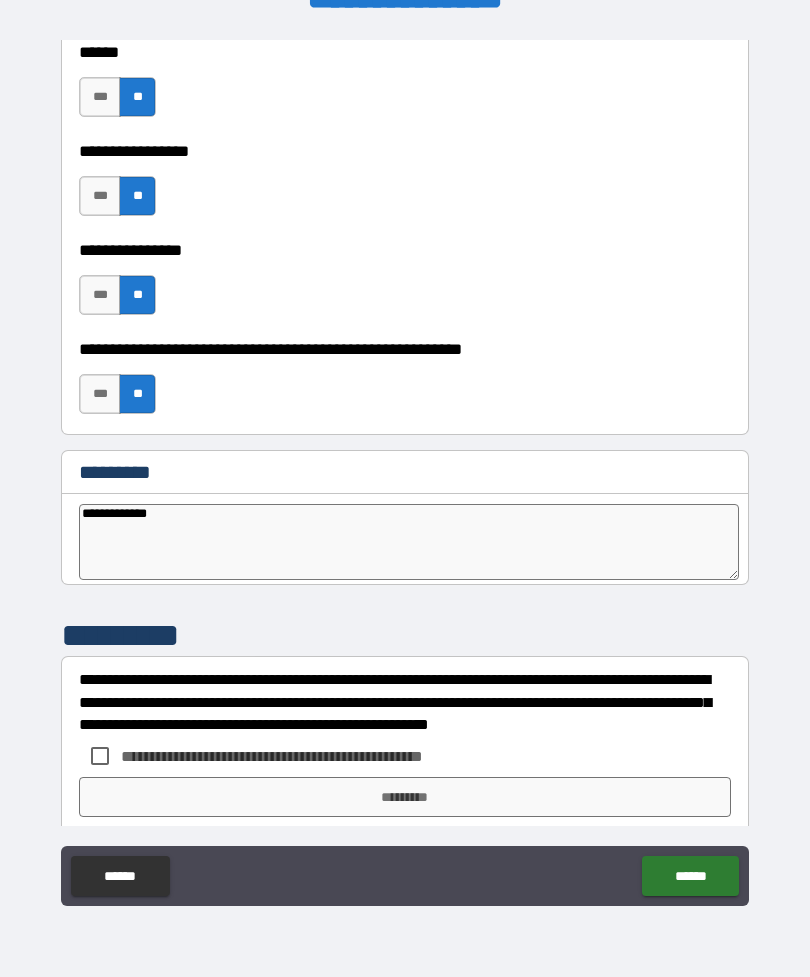 type on "*" 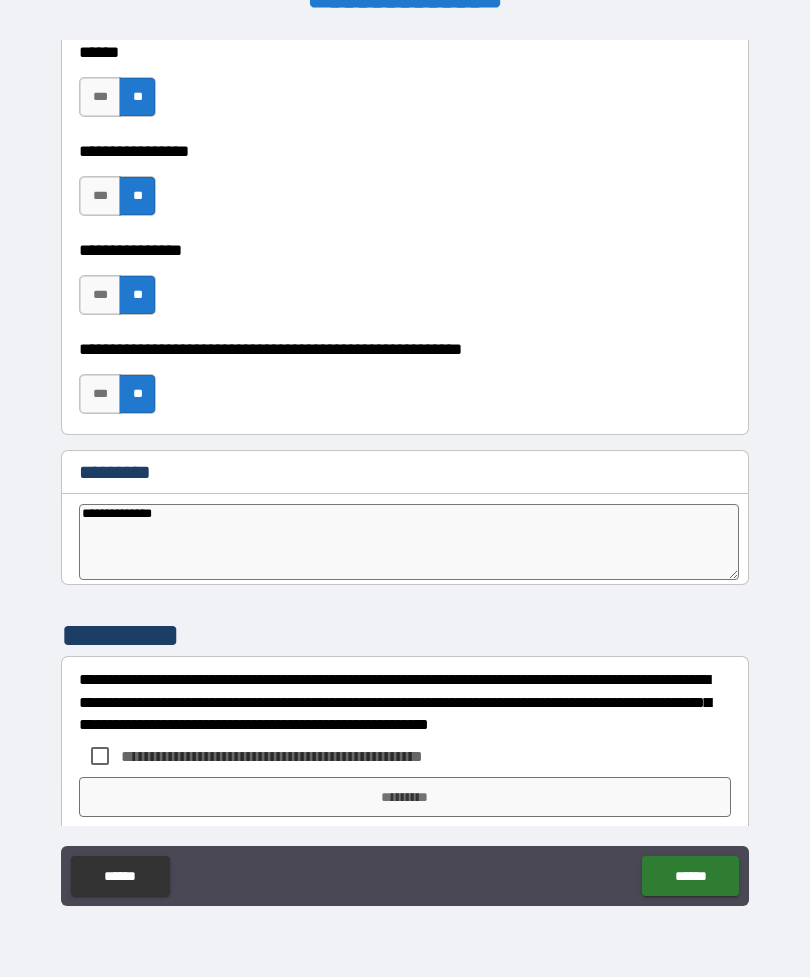type on "*" 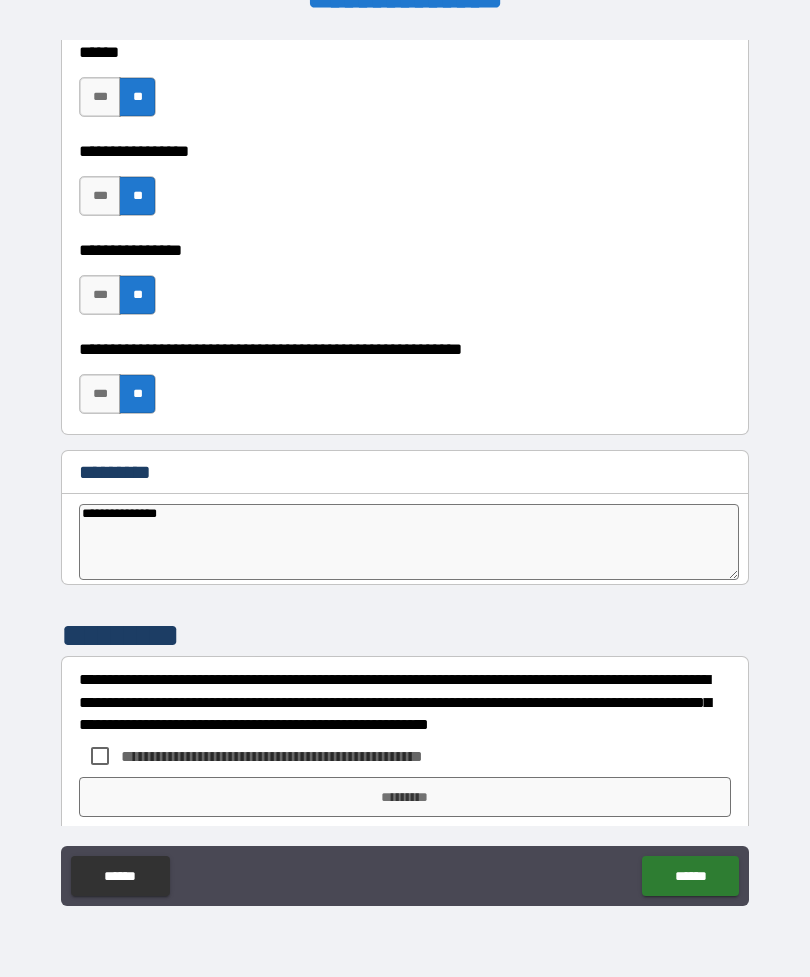 type on "*" 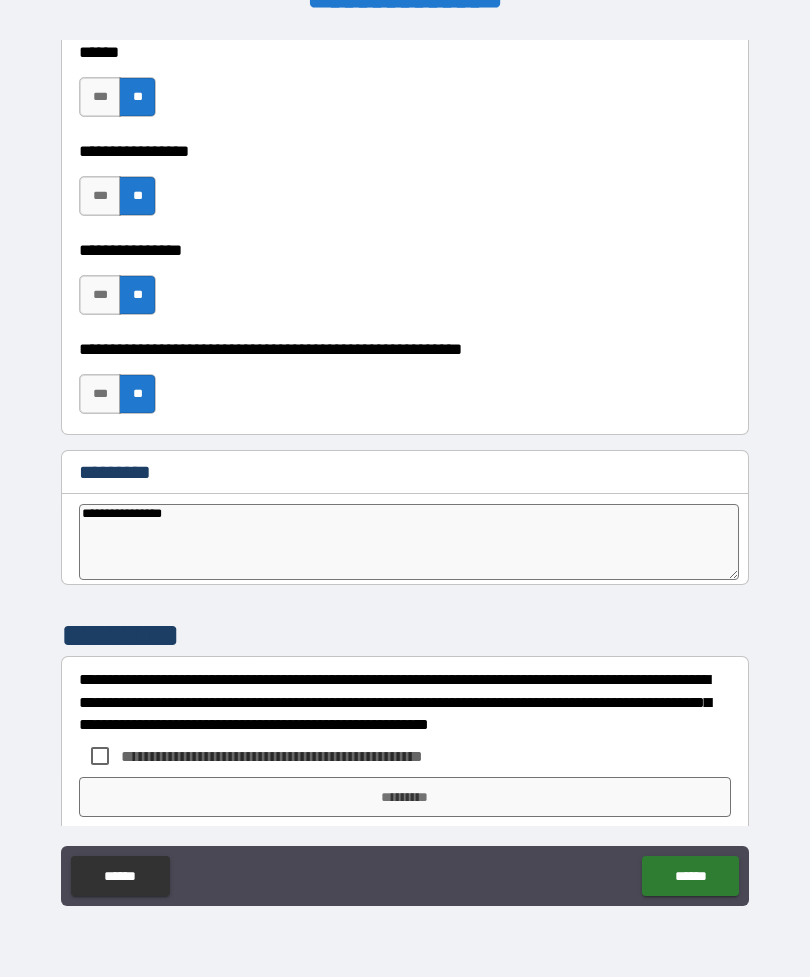 type on "*" 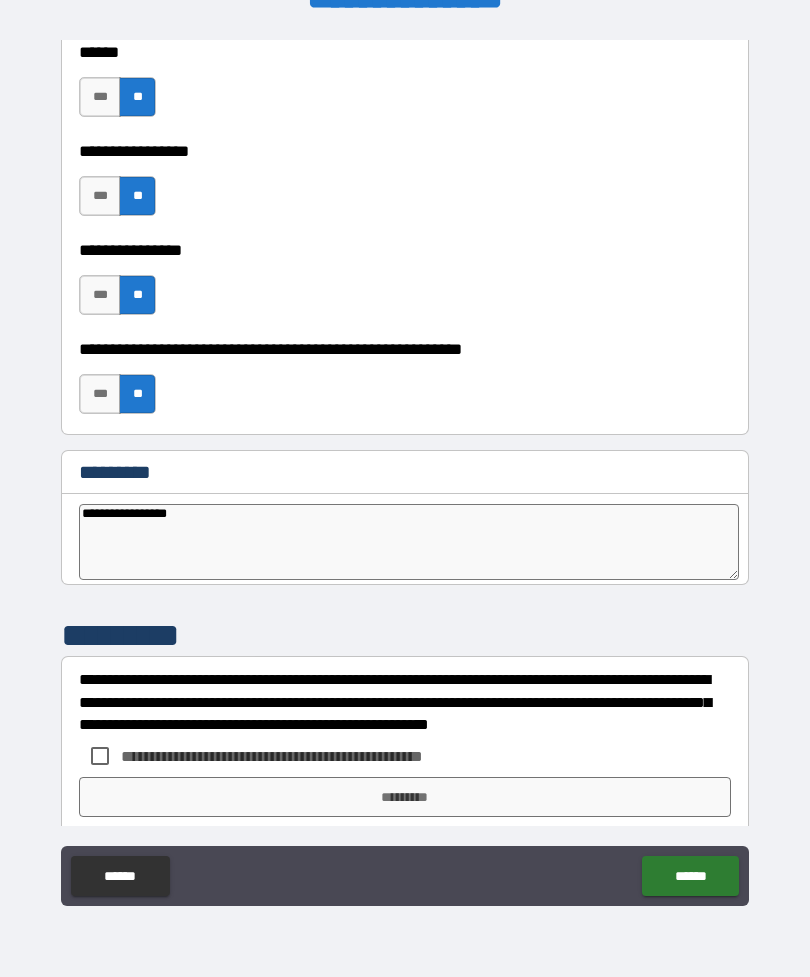 type on "*" 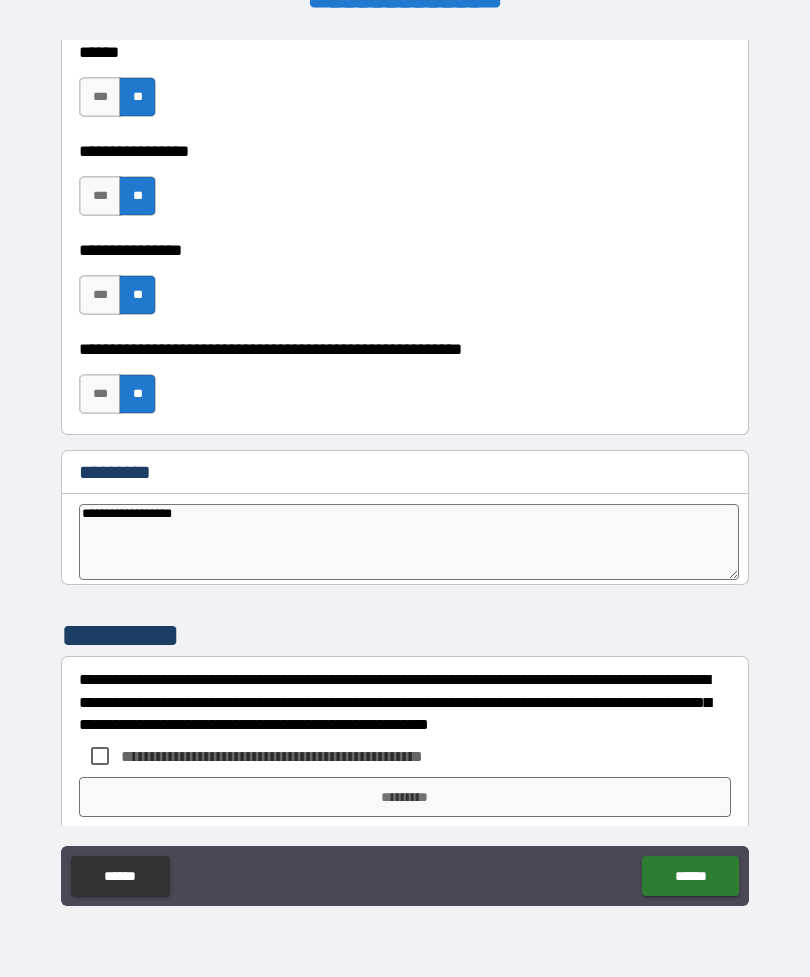type on "*" 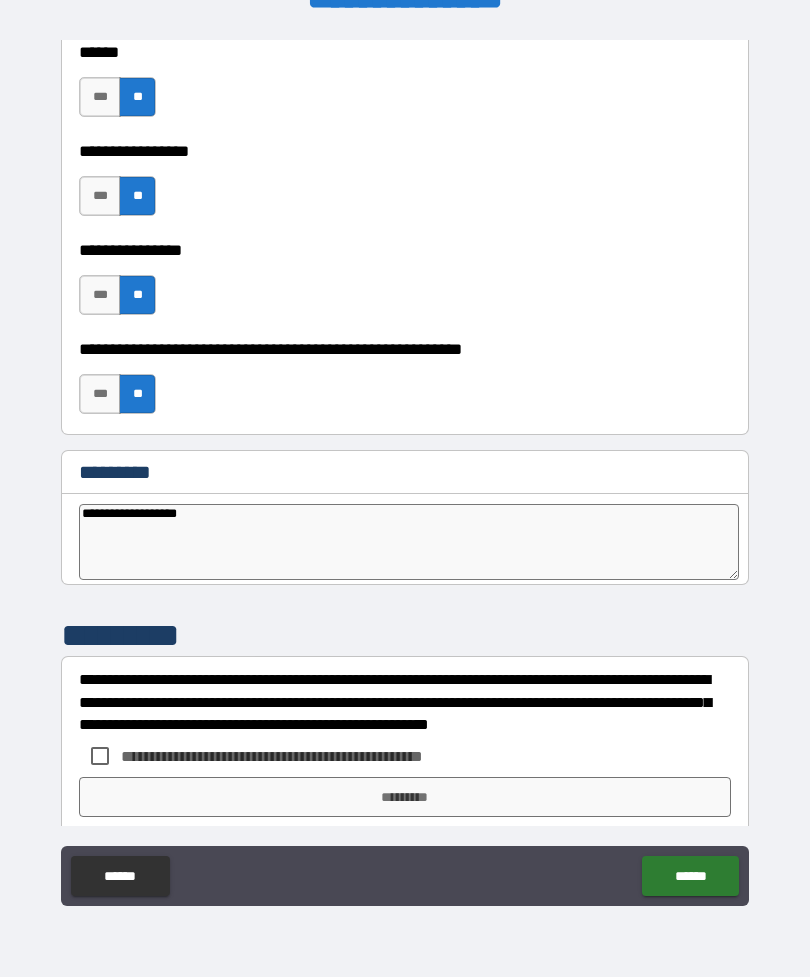 type on "*" 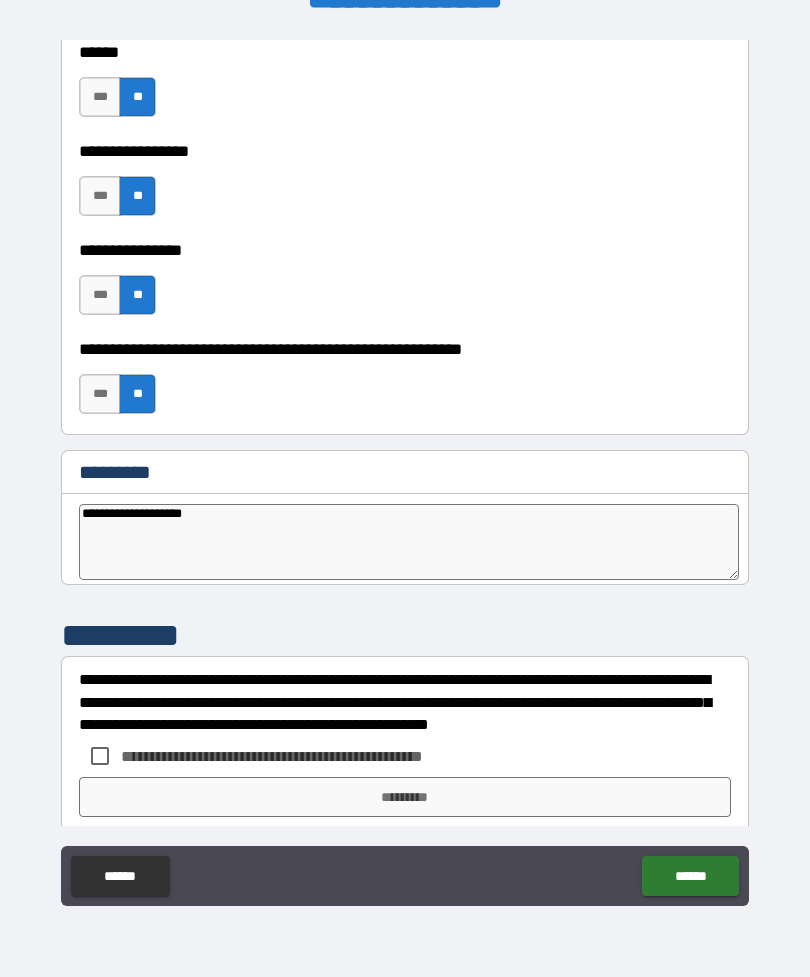 type on "*" 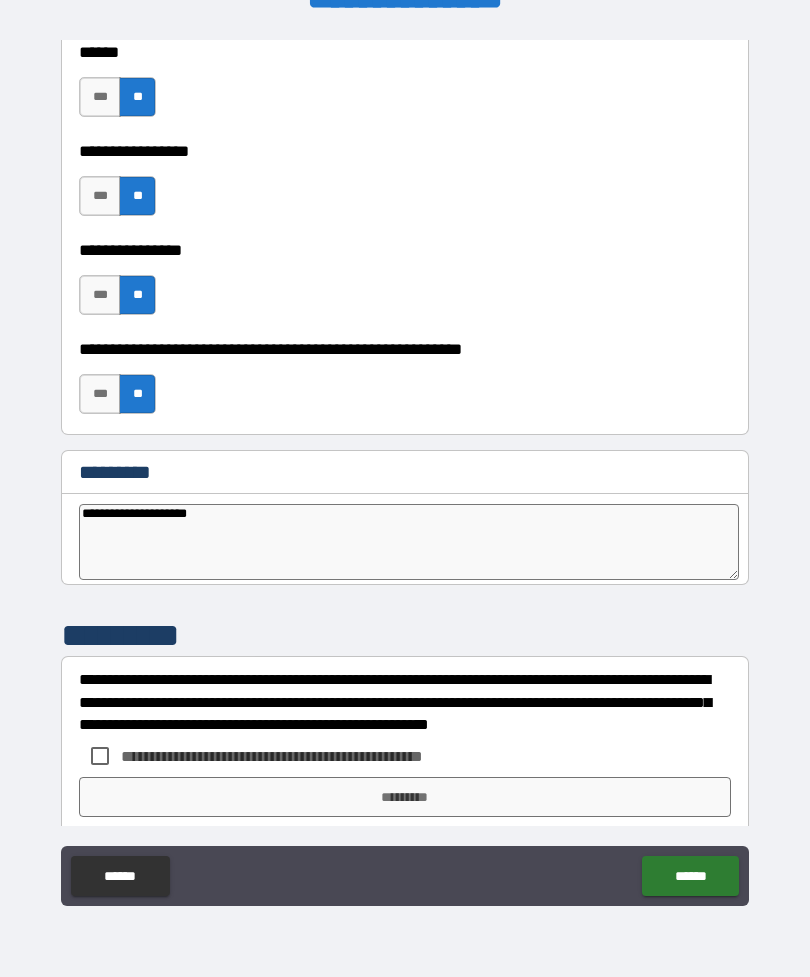 type on "*" 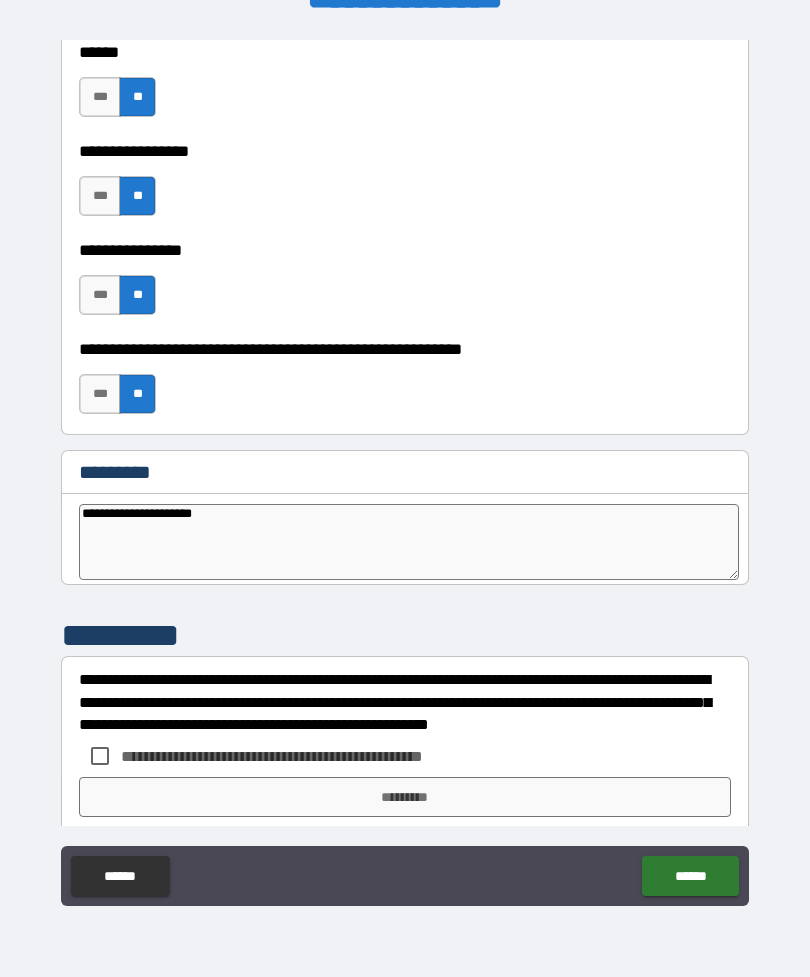 type on "*" 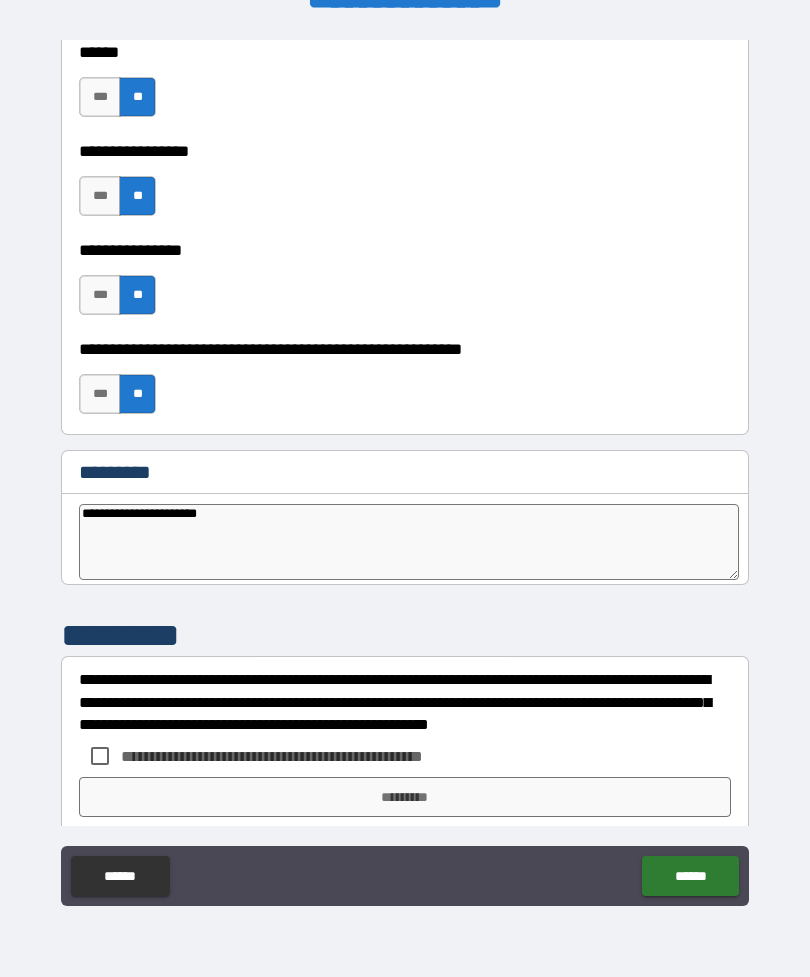type on "*" 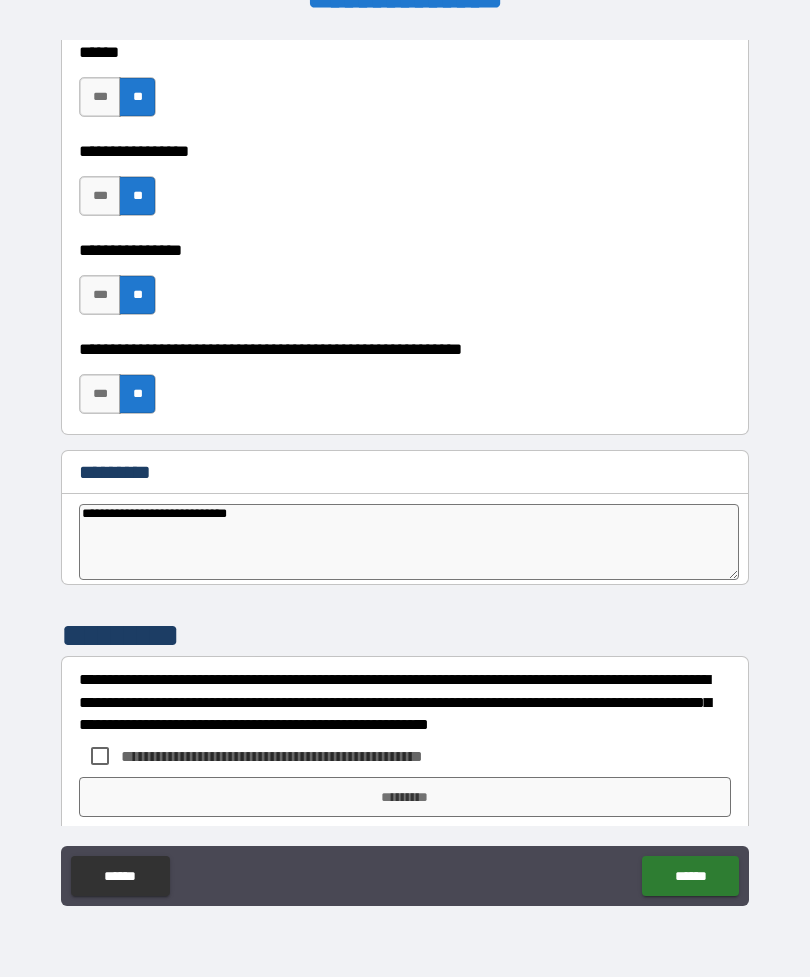 type on "*" 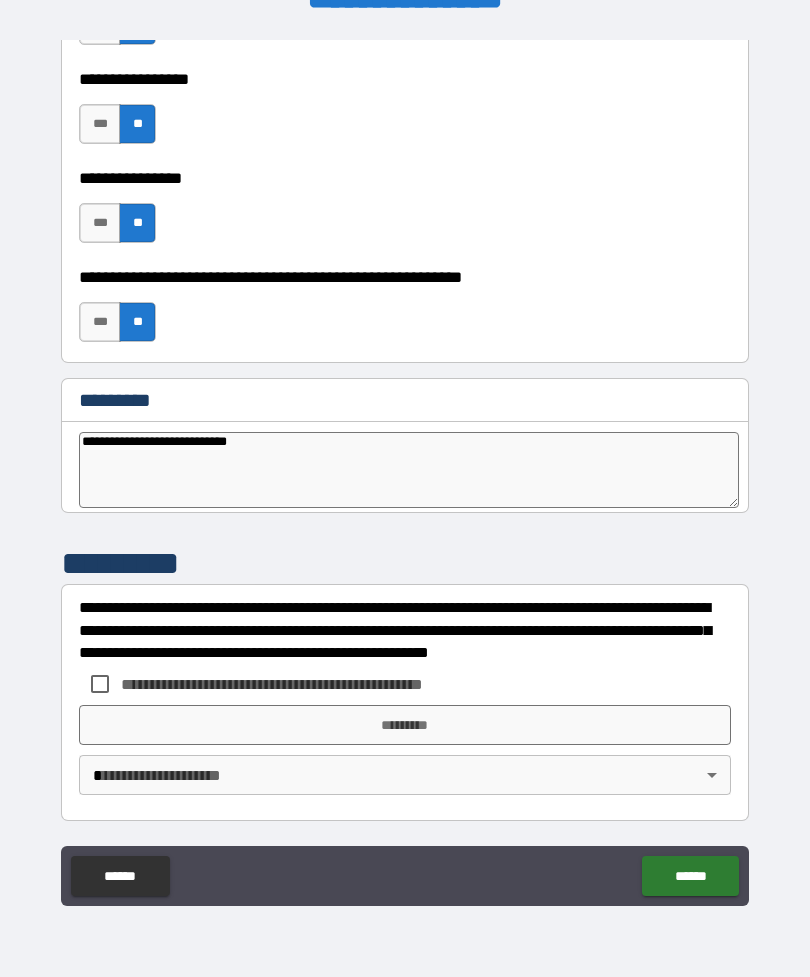 scroll, scrollTop: 10066, scrollLeft: 0, axis: vertical 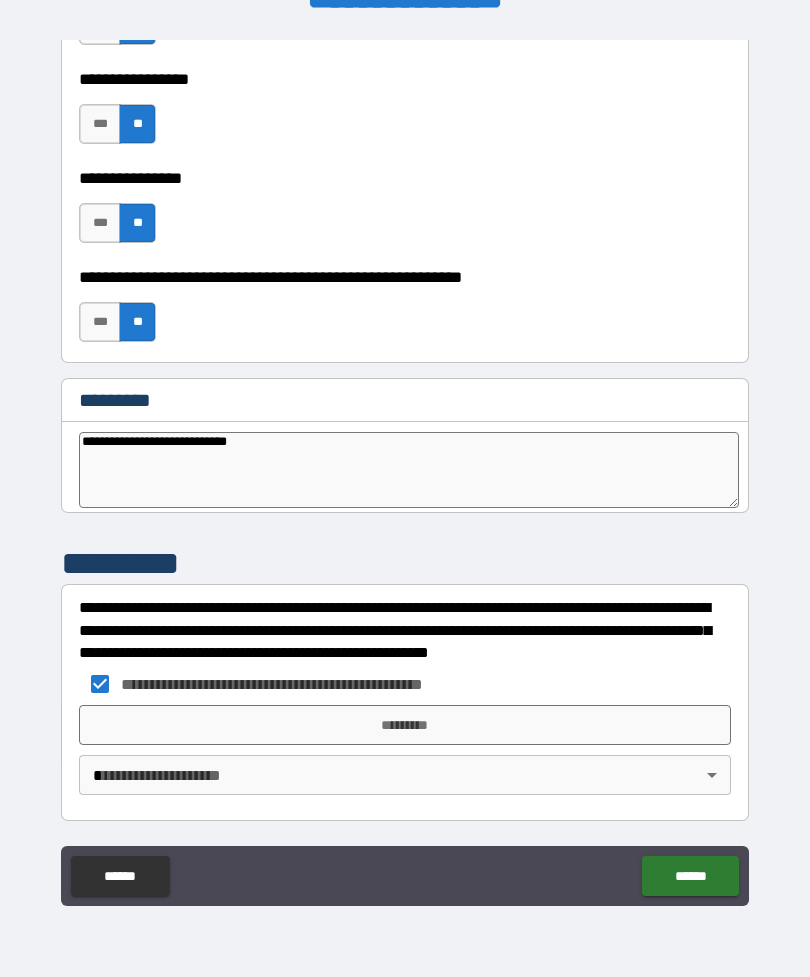 click on "*********" at bounding box center [405, 725] 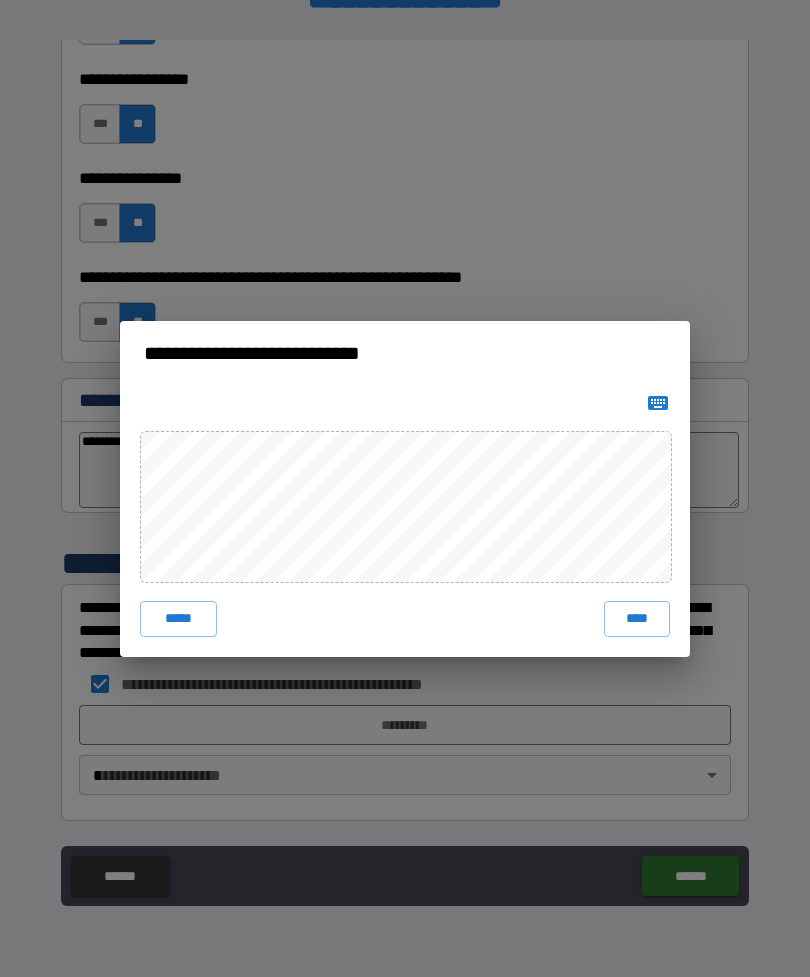 click on "****" at bounding box center [637, 619] 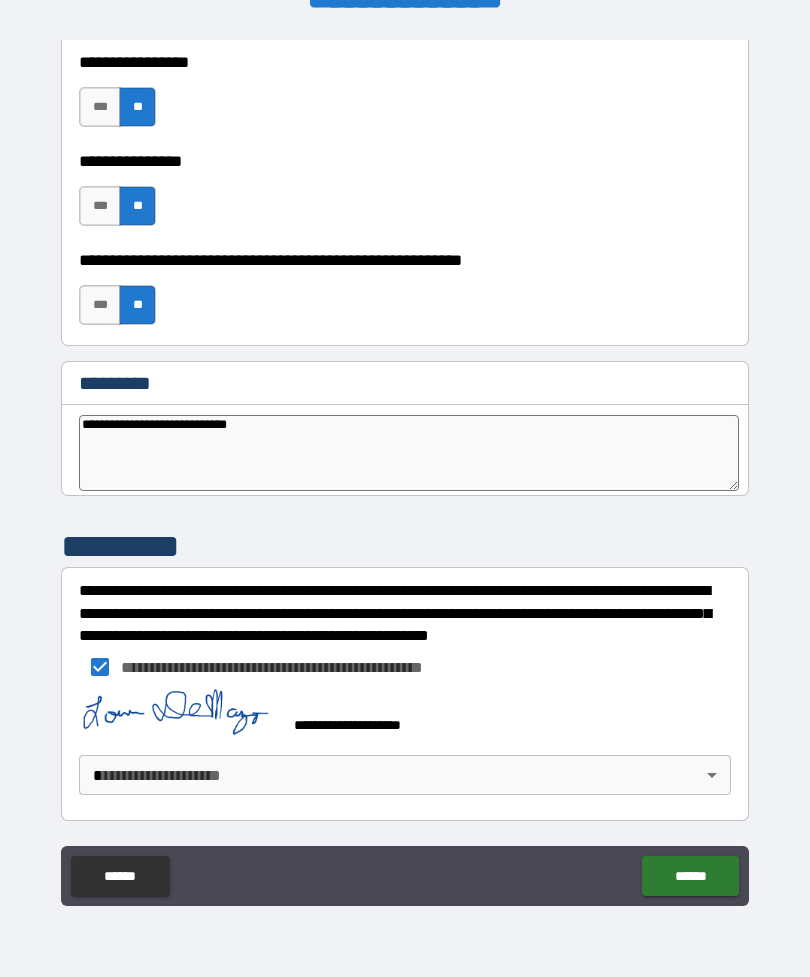 scroll, scrollTop: 10083, scrollLeft: 0, axis: vertical 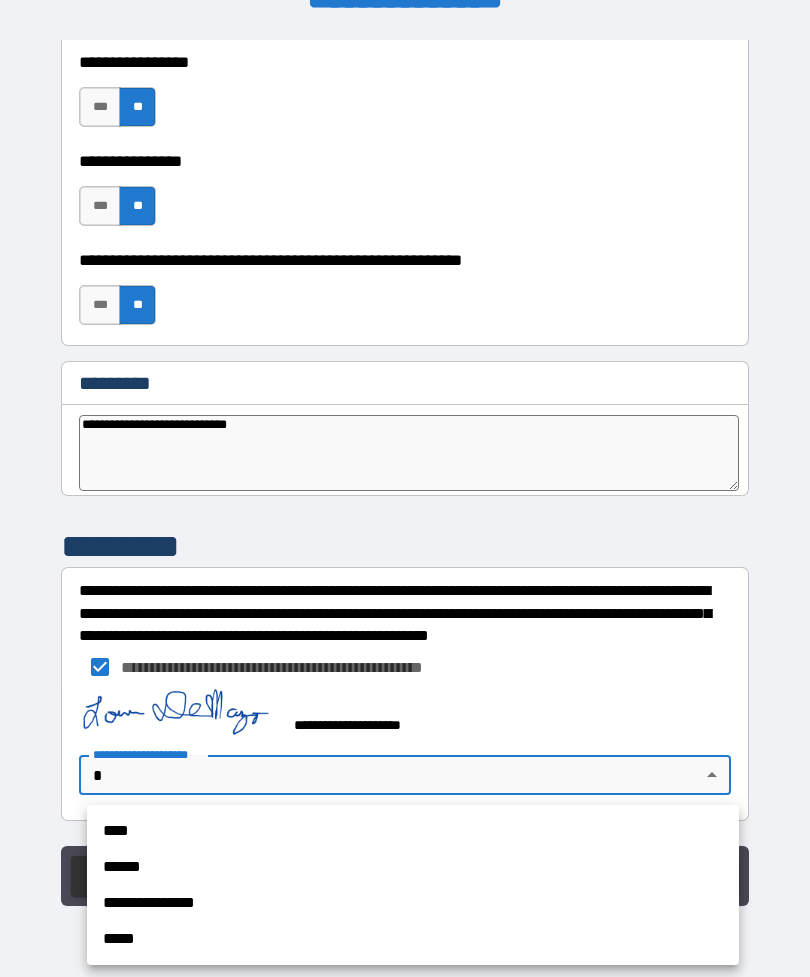click on "****" at bounding box center [413, 831] 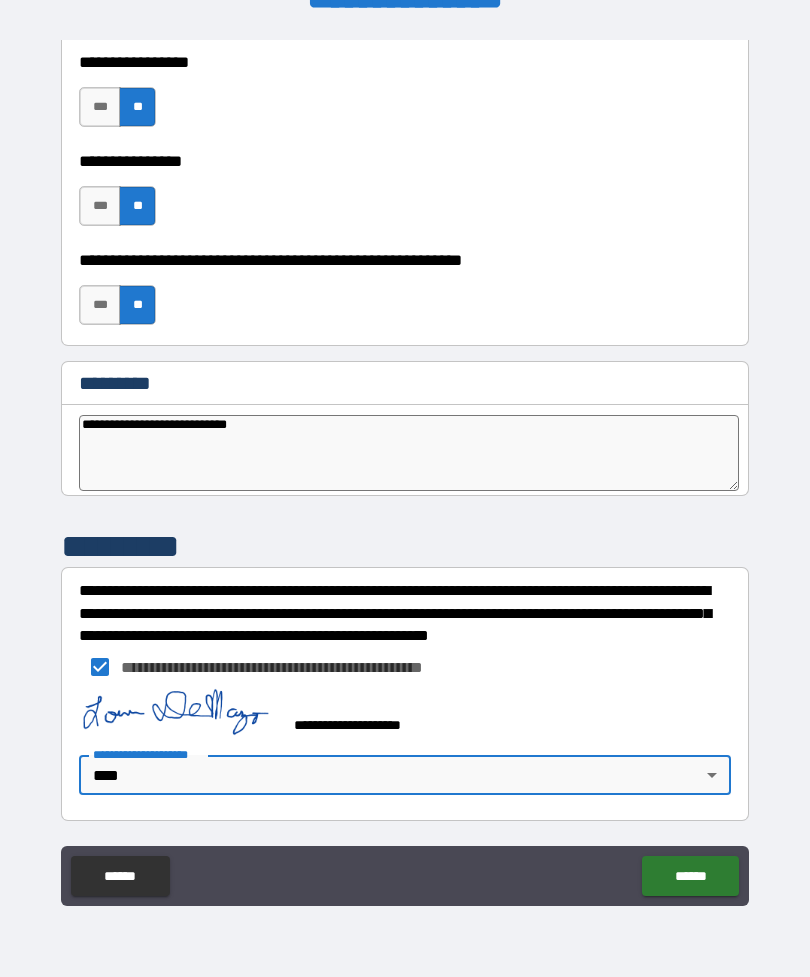 type on "*" 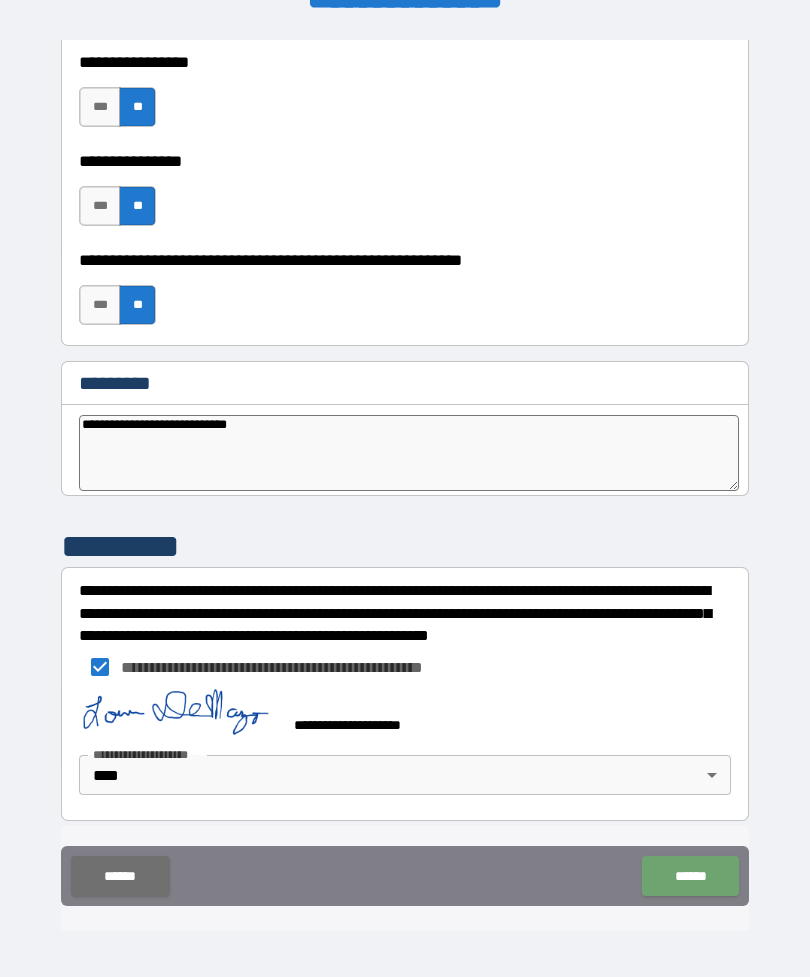 click on "******" at bounding box center [690, 876] 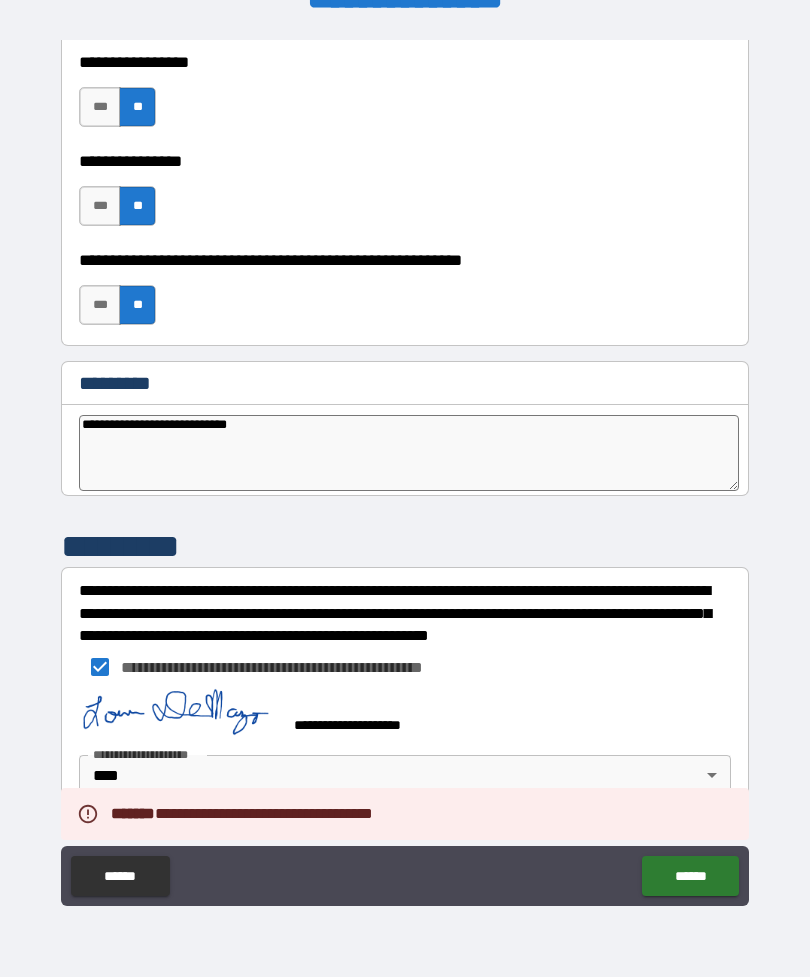 click at bounding box center [179, 716] 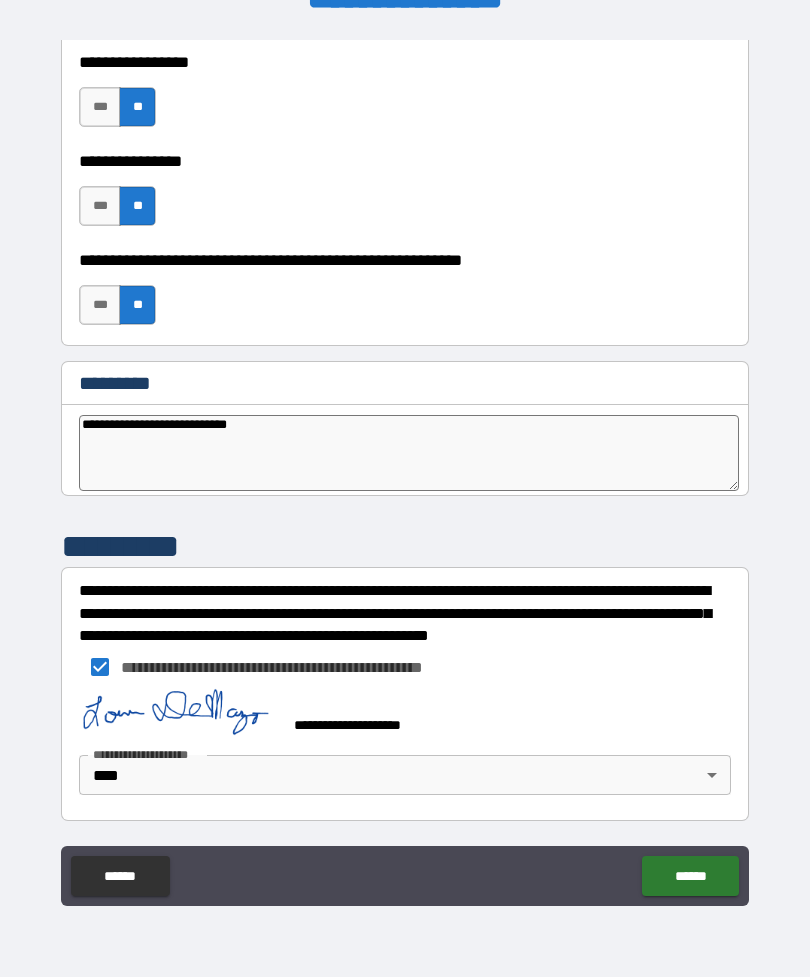 click on "******" at bounding box center [690, 876] 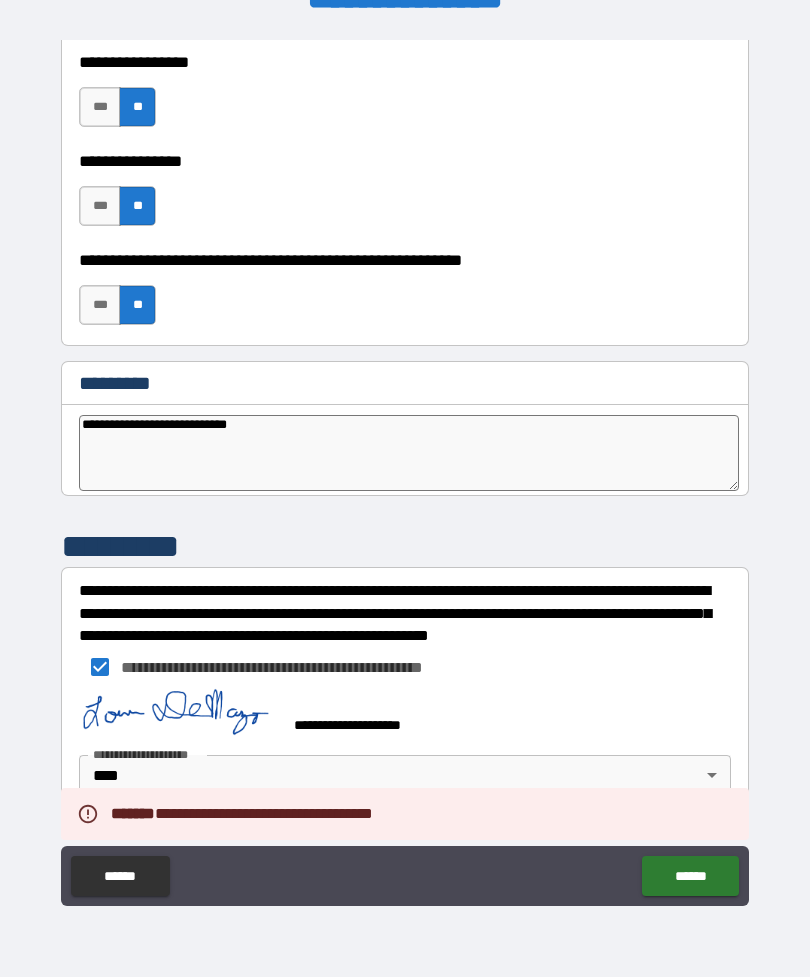 click on "******" at bounding box center (690, 876) 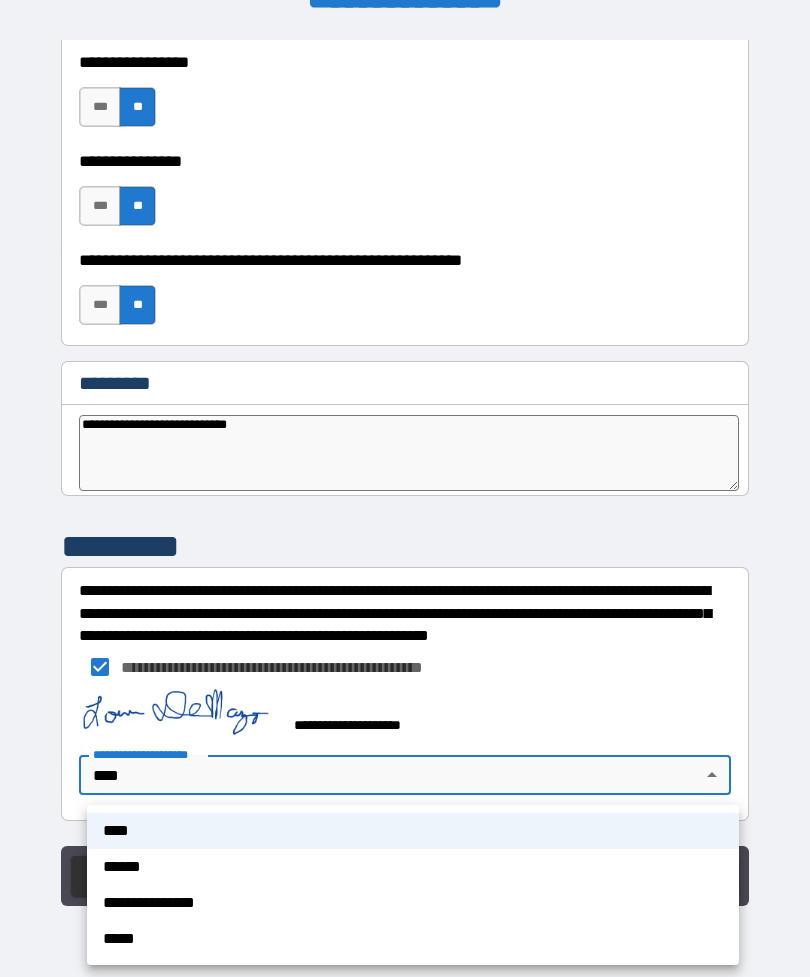 click on "****" at bounding box center [413, 831] 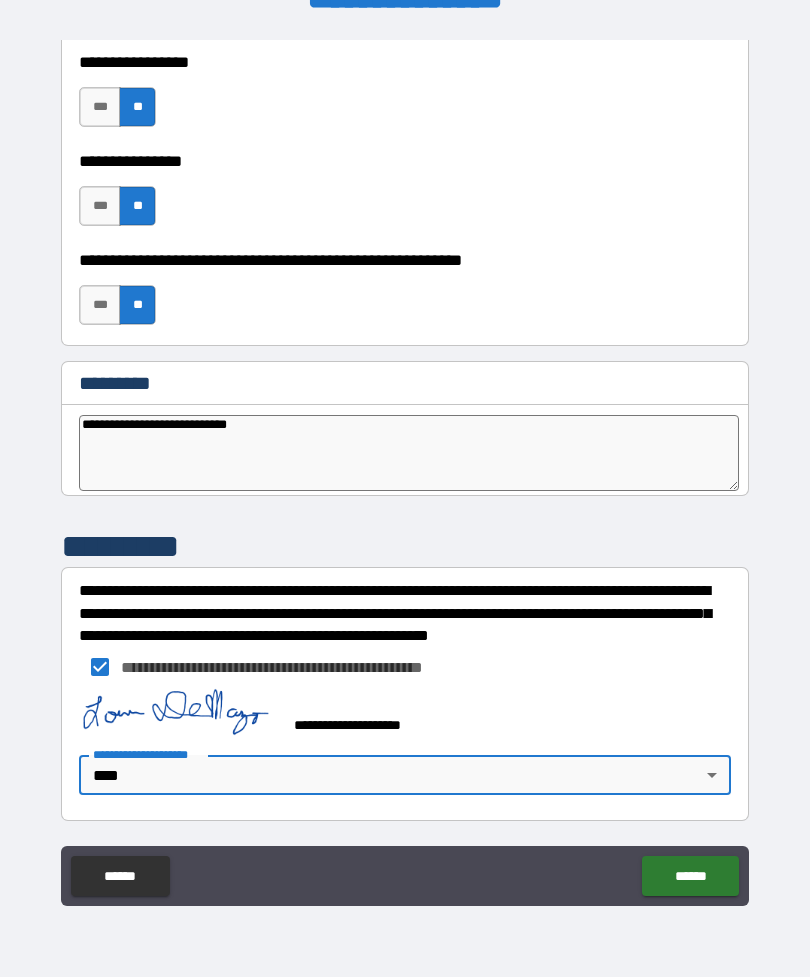 click on "******" at bounding box center (690, 876) 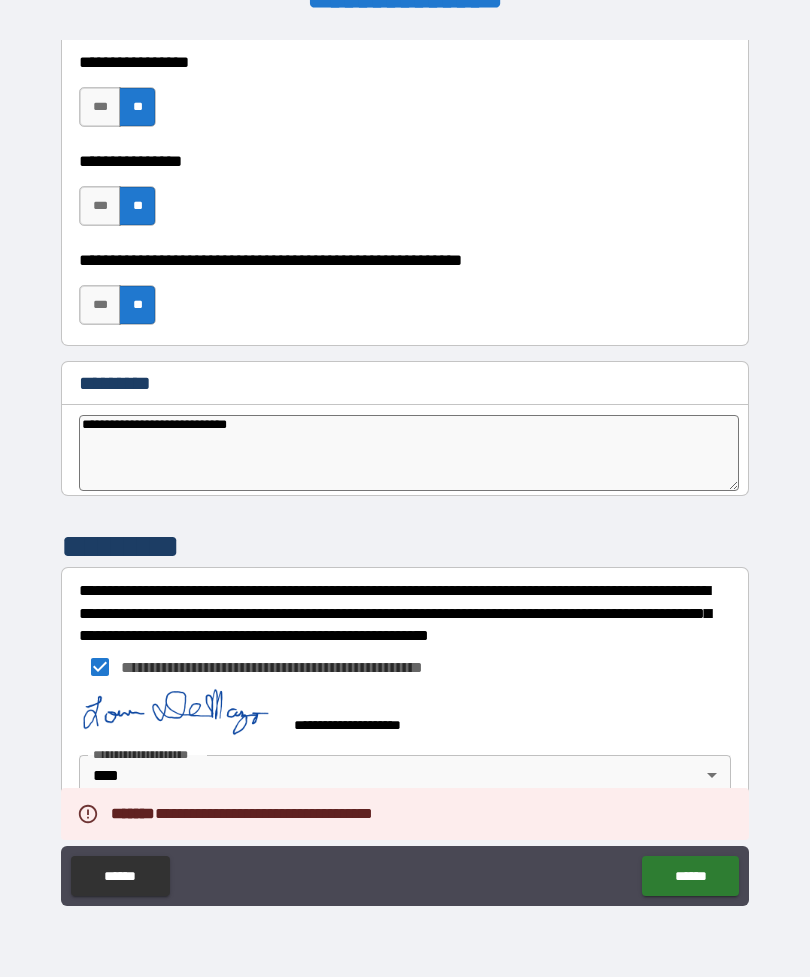 type on "*" 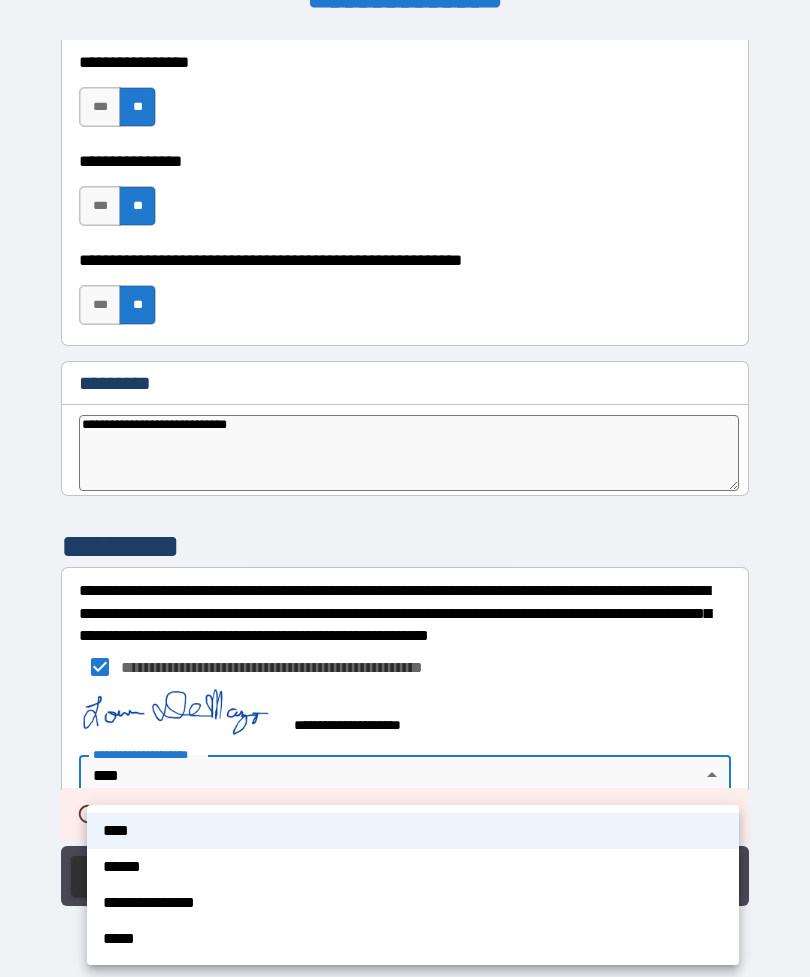 click on "****" at bounding box center [413, 831] 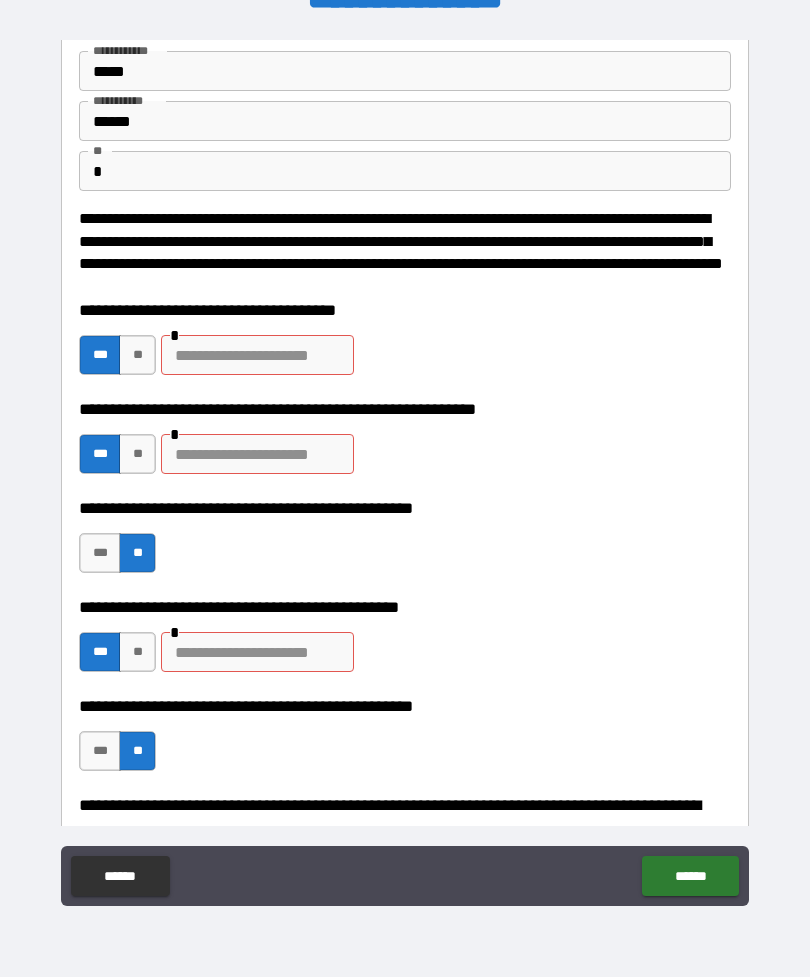 scroll, scrollTop: 74, scrollLeft: 0, axis: vertical 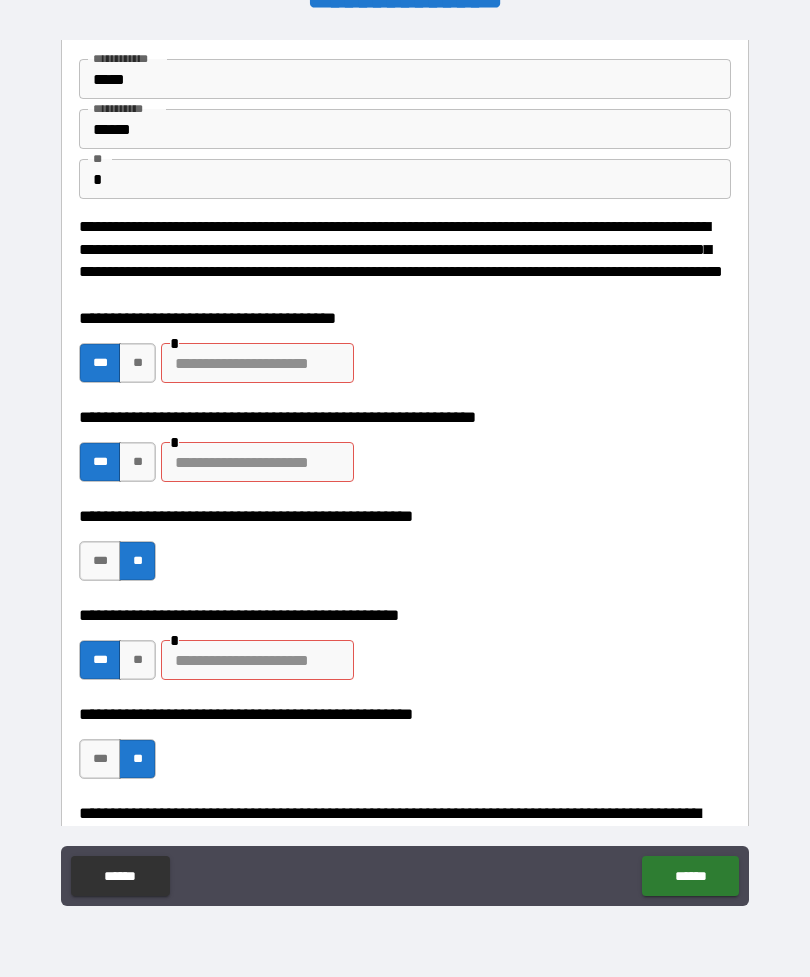 click at bounding box center [257, 660] 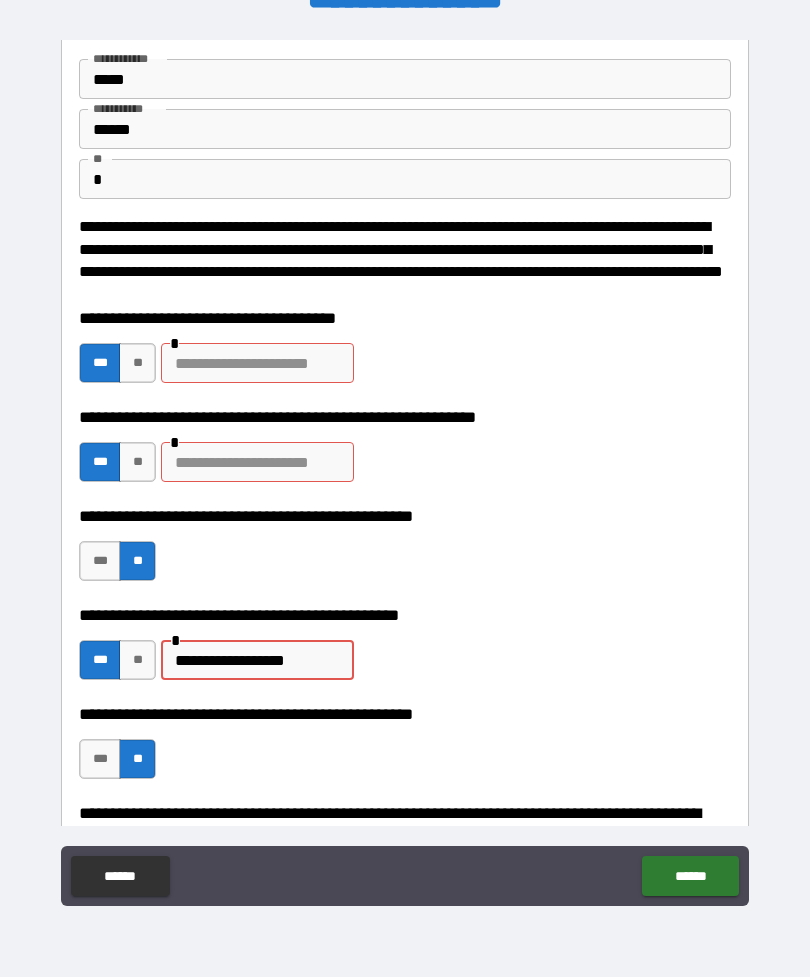scroll, scrollTop: 49, scrollLeft: 0, axis: vertical 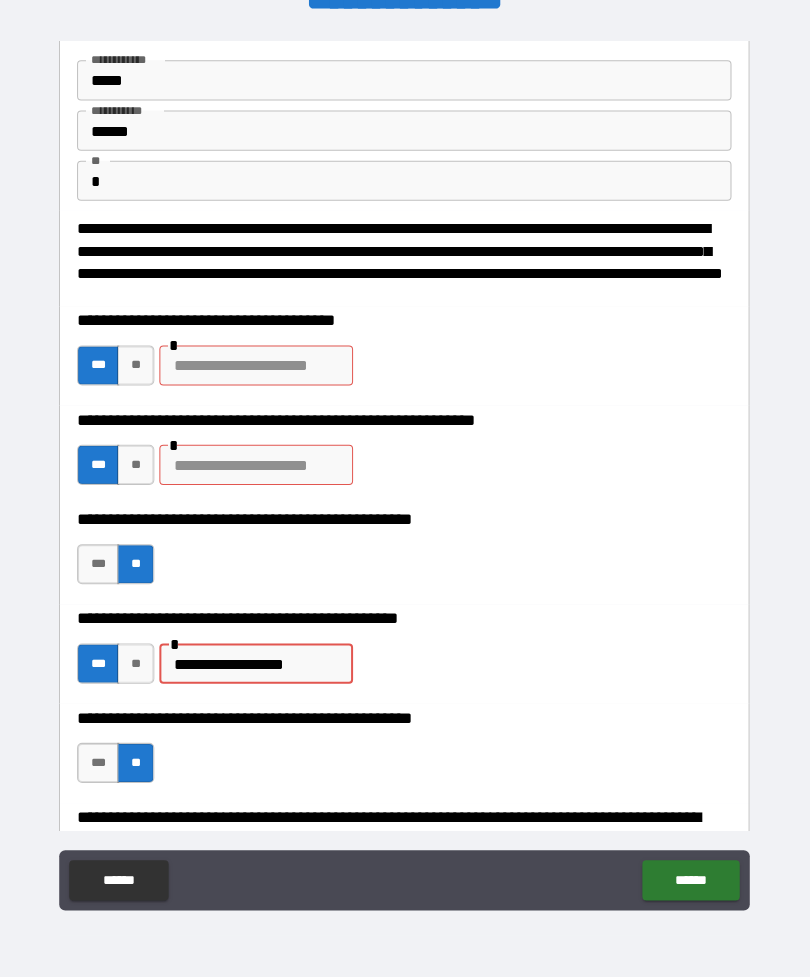 type on "**********" 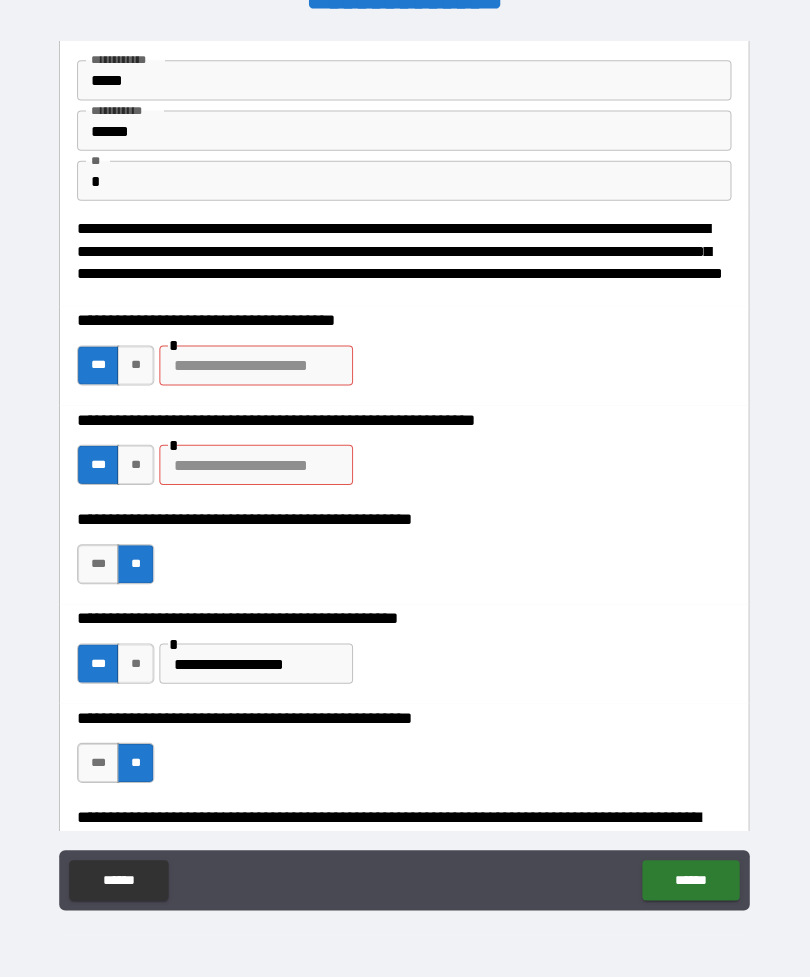 type on "*" 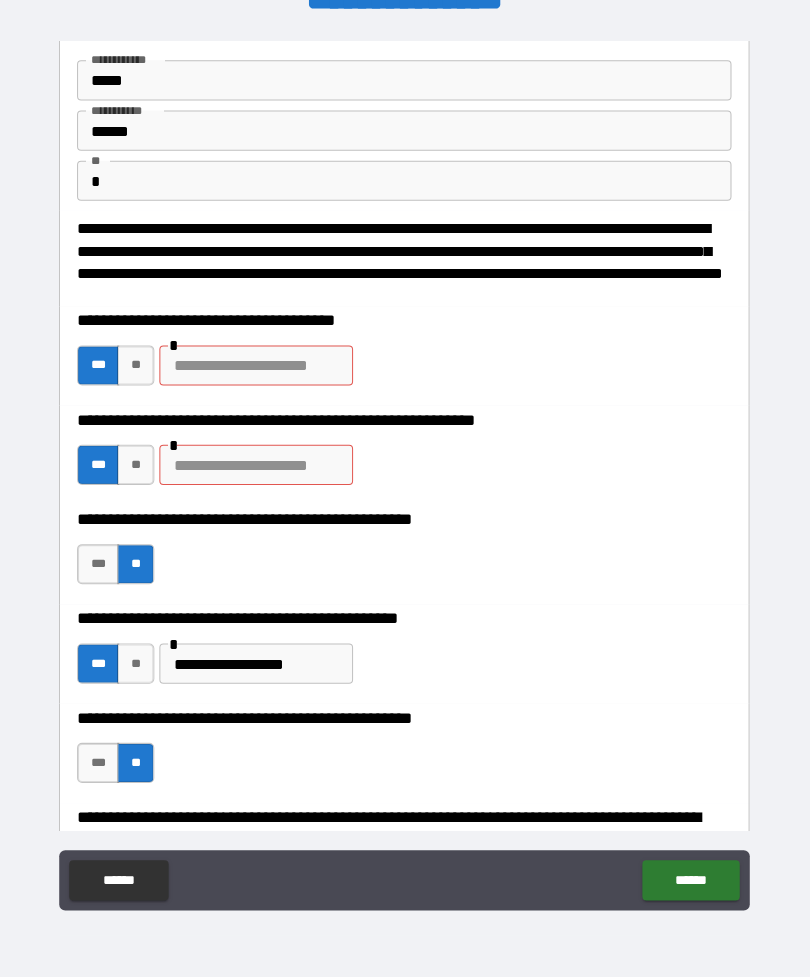 click on "**********" at bounding box center (257, 661) 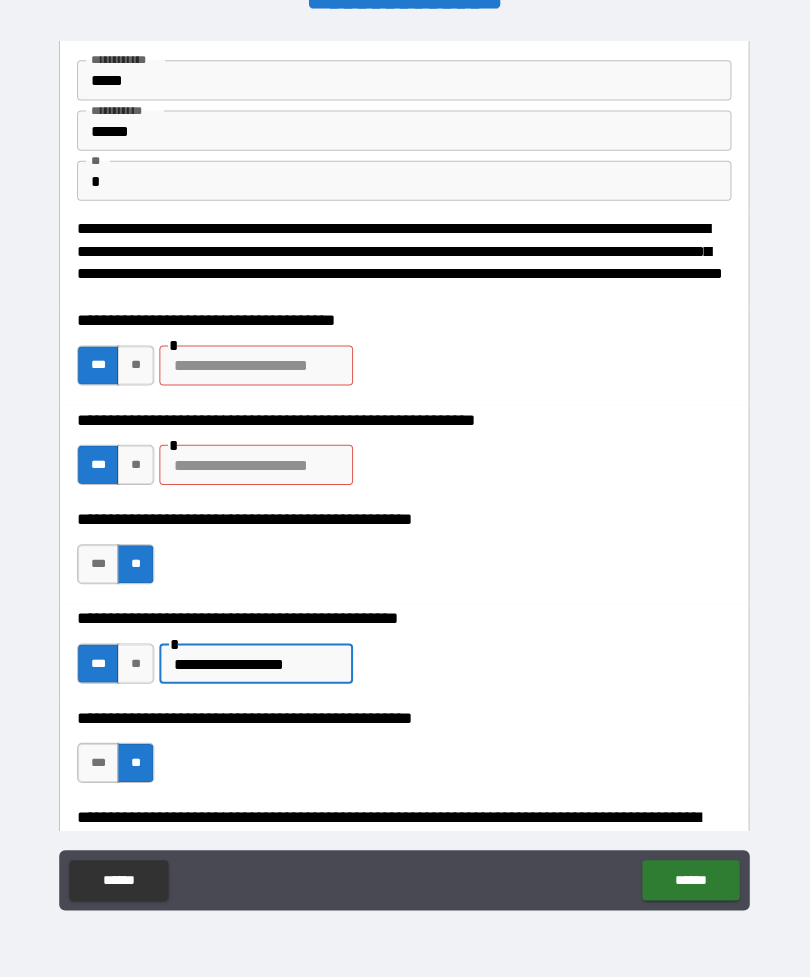 type on "**********" 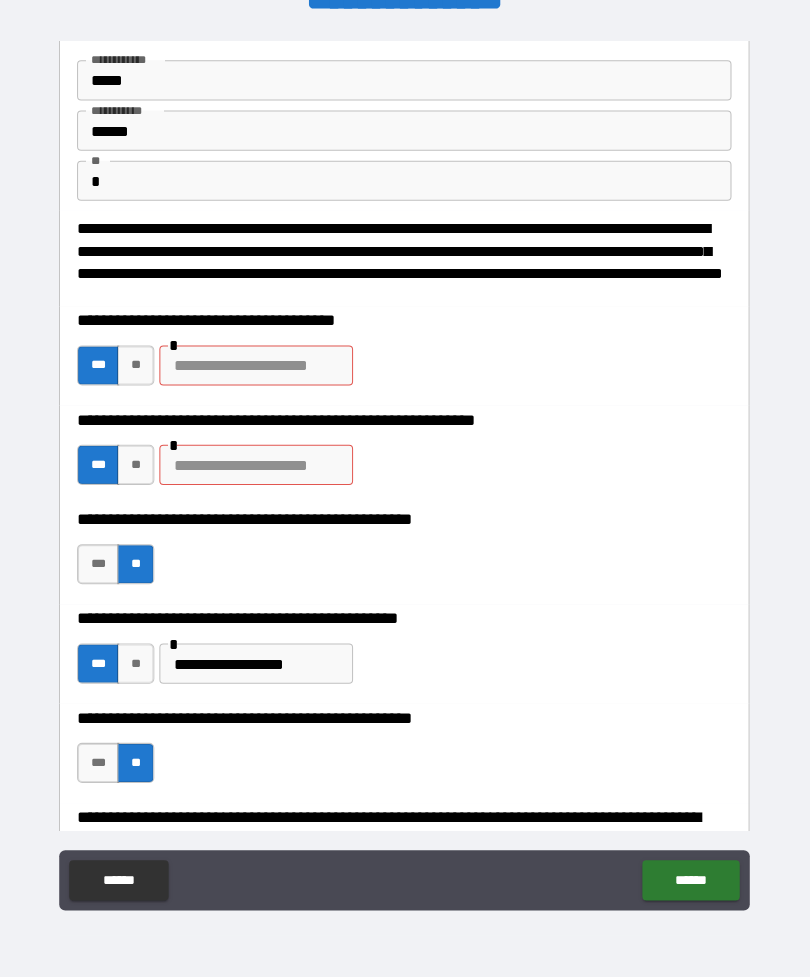 click on "**********" at bounding box center [257, 661] 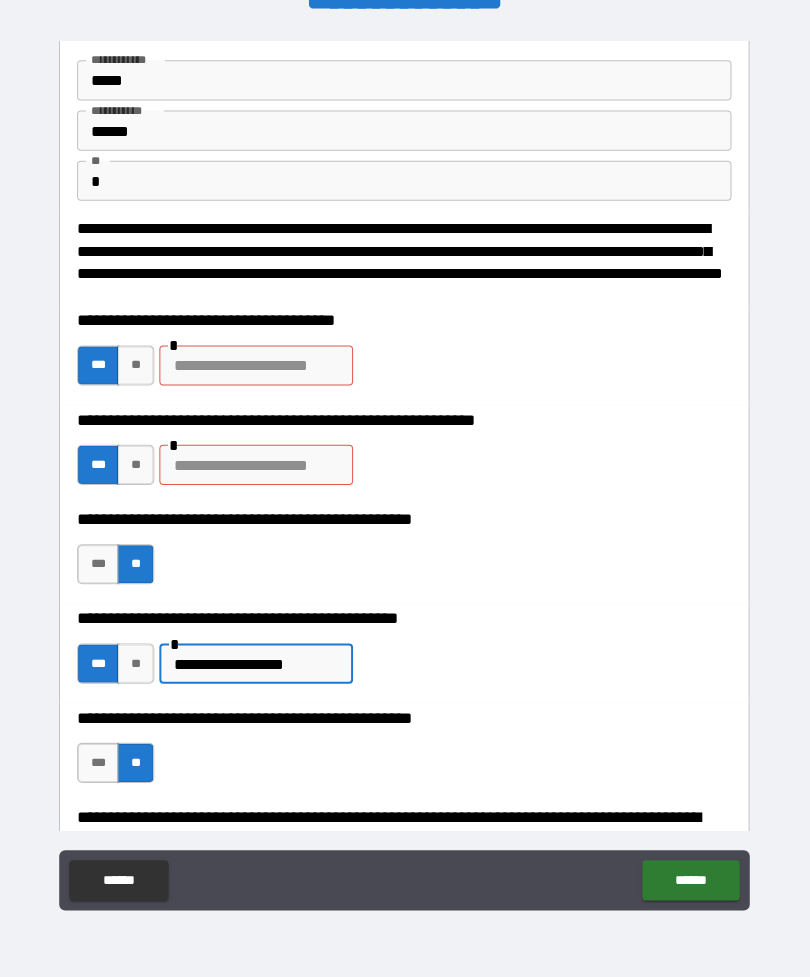 type on "*" 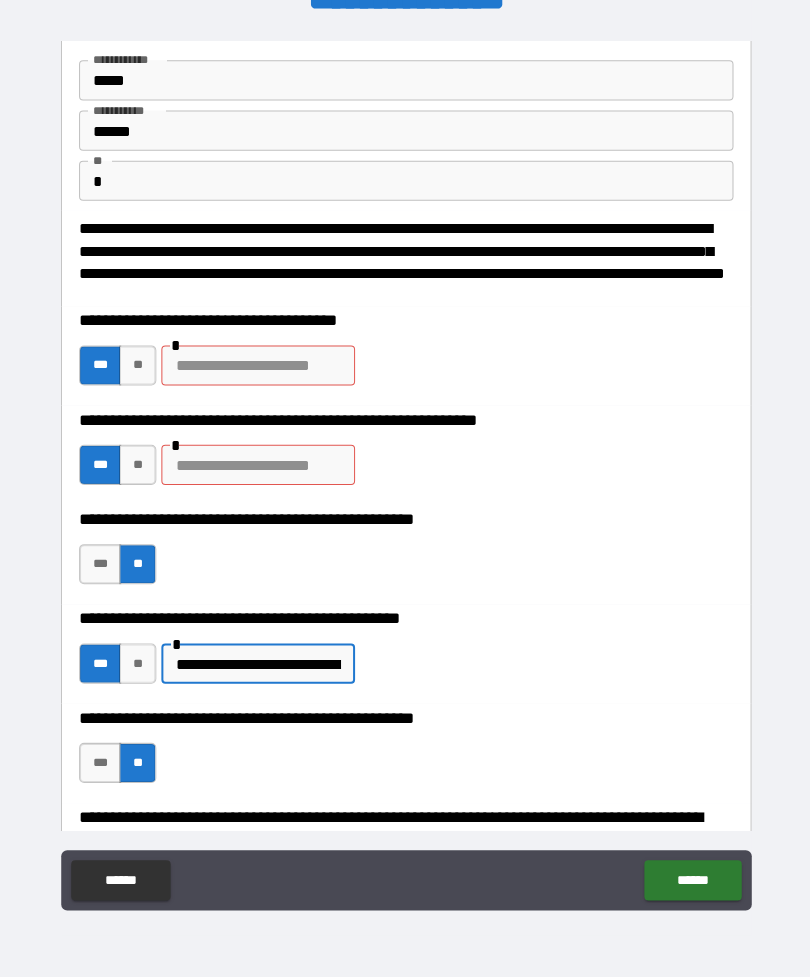 scroll, scrollTop: 49, scrollLeft: 0, axis: vertical 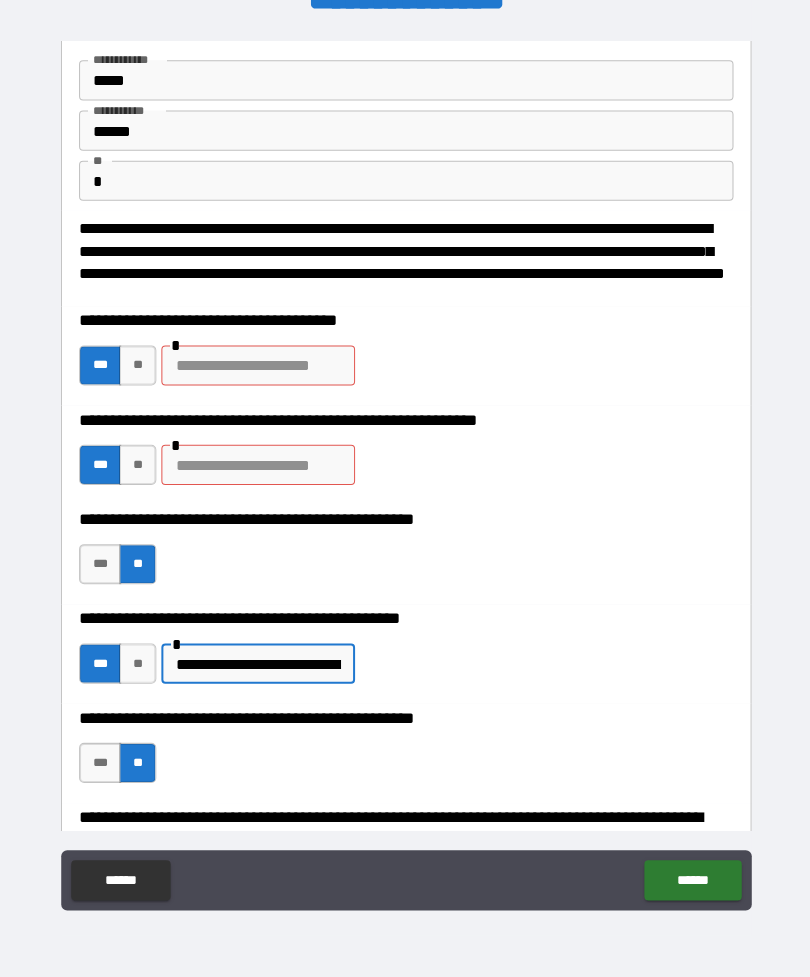 click on "**********" at bounding box center (257, 661) 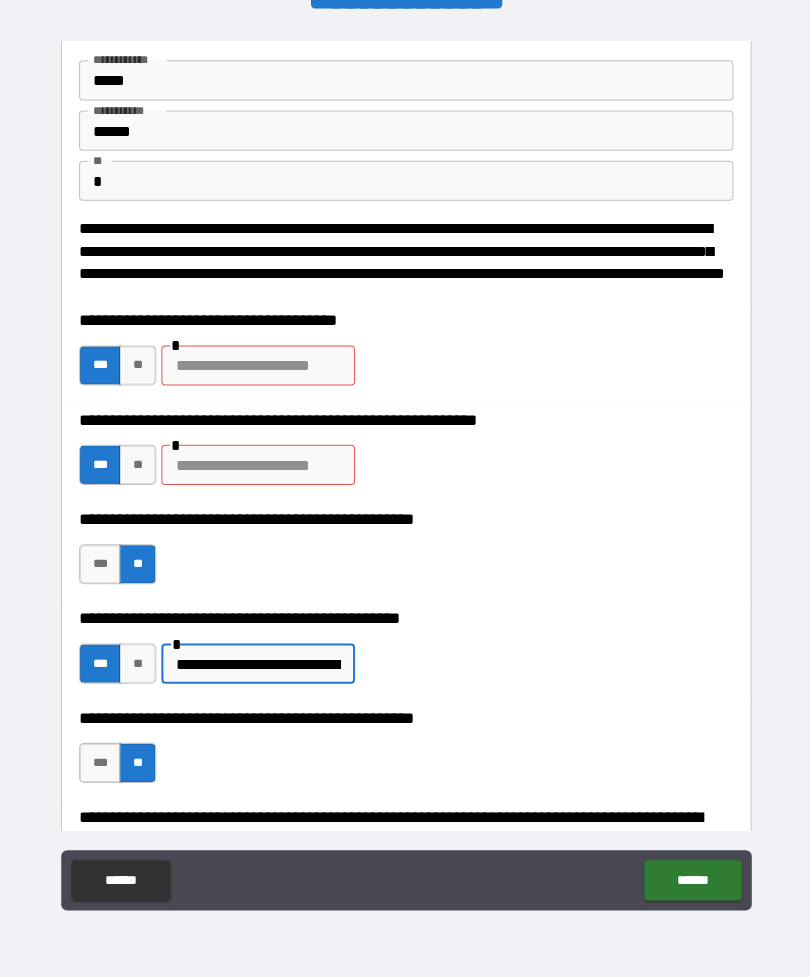 scroll, scrollTop: 49, scrollLeft: 0, axis: vertical 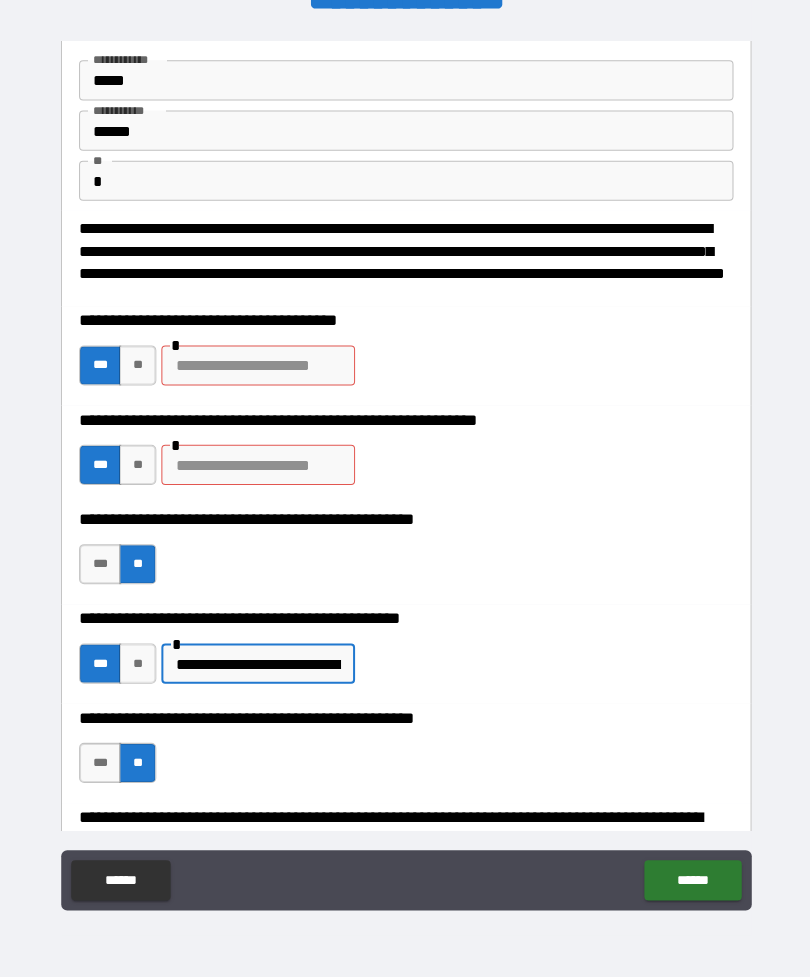 type on "**********" 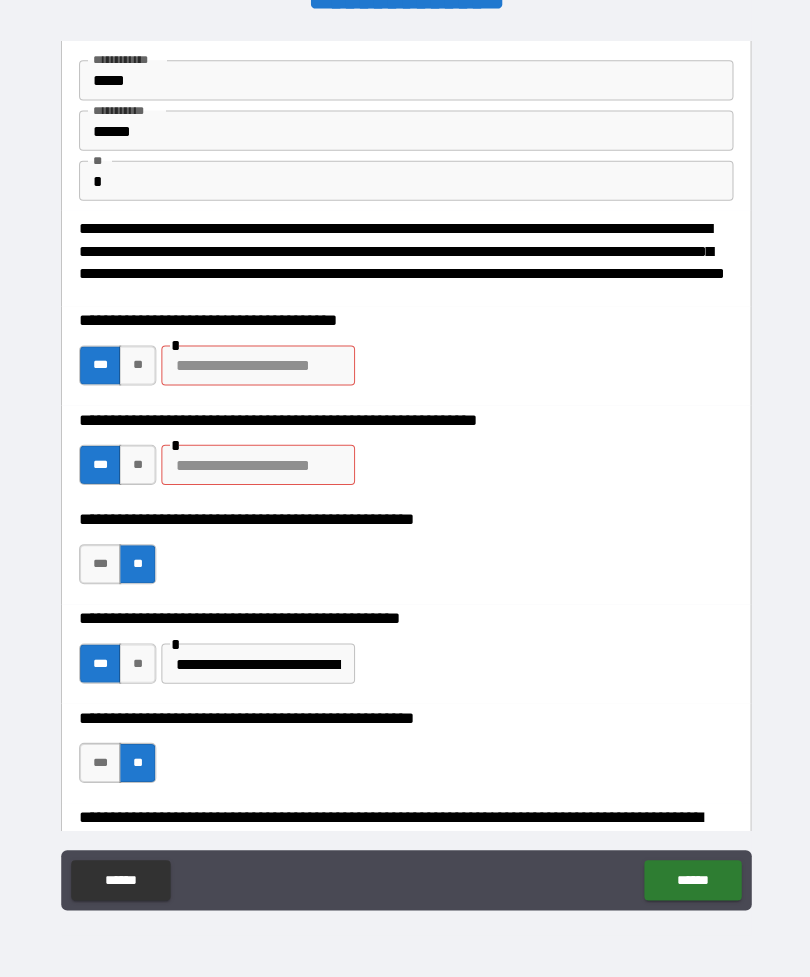 scroll, scrollTop: 49, scrollLeft: 0, axis: vertical 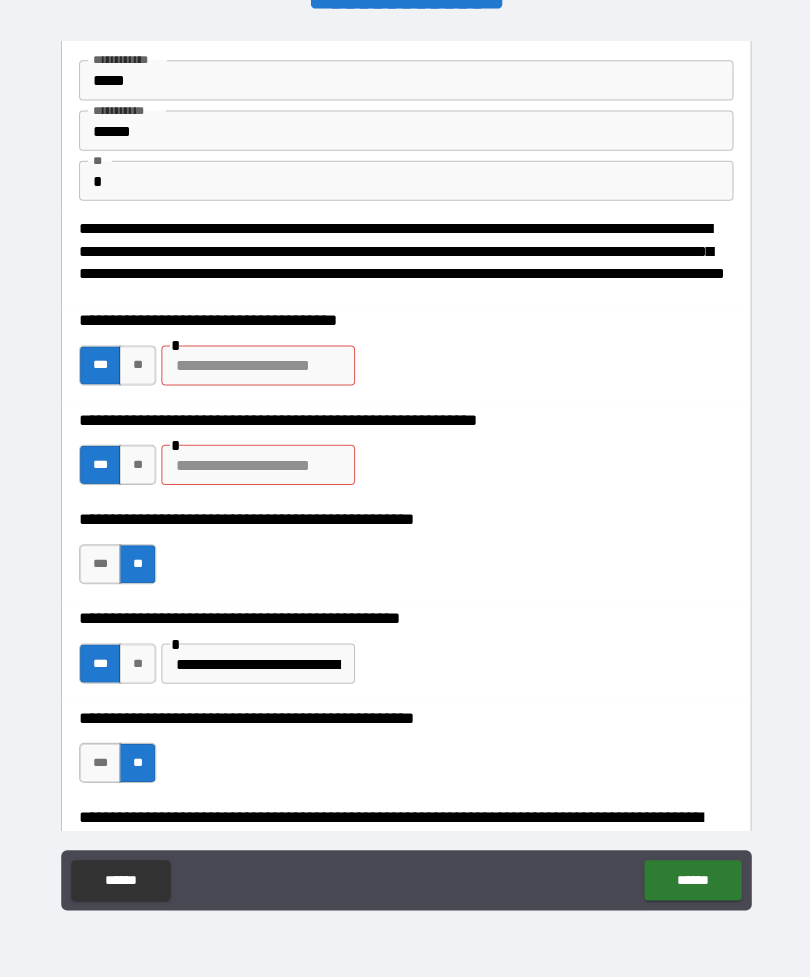 type on "*" 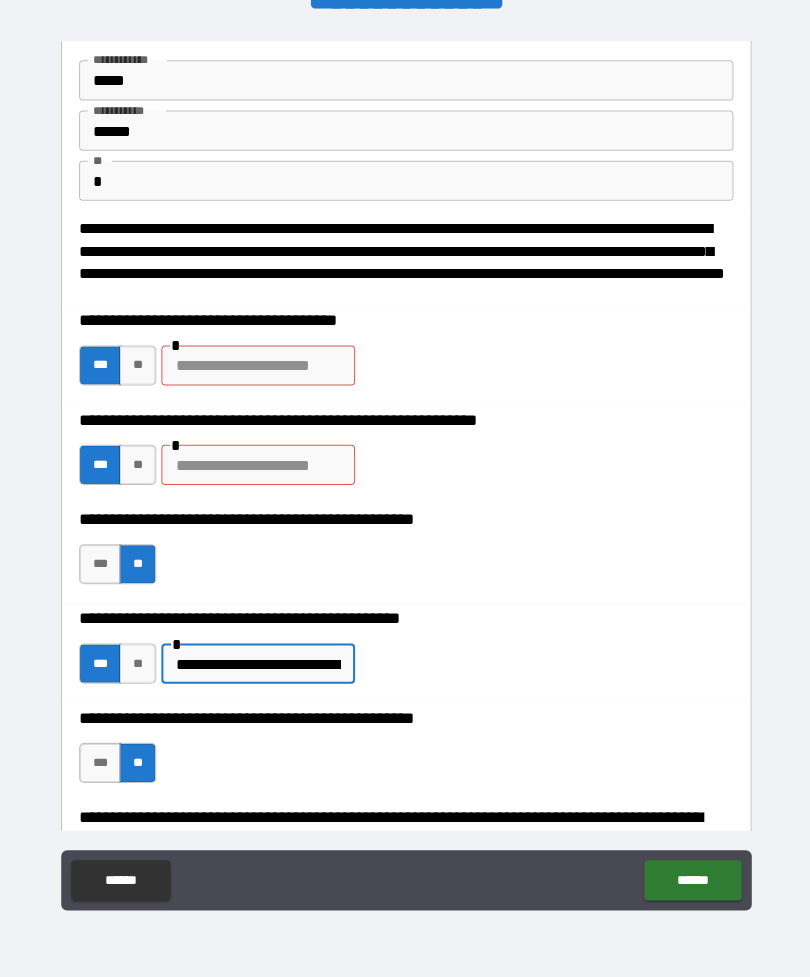 scroll, scrollTop: 49, scrollLeft: 0, axis: vertical 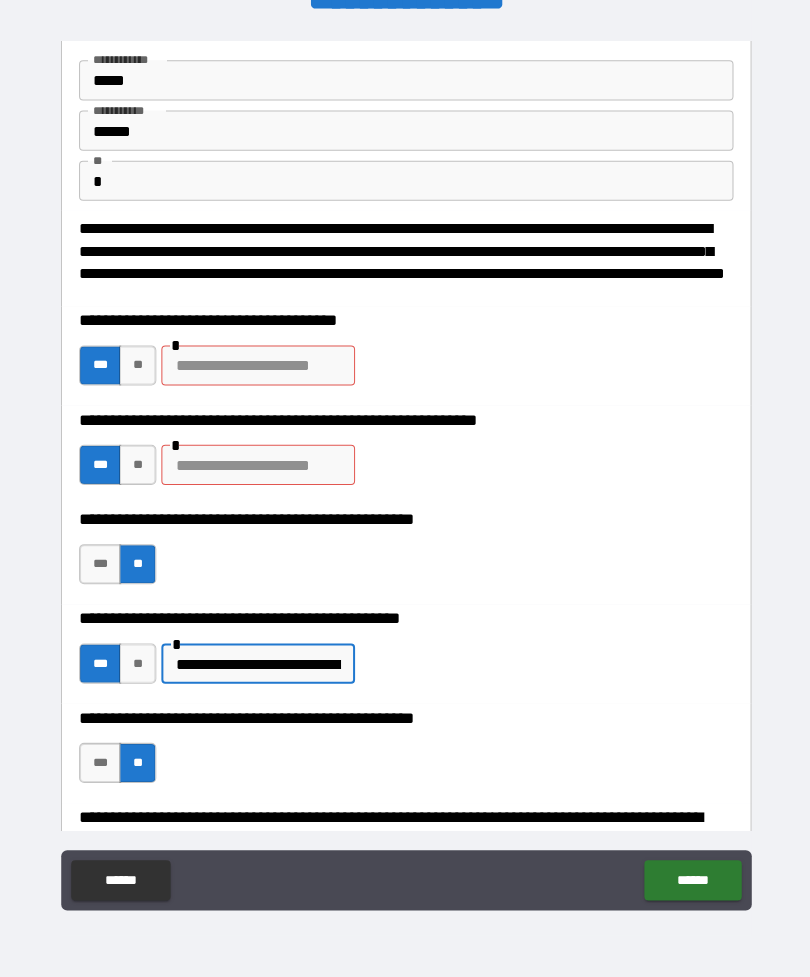 click on "**********" at bounding box center [257, 661] 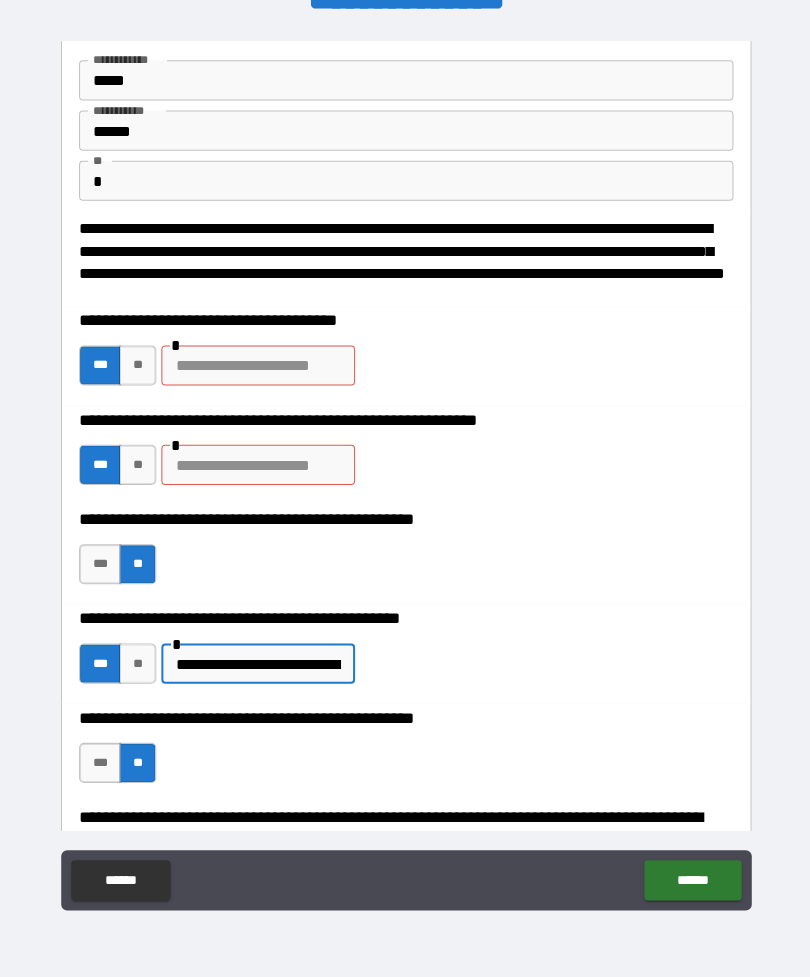 scroll, scrollTop: 49, scrollLeft: 0, axis: vertical 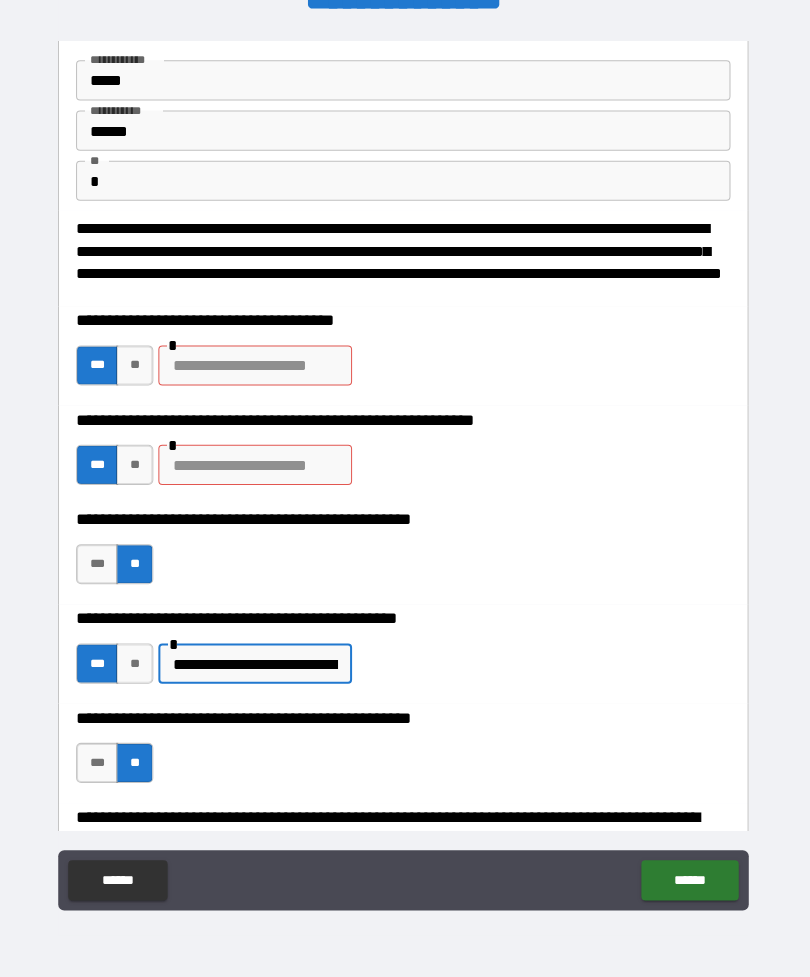 click on "**********" at bounding box center (257, 661) 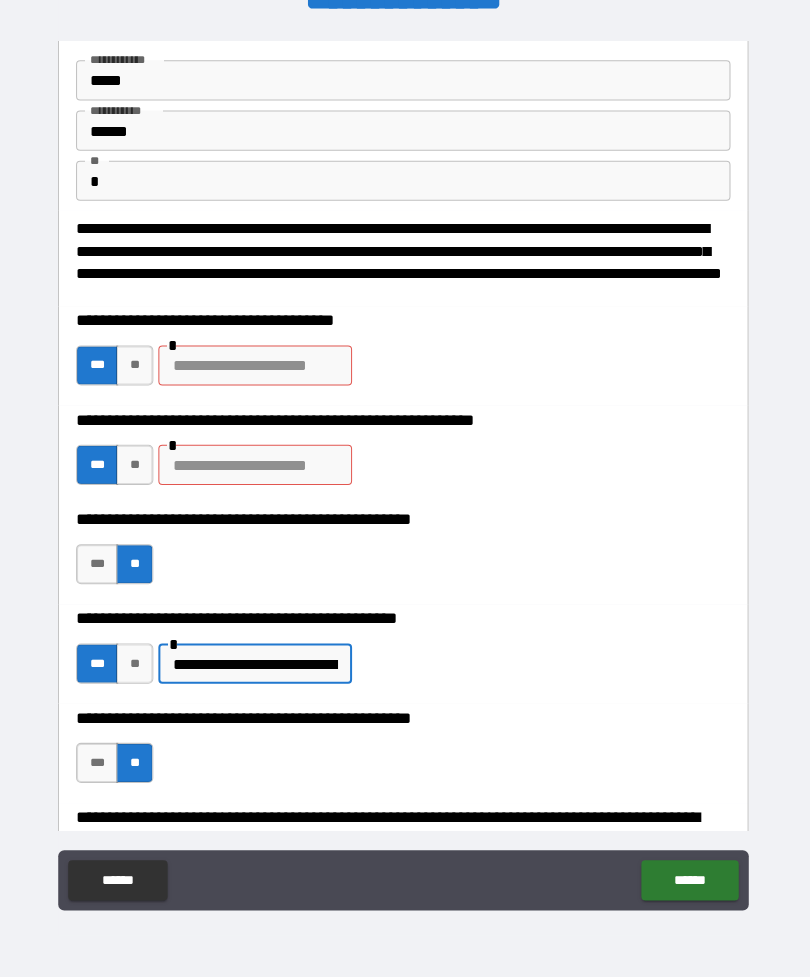 click on "**********" at bounding box center (257, 661) 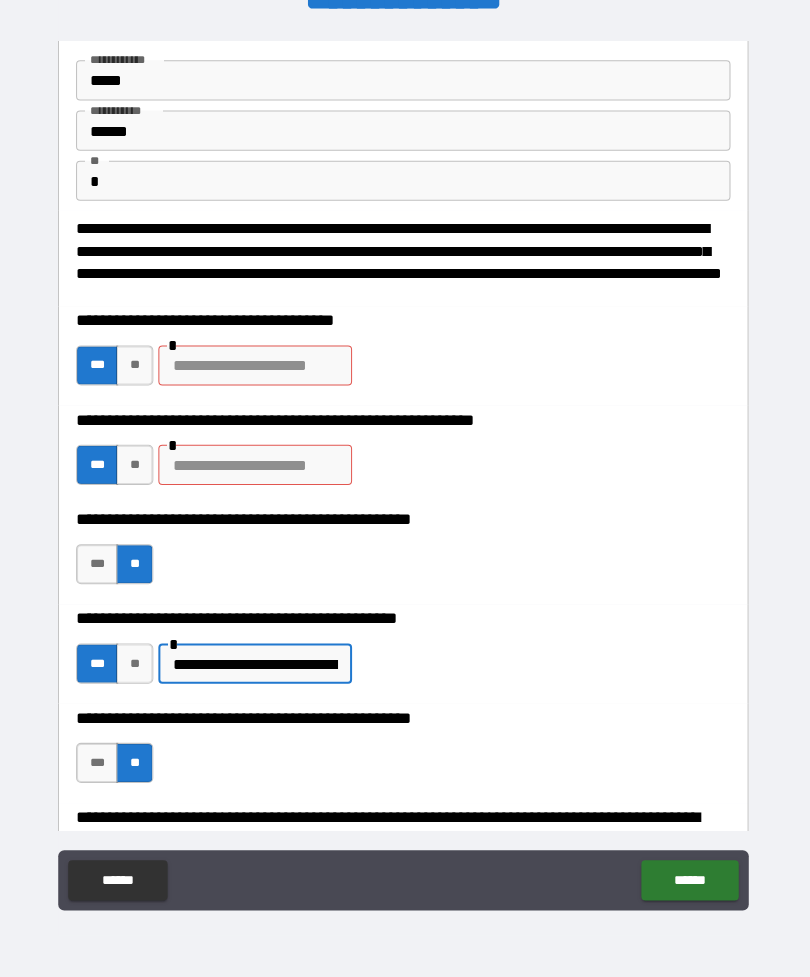 scroll, scrollTop: 49, scrollLeft: 0, axis: vertical 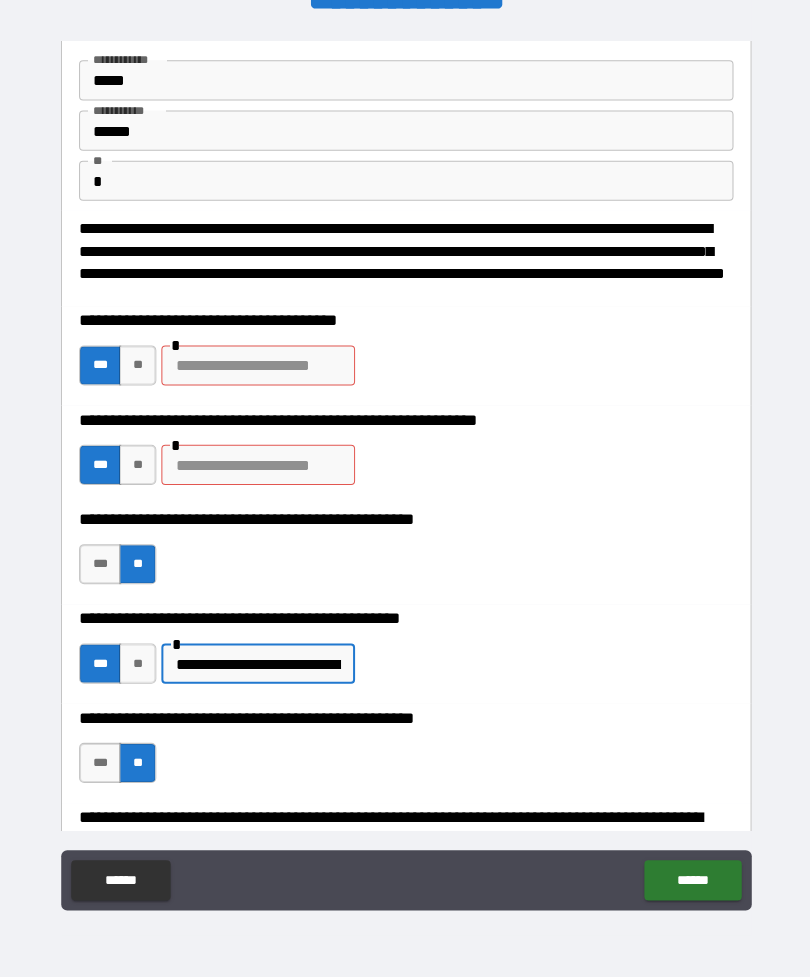 click on "**********" at bounding box center (257, 661) 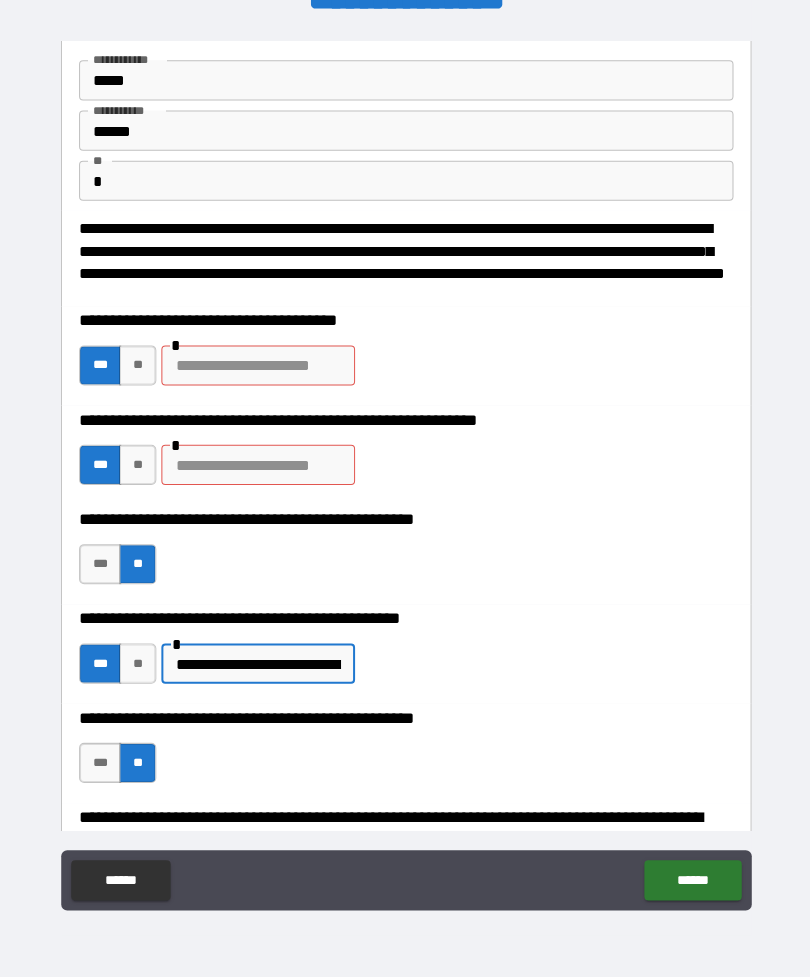 scroll, scrollTop: 49, scrollLeft: 0, axis: vertical 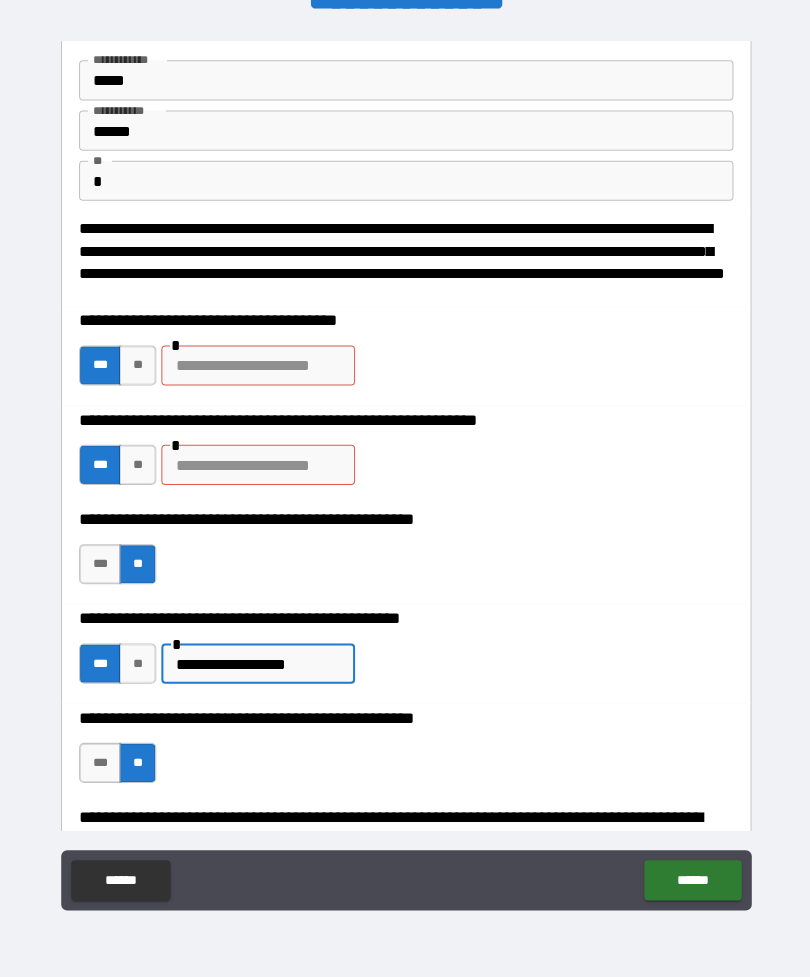 click on "**********" at bounding box center (257, 661) 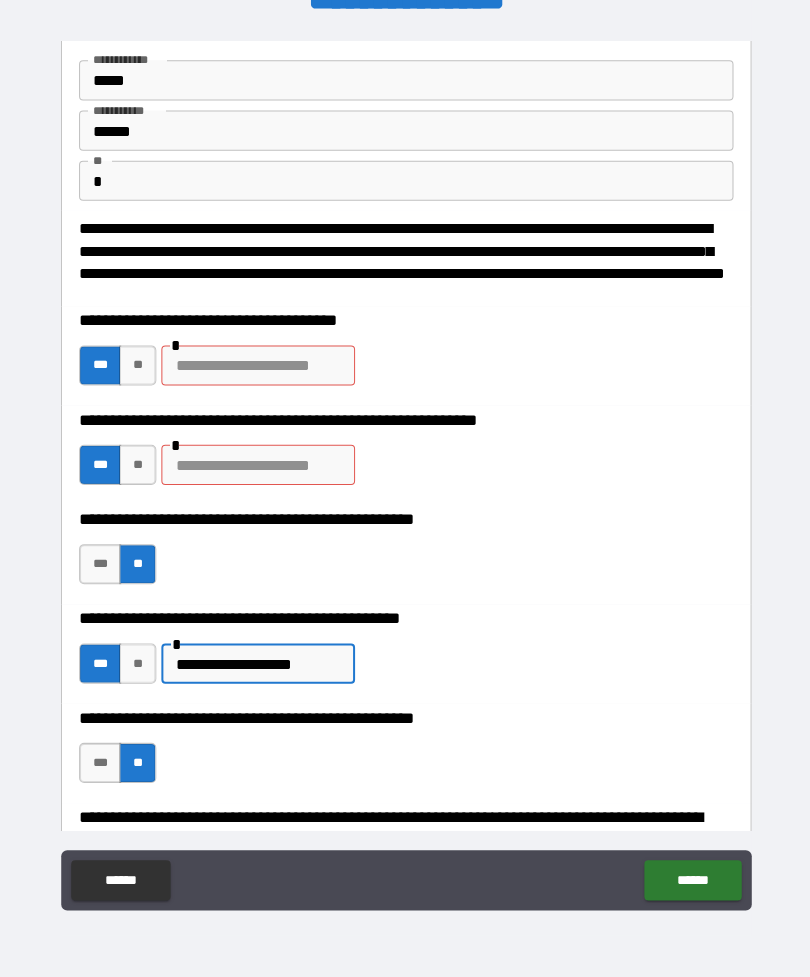 type on "**********" 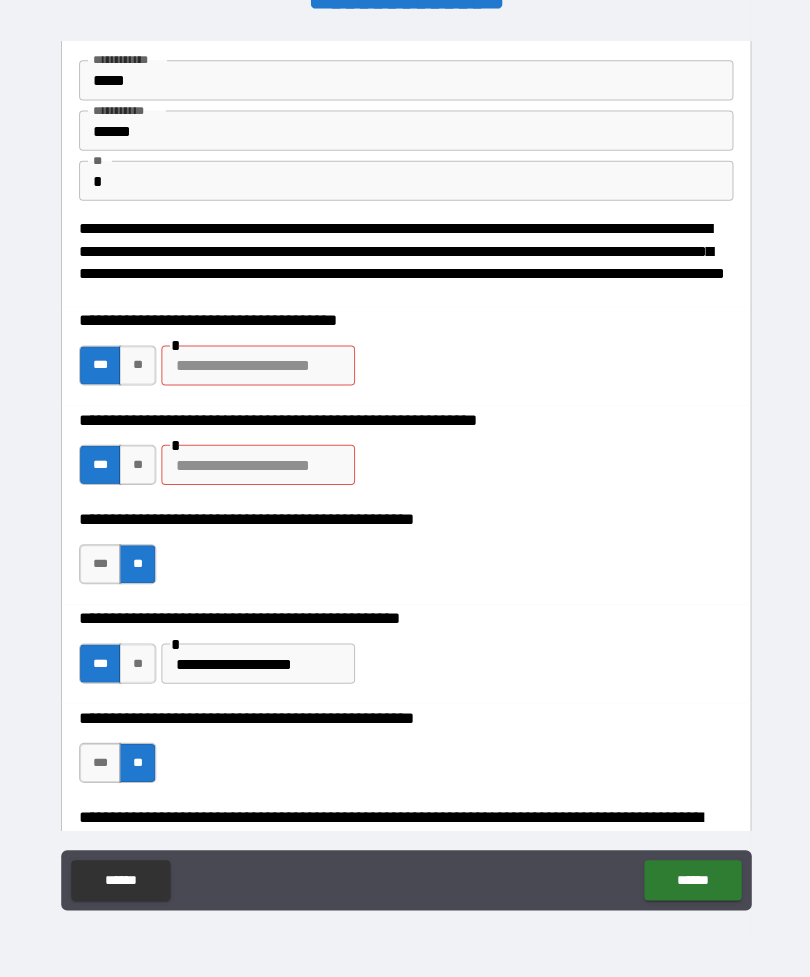 type on "*" 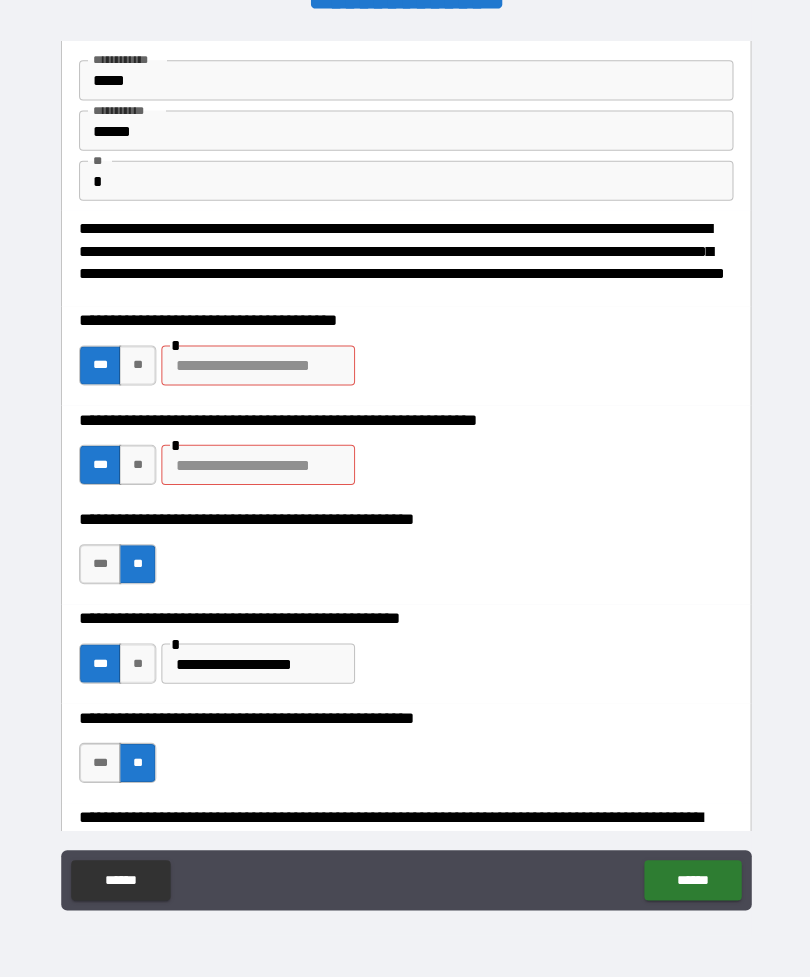 click on "**********" at bounding box center [405, 616] 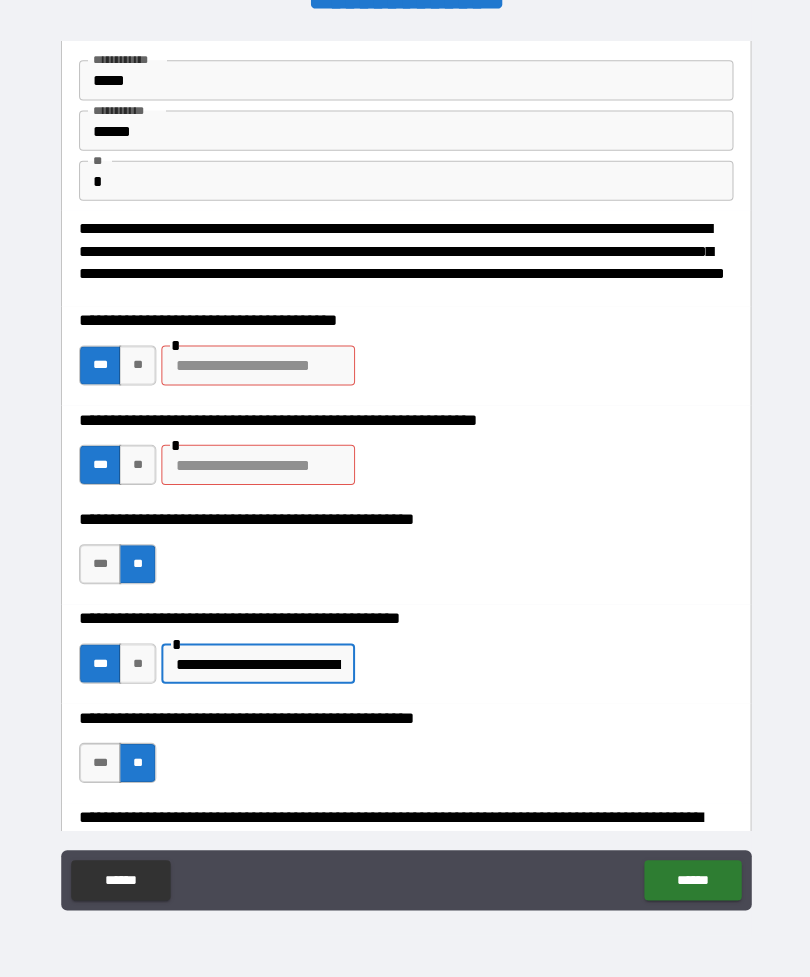 type on "**********" 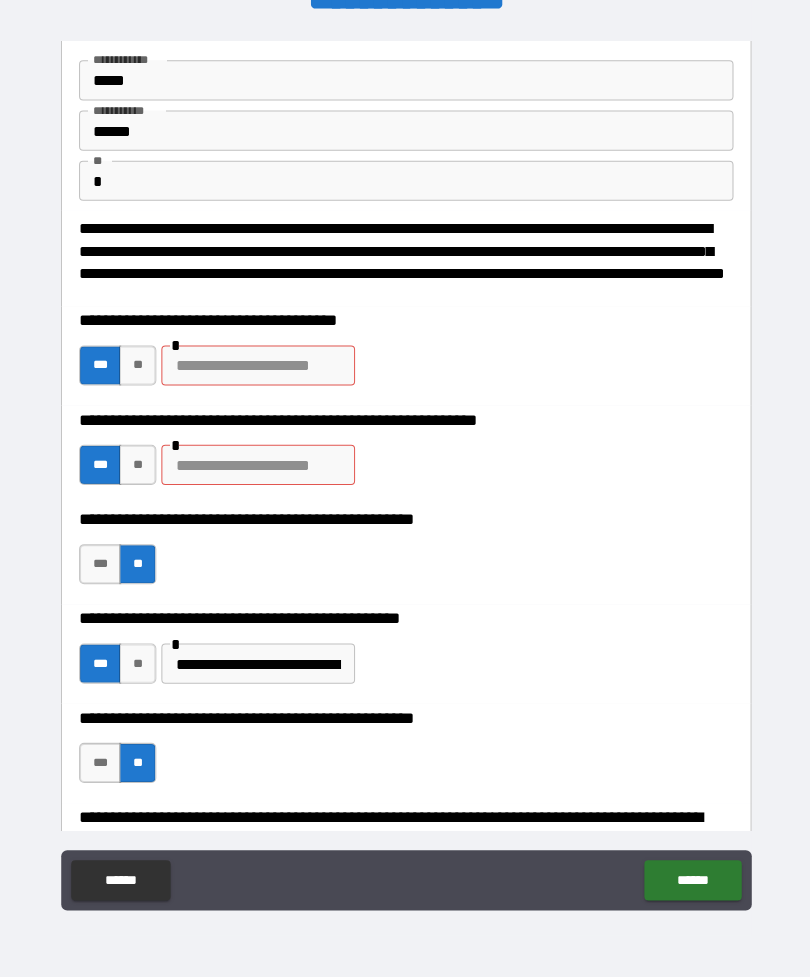 type on "*" 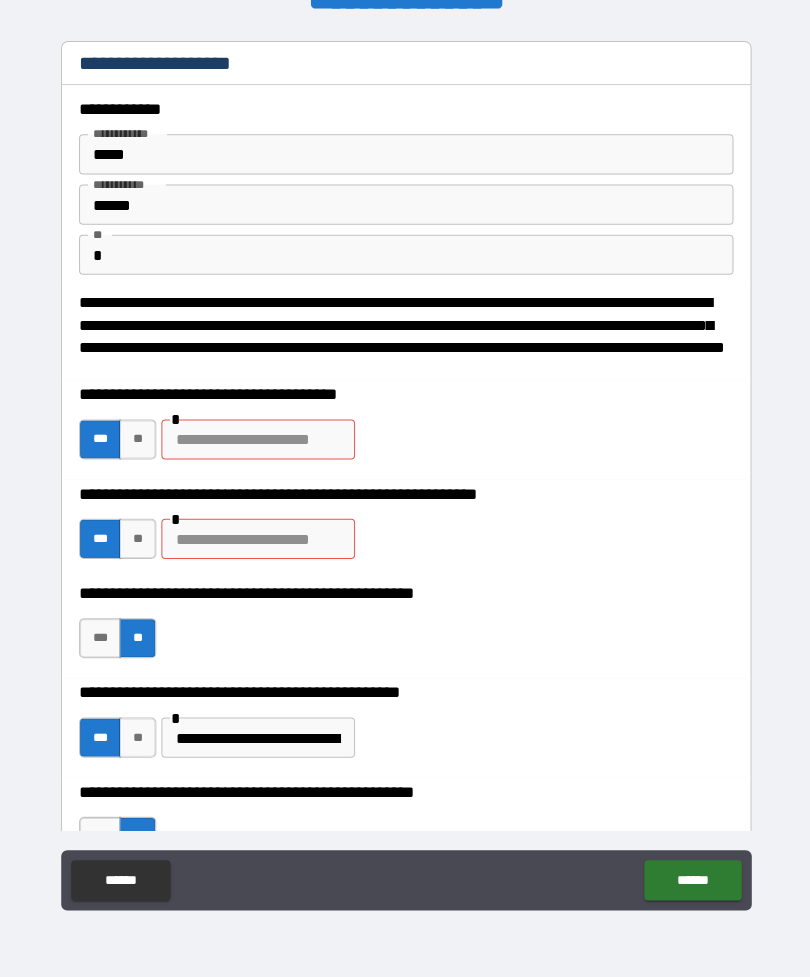 scroll, scrollTop: 0, scrollLeft: 0, axis: both 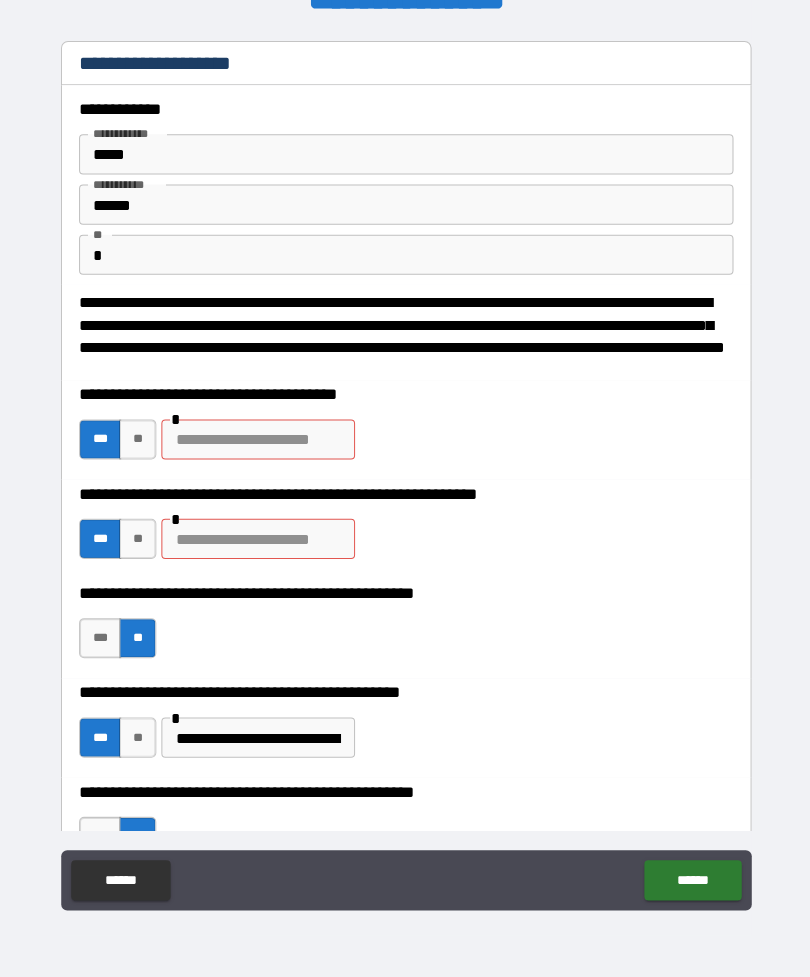 click at bounding box center [257, 537] 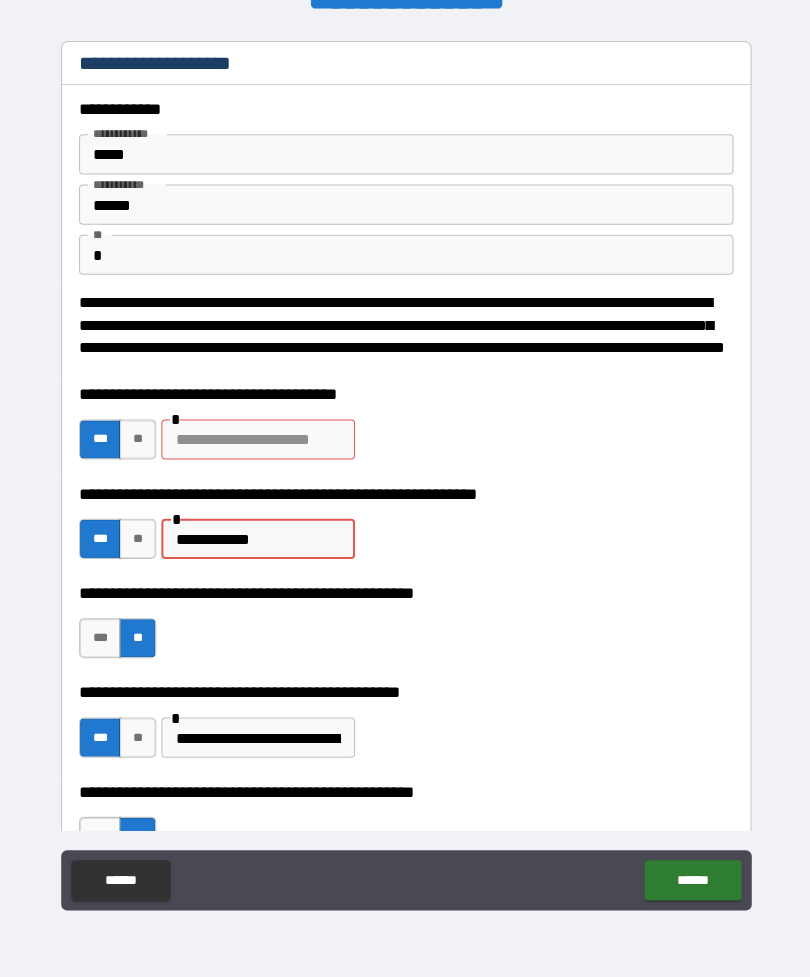 scroll, scrollTop: 0, scrollLeft: 0, axis: both 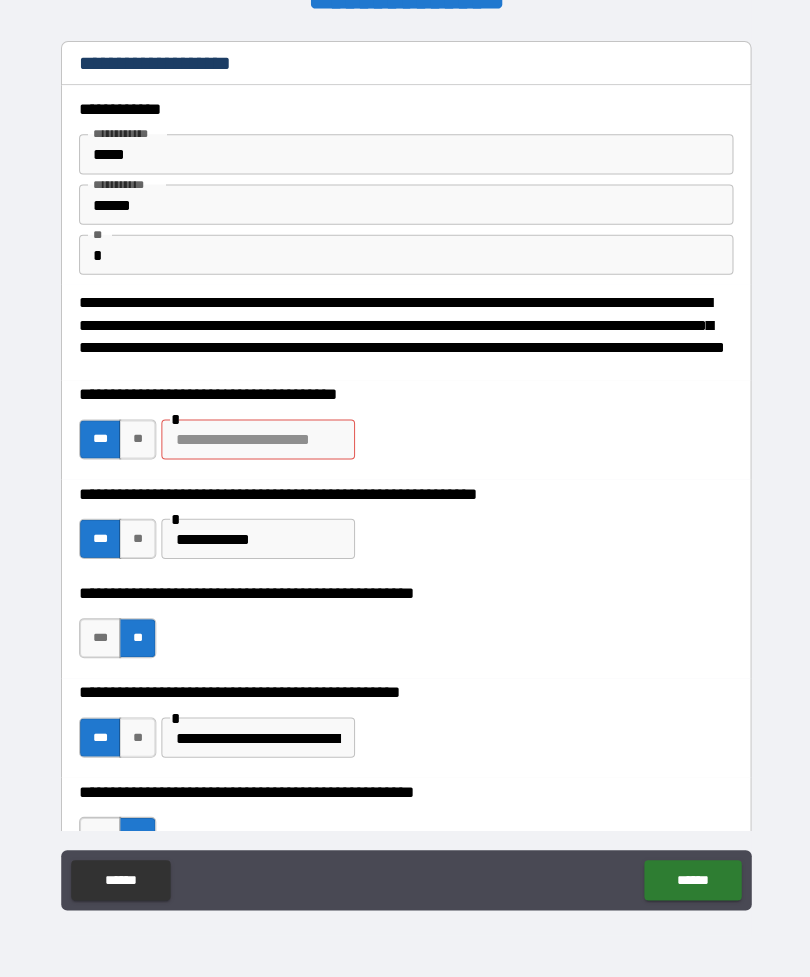 type on "*" 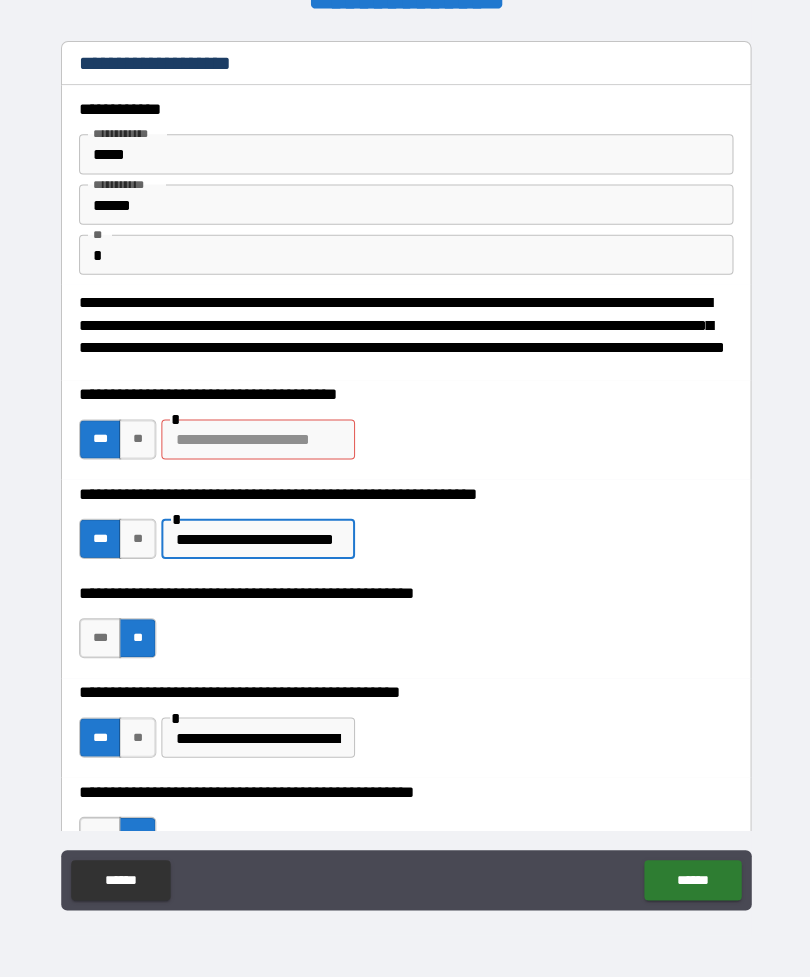 type on "**********" 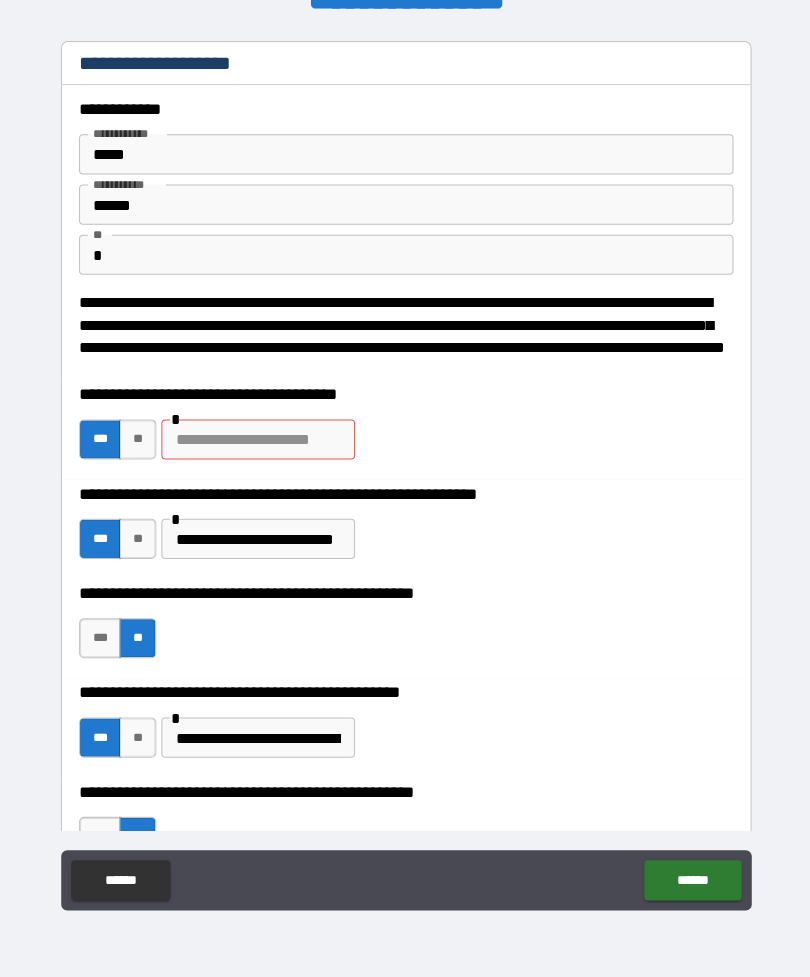 type on "*" 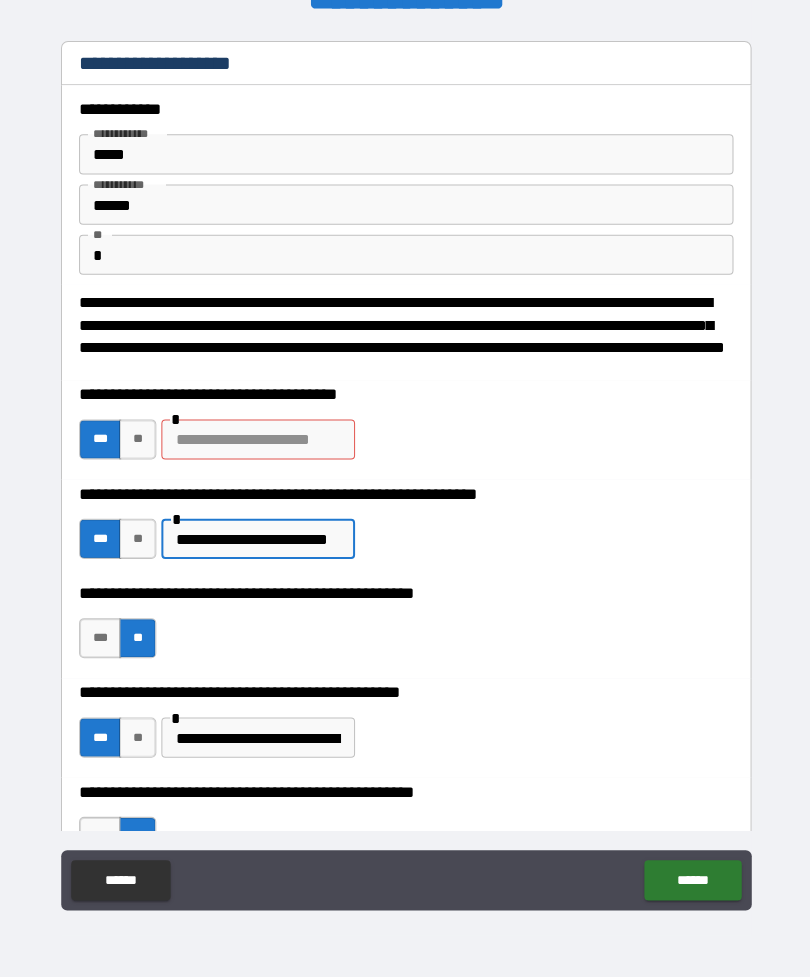 scroll, scrollTop: 0, scrollLeft: 0, axis: both 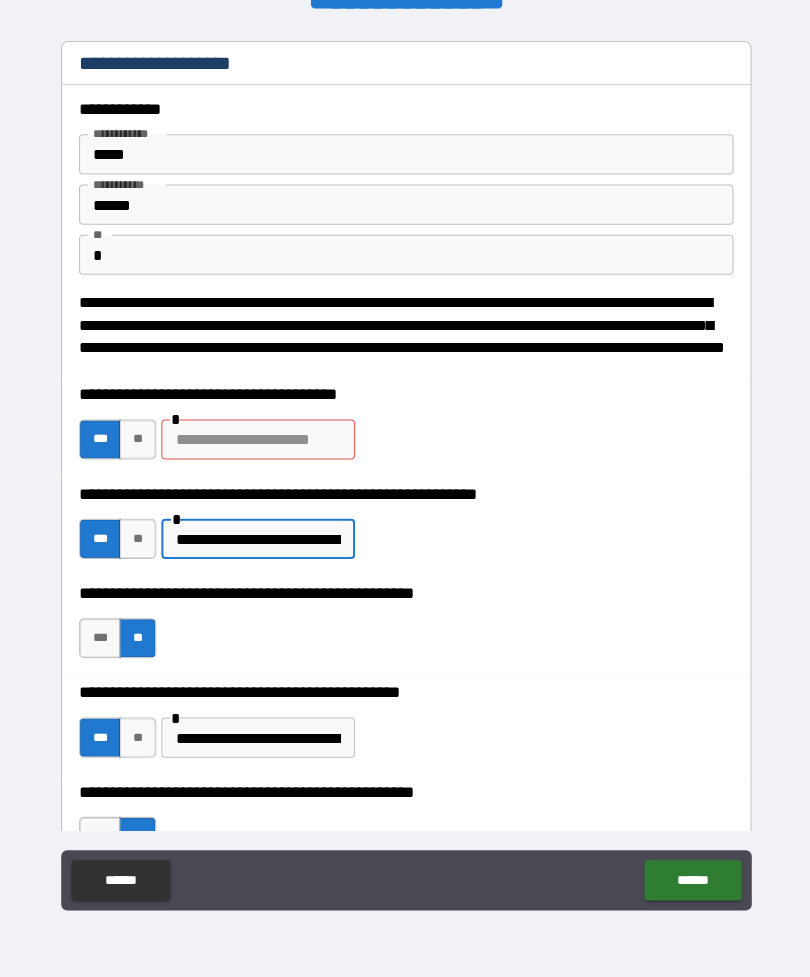 type on "**********" 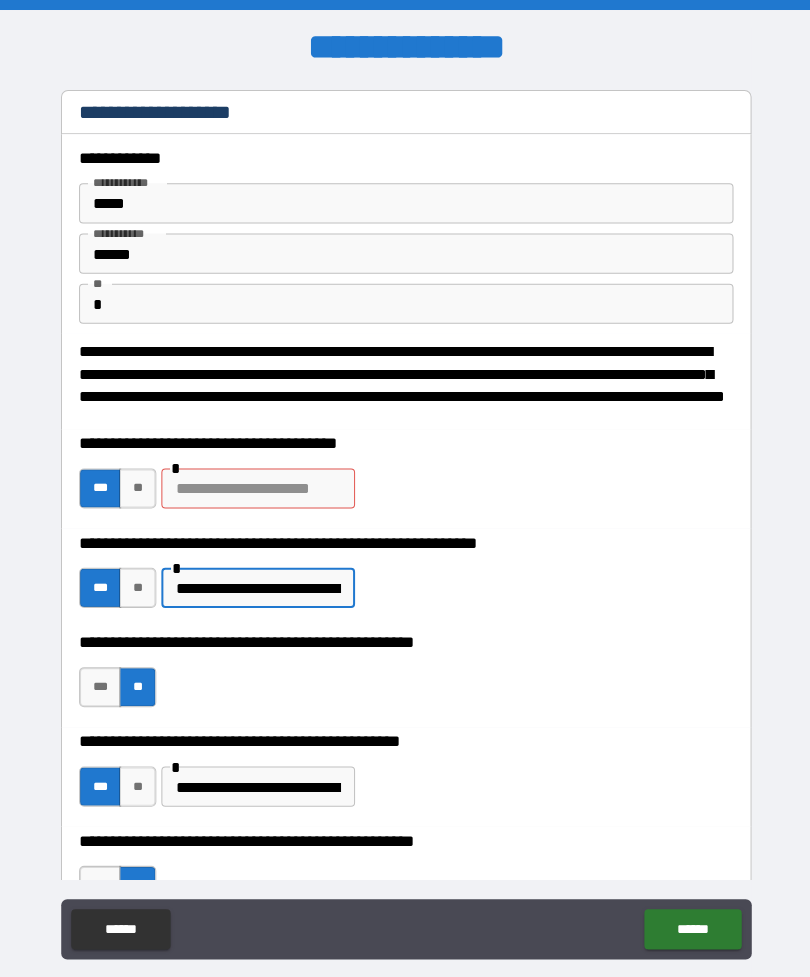 scroll, scrollTop: 0, scrollLeft: 0, axis: both 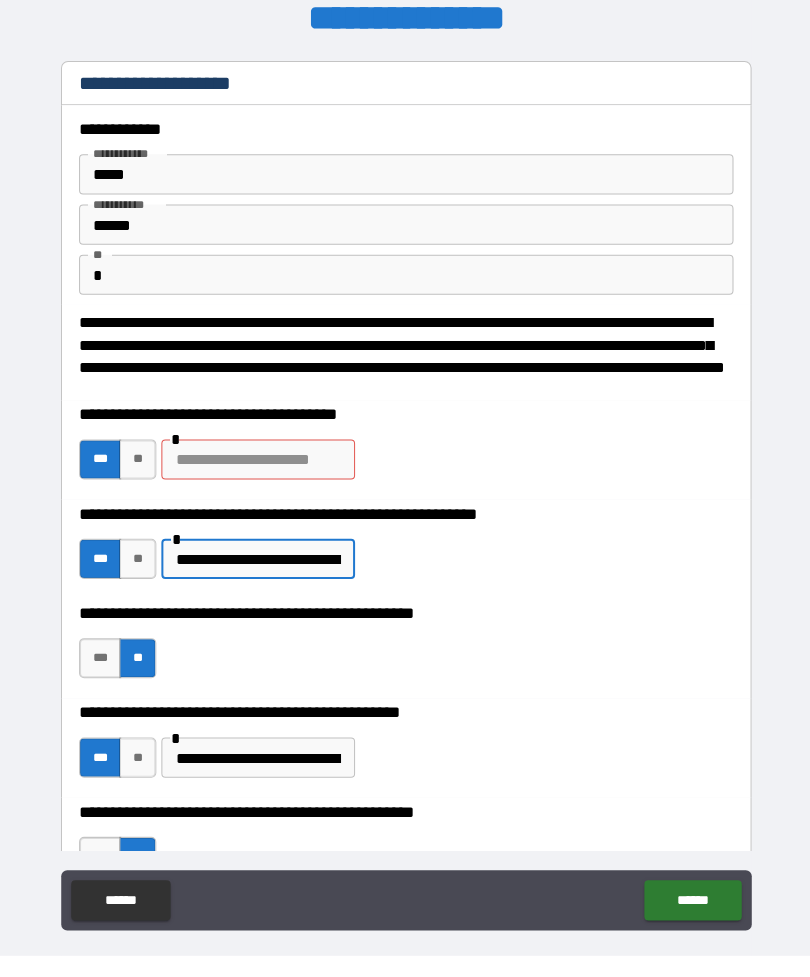 type on "*" 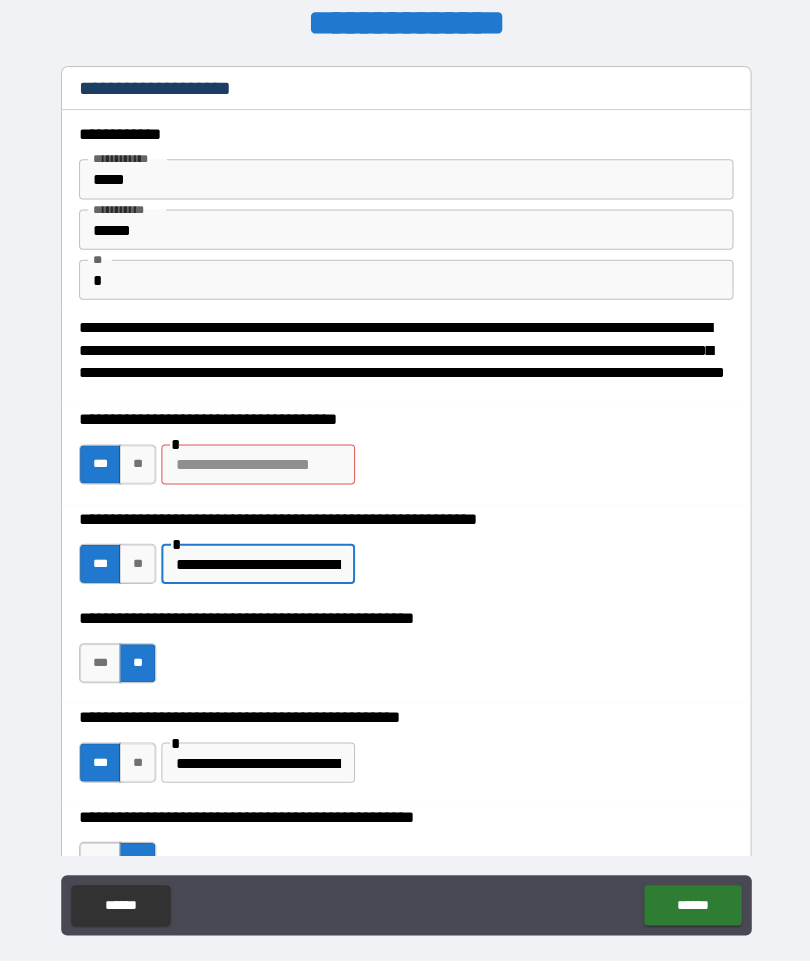 scroll, scrollTop: 63, scrollLeft: 0, axis: vertical 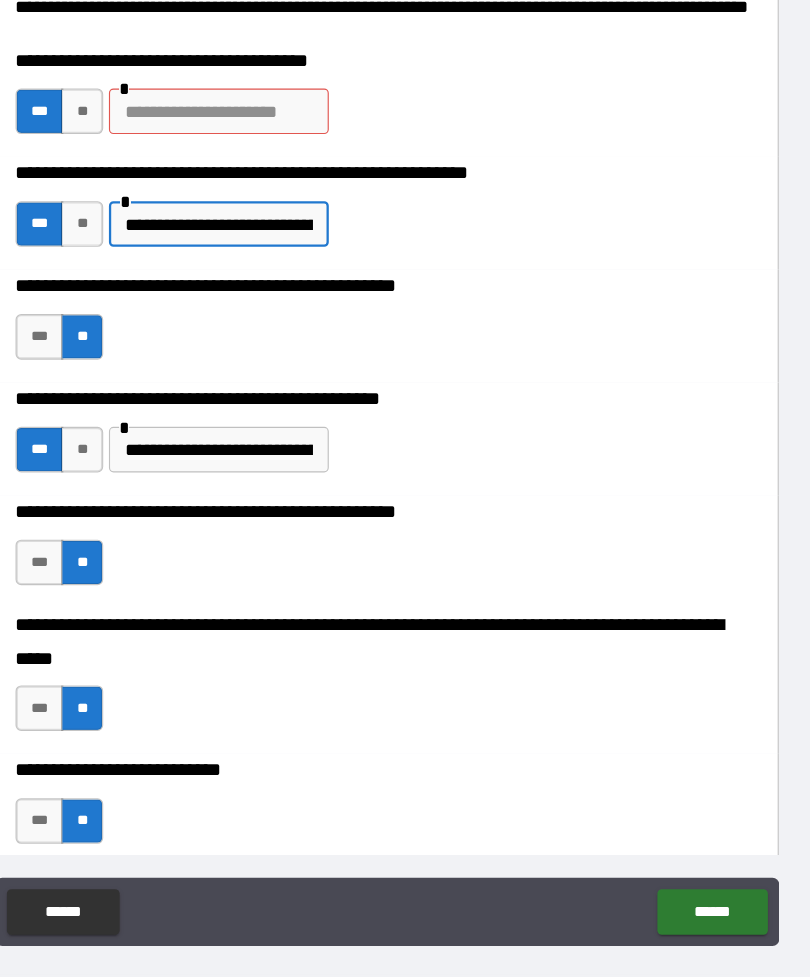 type on "**********" 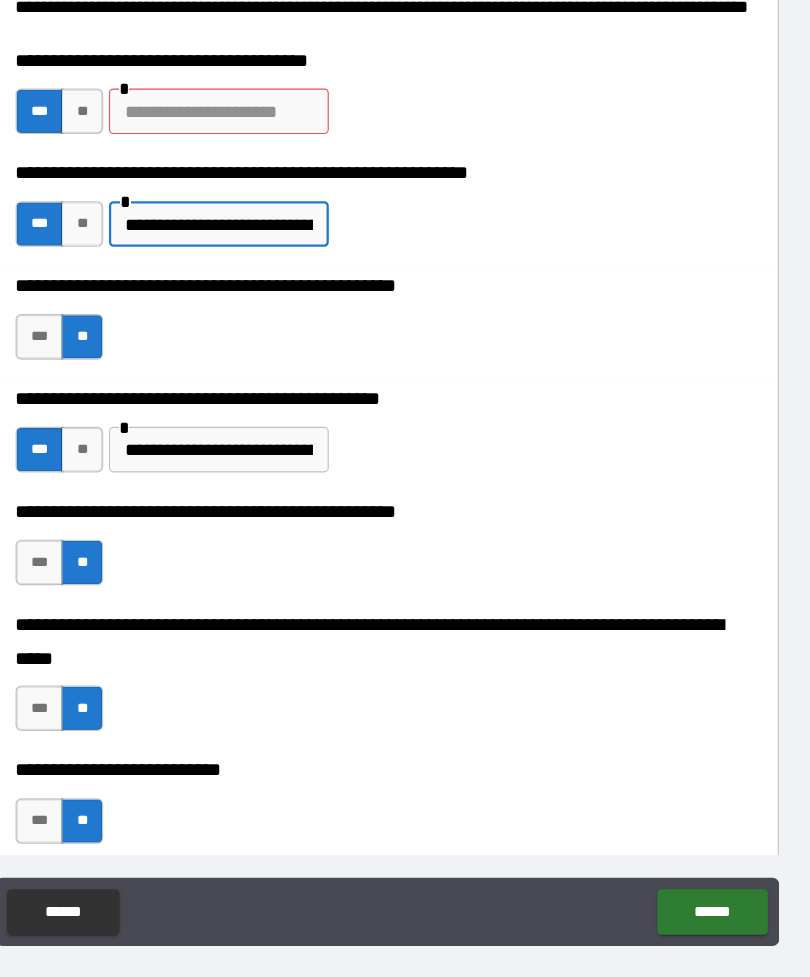 type on "**********" 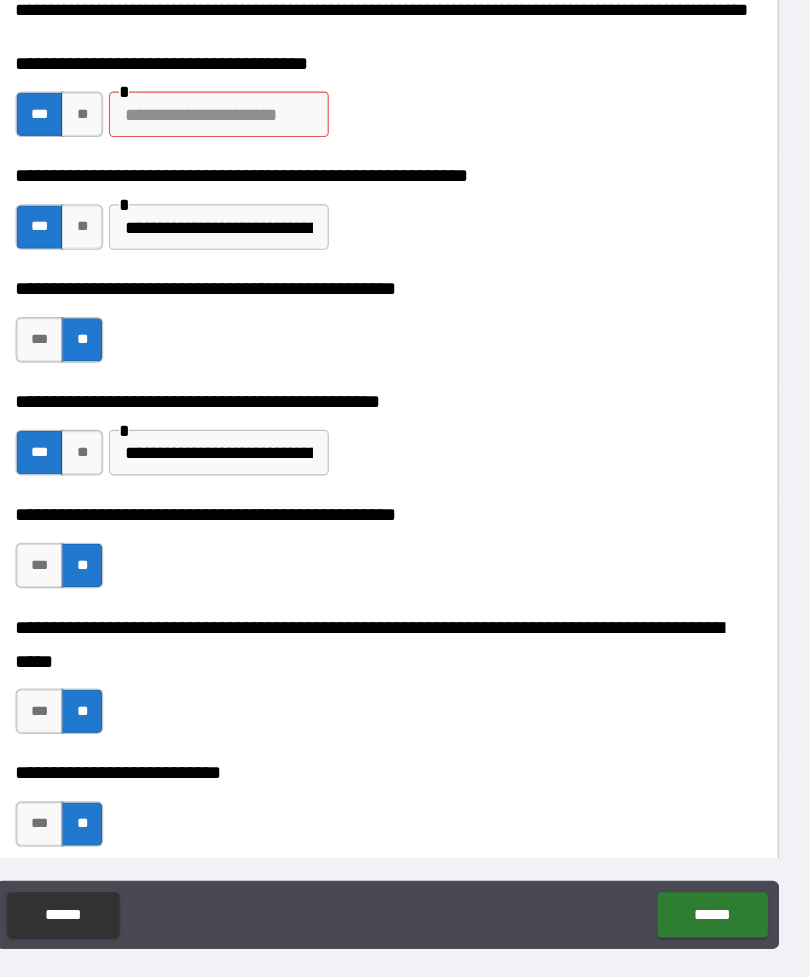 scroll, scrollTop: 64, scrollLeft: 0, axis: vertical 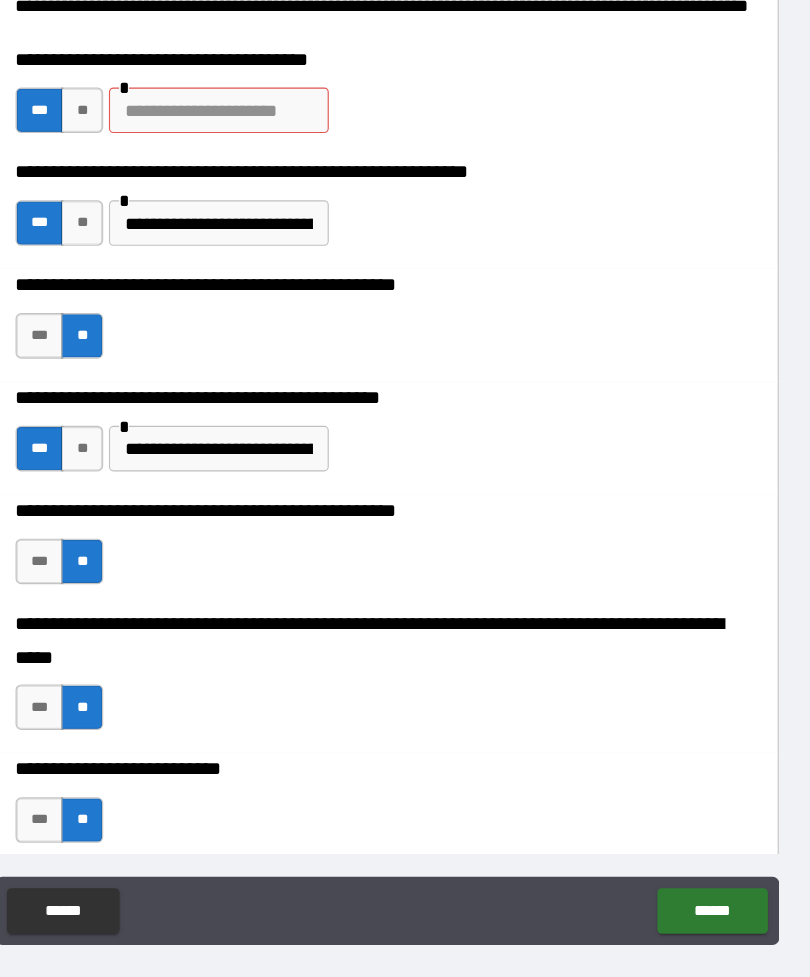click on "**********" at bounding box center [257, 258] 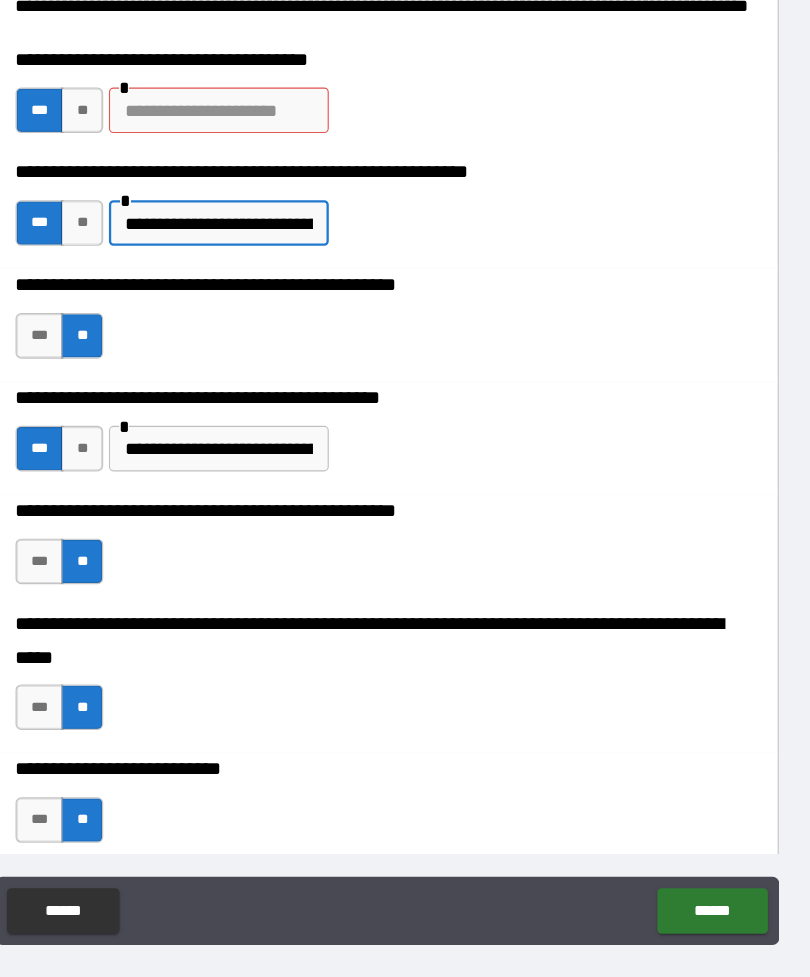 click at bounding box center (257, 159) 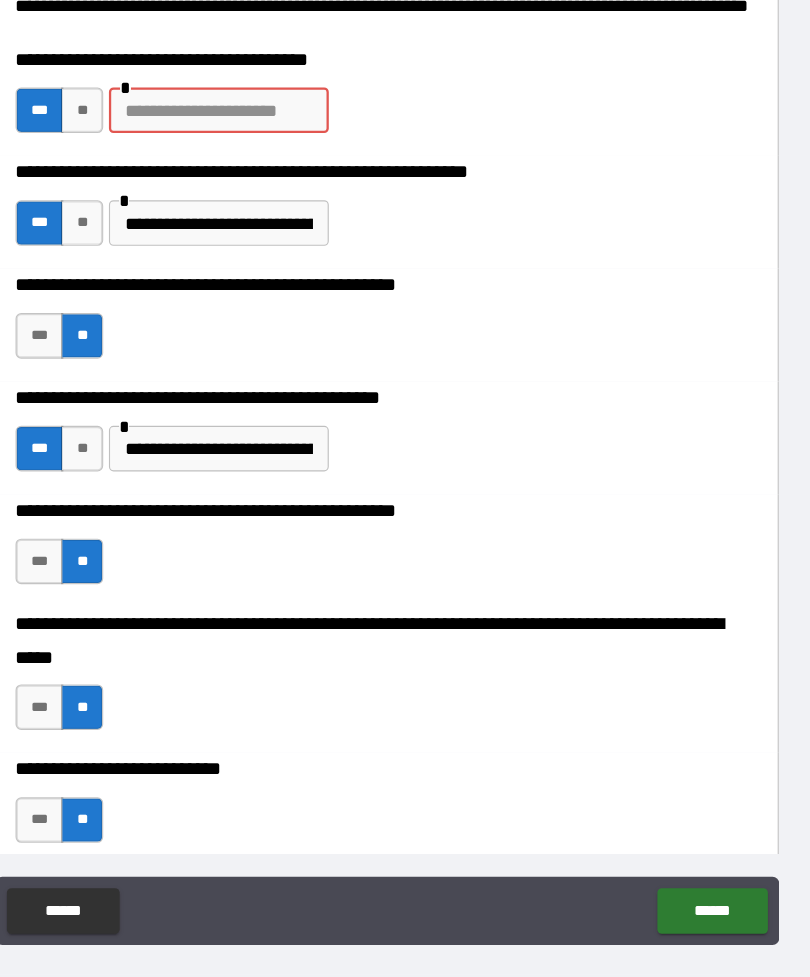 type on "*" 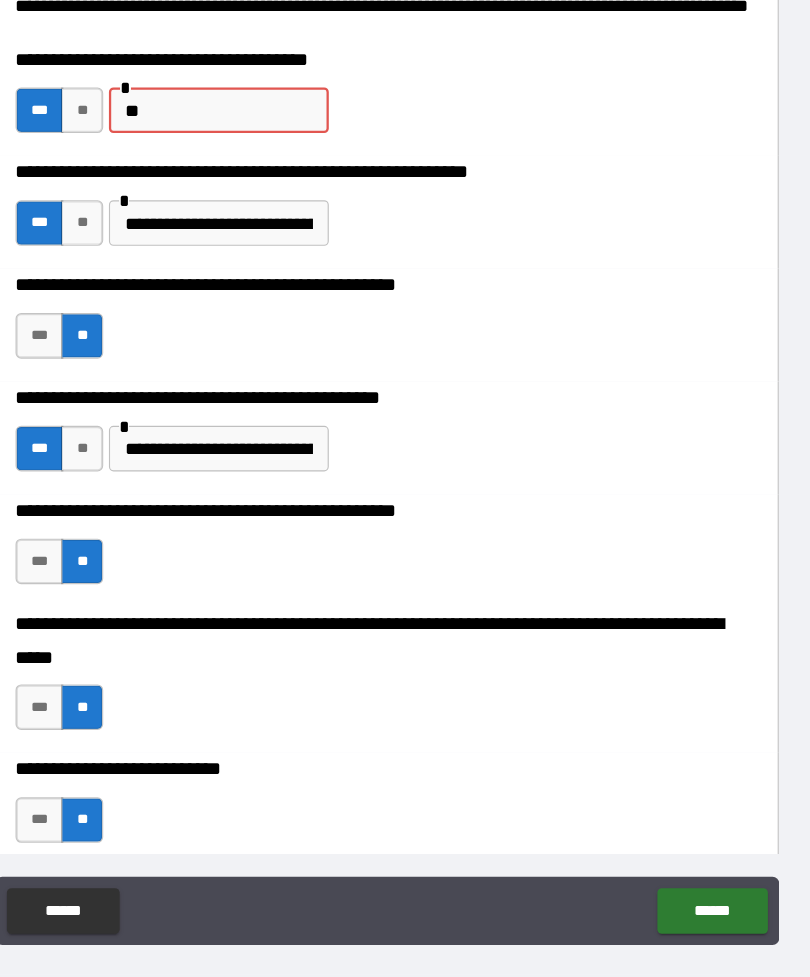 type on "**" 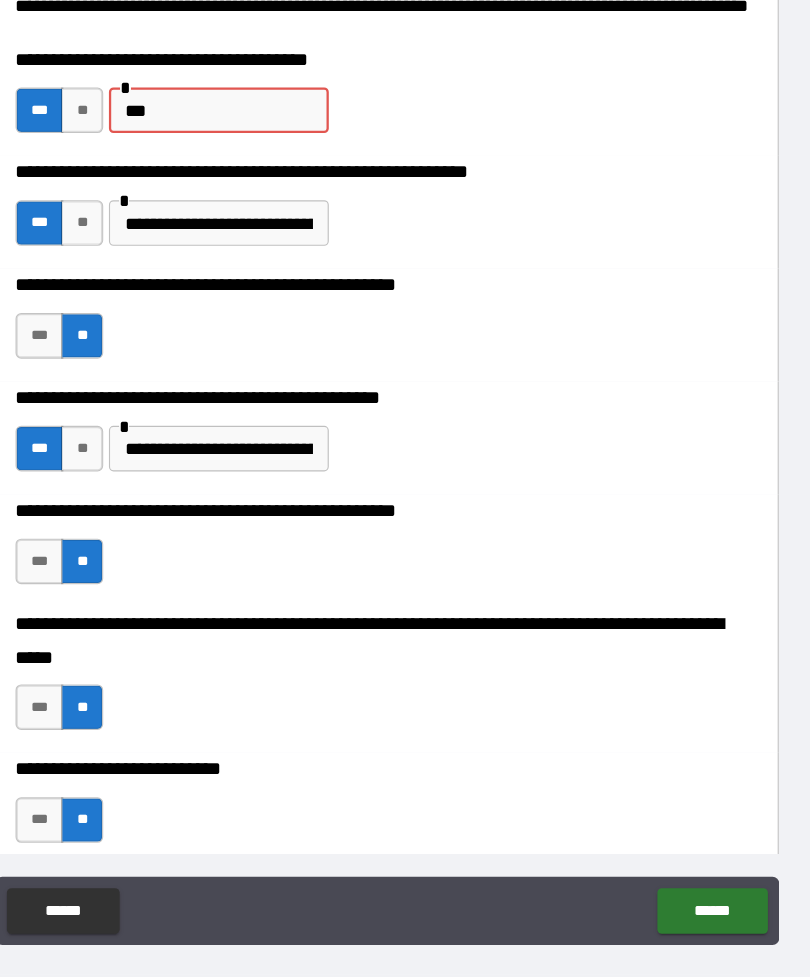 type on "*" 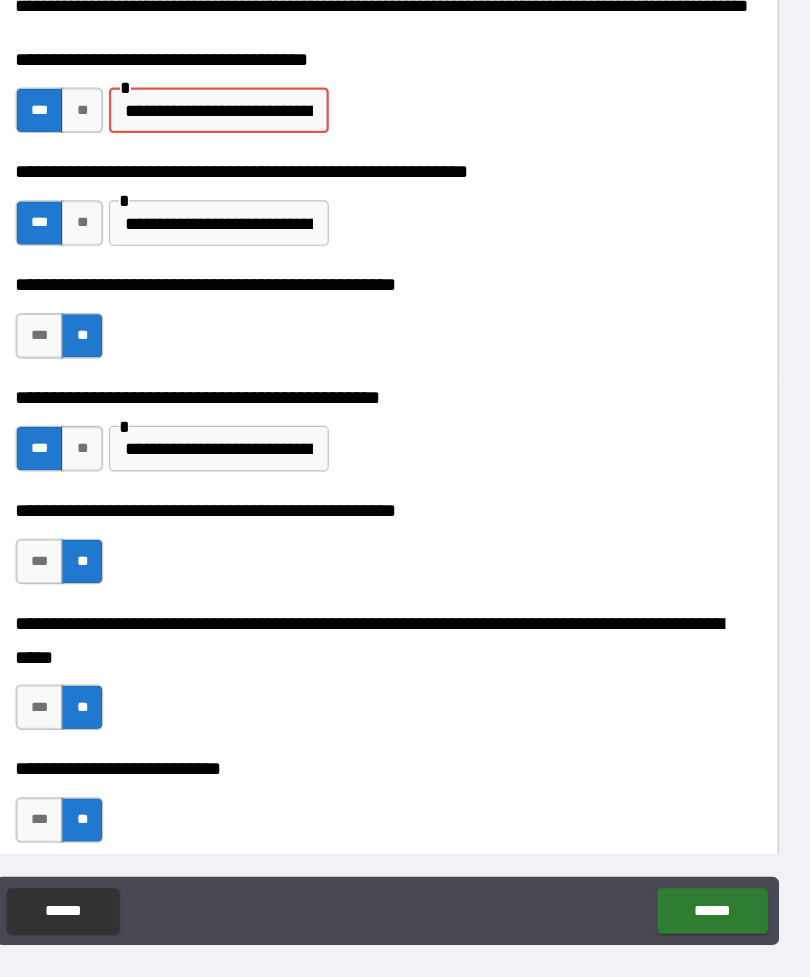 type on "**********" 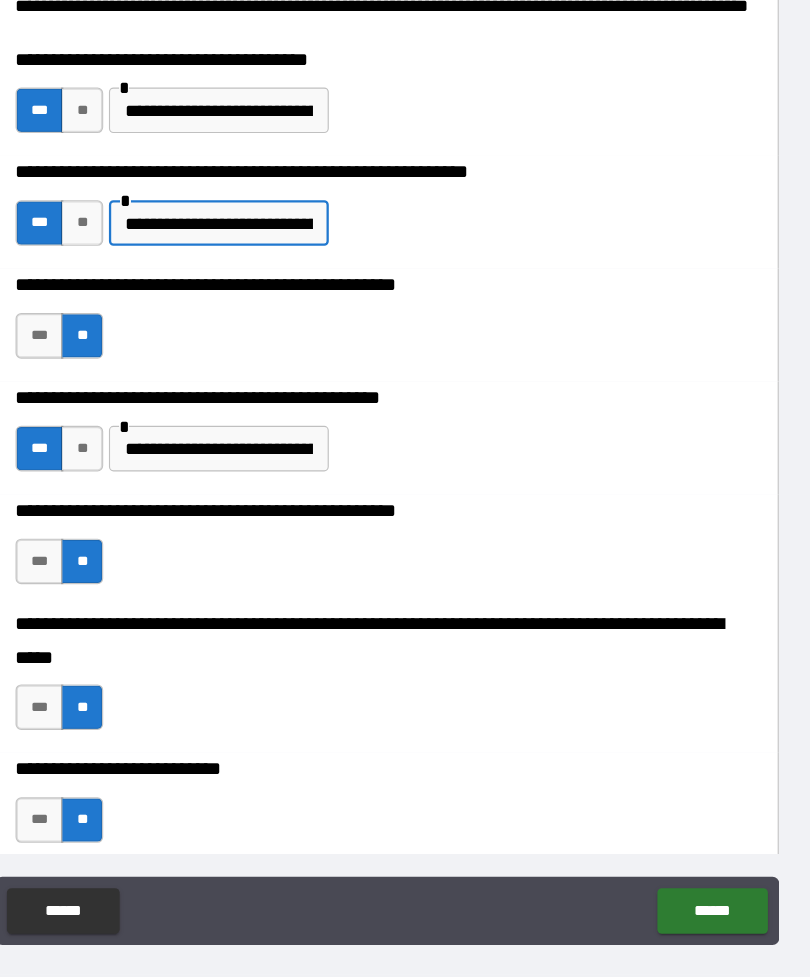 type on "*" 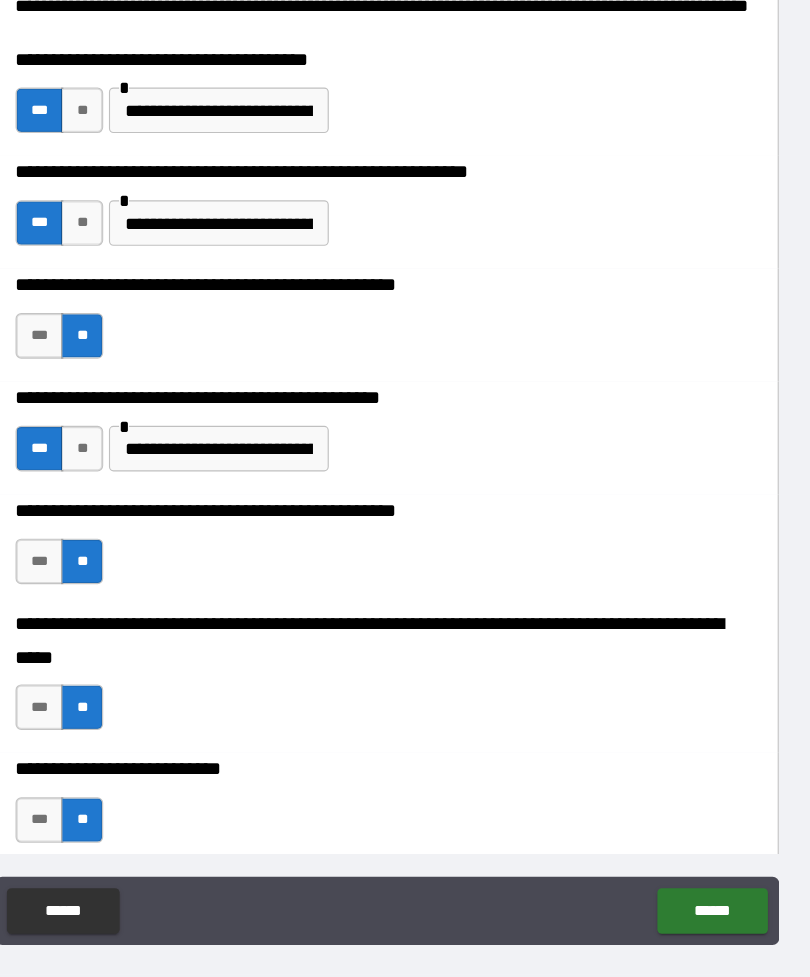click on "**********" at bounding box center [257, 258] 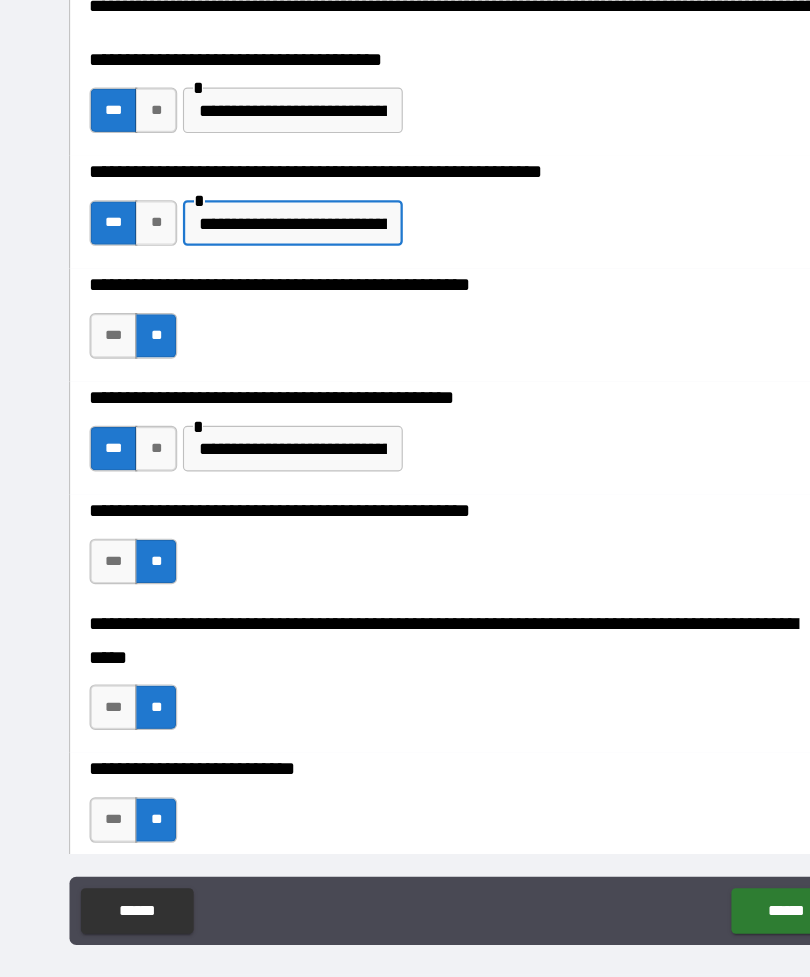click on "**********" at bounding box center [257, 258] 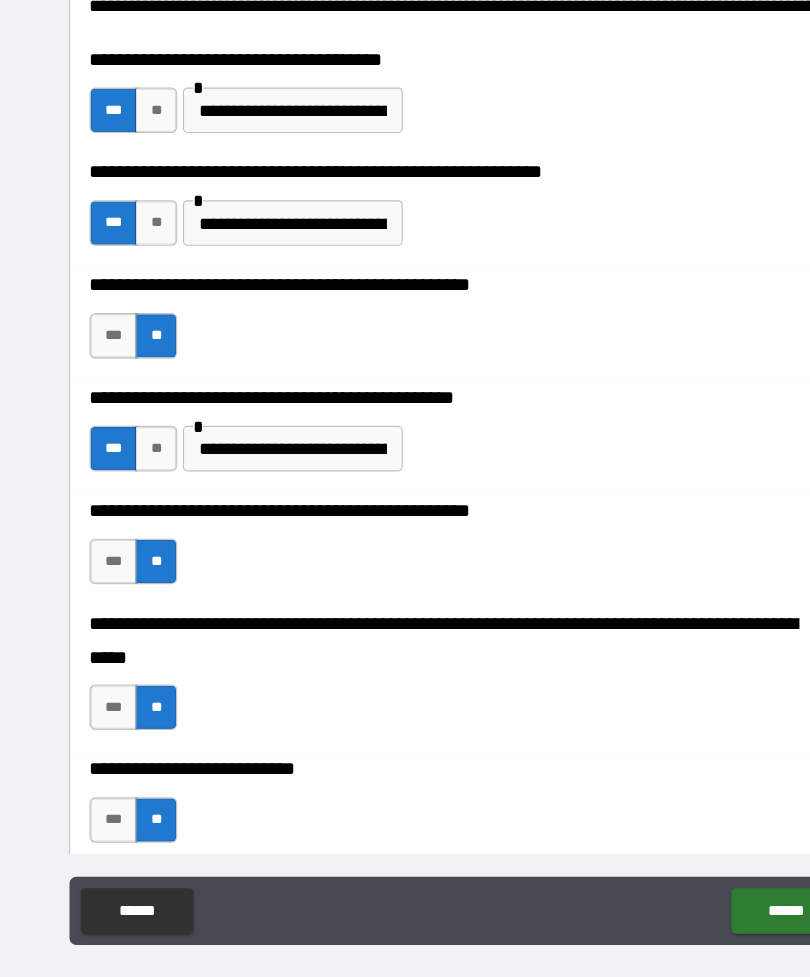 click on "**********" at bounding box center [257, 258] 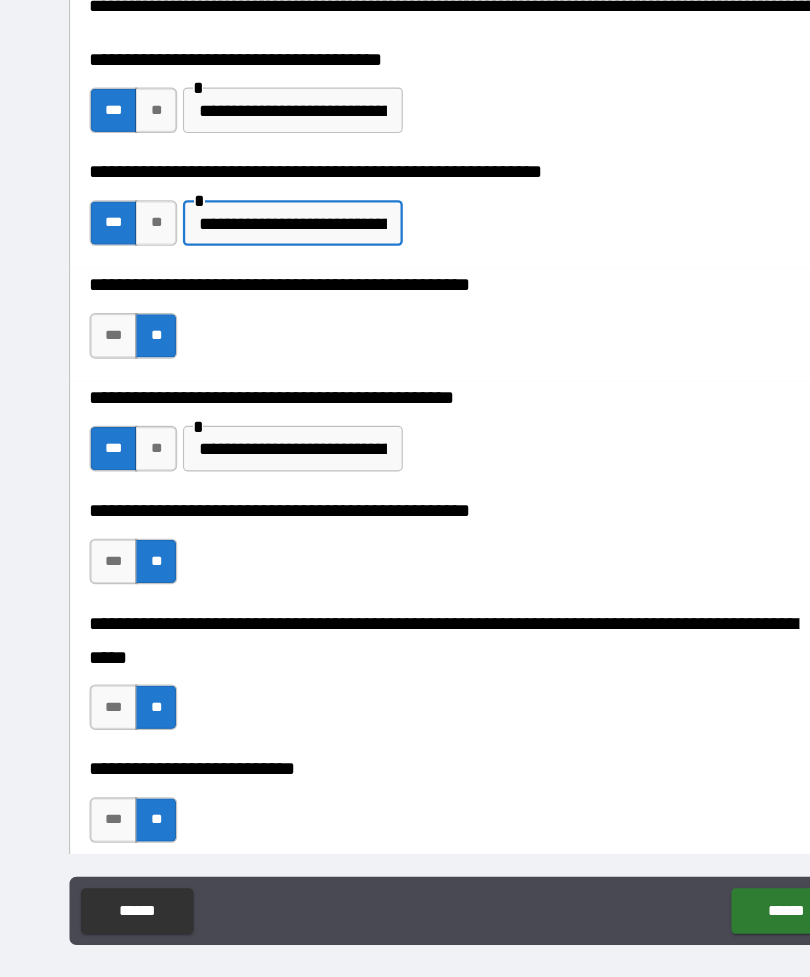 click on "**********" at bounding box center [257, 258] 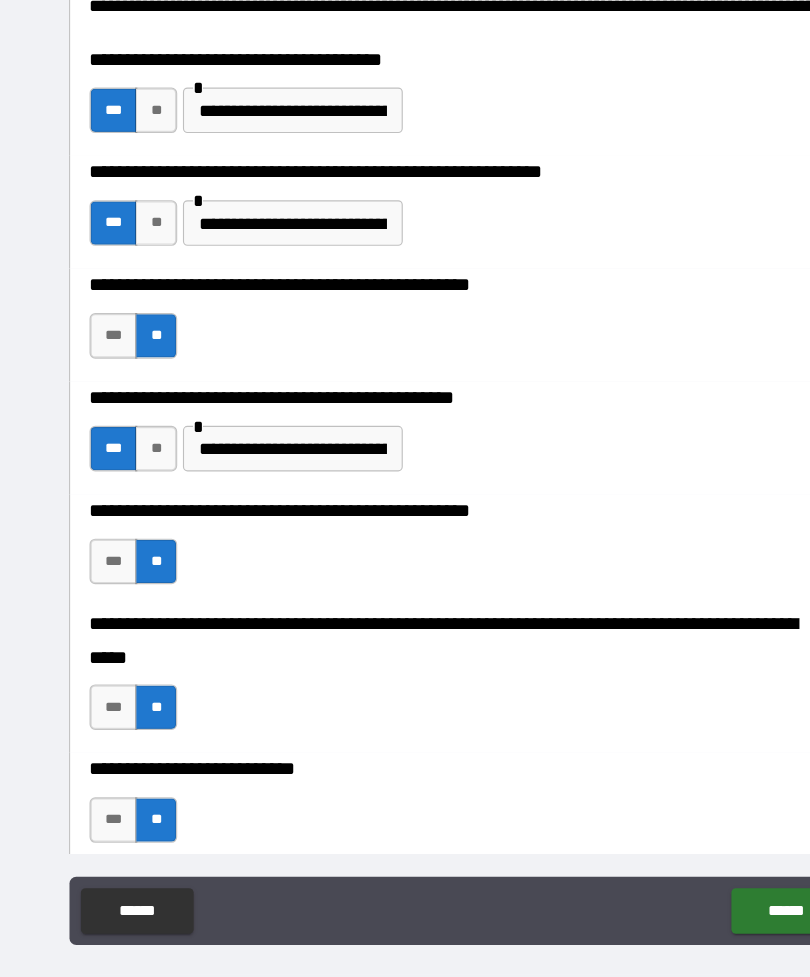 type on "*" 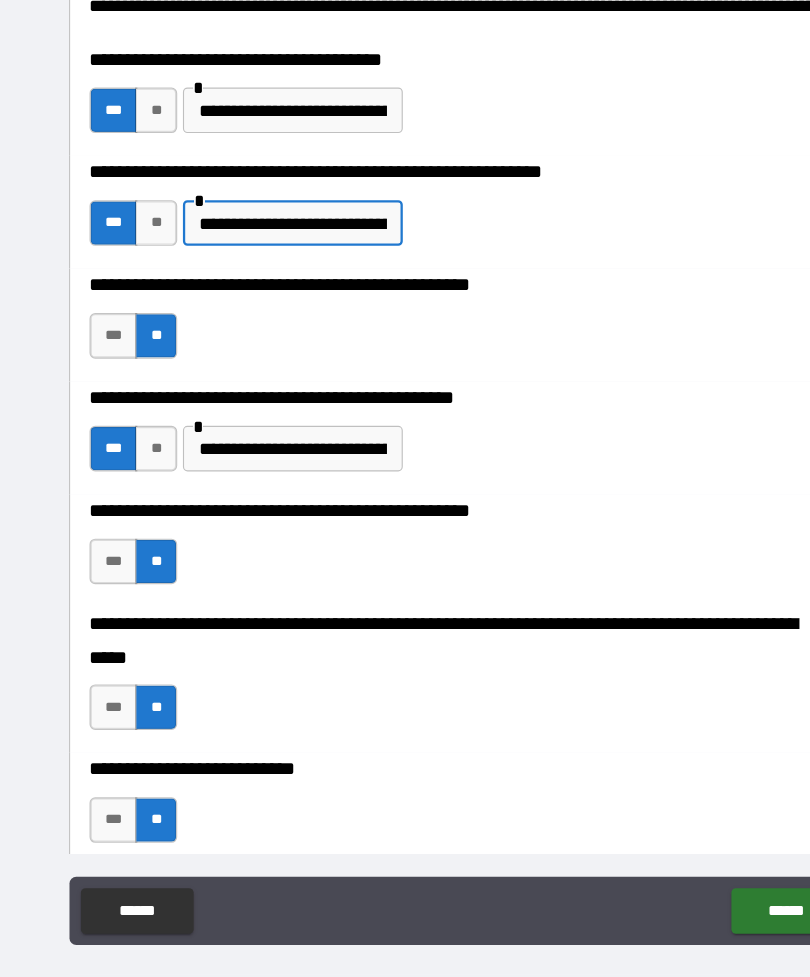 click on "**********" at bounding box center [257, 258] 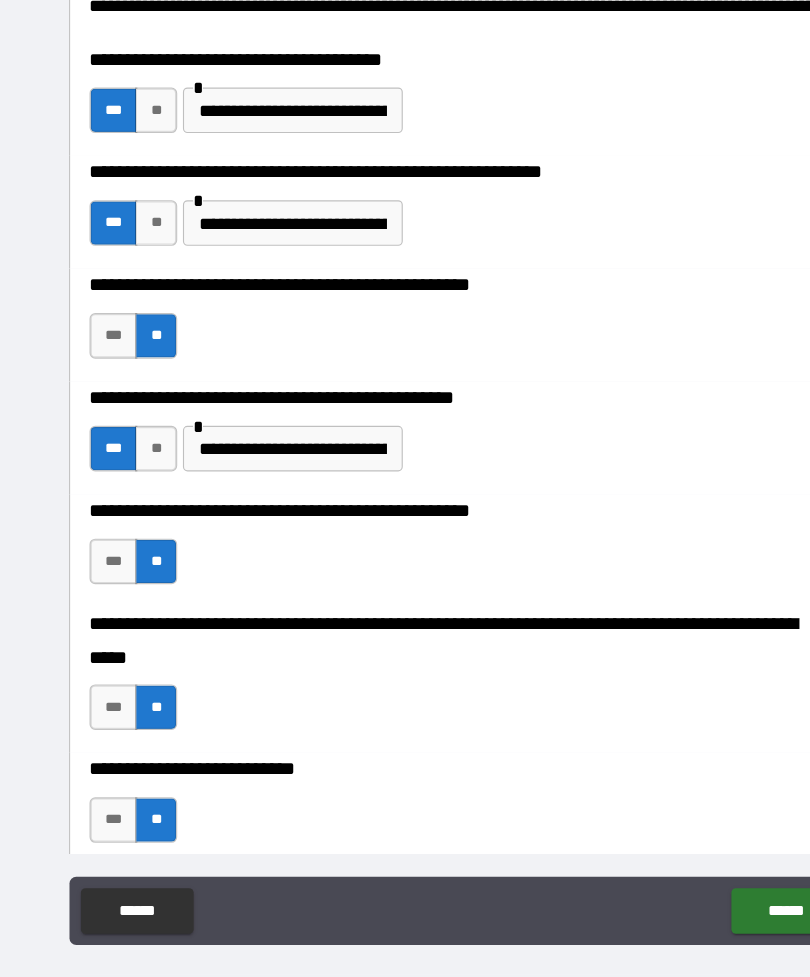 type on "*" 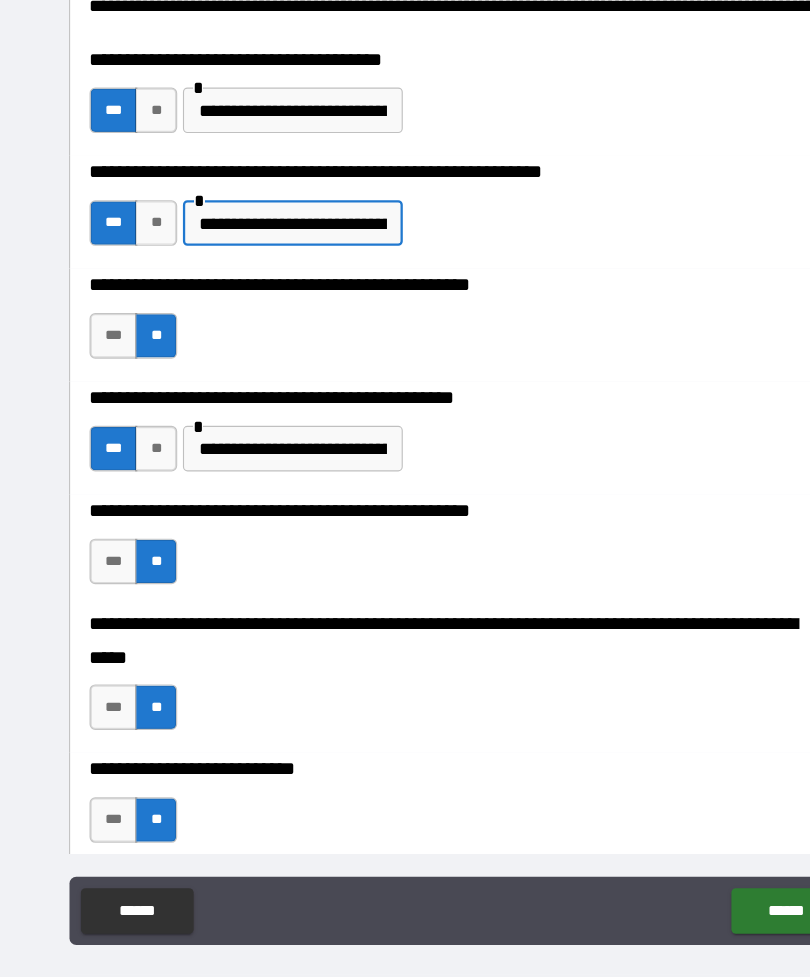 click on "**********" at bounding box center (257, 258) 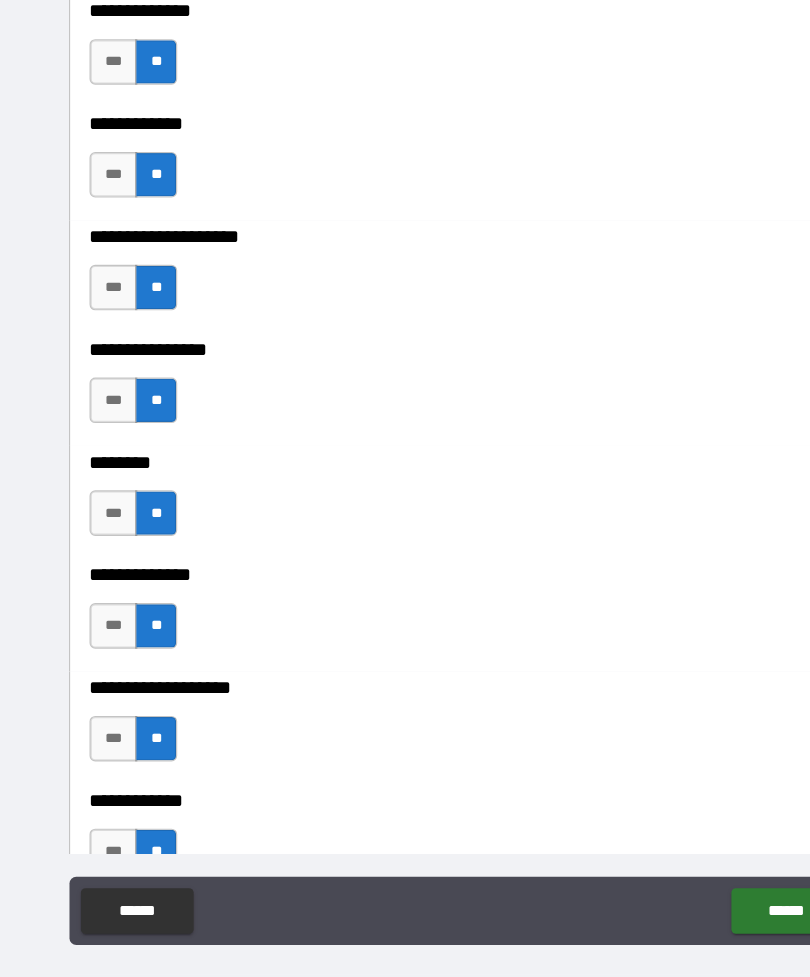 scroll, scrollTop: 7021, scrollLeft: 0, axis: vertical 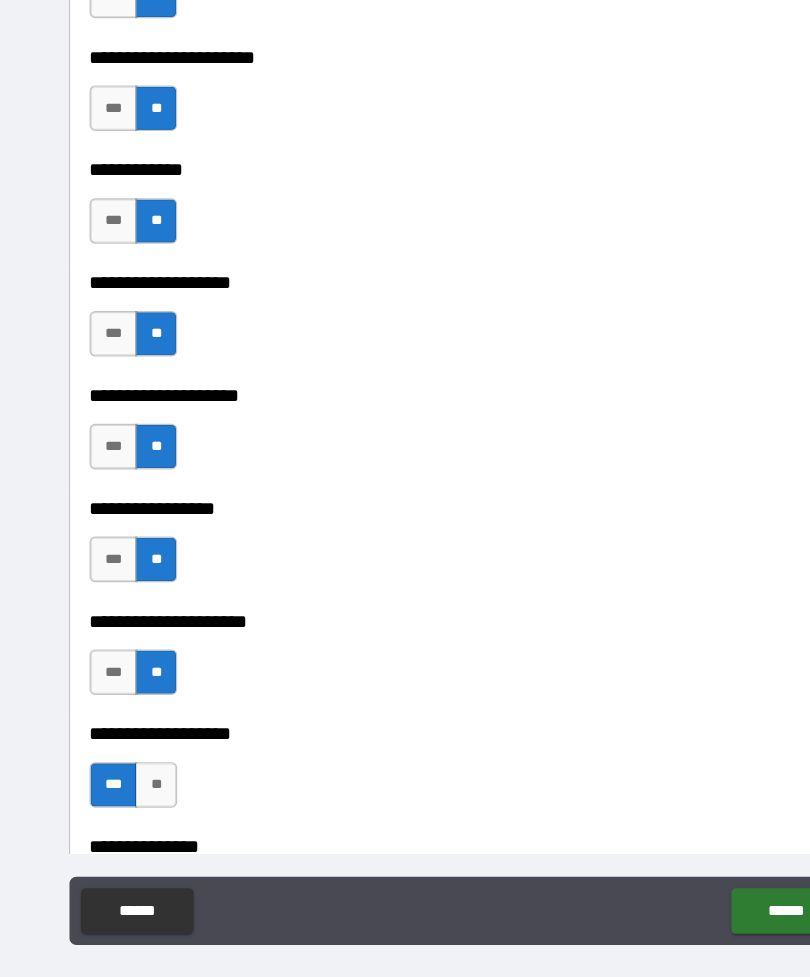 type on "**********" 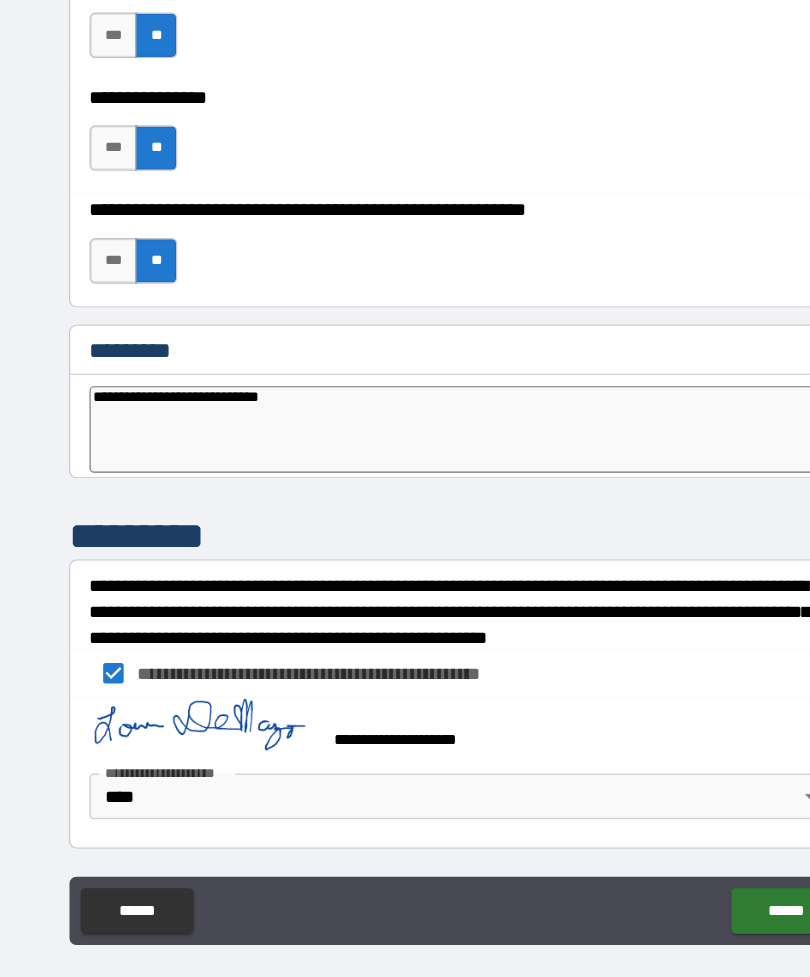 scroll, scrollTop: 10083, scrollLeft: 0, axis: vertical 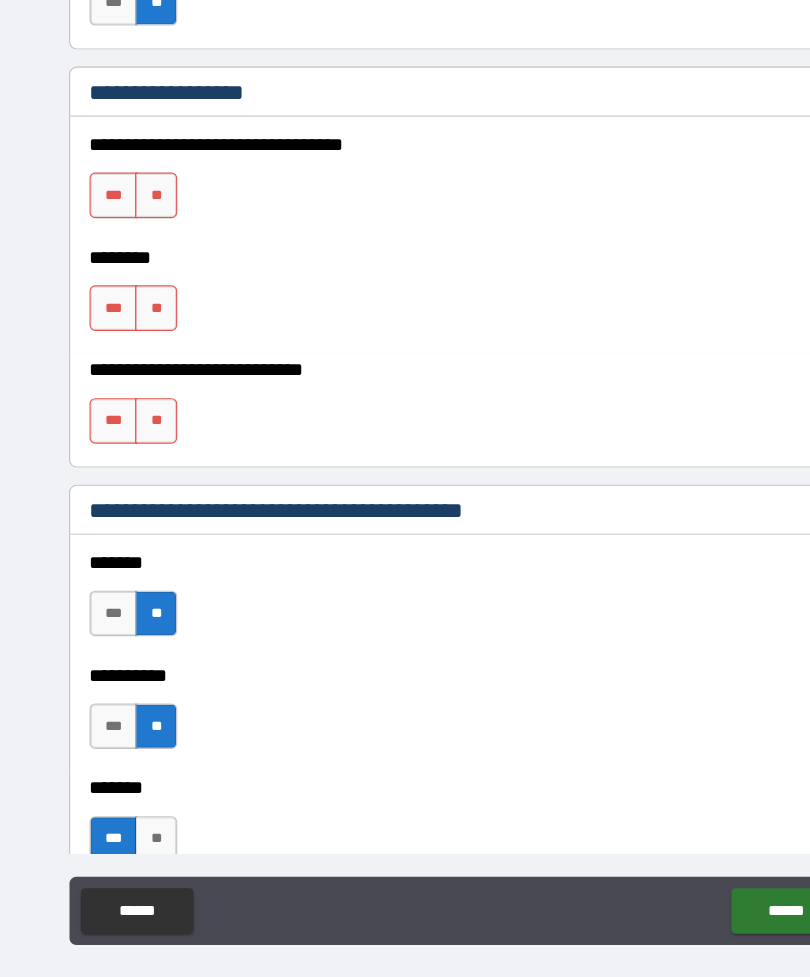 click on "**" at bounding box center (137, 432) 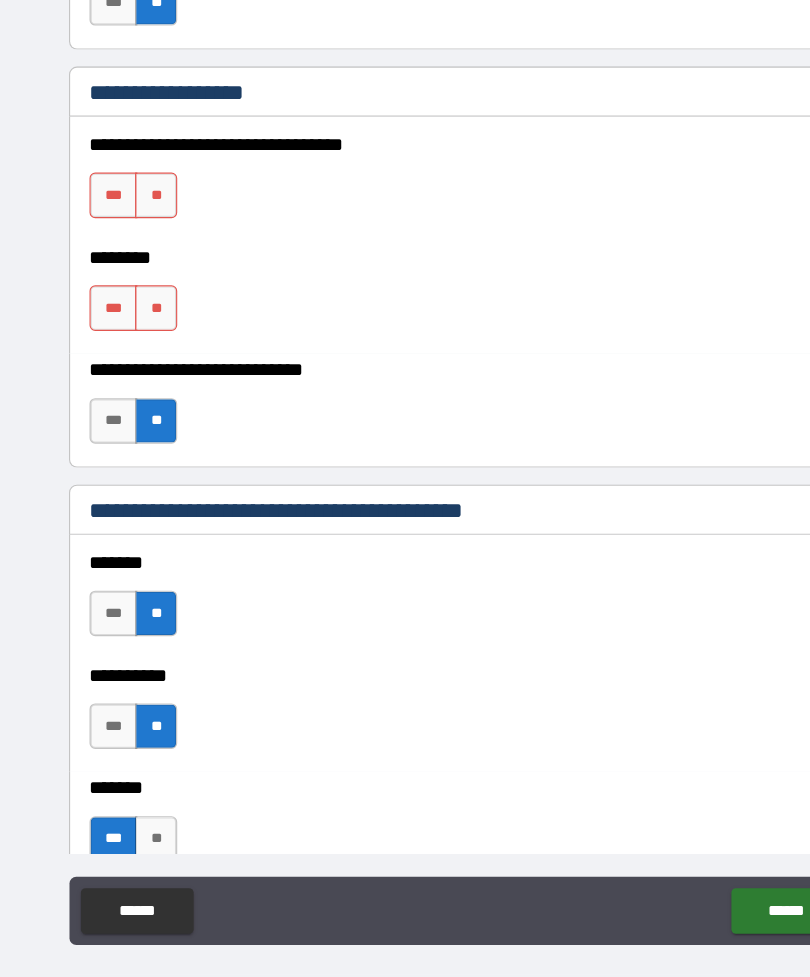 click on "**" at bounding box center (137, 333) 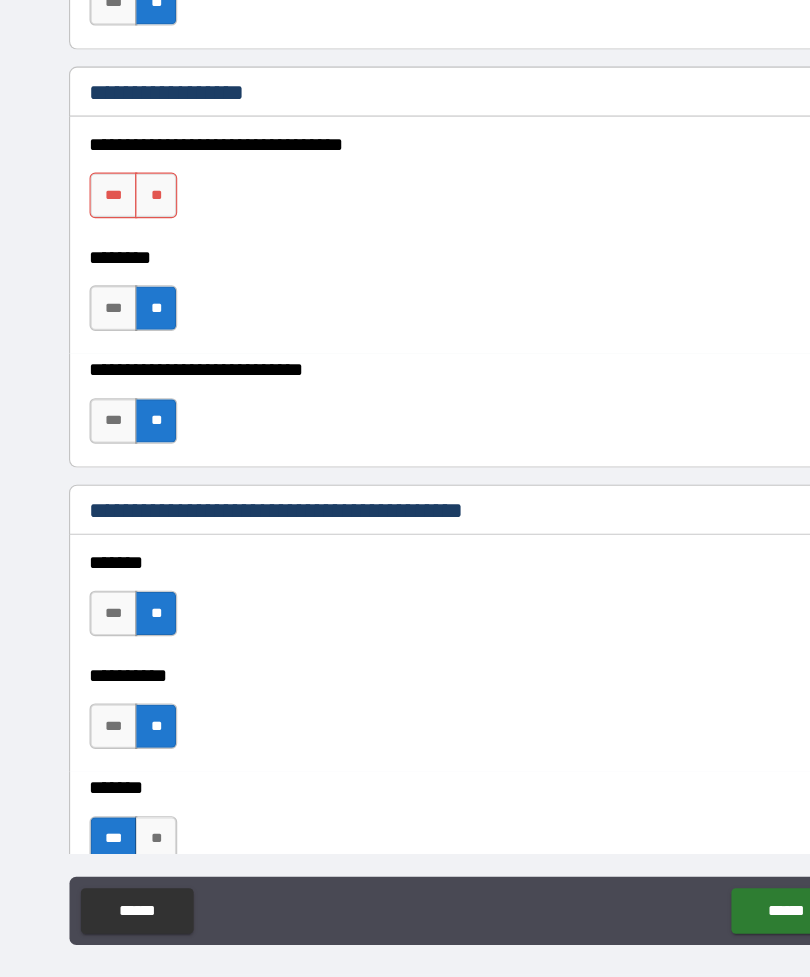 click on "**" at bounding box center [137, 234] 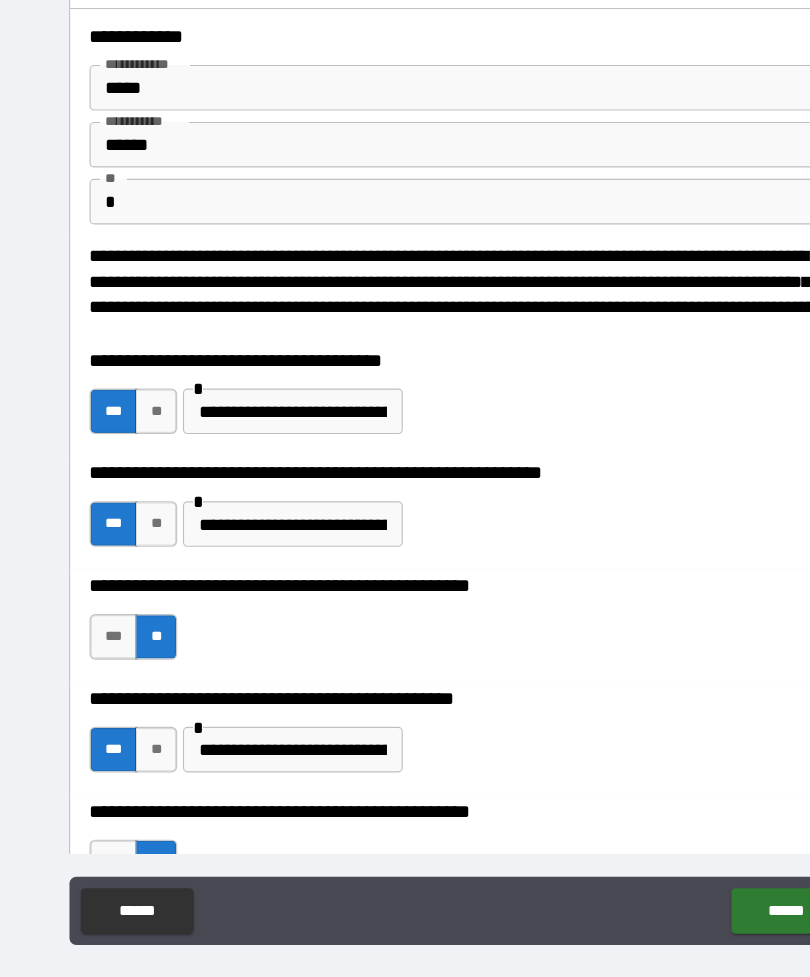 scroll, scrollTop: 0, scrollLeft: 0, axis: both 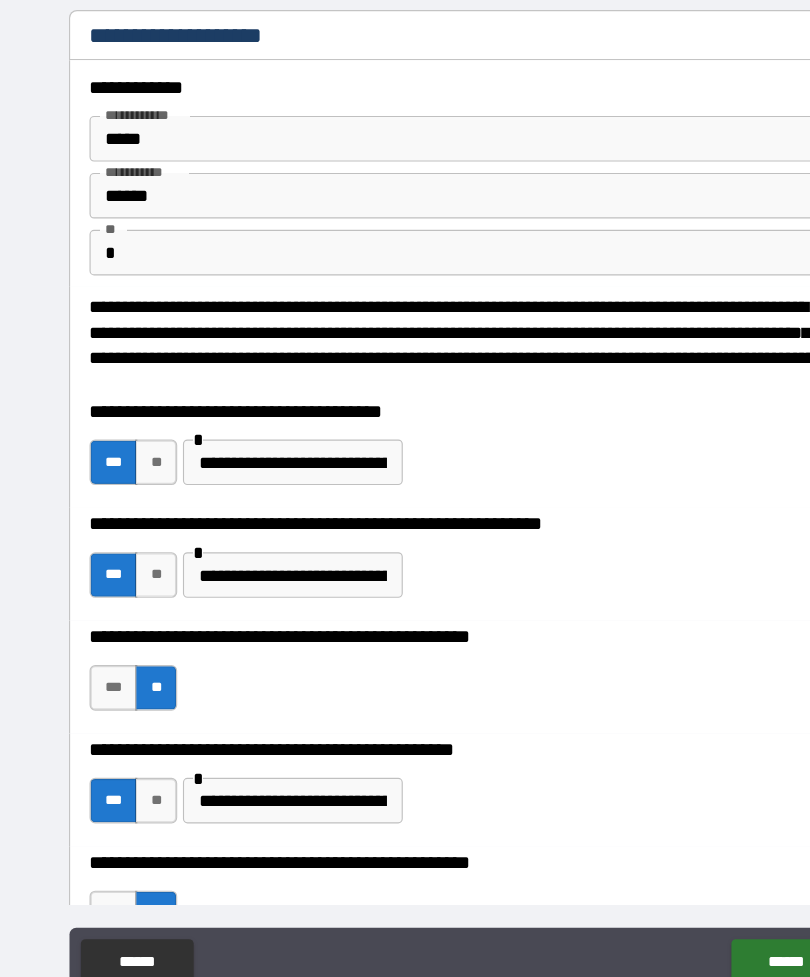 click on "**********" at bounding box center [257, 423] 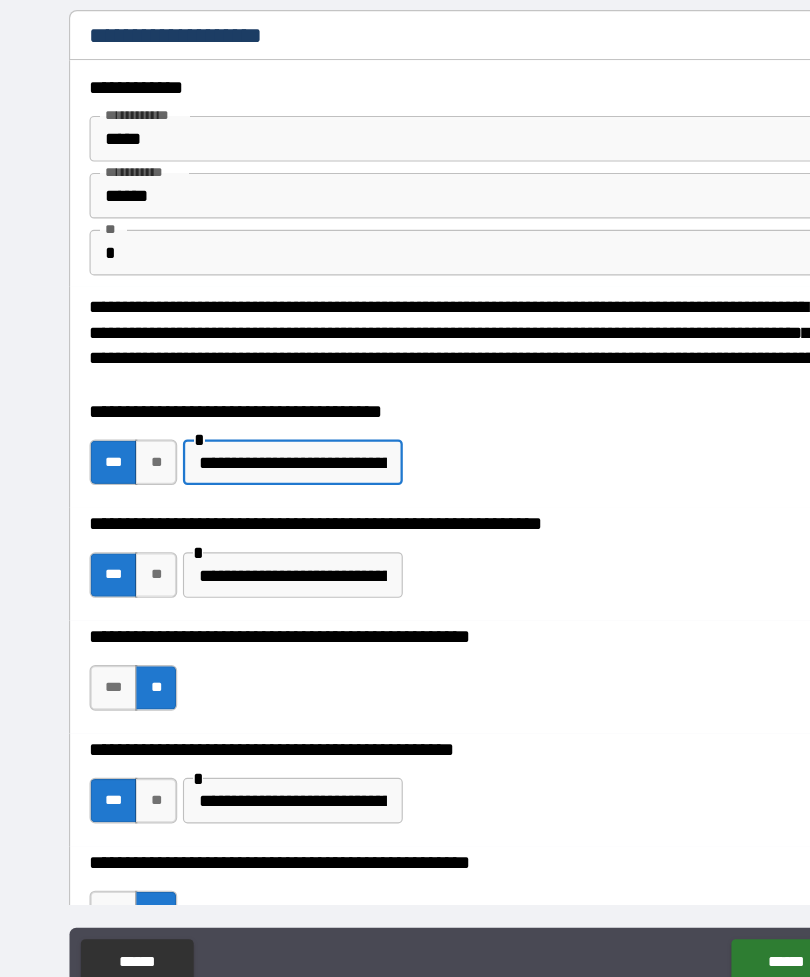 click on "**********" at bounding box center (405, 320) 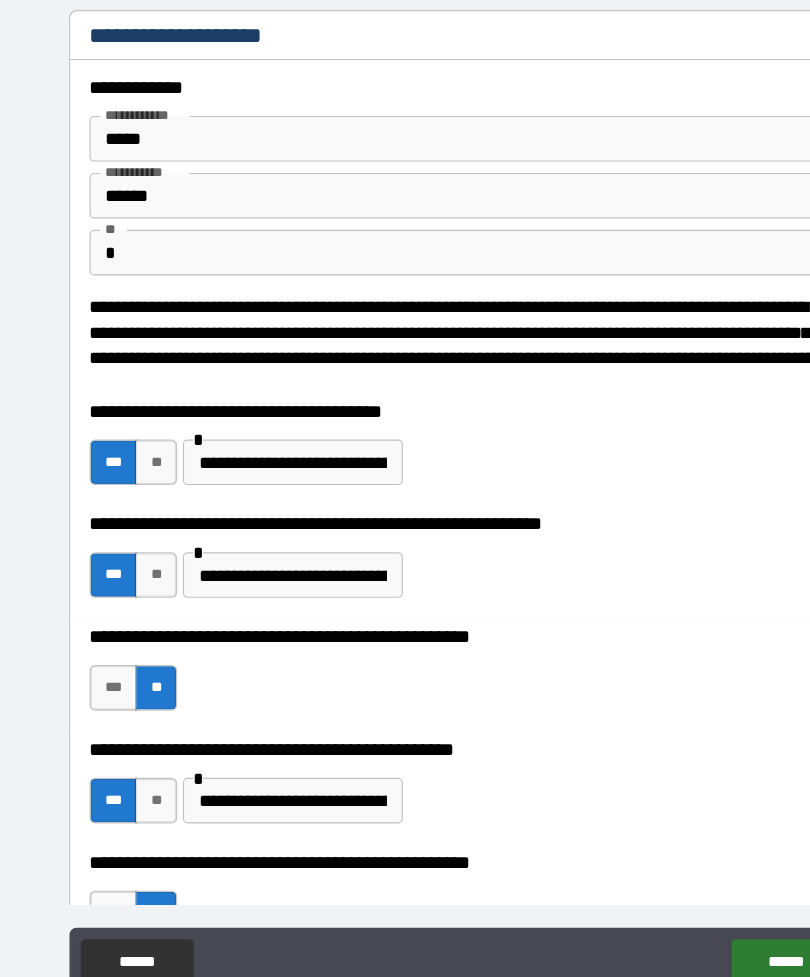 click on "**********" at bounding box center (405, 512) 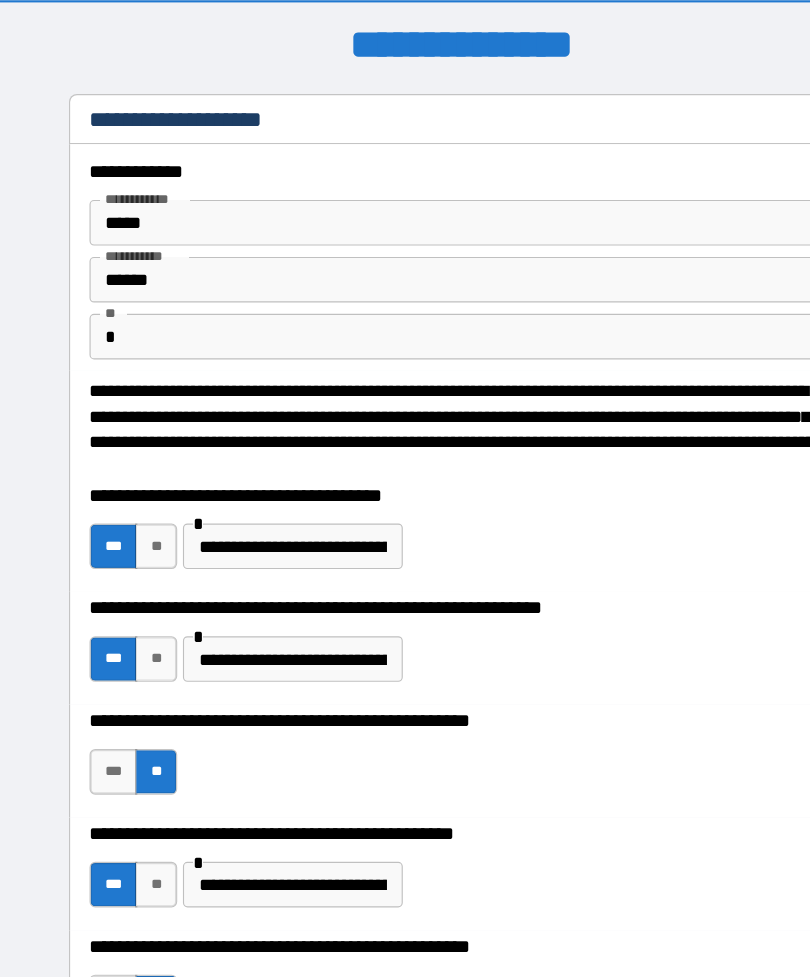 scroll, scrollTop: 6, scrollLeft: 0, axis: vertical 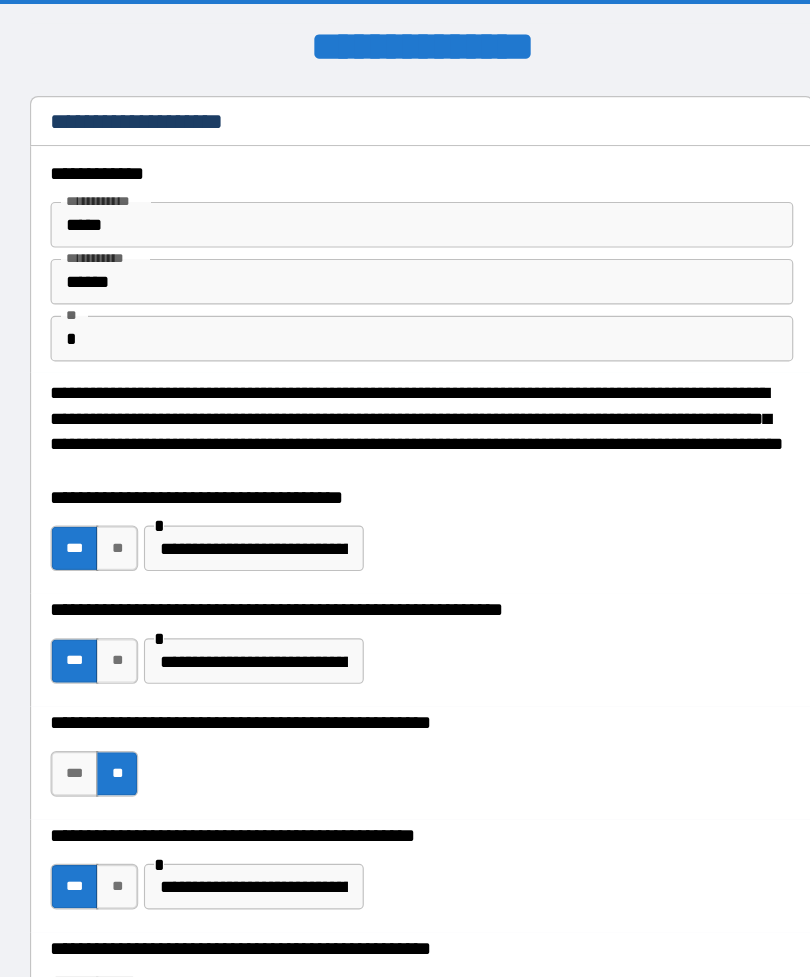 click on "**********" at bounding box center (257, 481) 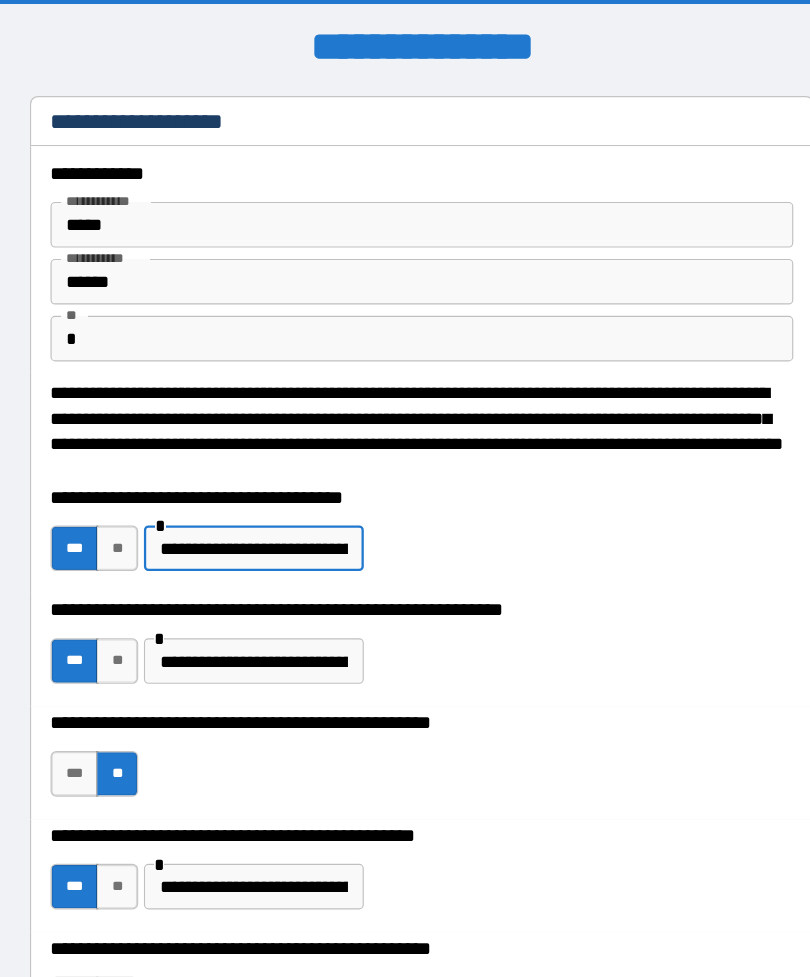 click on "**********" at bounding box center (405, 517) 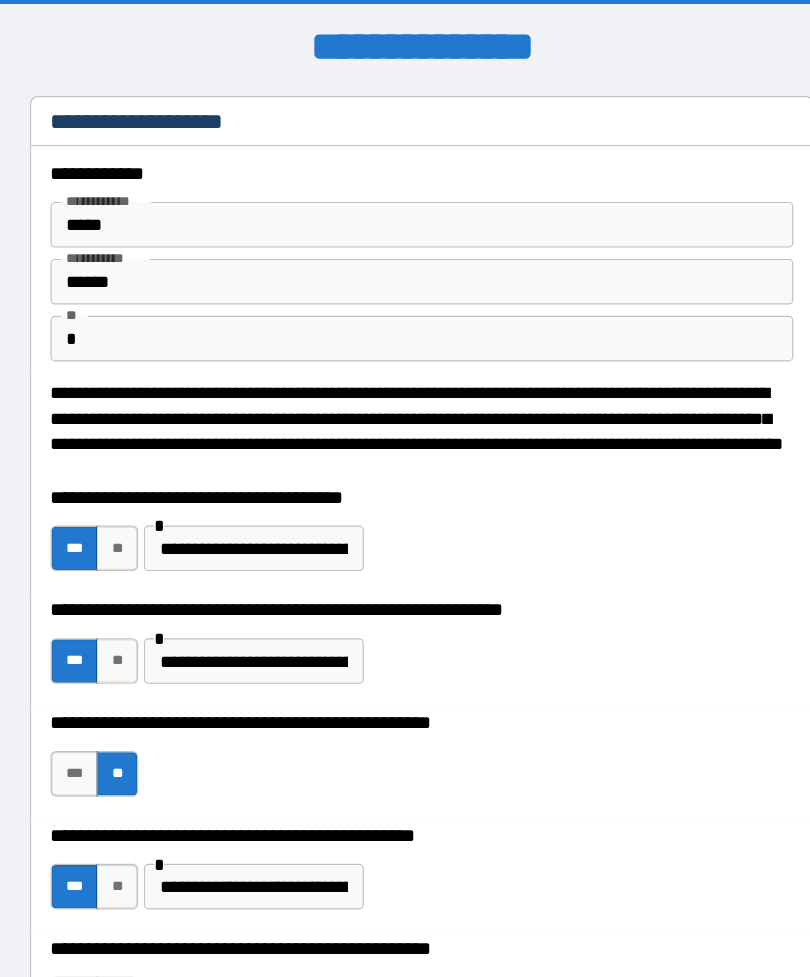 type on "*" 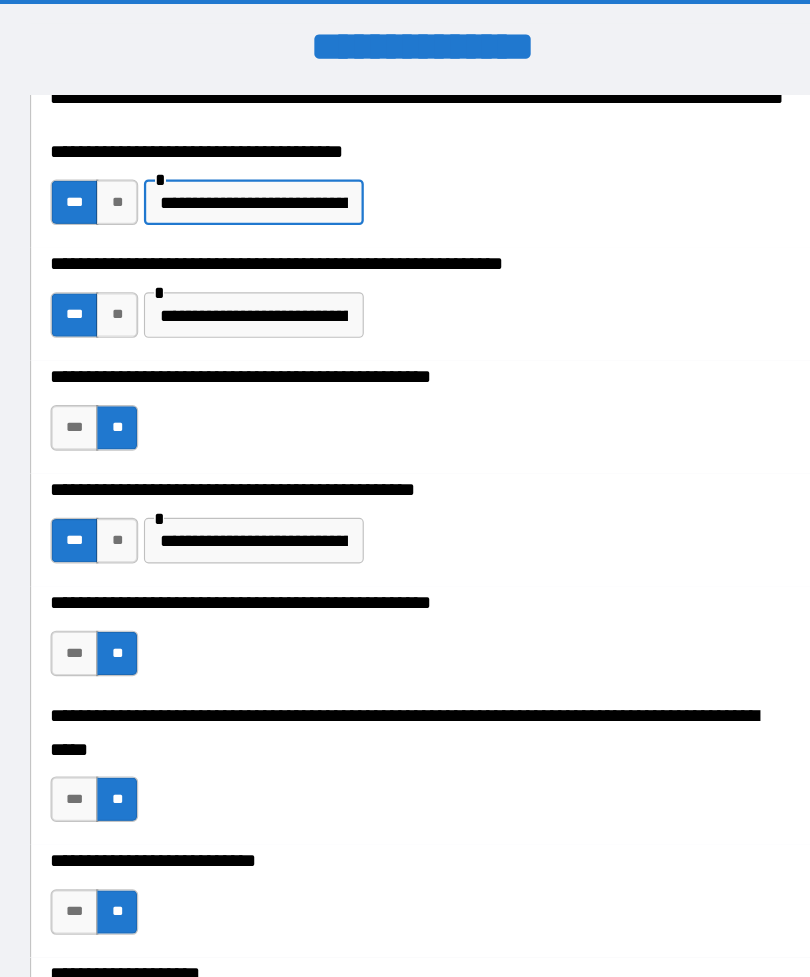 scroll, scrollTop: 304, scrollLeft: 0, axis: vertical 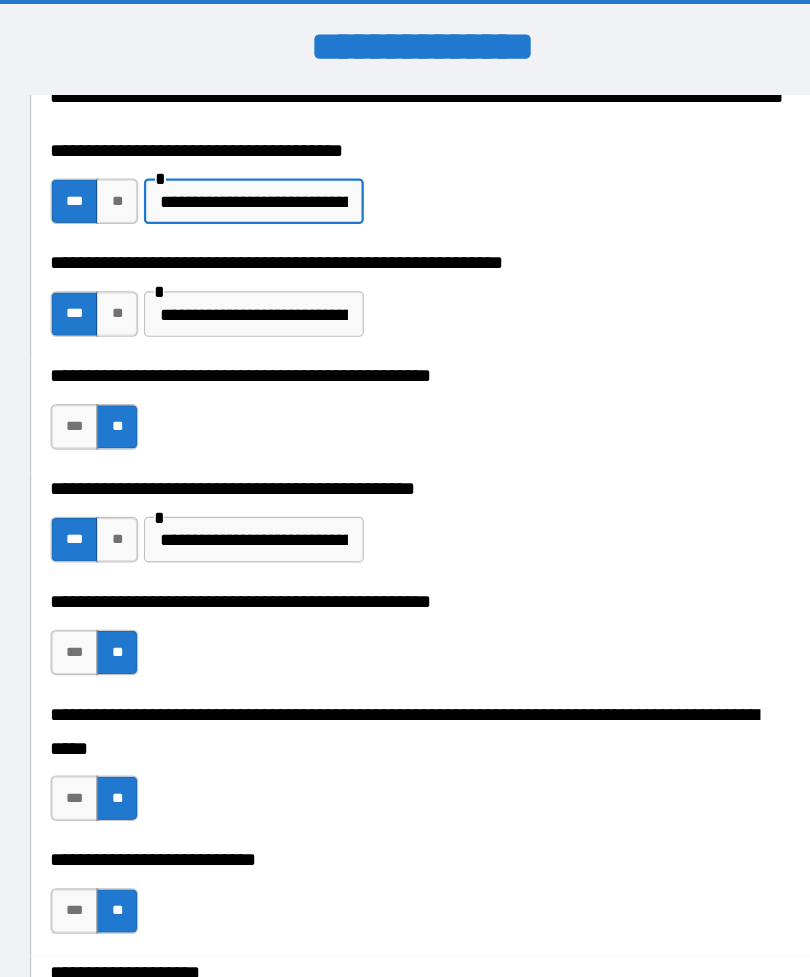 type on "**********" 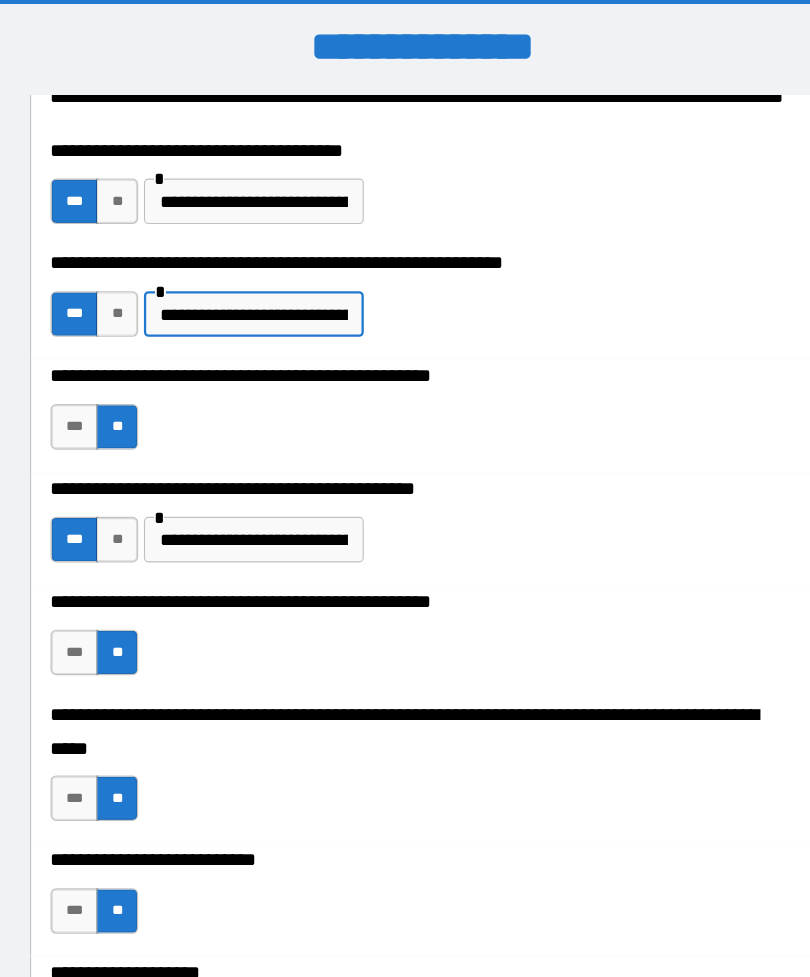 type on "*" 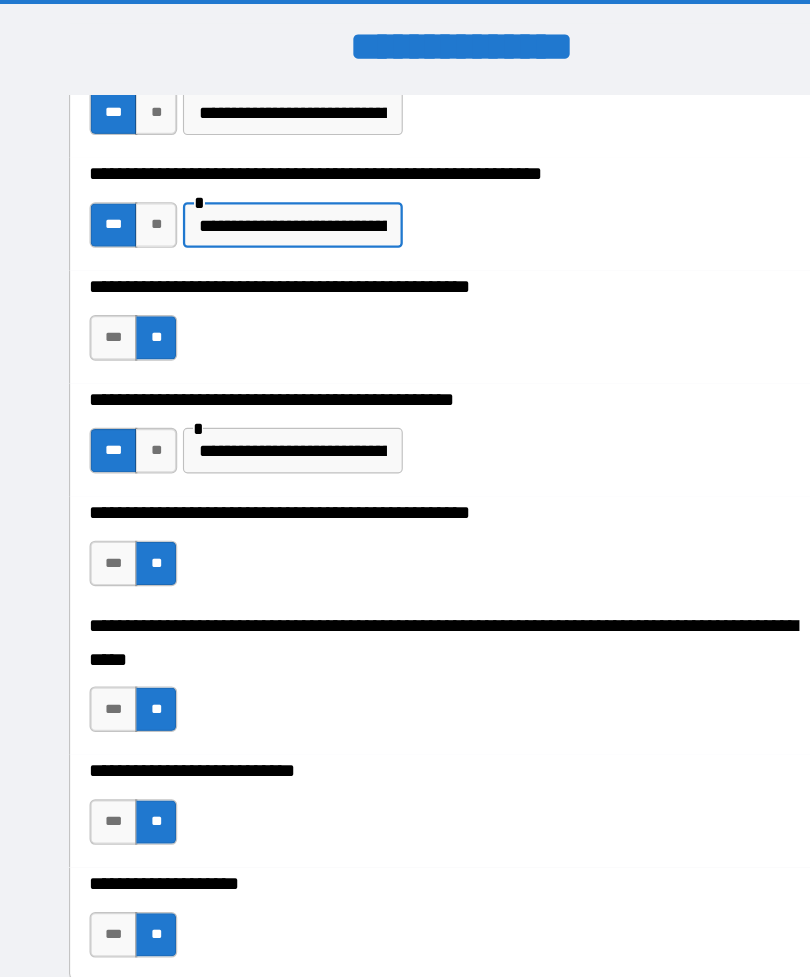 scroll, scrollTop: 378, scrollLeft: 0, axis: vertical 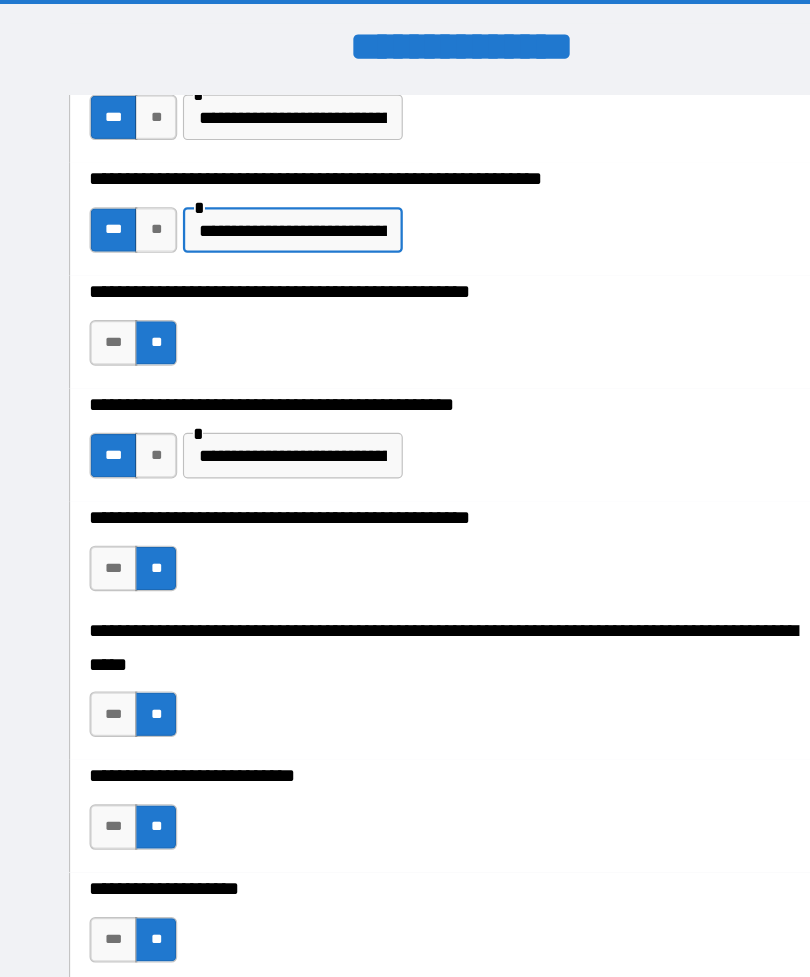 click on "**********" at bounding box center [257, 202] 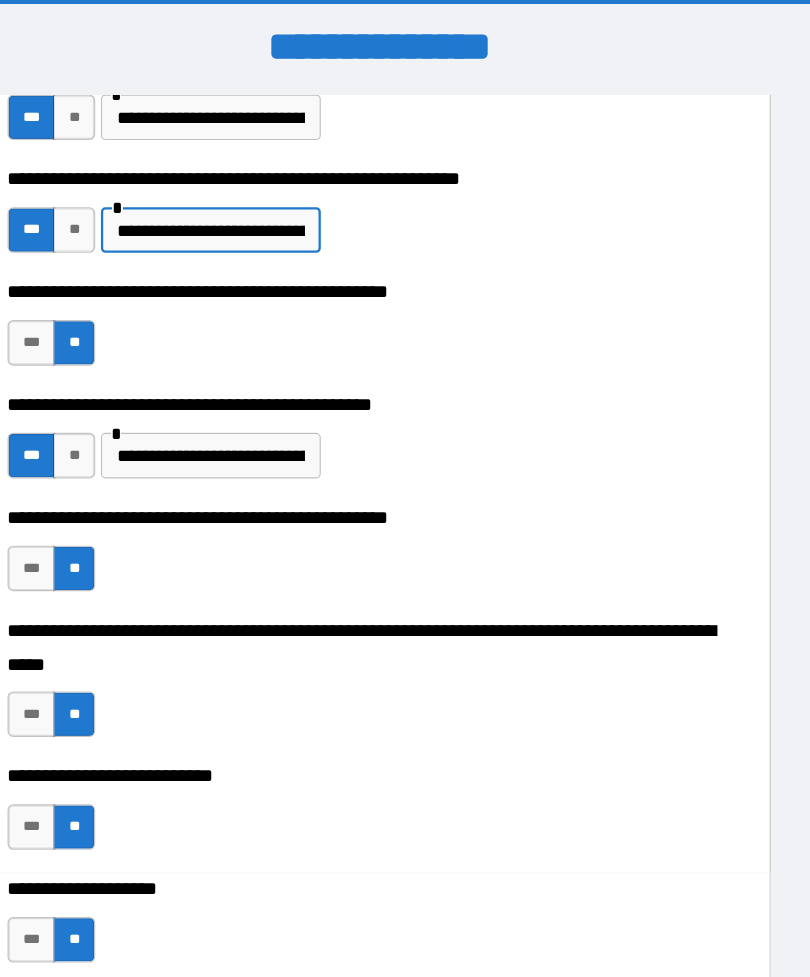 click on "**********" at bounding box center (257, 202) 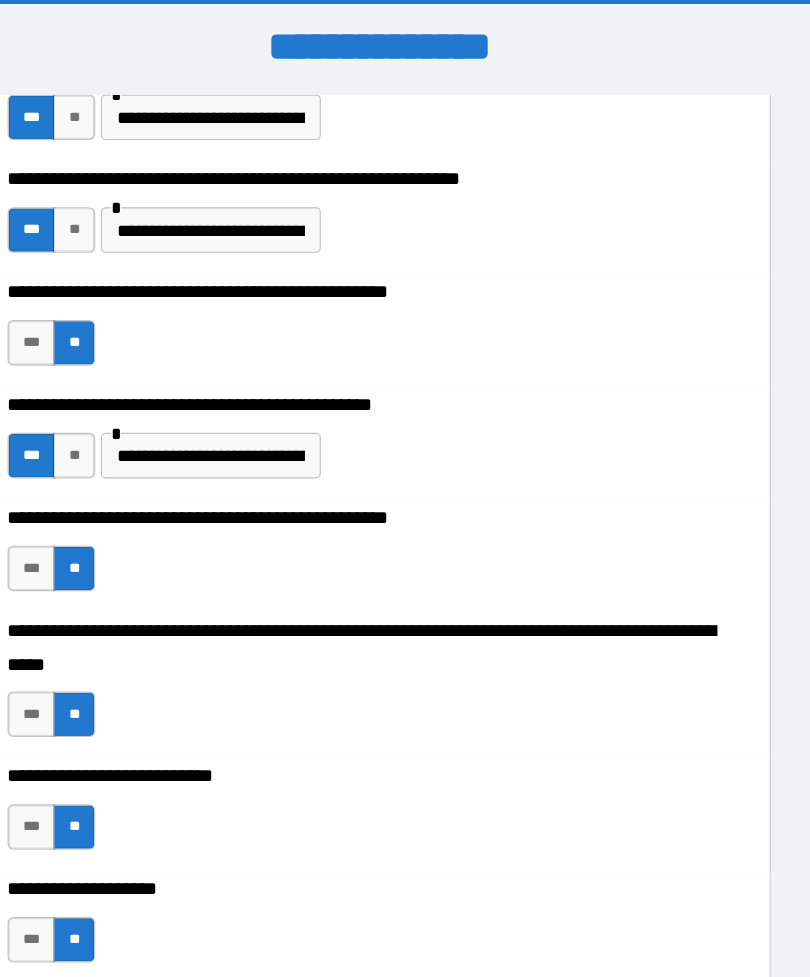 click on "**********" at bounding box center [405, 192] 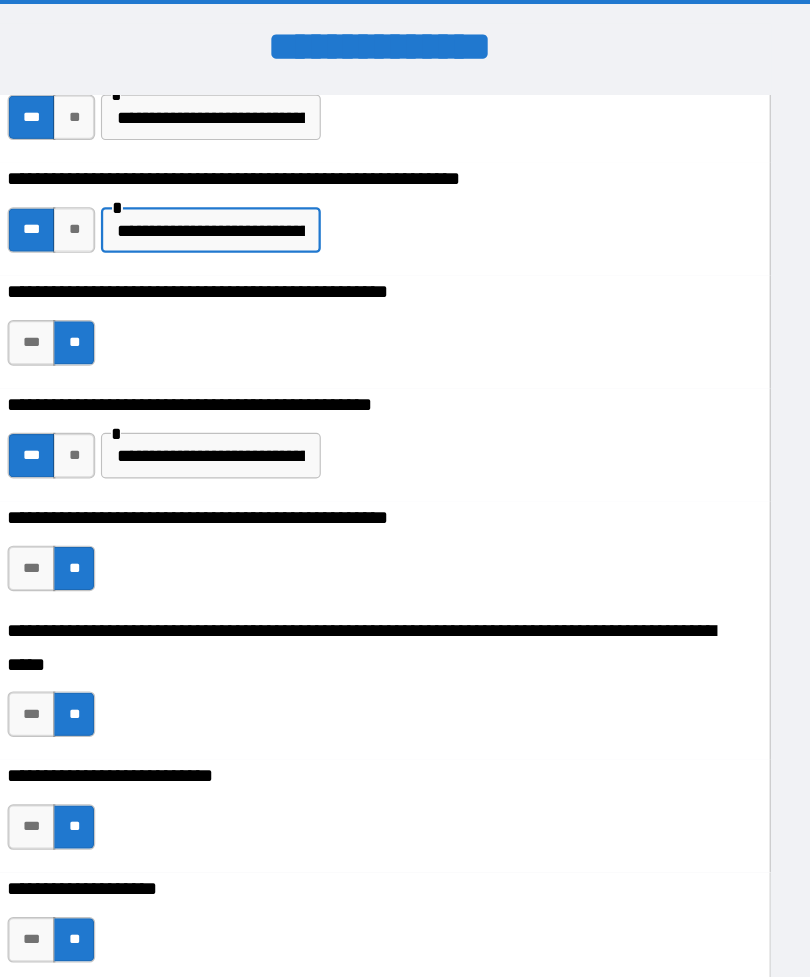 click on "**********" at bounding box center [405, 256] 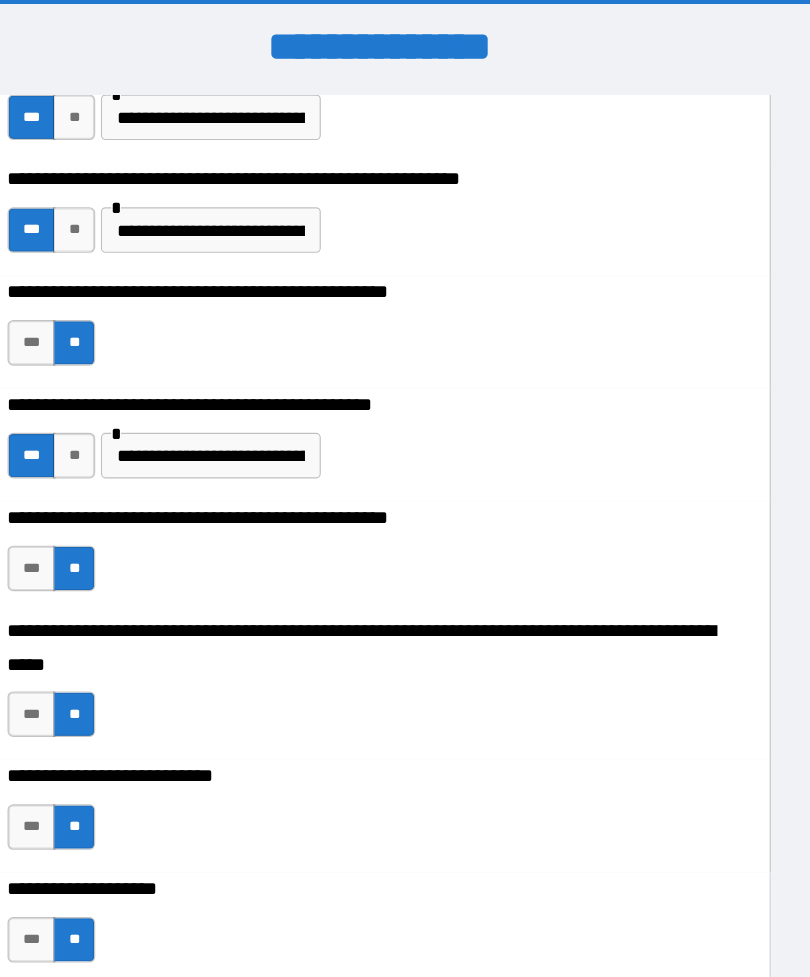 type on "*" 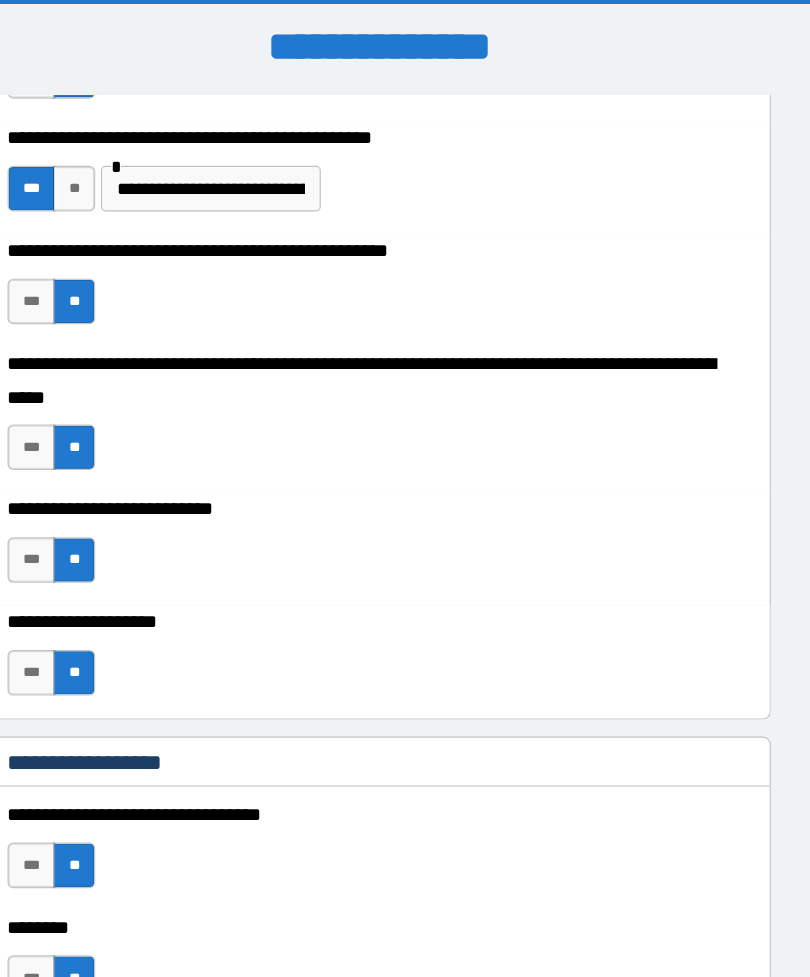scroll, scrollTop: 611, scrollLeft: 0, axis: vertical 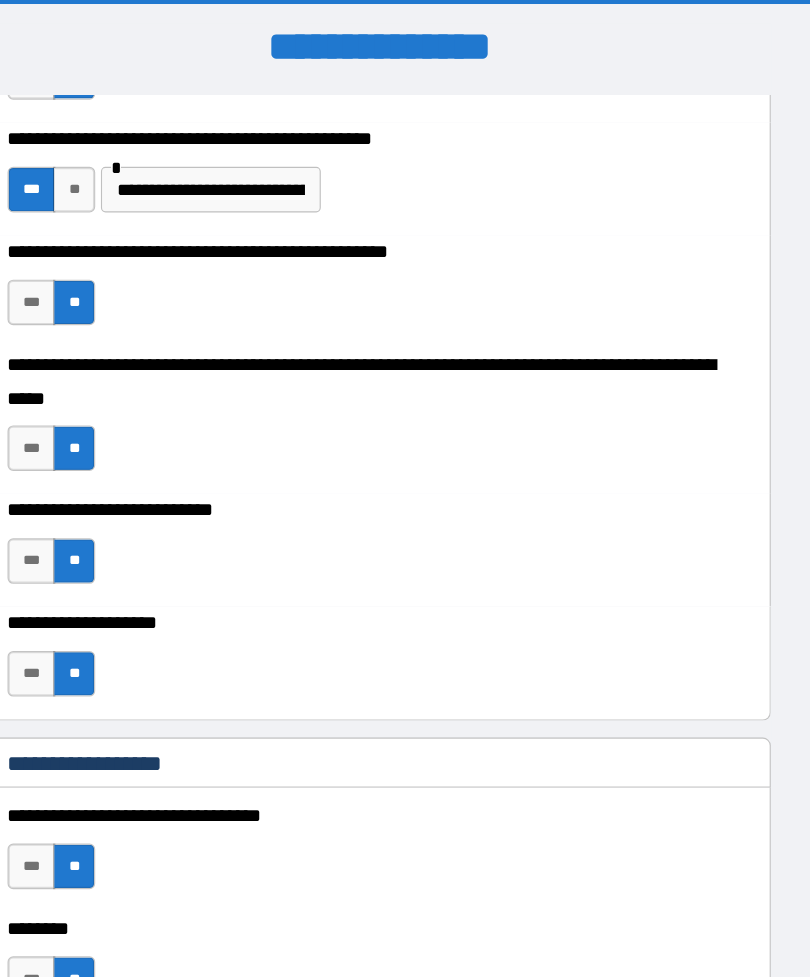 type on "**********" 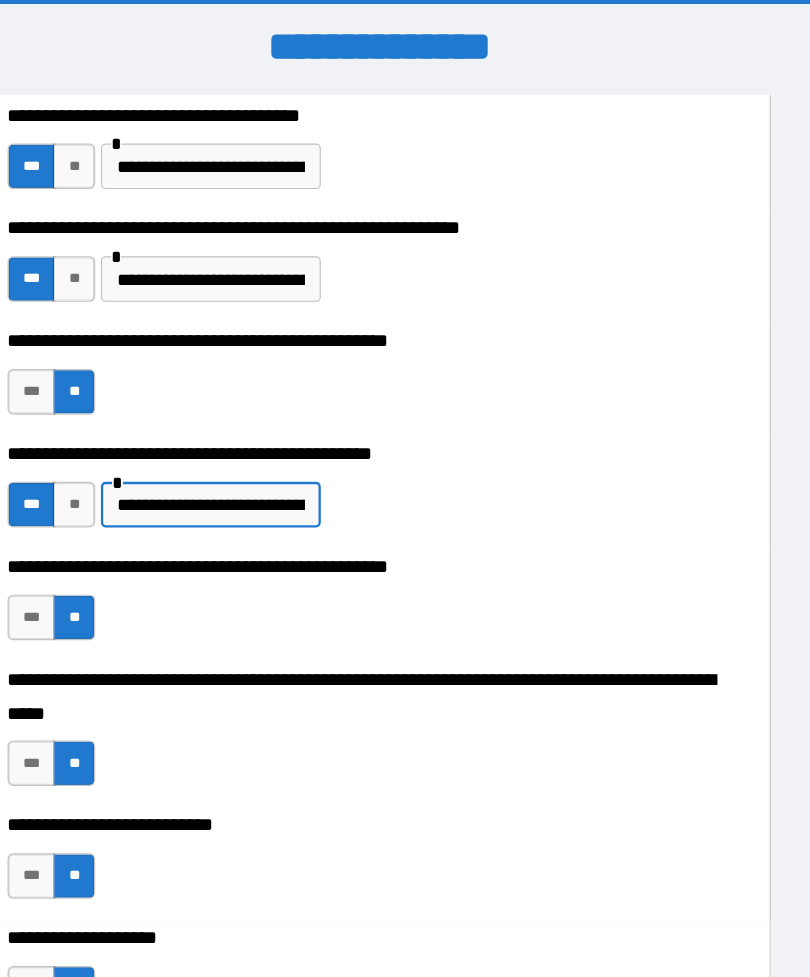 scroll, scrollTop: 337, scrollLeft: 0, axis: vertical 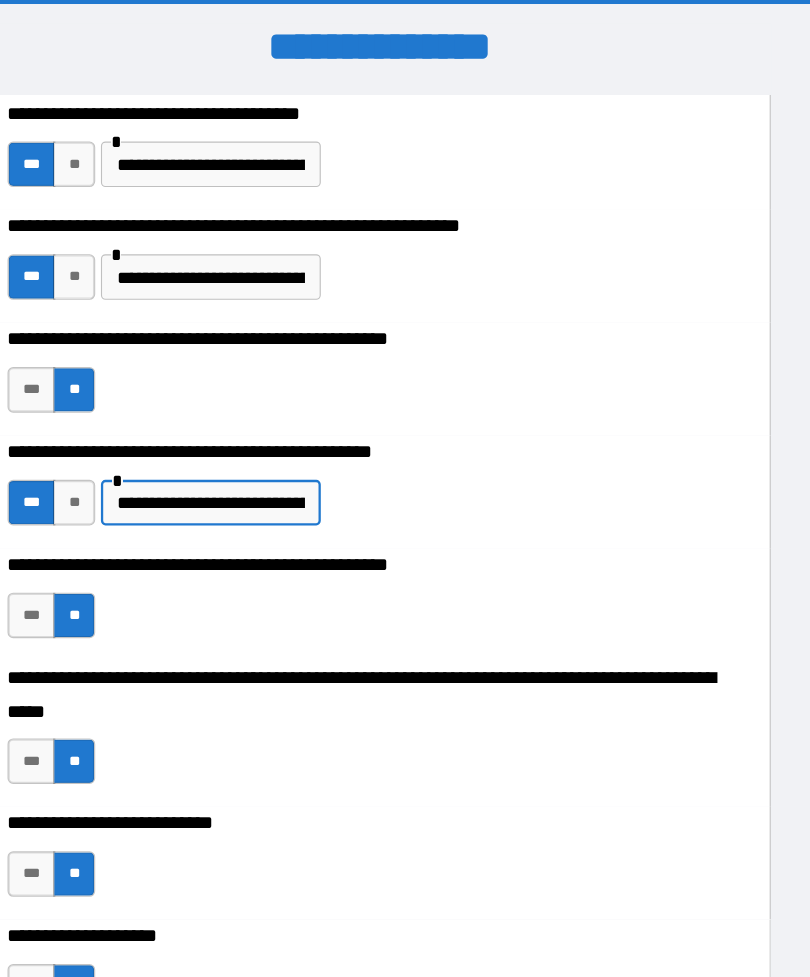 click on "**********" at bounding box center [257, 243] 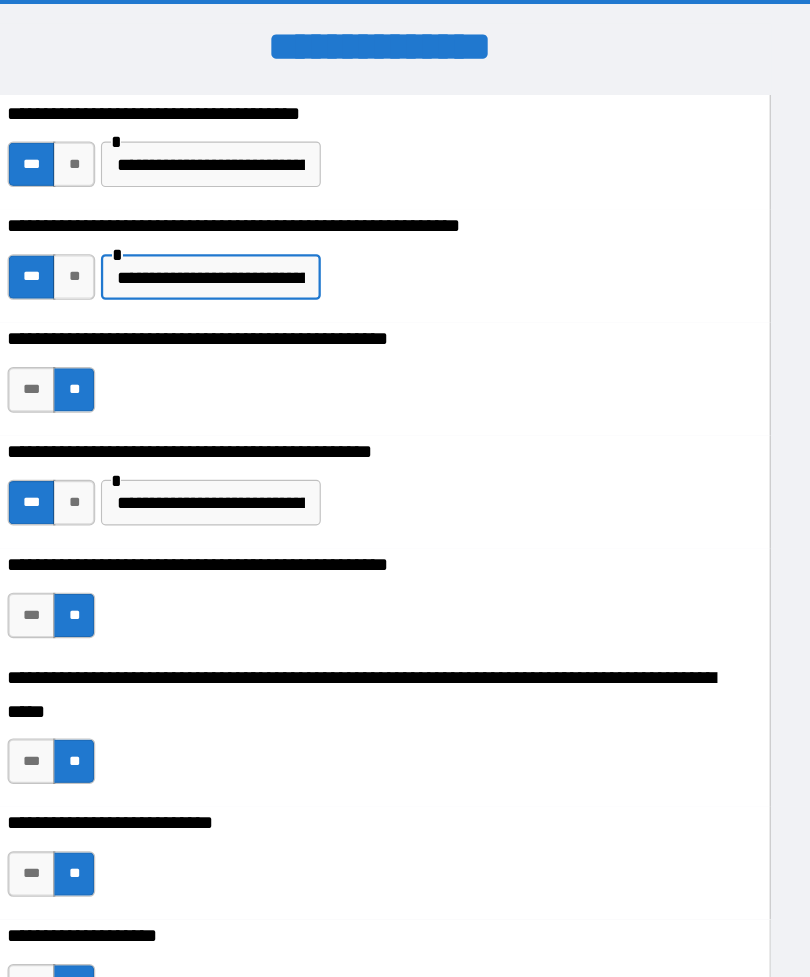click on "**********" at bounding box center (257, 243) 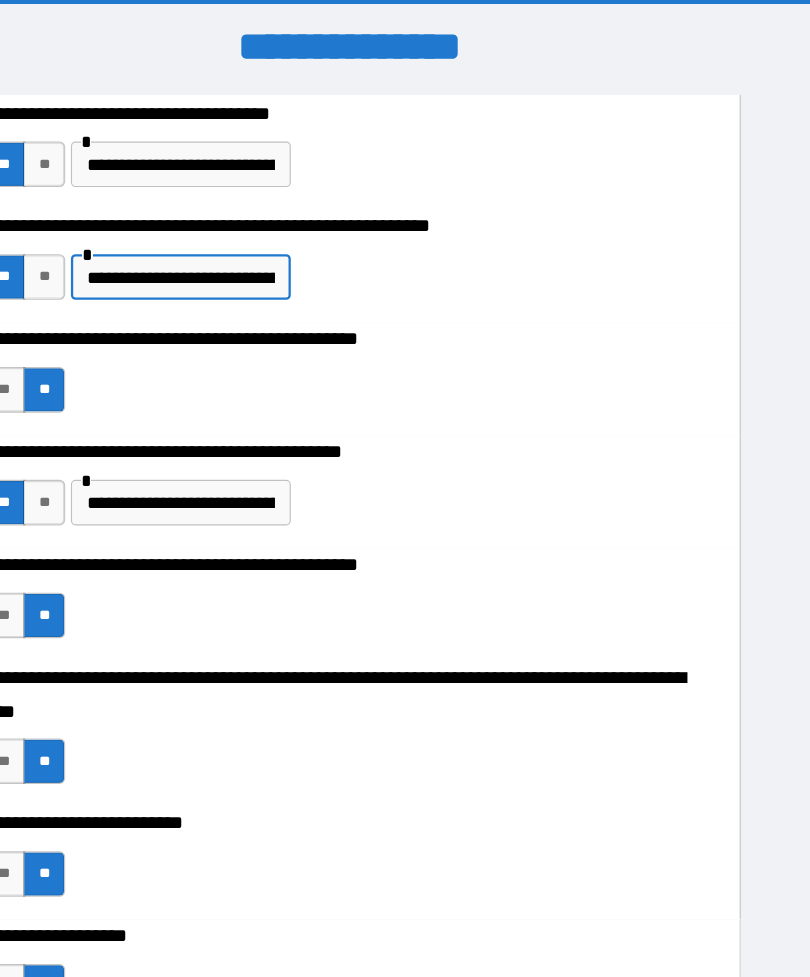 click on "**********" at bounding box center [257, 243] 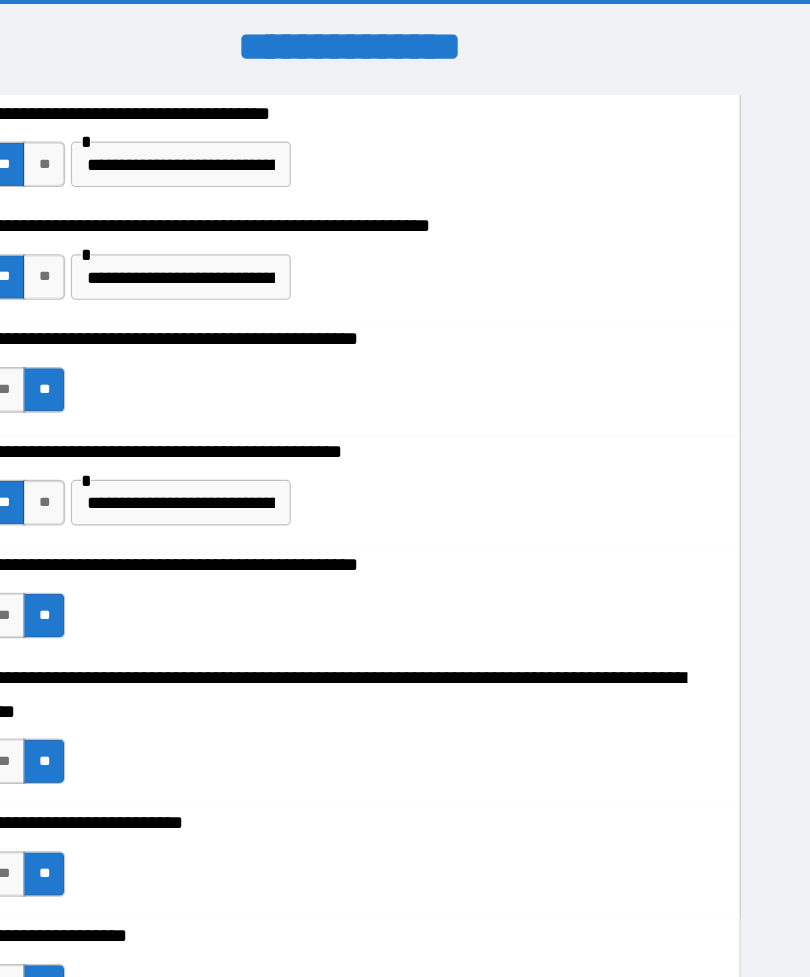click on "**********" at bounding box center (405, 722) 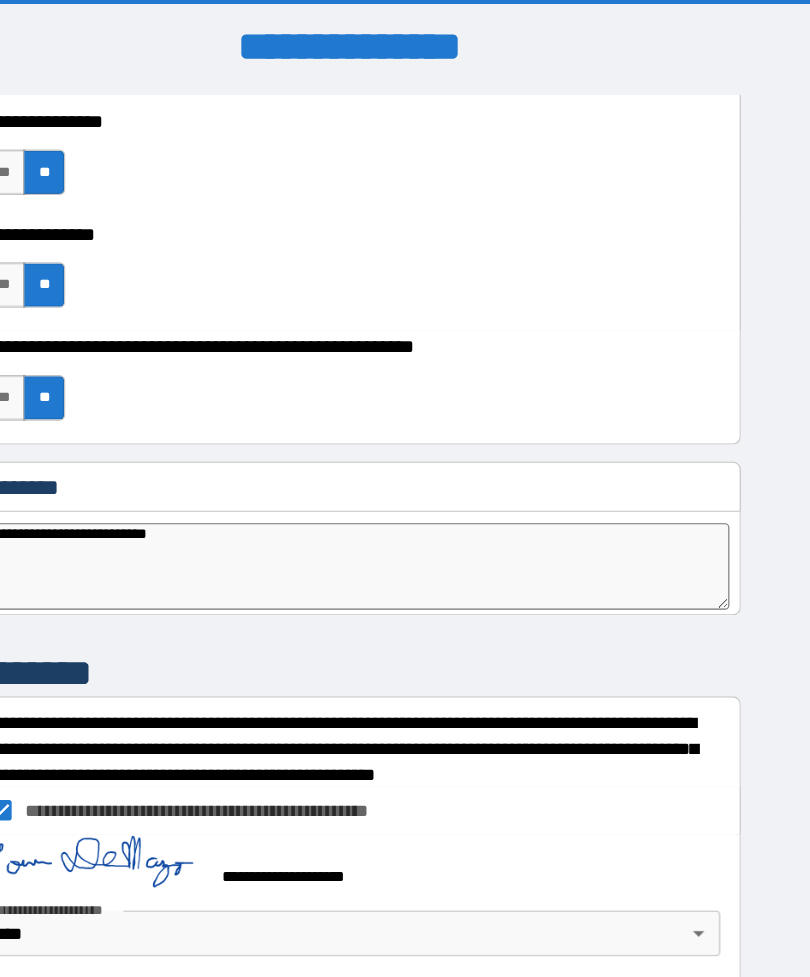 scroll, scrollTop: 10083, scrollLeft: 0, axis: vertical 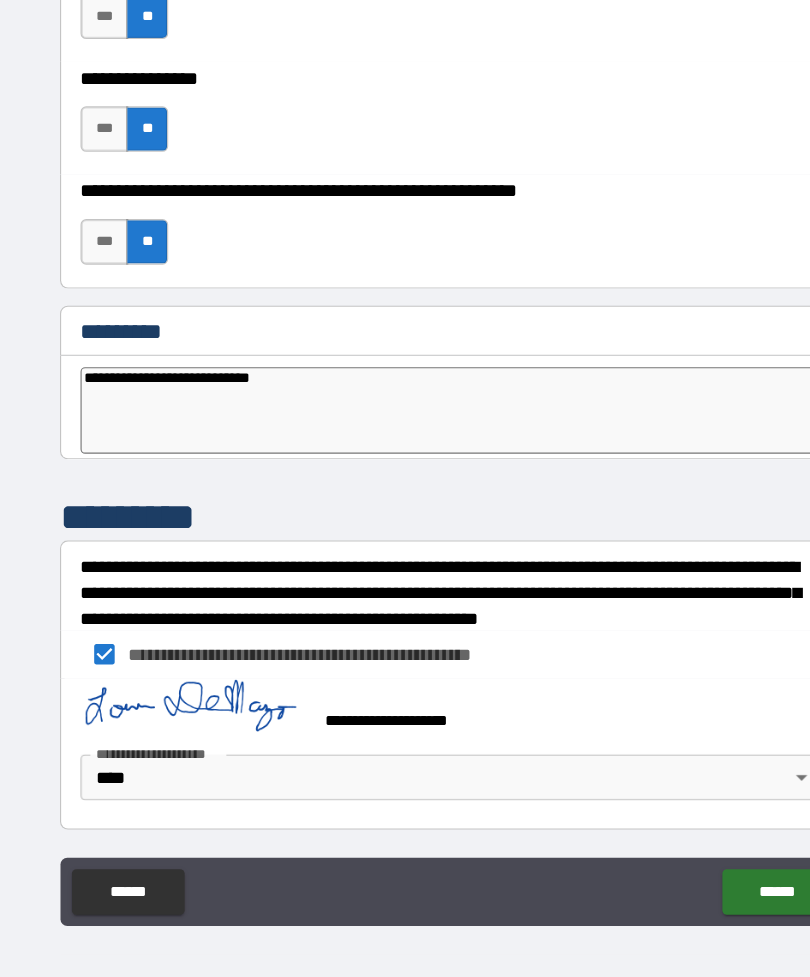 type on "*" 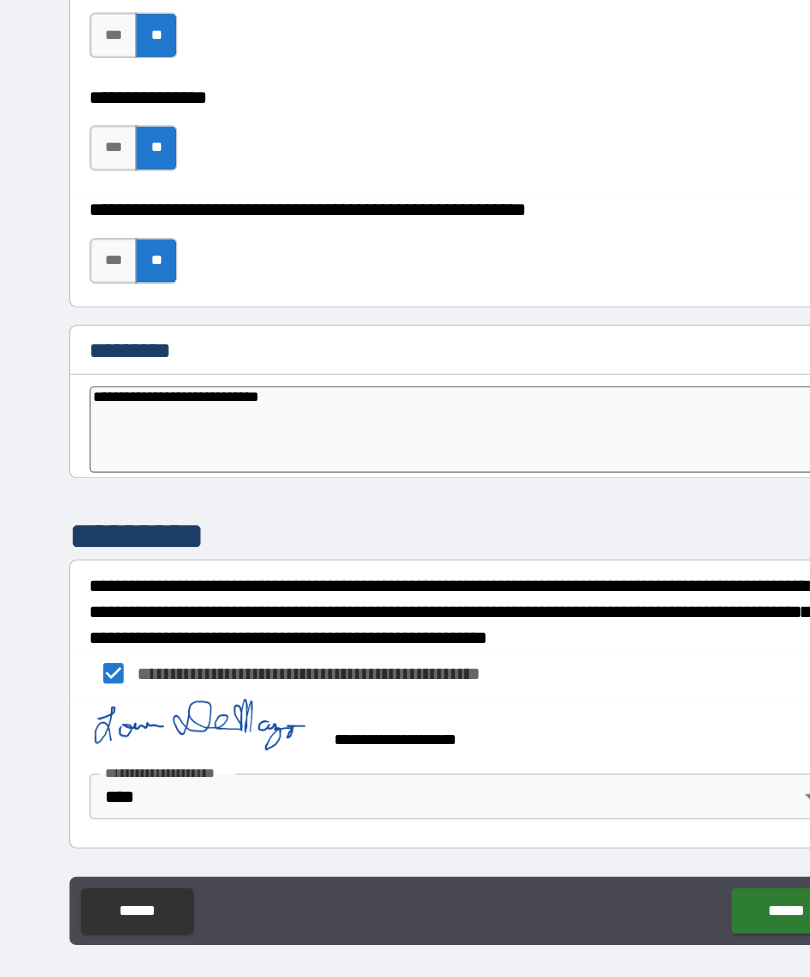 click on "******" at bounding box center [690, 862] 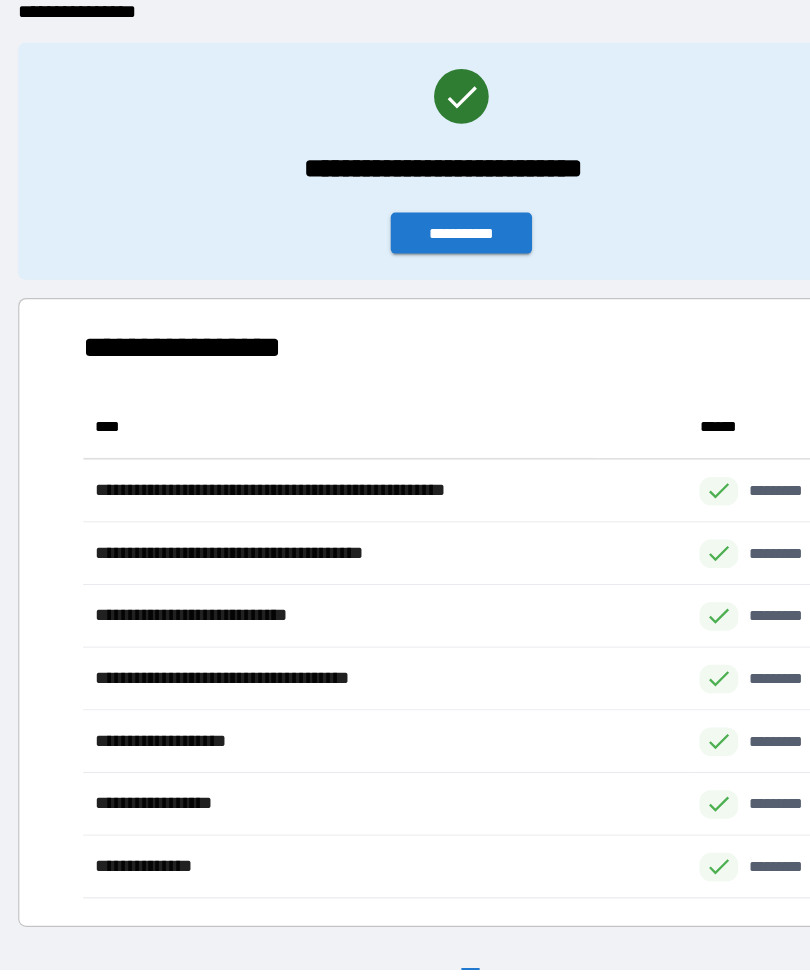 scroll, scrollTop: 441, scrollLeft: 664, axis: both 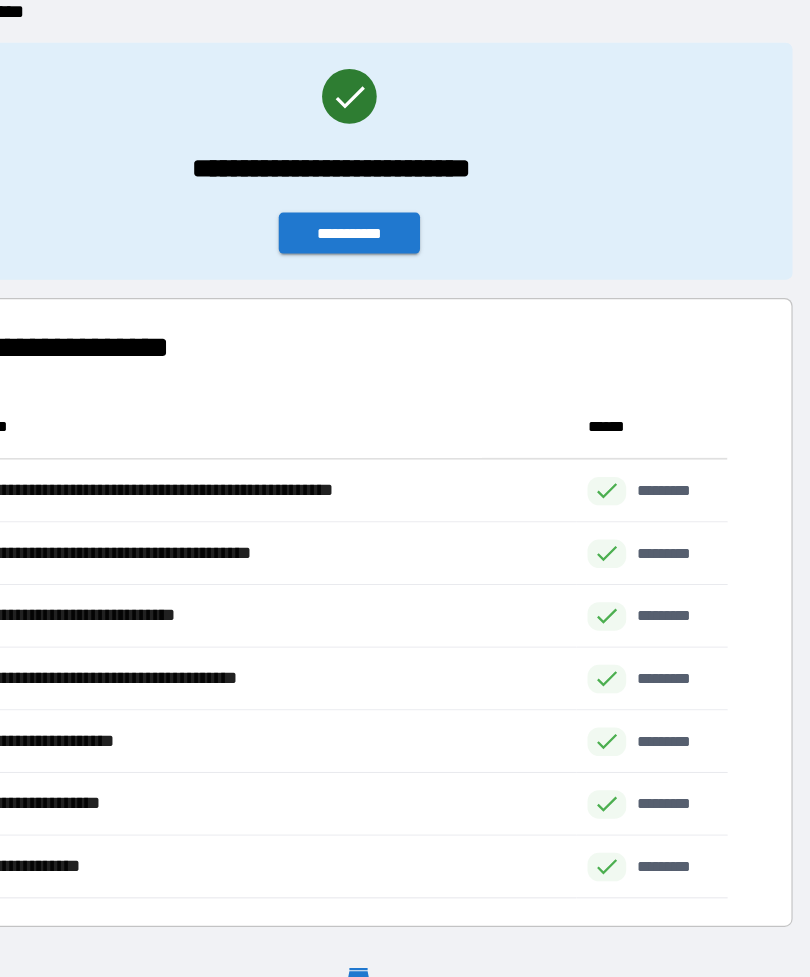 click on "**********" at bounding box center (405, 267) 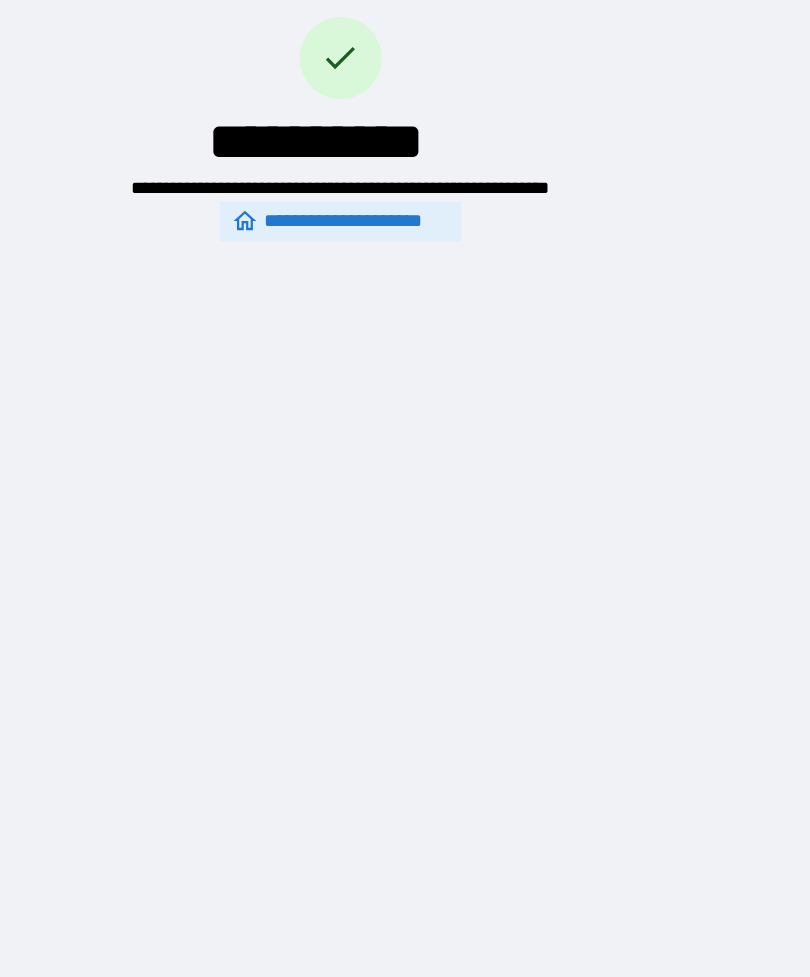 click on "**********" at bounding box center (397, 256) 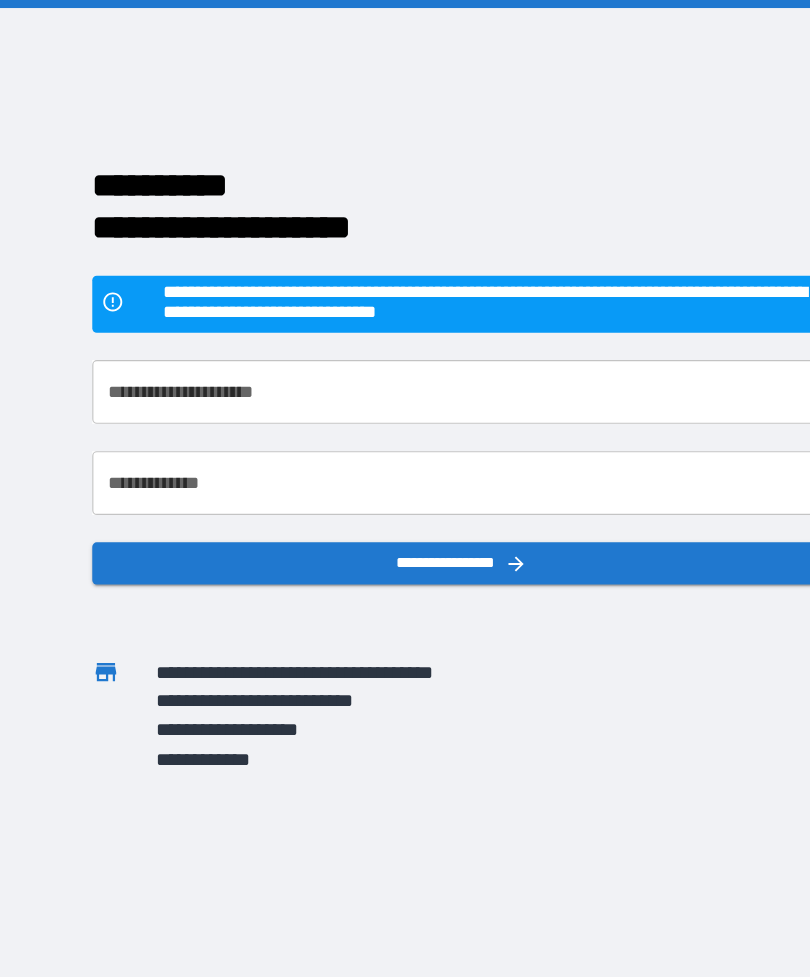 scroll, scrollTop: 0, scrollLeft: 0, axis: both 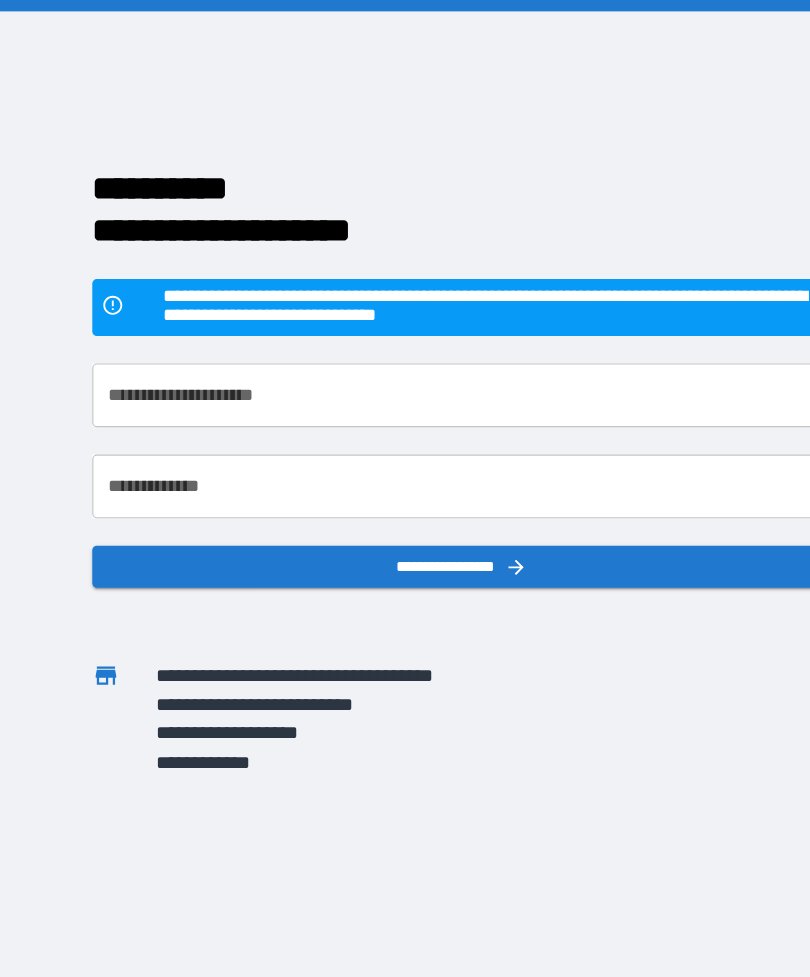 click on "**********" at bounding box center [405, 497] 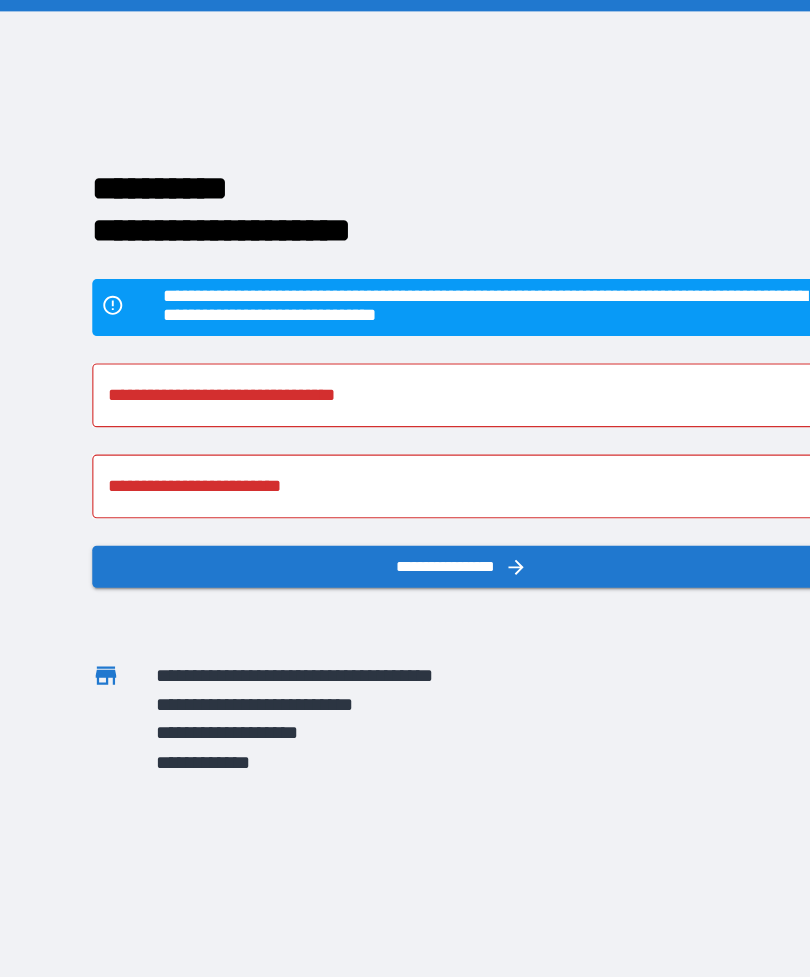 click on "**********" at bounding box center (377, 643) 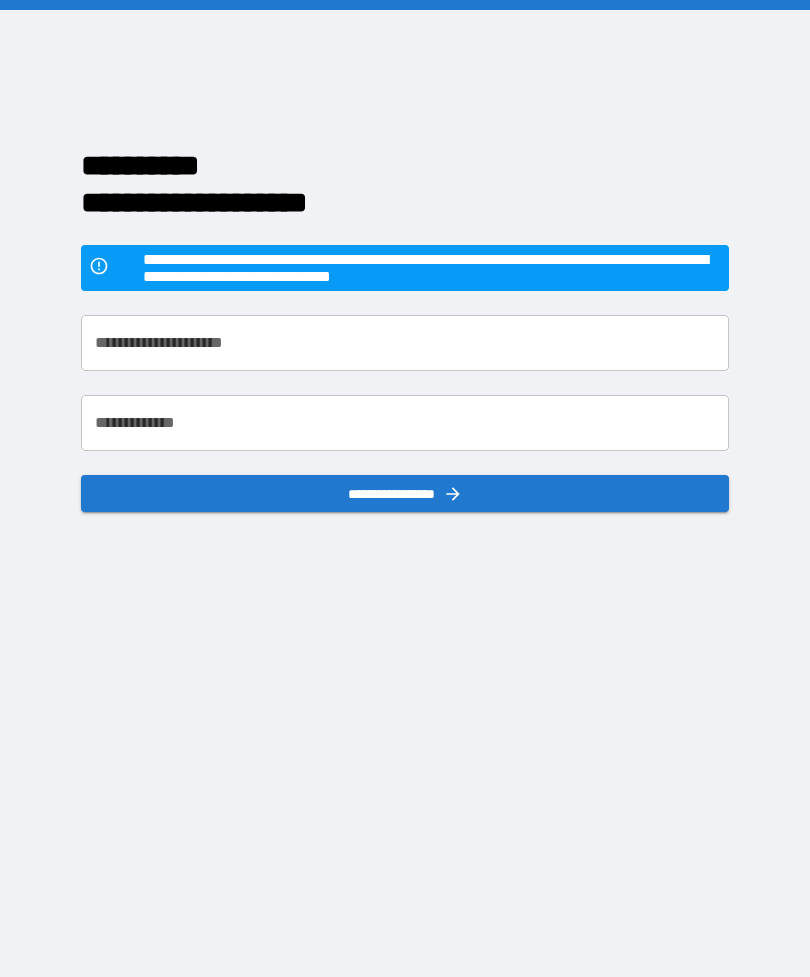scroll, scrollTop: 0, scrollLeft: 0, axis: both 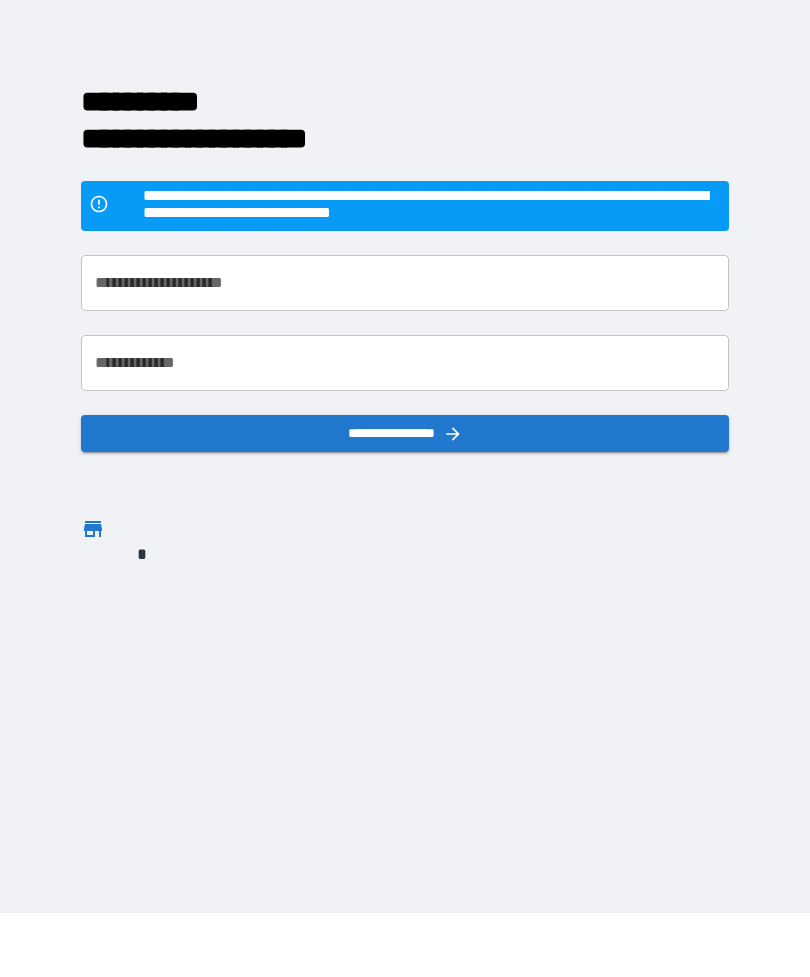 click on "**********" at bounding box center (405, 283) 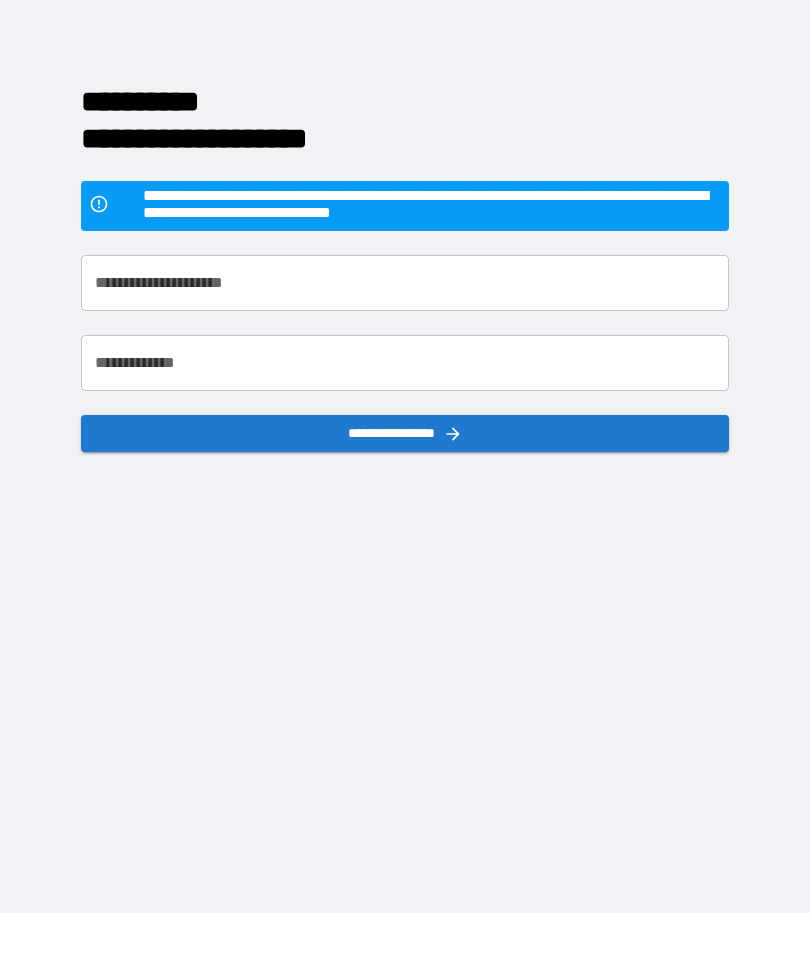 scroll, scrollTop: 64, scrollLeft: 0, axis: vertical 